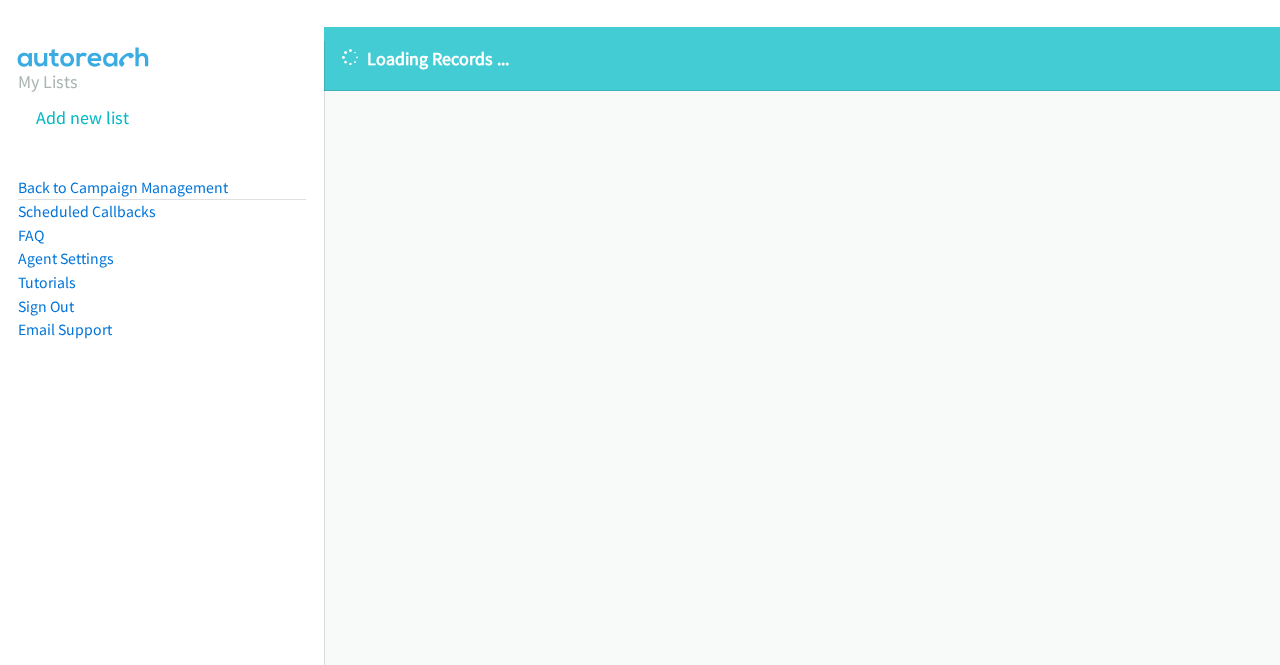 scroll, scrollTop: 0, scrollLeft: 0, axis: both 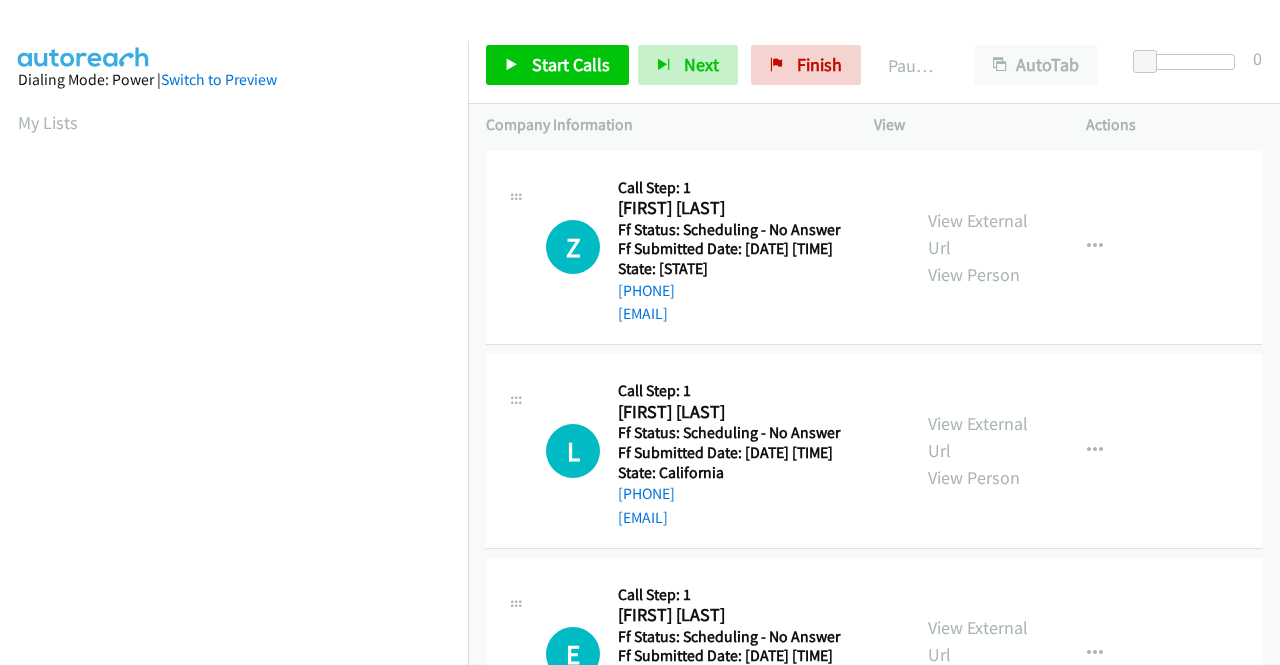 click on "View External Url
View Person
View External Url
Email
Schedule/Manage Callback
Skip Call
Add to do not call list" at bounding box center [1025, 248] 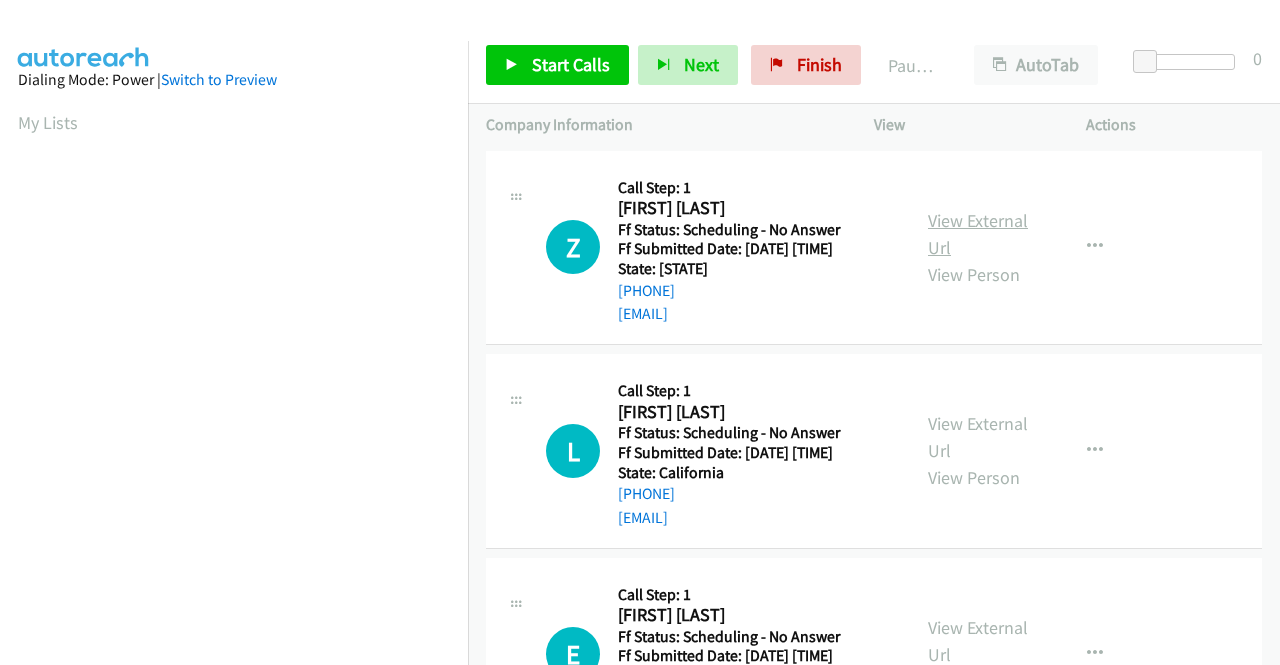 scroll, scrollTop: 0, scrollLeft: 0, axis: both 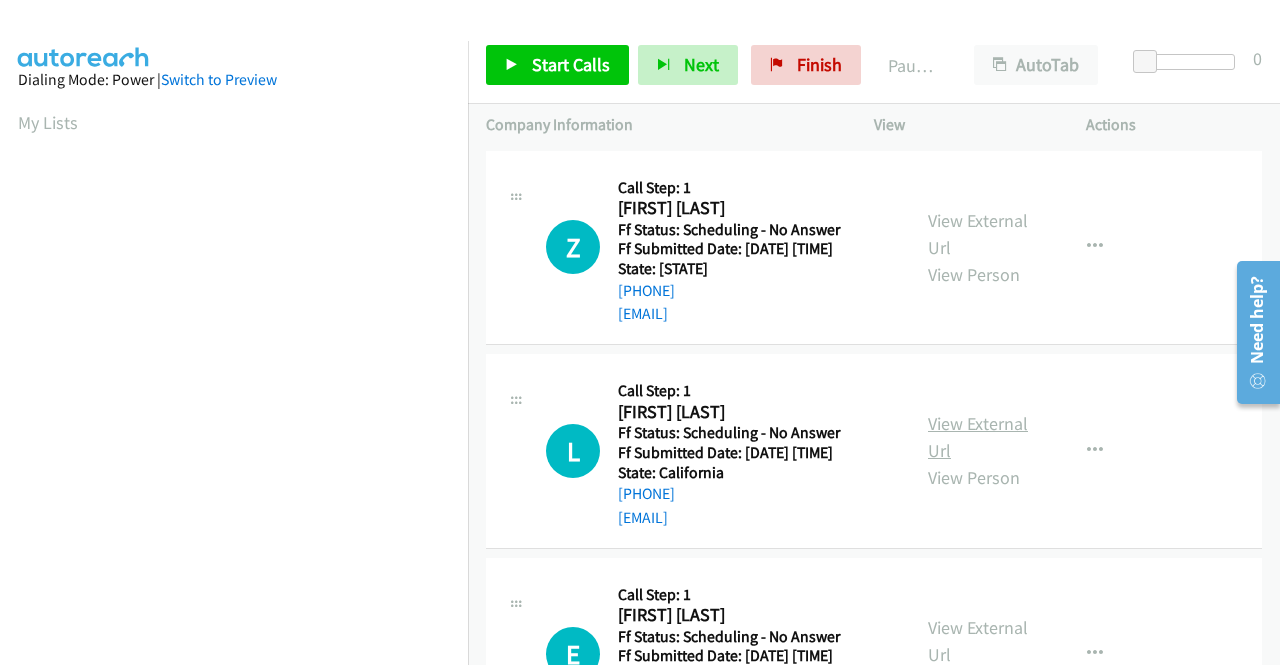 click on "View External Url" at bounding box center [978, 437] 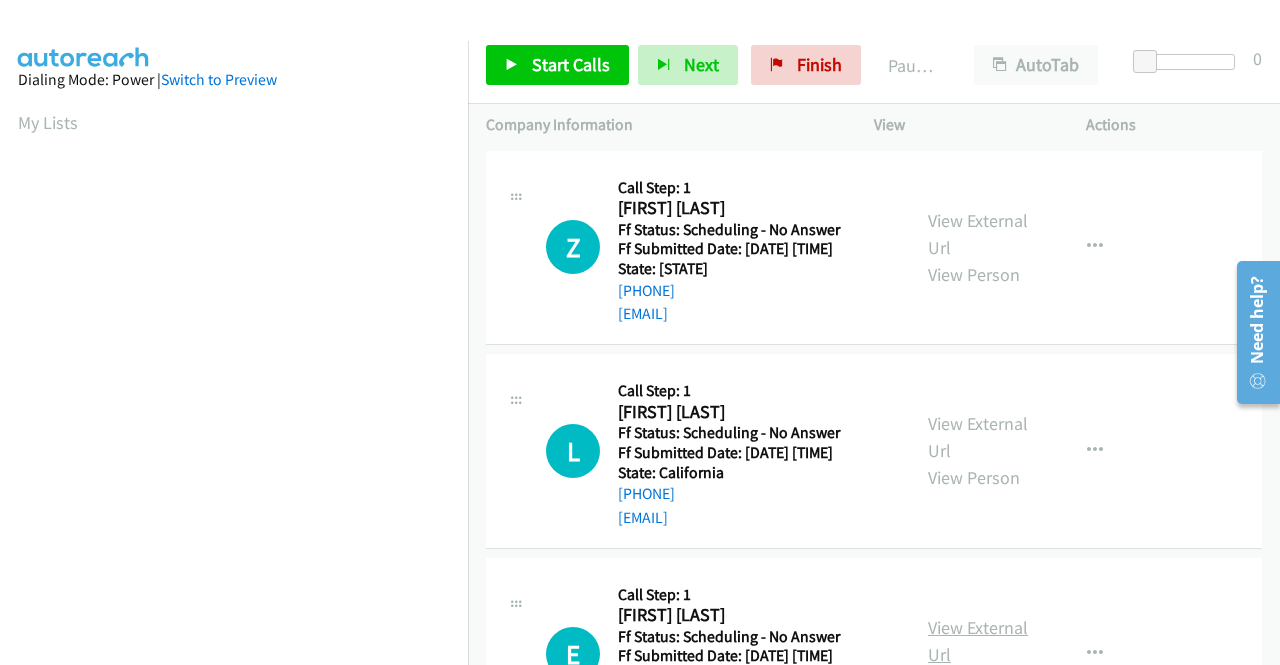 scroll, scrollTop: 200, scrollLeft: 0, axis: vertical 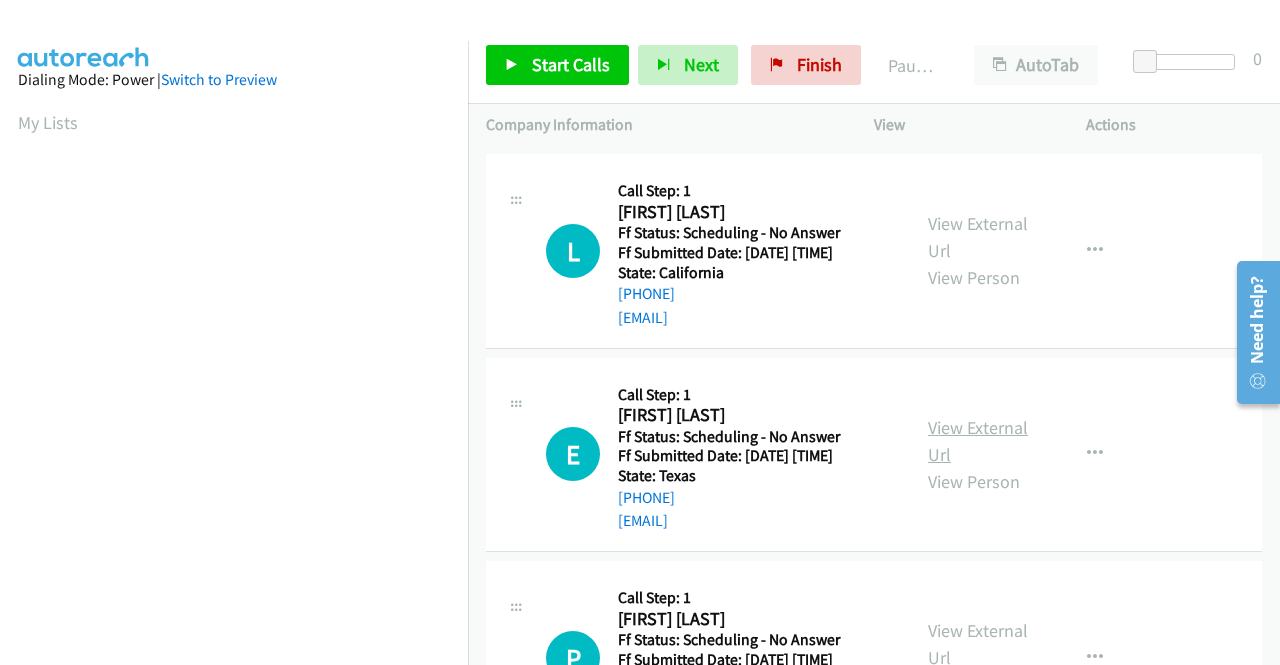click on "View External Url" at bounding box center (978, 441) 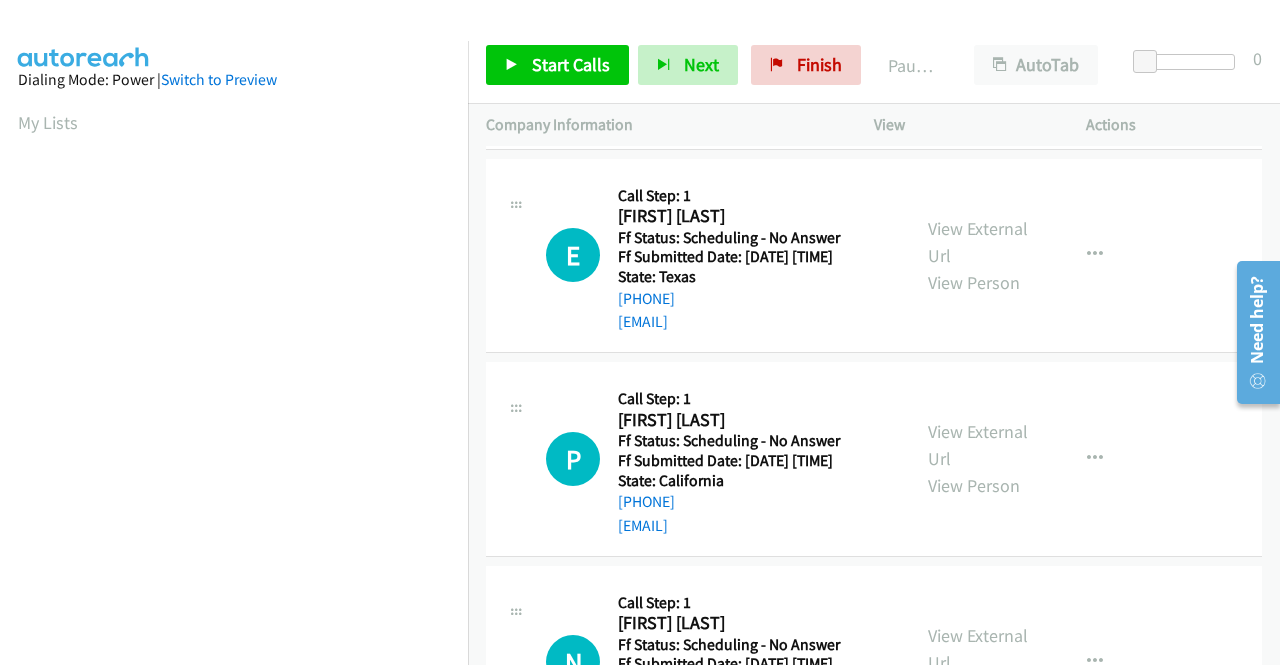 scroll, scrollTop: 400, scrollLeft: 0, axis: vertical 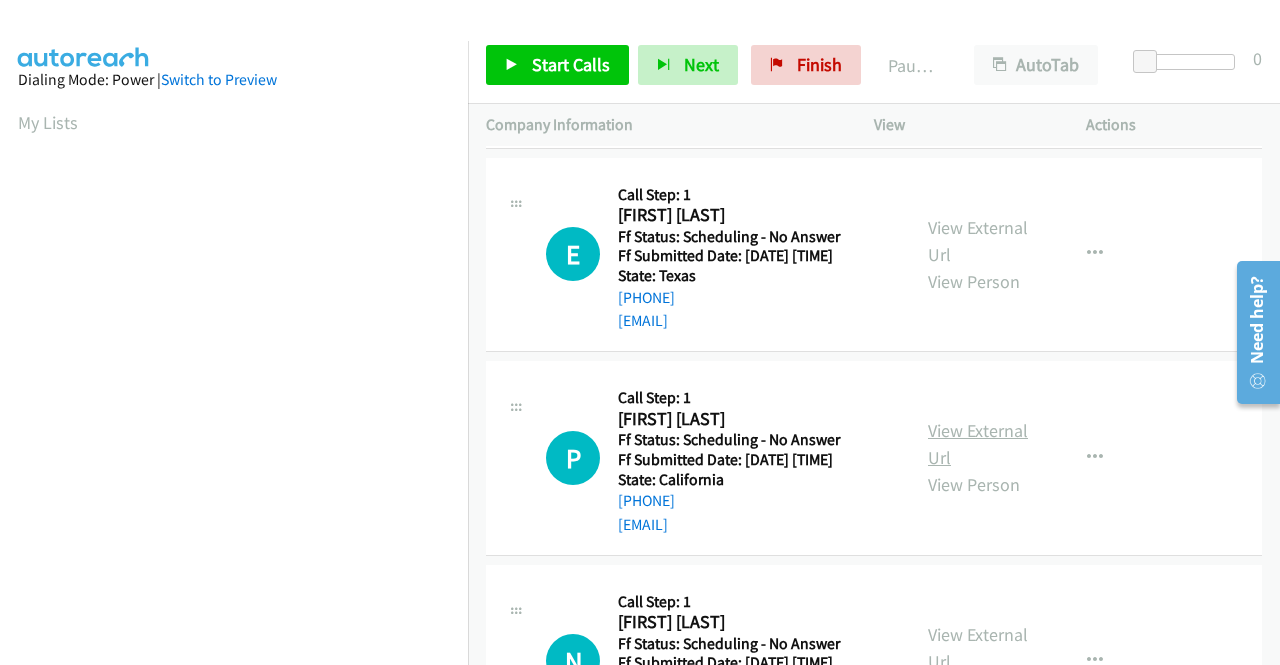 drag, startPoint x: 982, startPoint y: 481, endPoint x: 964, endPoint y: 494, distance: 22.203604 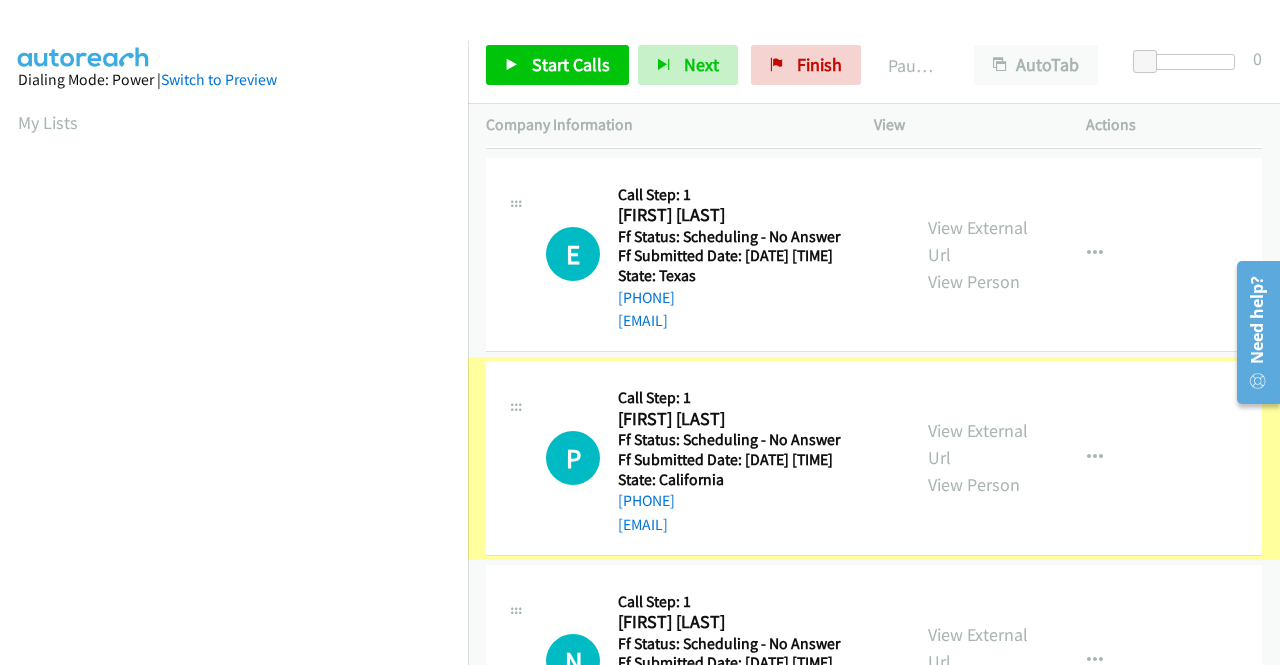 click on "View External Url" at bounding box center [978, 444] 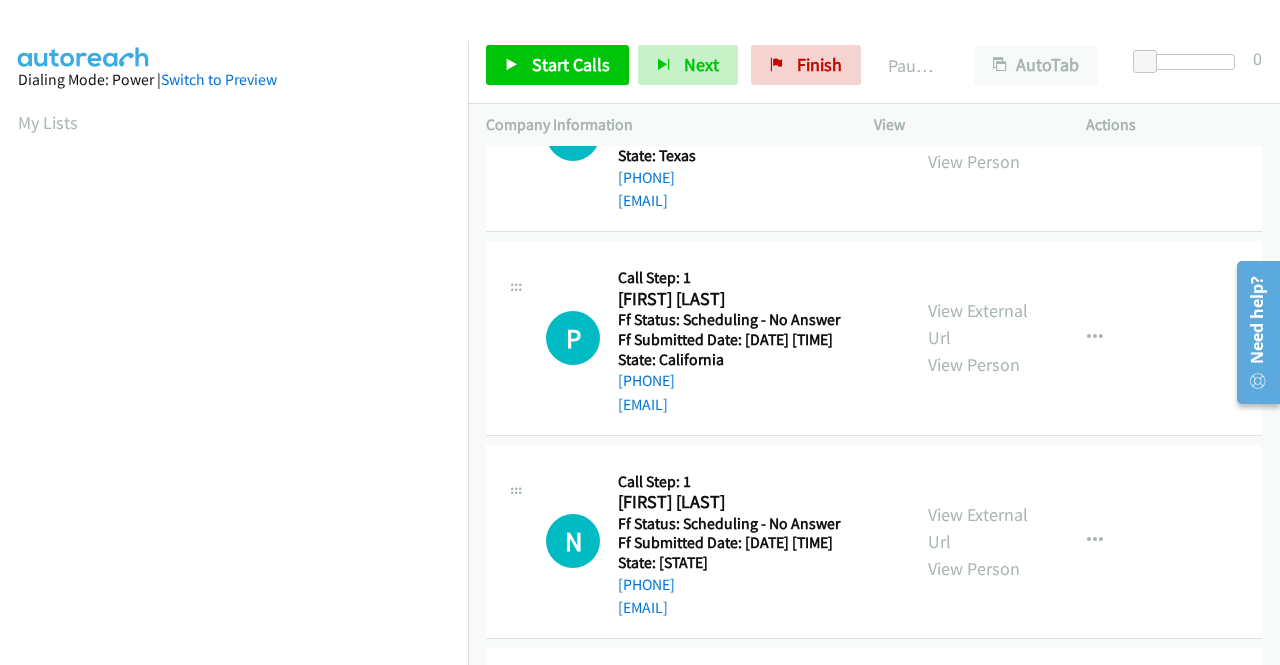 scroll, scrollTop: 700, scrollLeft: 0, axis: vertical 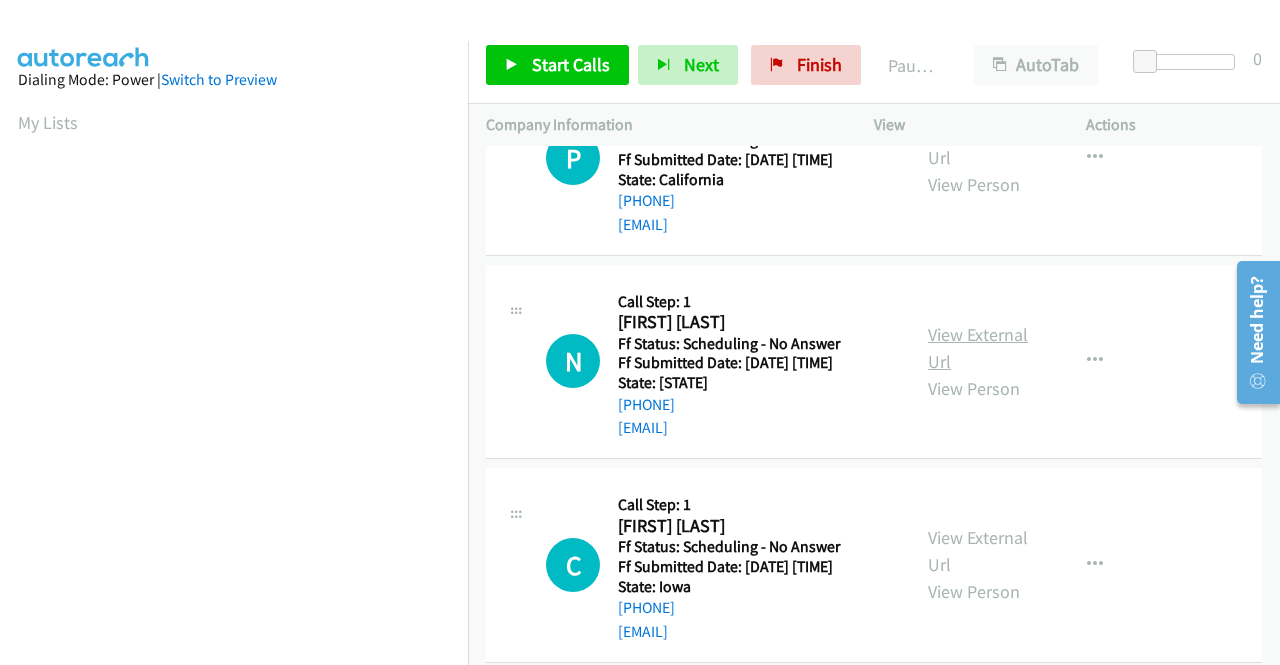 click on "View External Url" at bounding box center [978, 348] 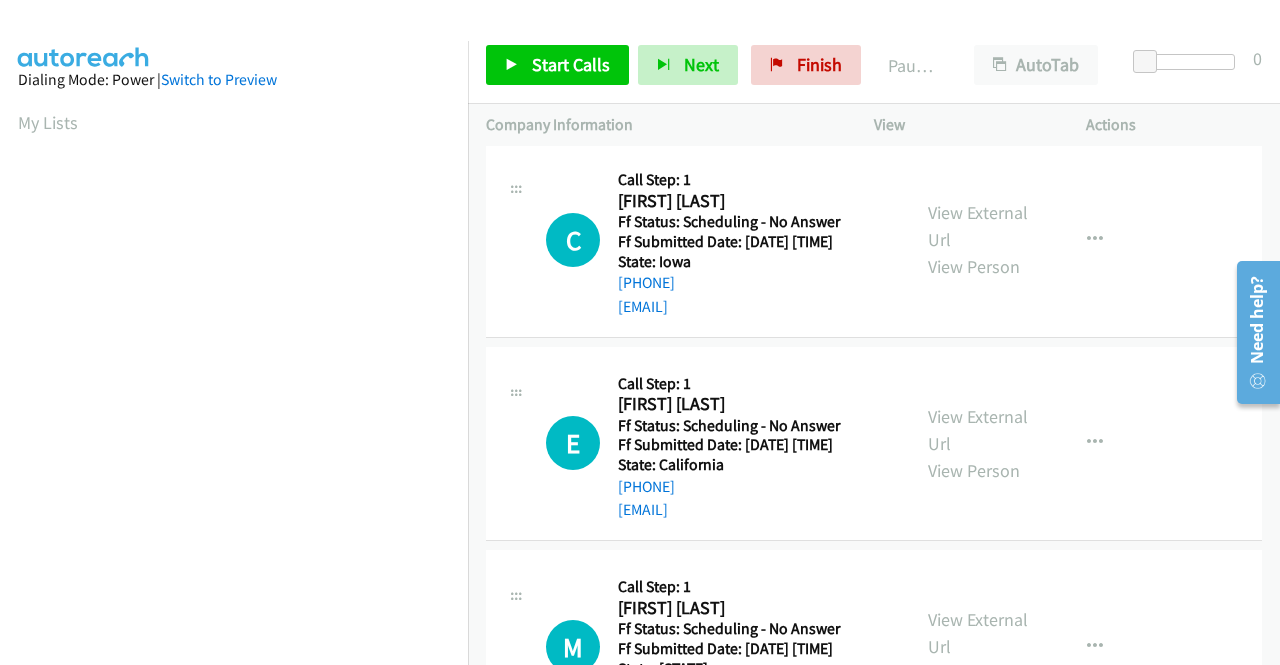 scroll, scrollTop: 900, scrollLeft: 0, axis: vertical 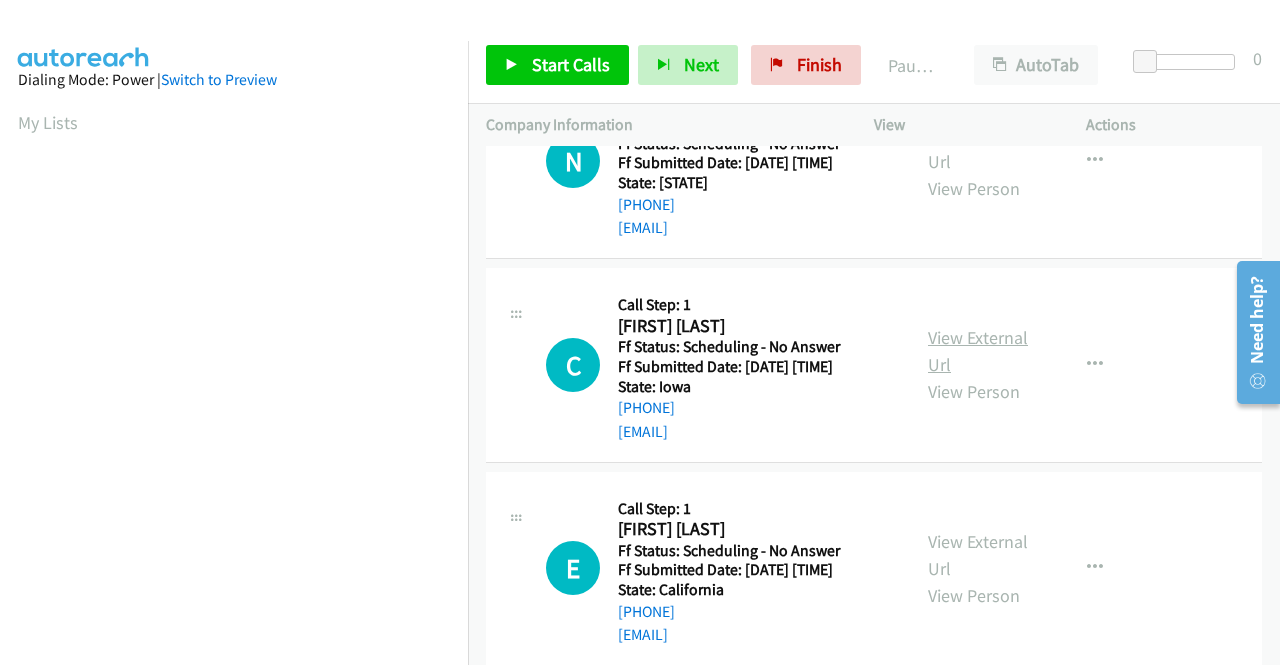click on "View External Url" at bounding box center (978, 351) 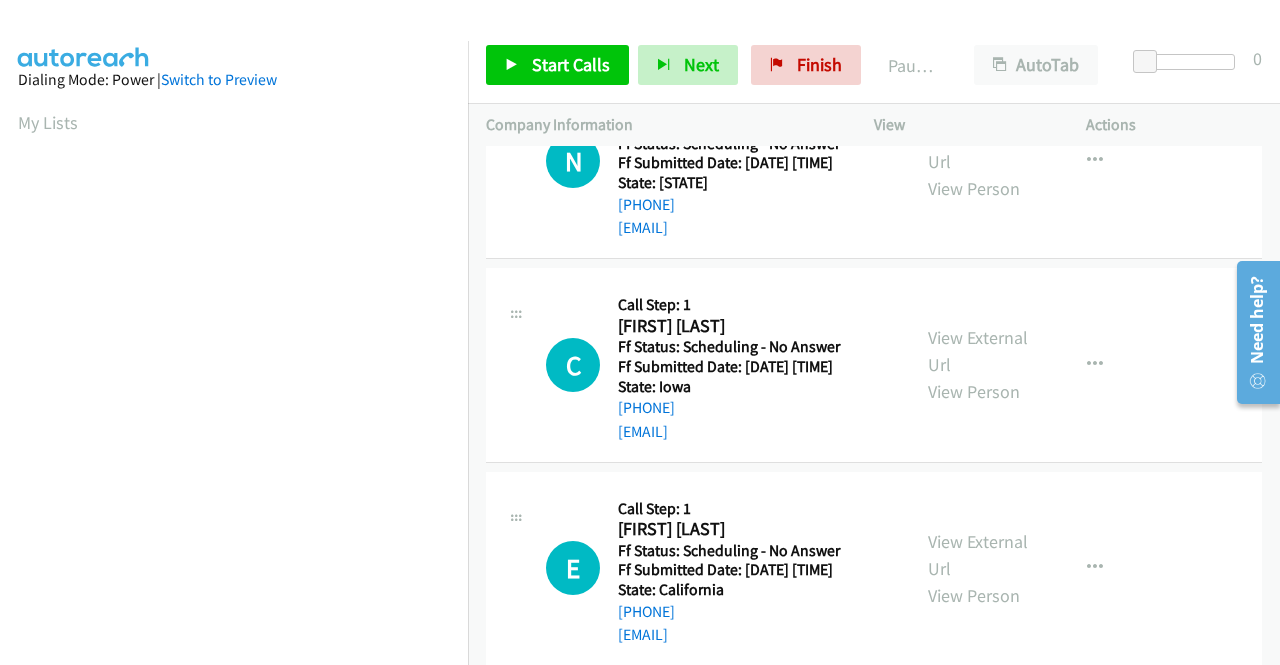 scroll, scrollTop: 1100, scrollLeft: 0, axis: vertical 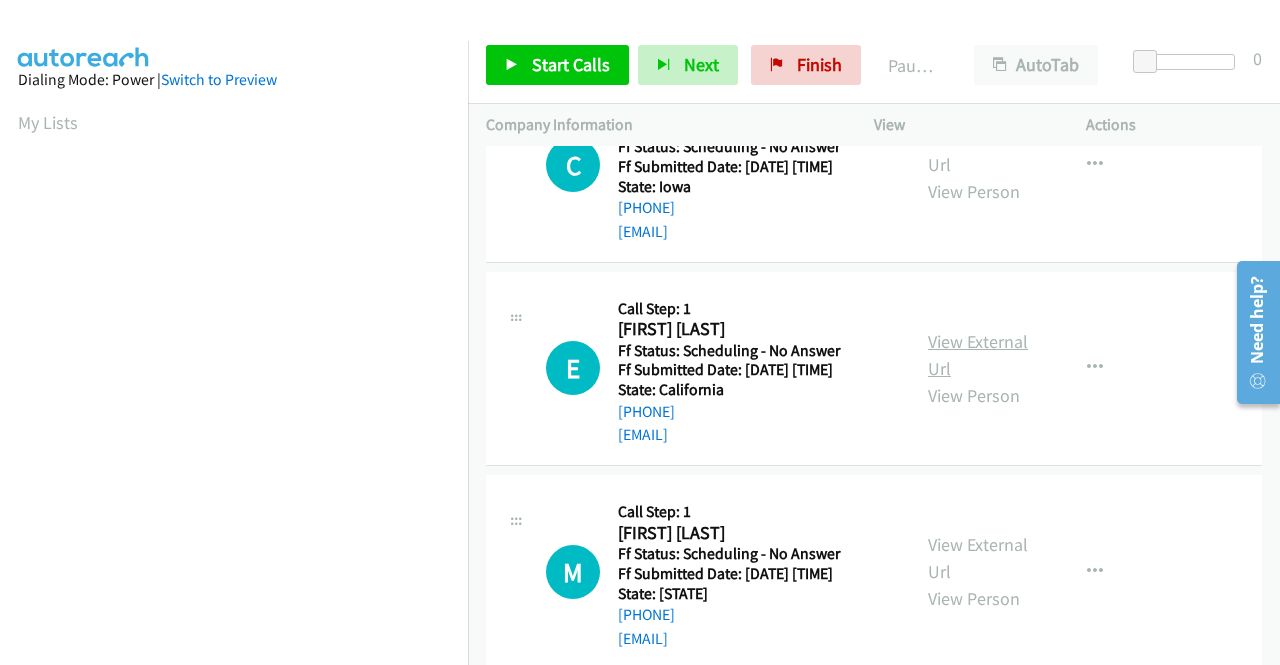 click on "View External Url" at bounding box center (978, 355) 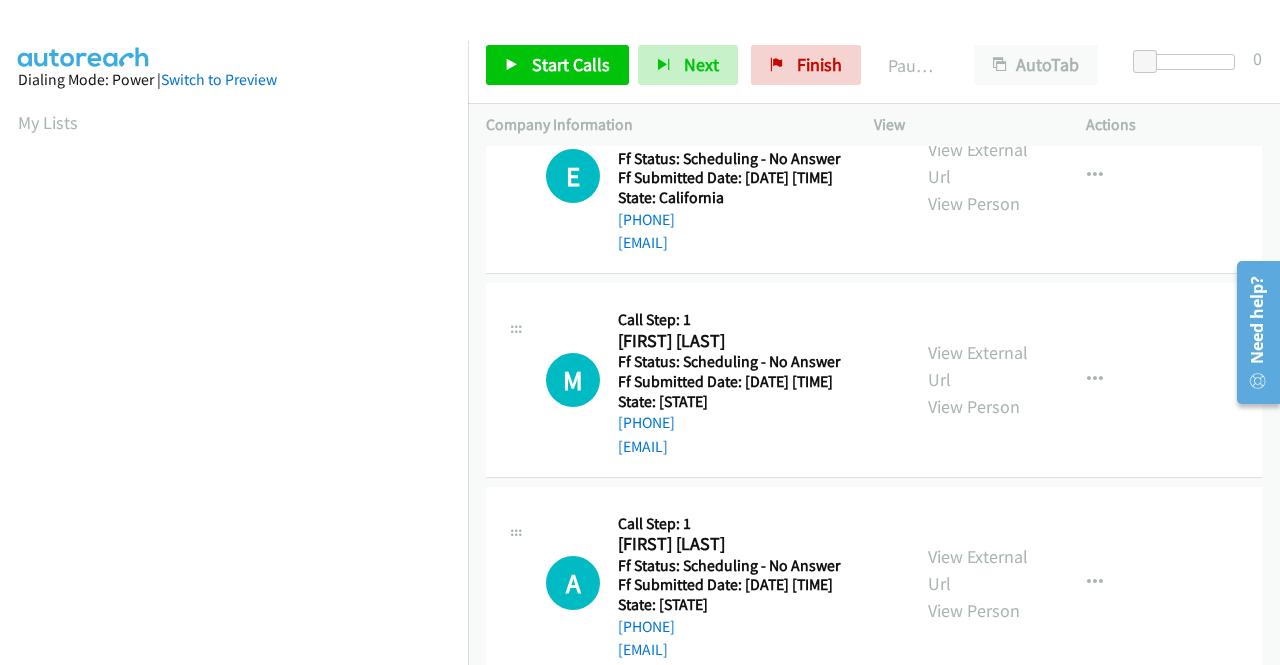 scroll, scrollTop: 1300, scrollLeft: 0, axis: vertical 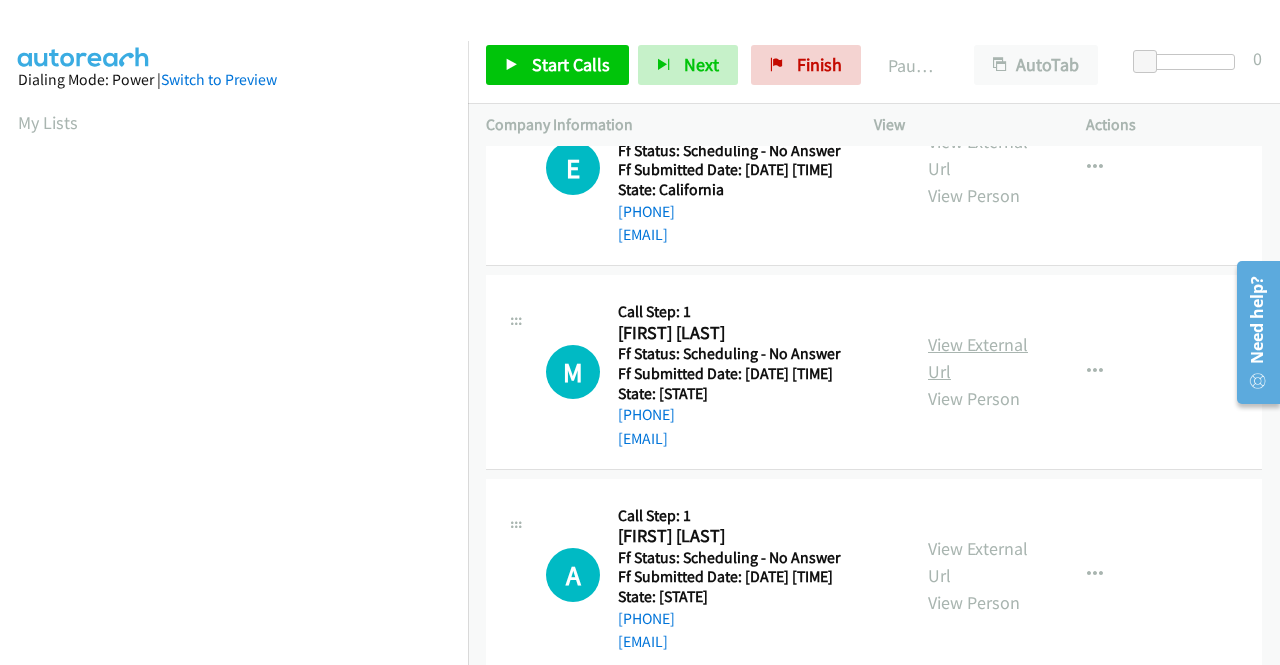 click on "View External Url" at bounding box center (978, 358) 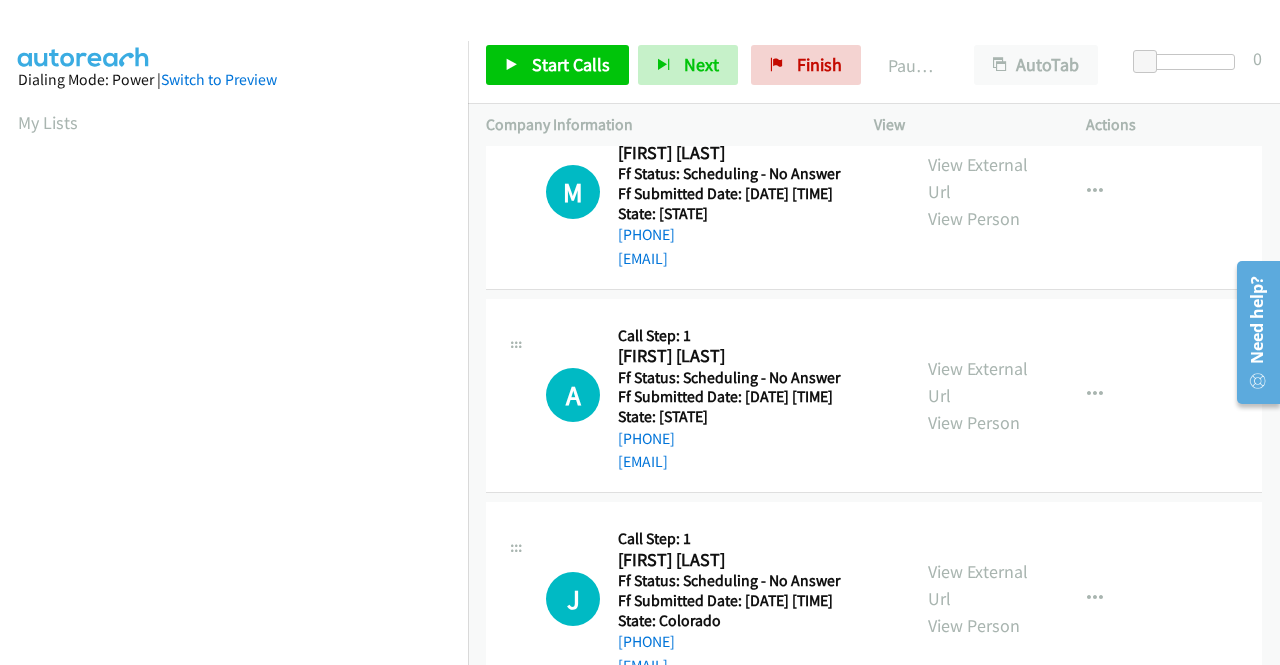 scroll, scrollTop: 1500, scrollLeft: 0, axis: vertical 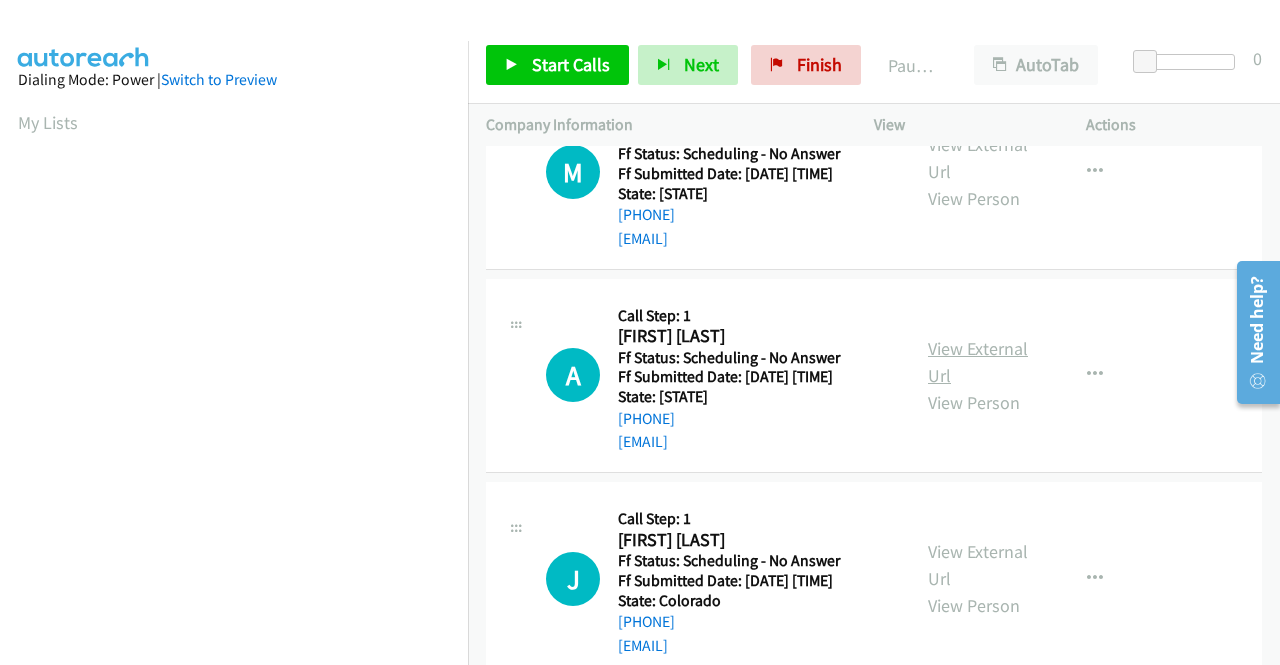 click on "View External Url" at bounding box center (978, 362) 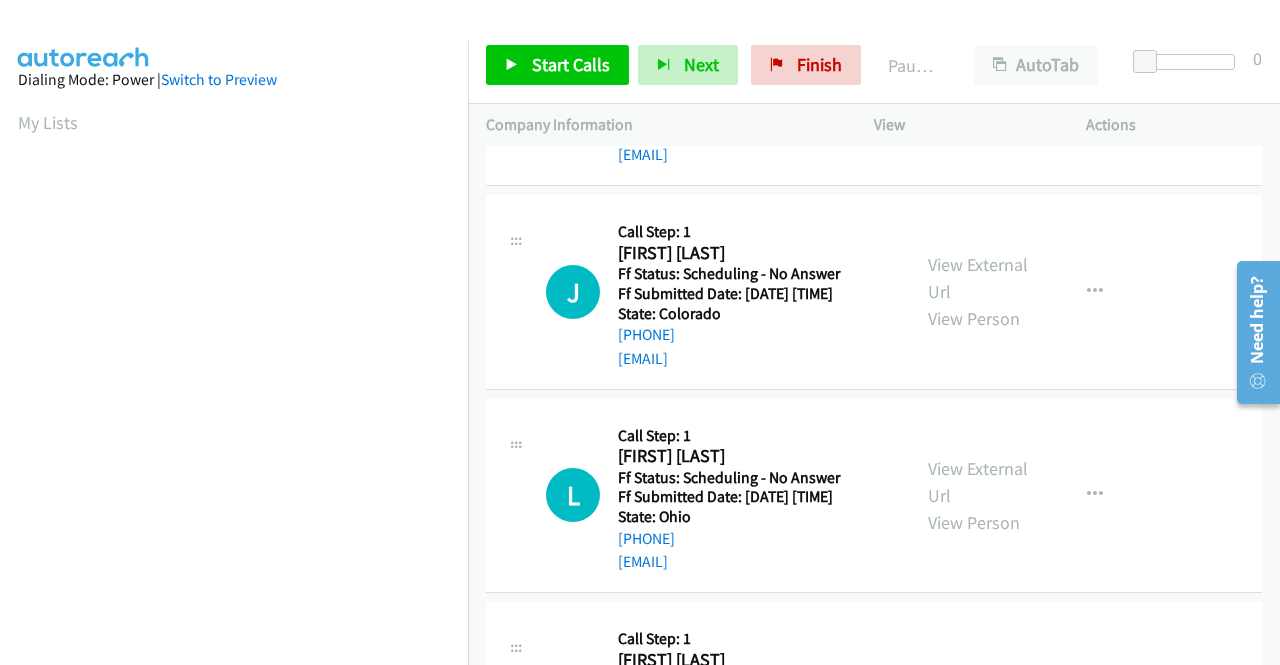 scroll, scrollTop: 1800, scrollLeft: 0, axis: vertical 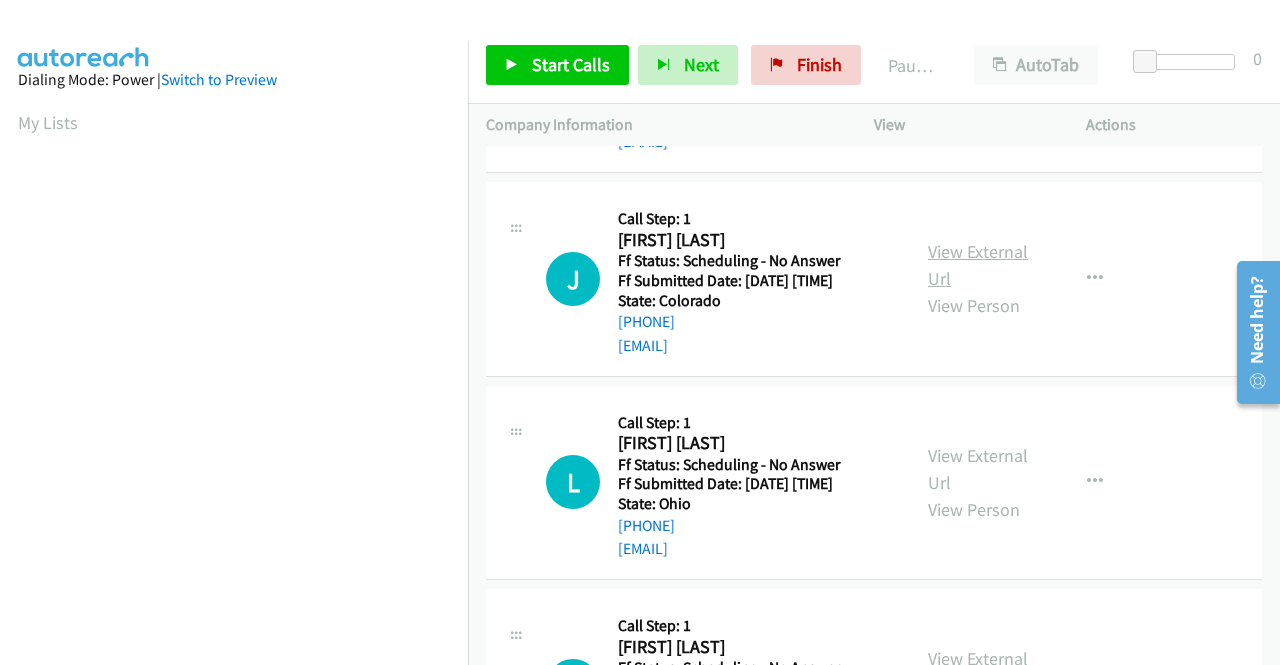 click on "View External Url" at bounding box center (978, 265) 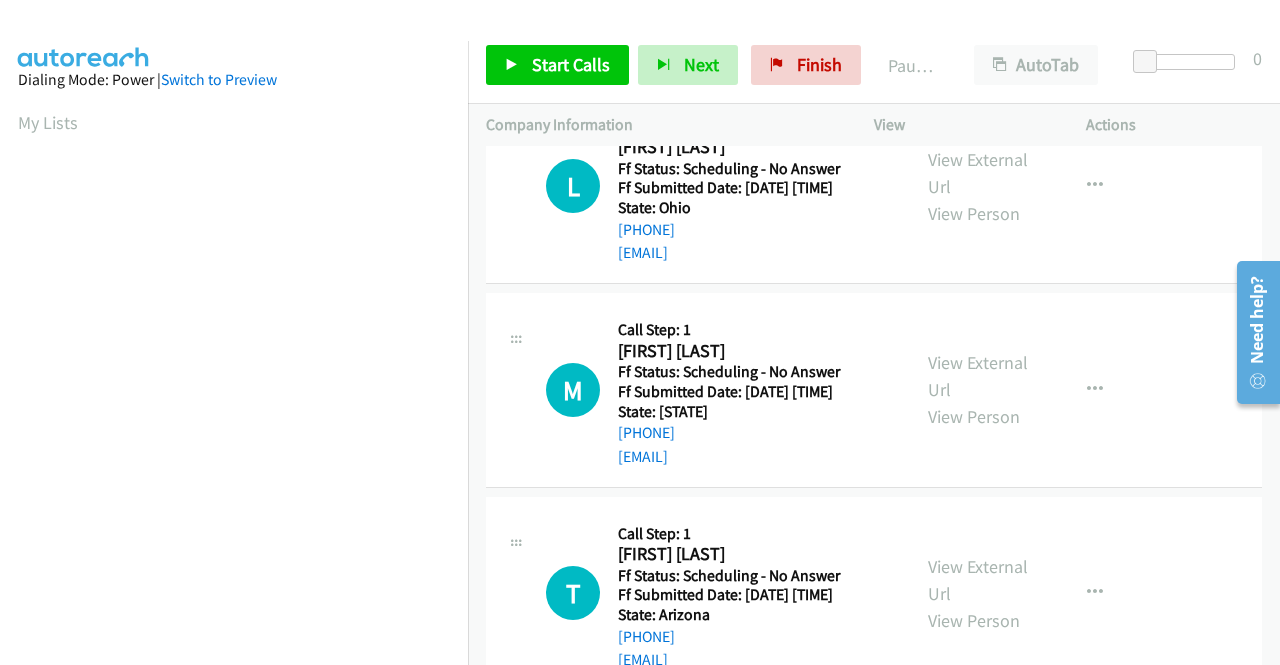 scroll, scrollTop: 2100, scrollLeft: 0, axis: vertical 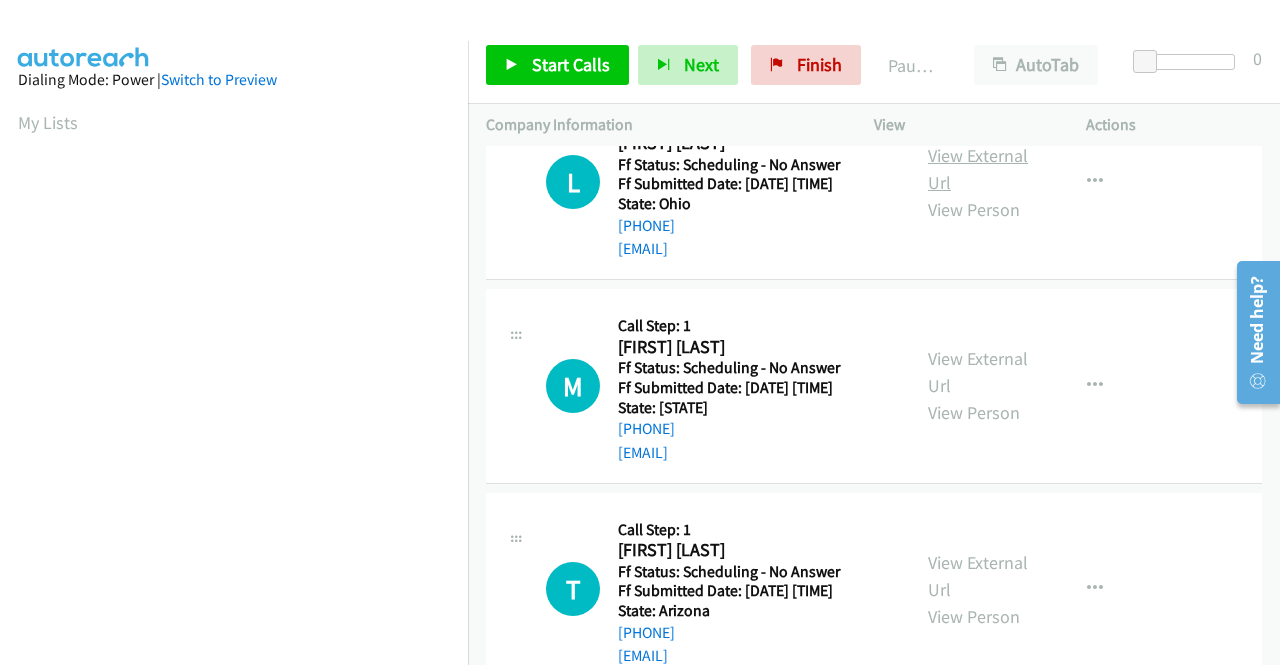 click on "View External Url" at bounding box center (978, 169) 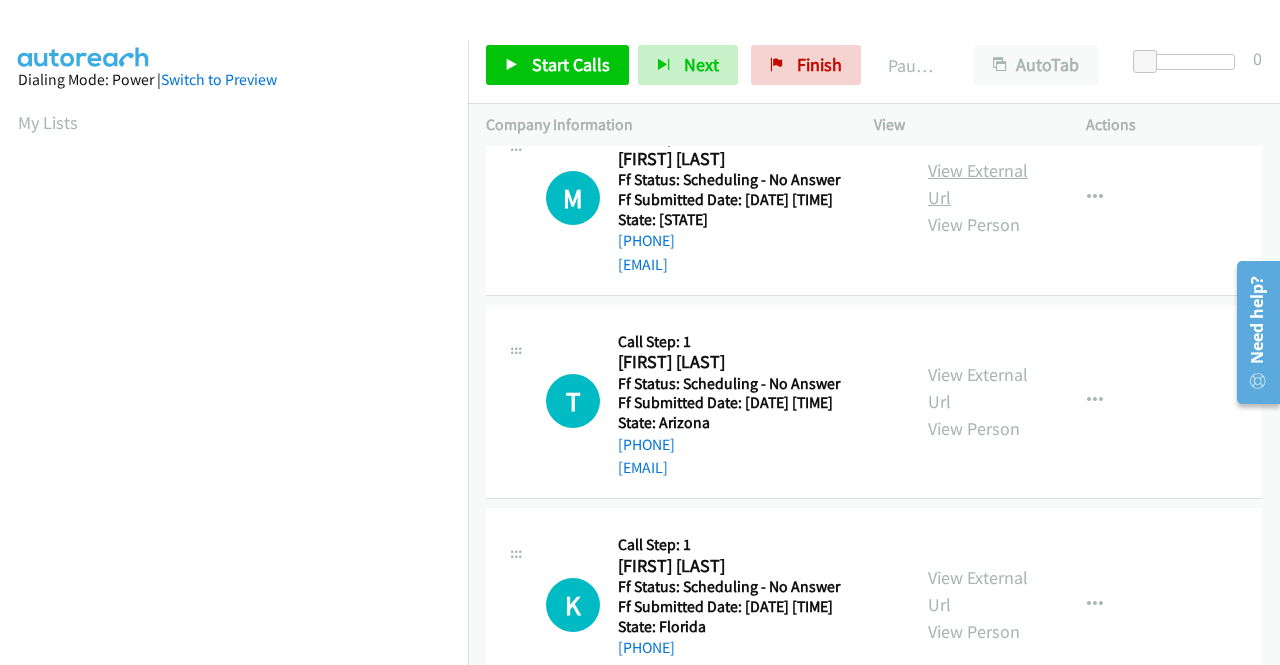 scroll, scrollTop: 2300, scrollLeft: 0, axis: vertical 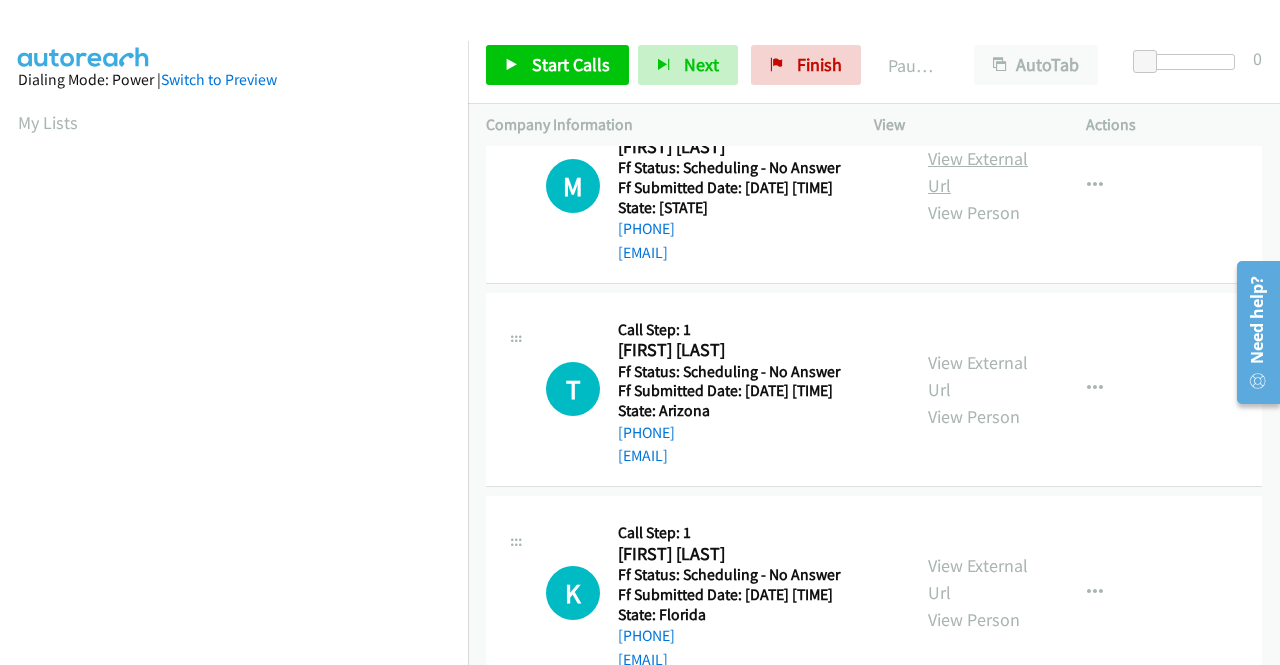 click on "View External Url" at bounding box center (978, 172) 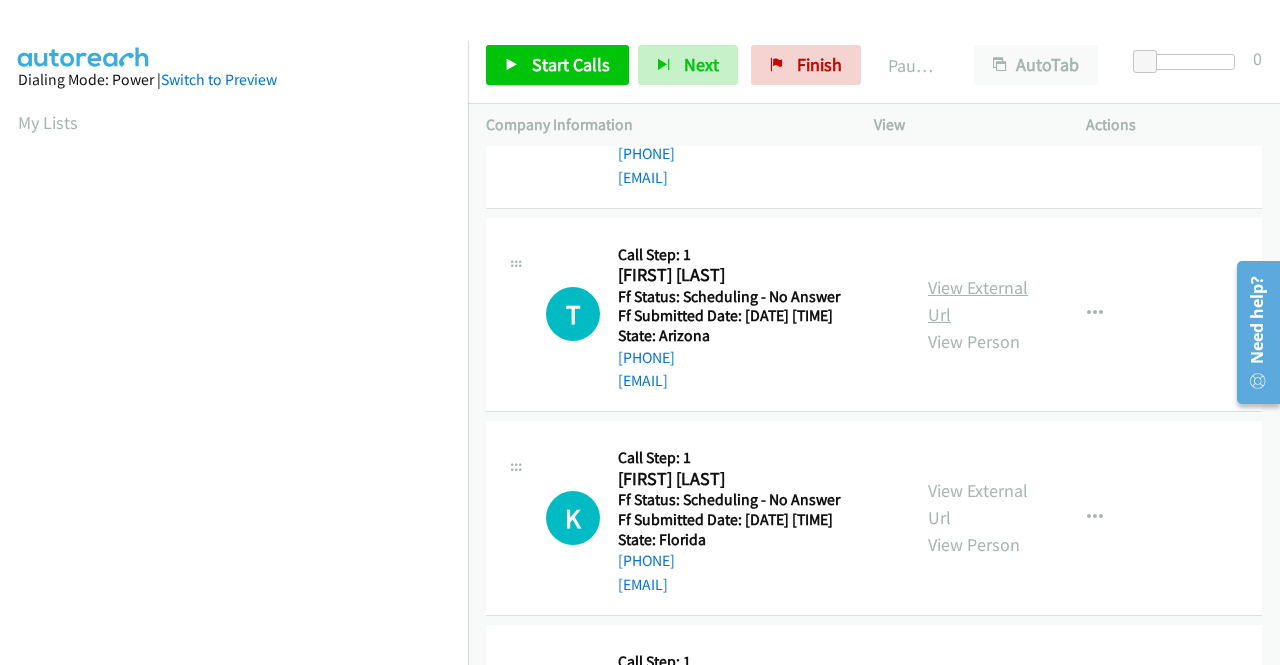 scroll, scrollTop: 2500, scrollLeft: 0, axis: vertical 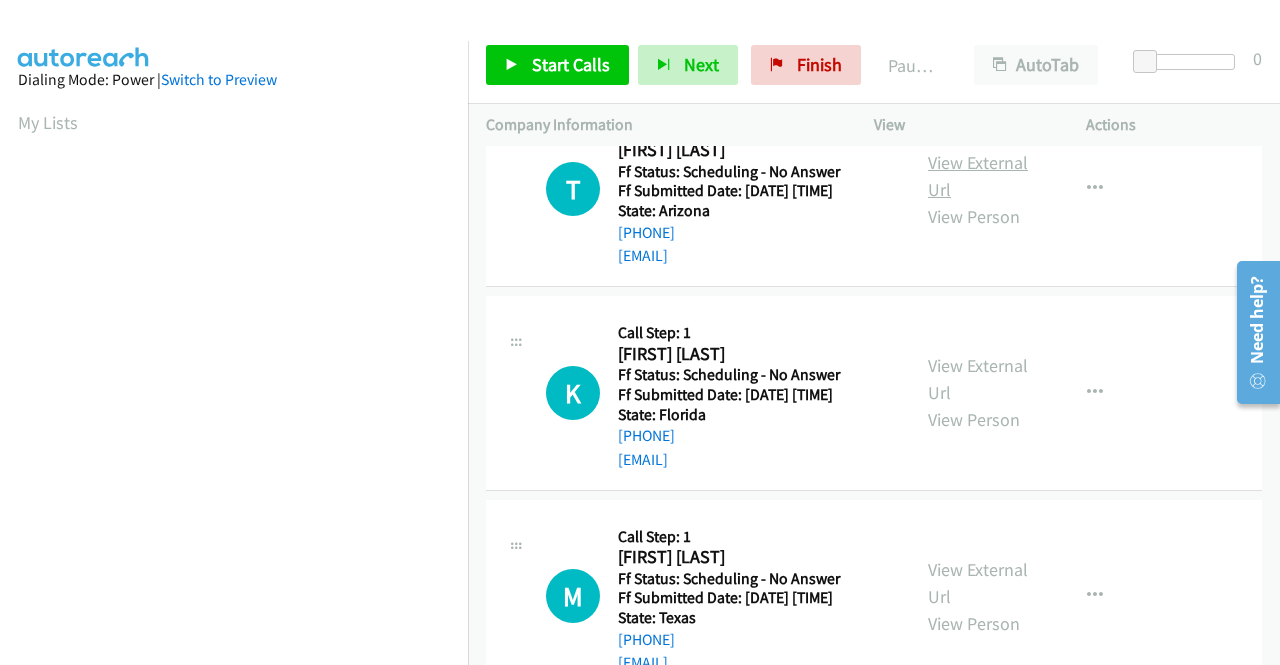 click on "View External Url" at bounding box center [978, 176] 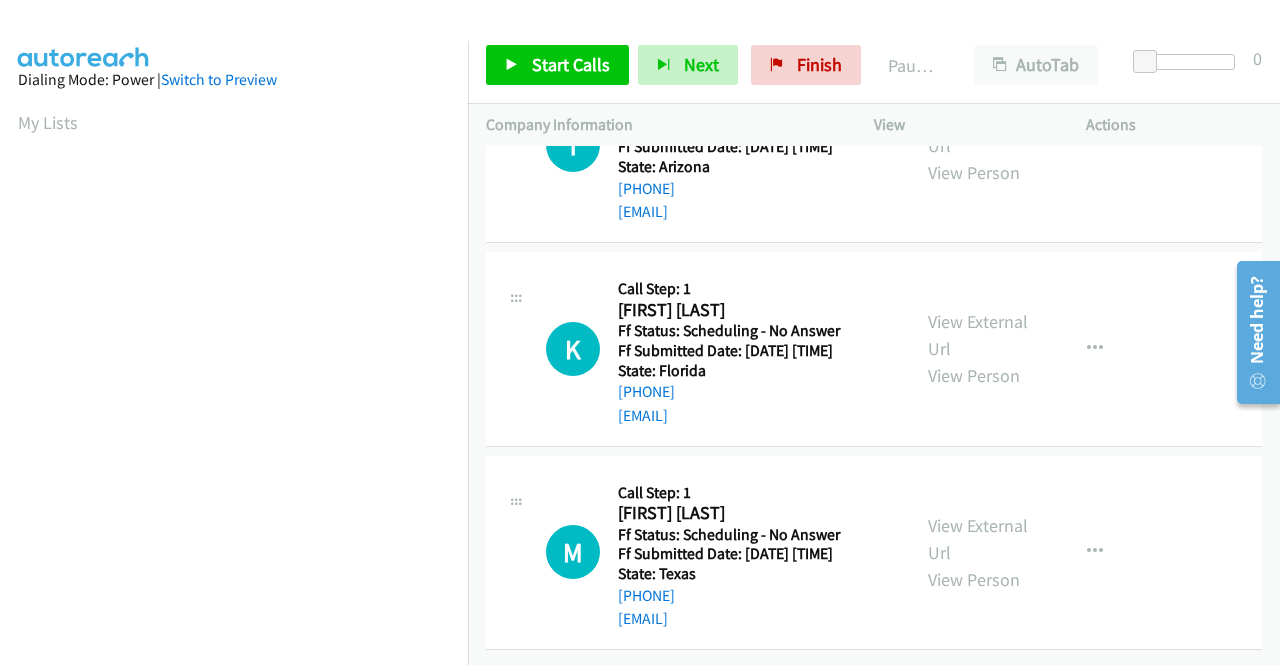 scroll, scrollTop: 2700, scrollLeft: 0, axis: vertical 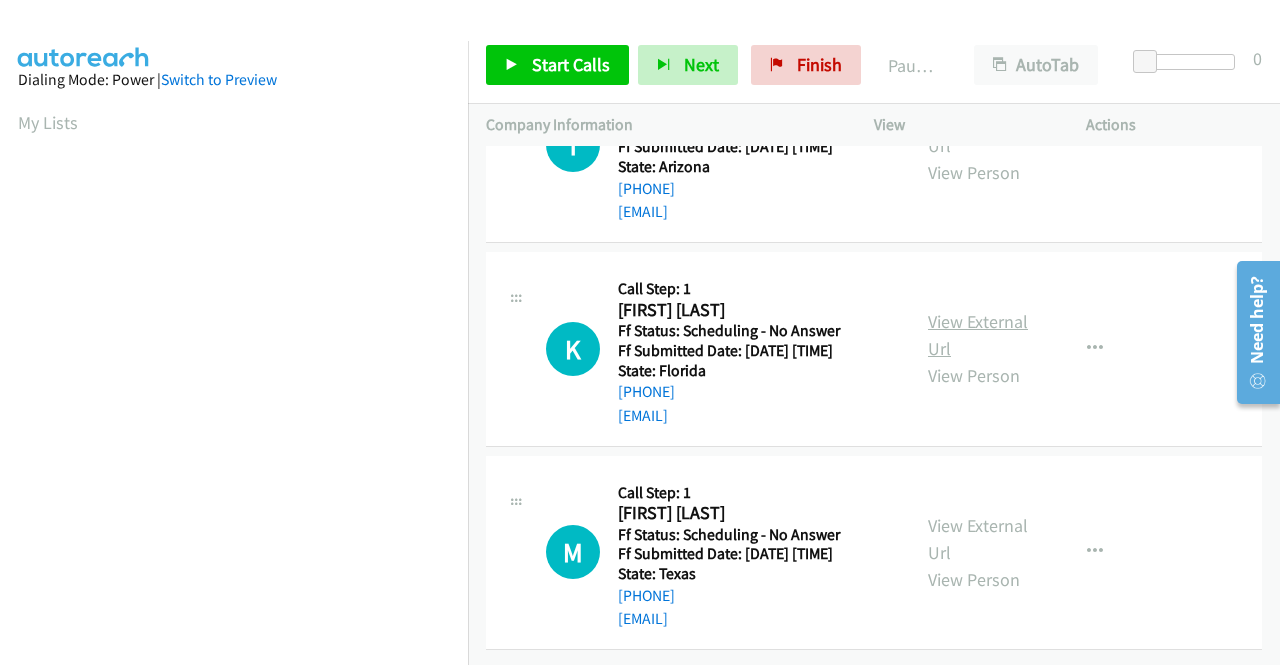 click on "View External Url" at bounding box center [978, 335] 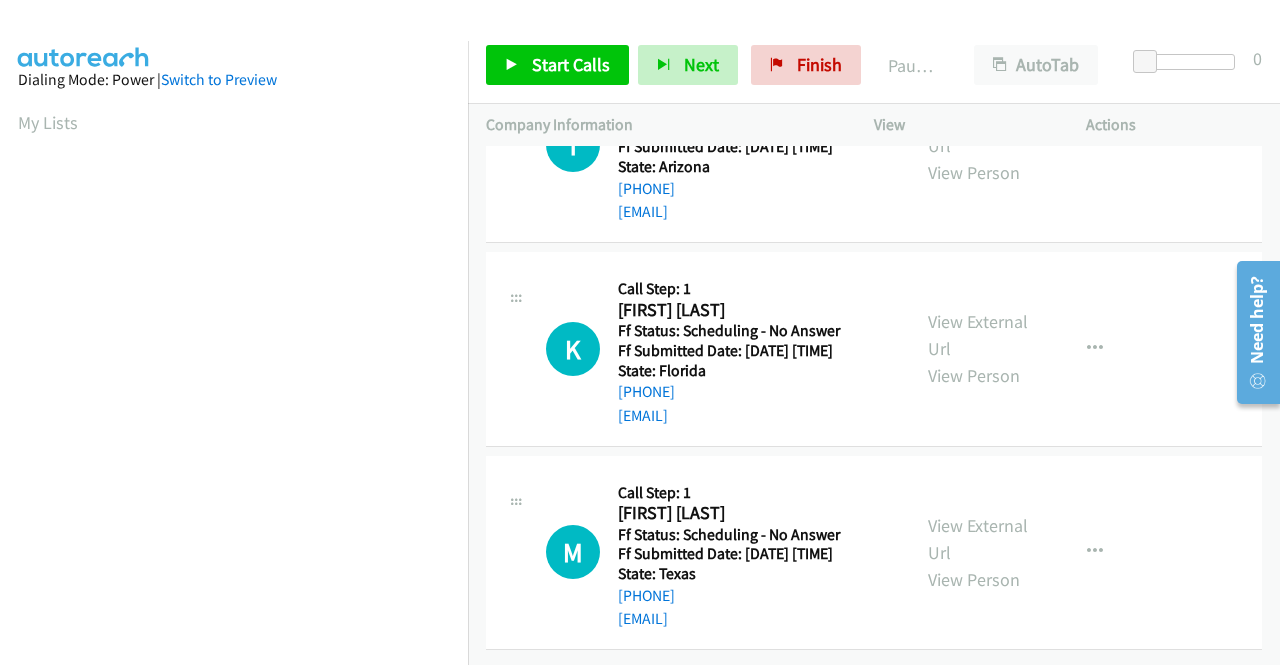 scroll, scrollTop: 2848, scrollLeft: 0, axis: vertical 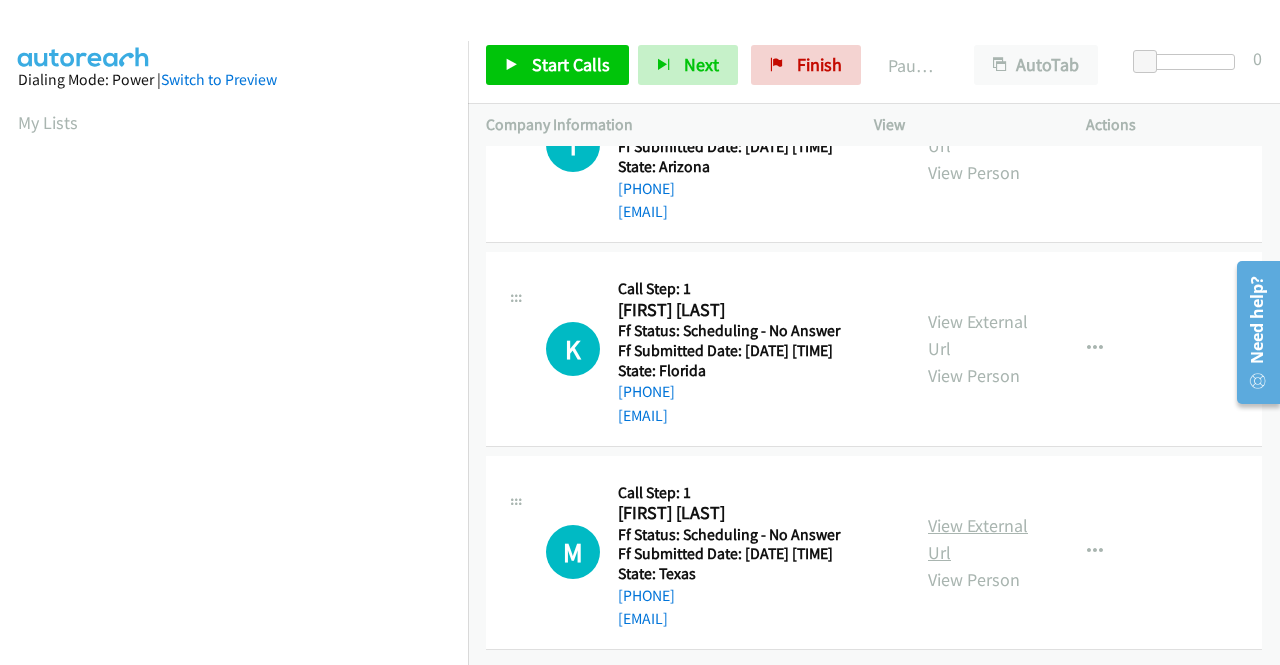click on "View External Url" at bounding box center [978, 539] 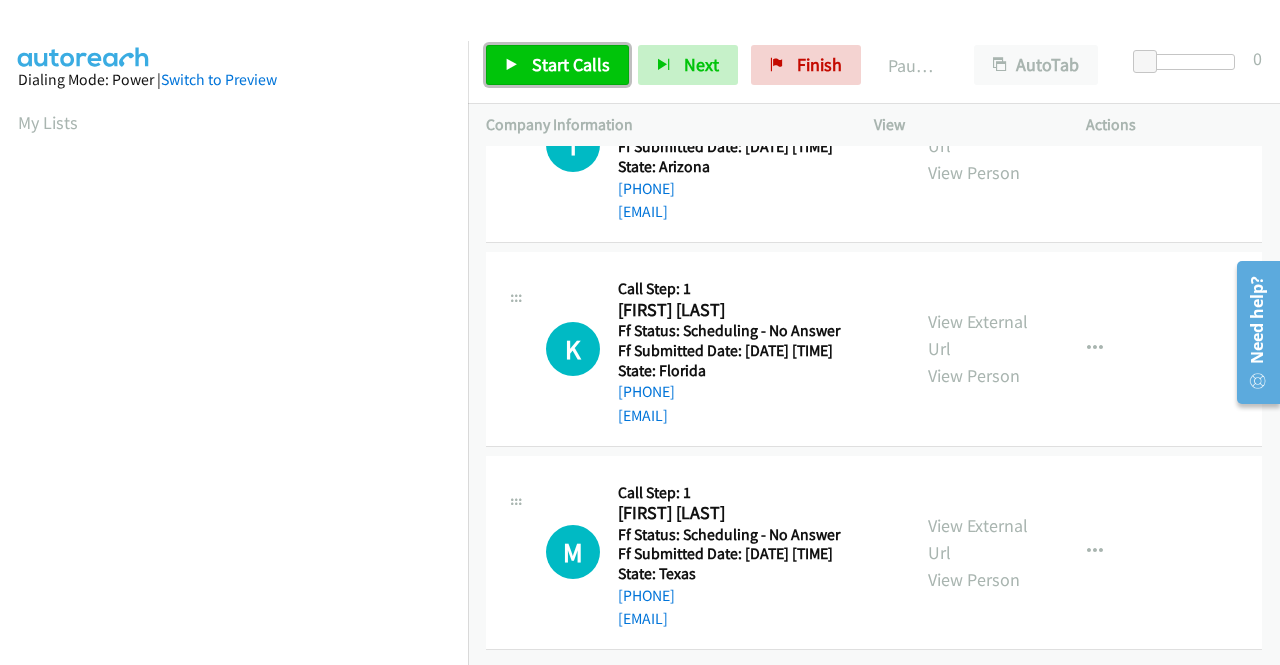 click on "Start Calls" at bounding box center [571, 64] 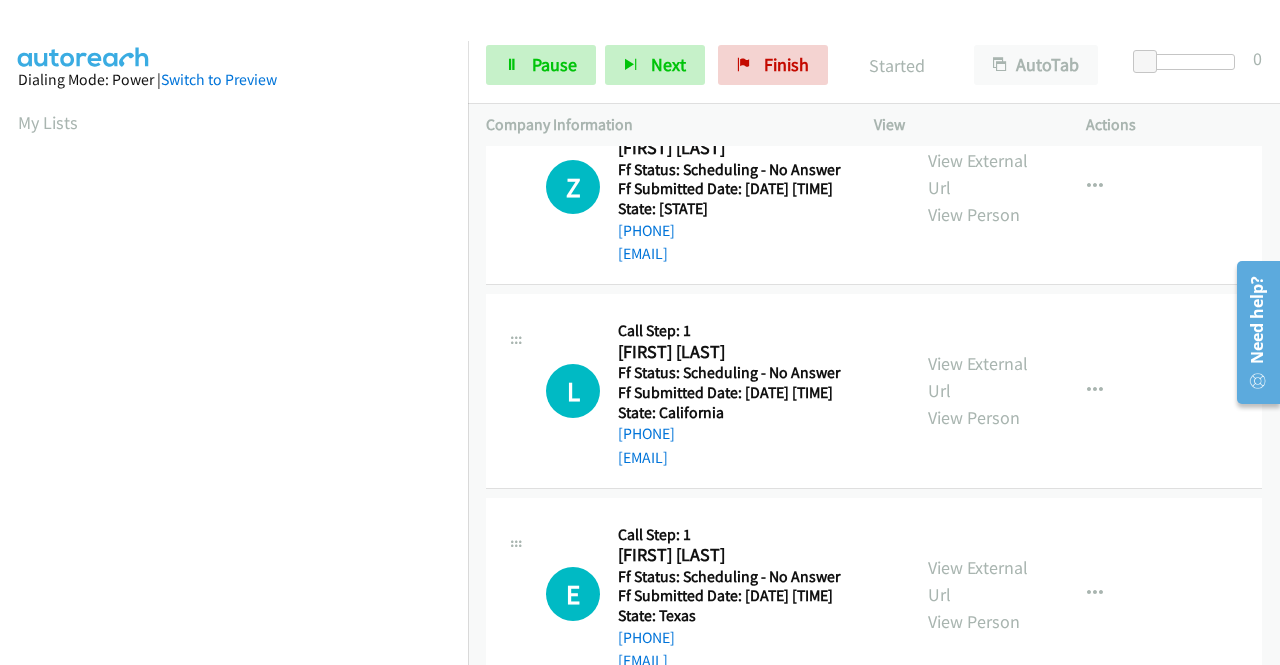 scroll, scrollTop: 0, scrollLeft: 0, axis: both 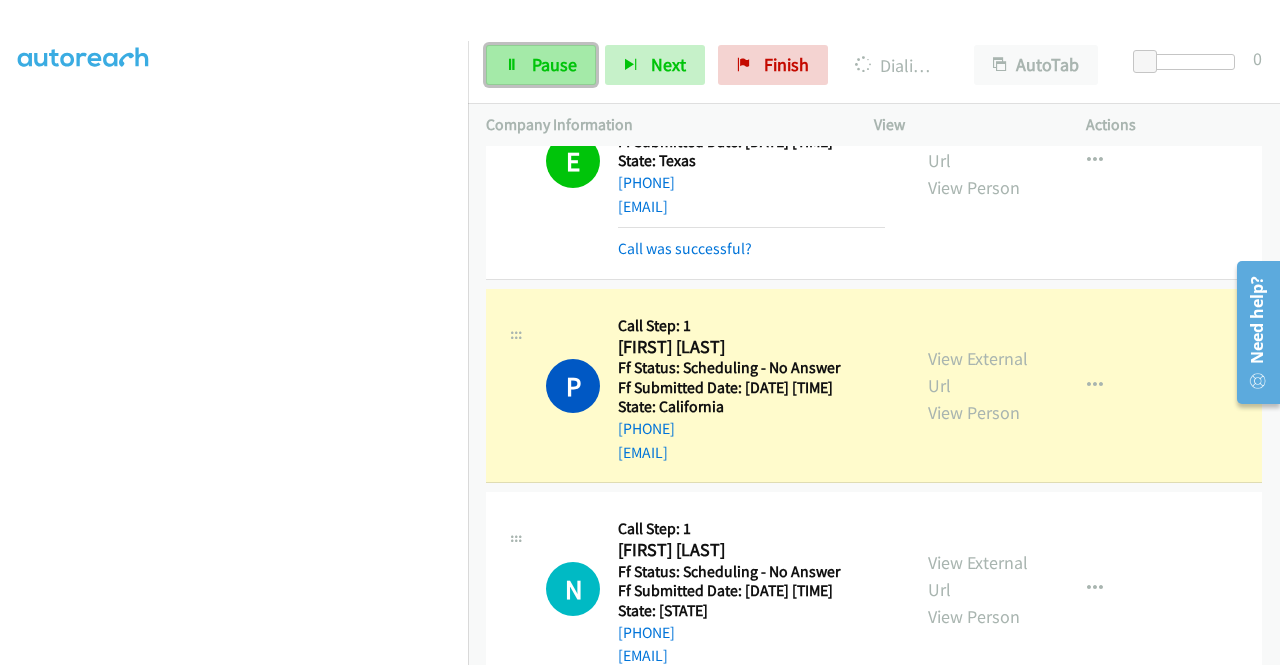 click on "Pause" at bounding box center [554, 64] 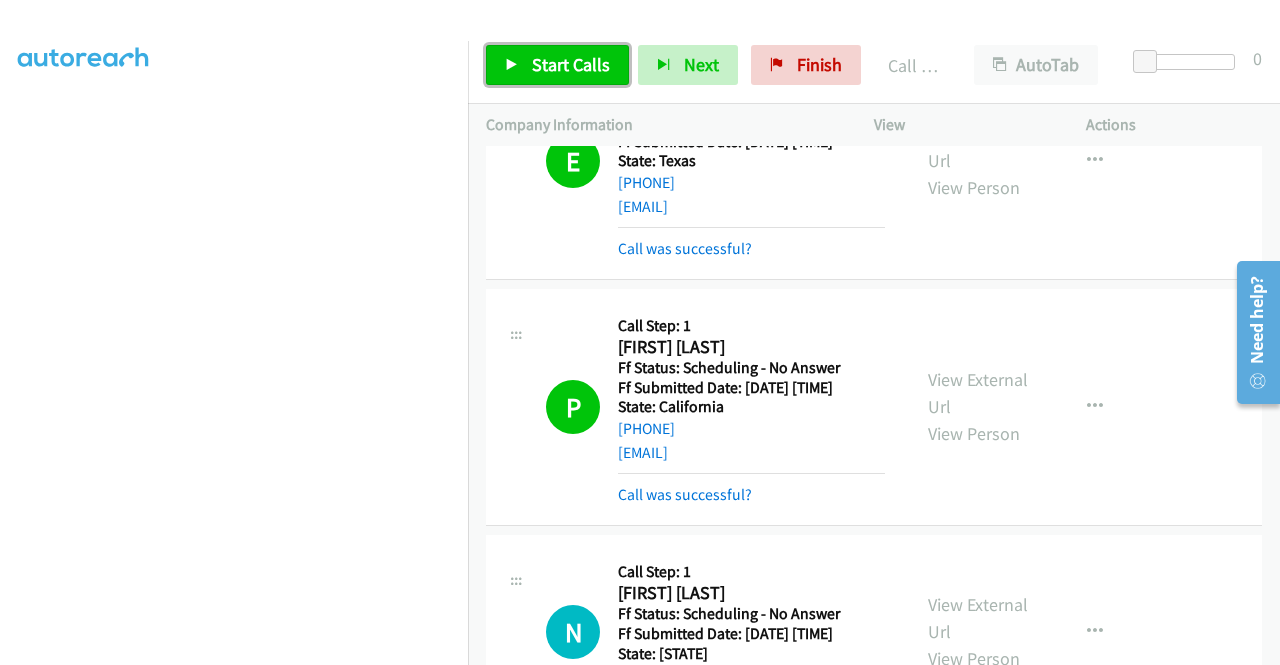 click on "Start Calls" at bounding box center [571, 64] 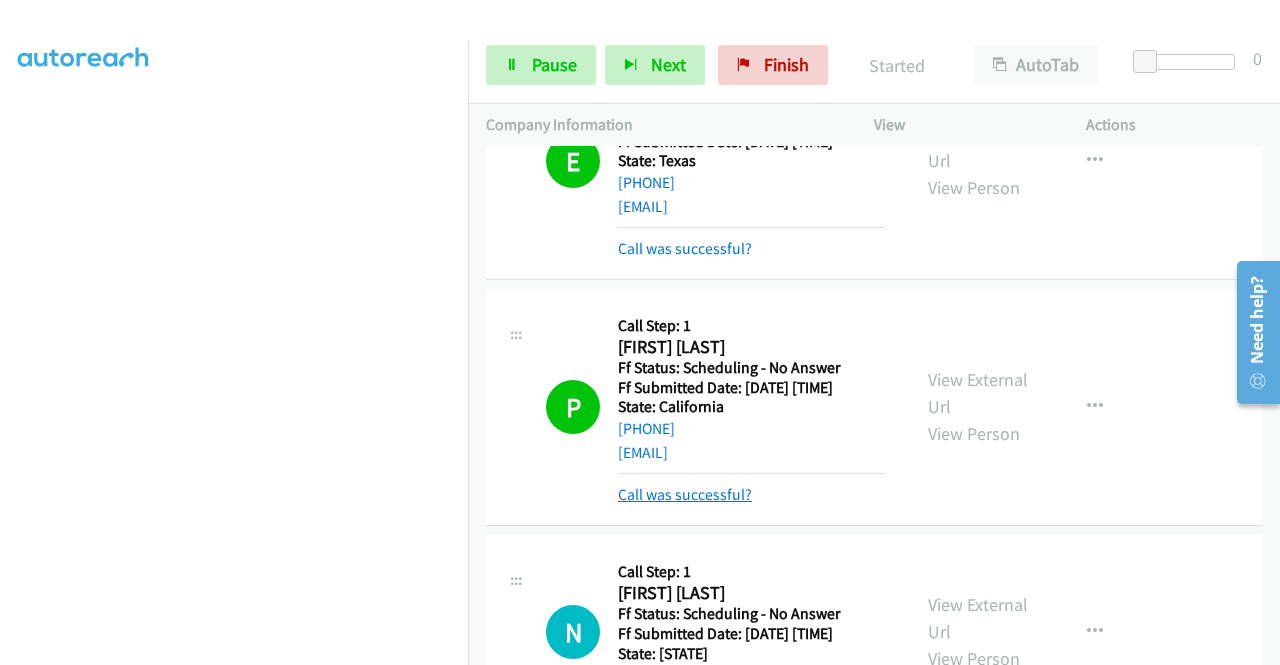 click on "Call was successful?" at bounding box center (685, 494) 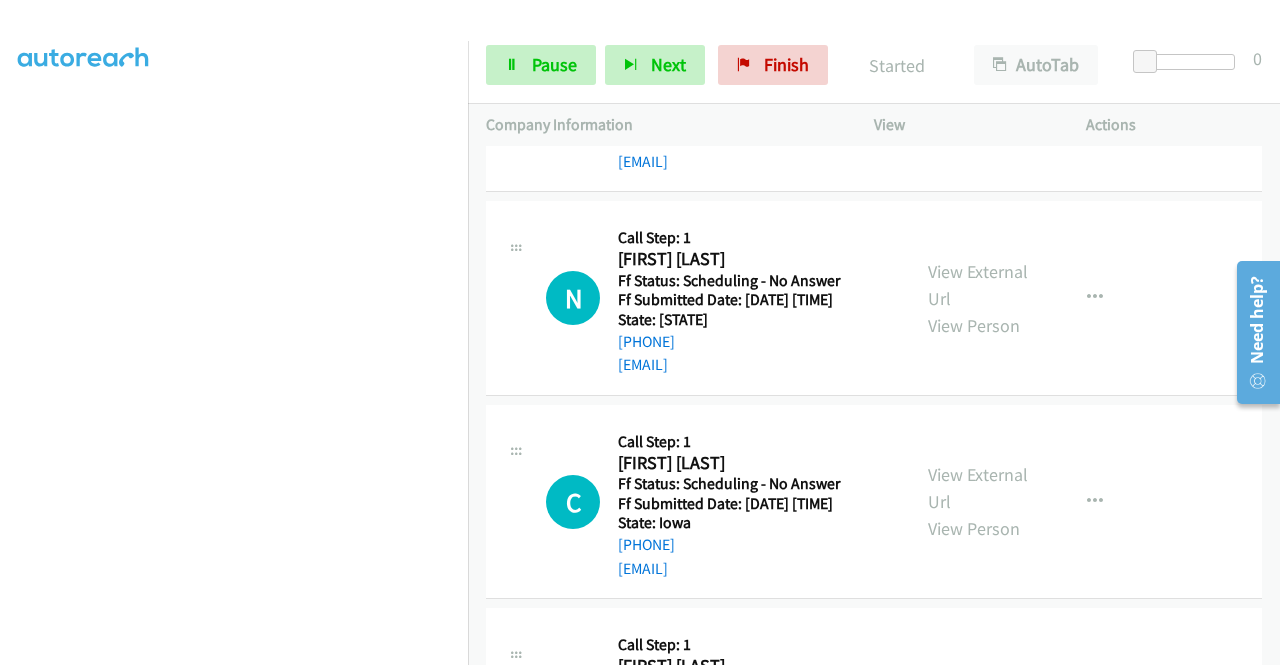 scroll, scrollTop: 900, scrollLeft: 0, axis: vertical 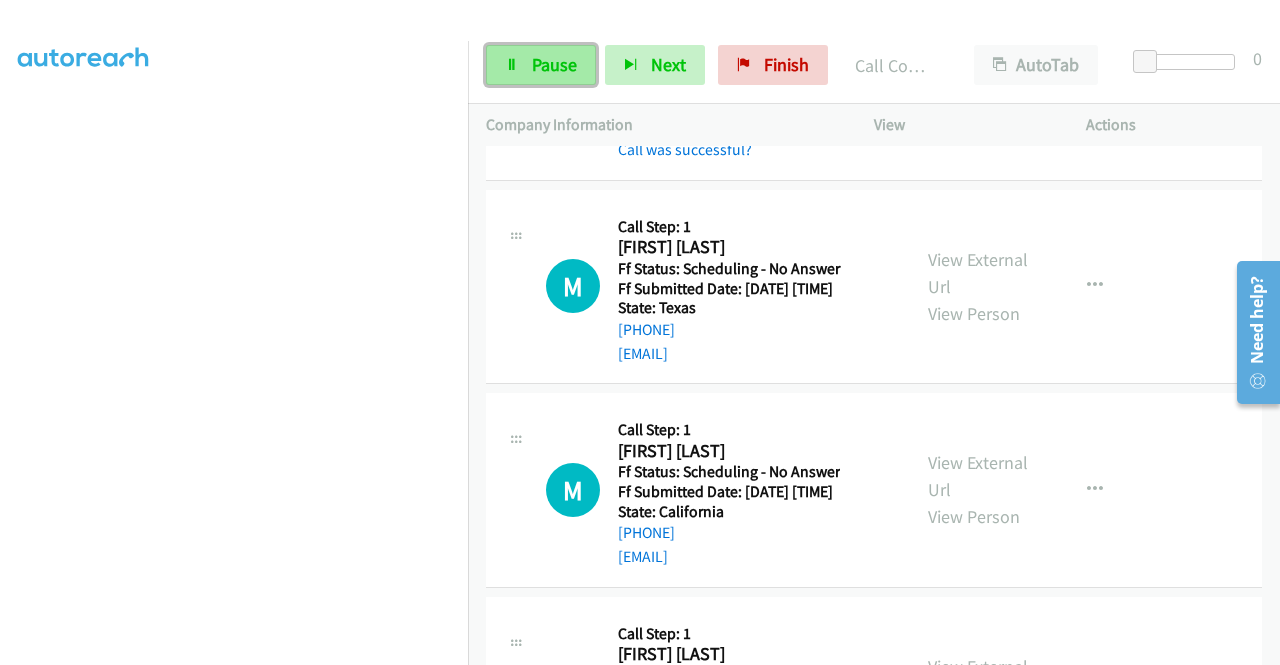 click on "Pause" at bounding box center [554, 64] 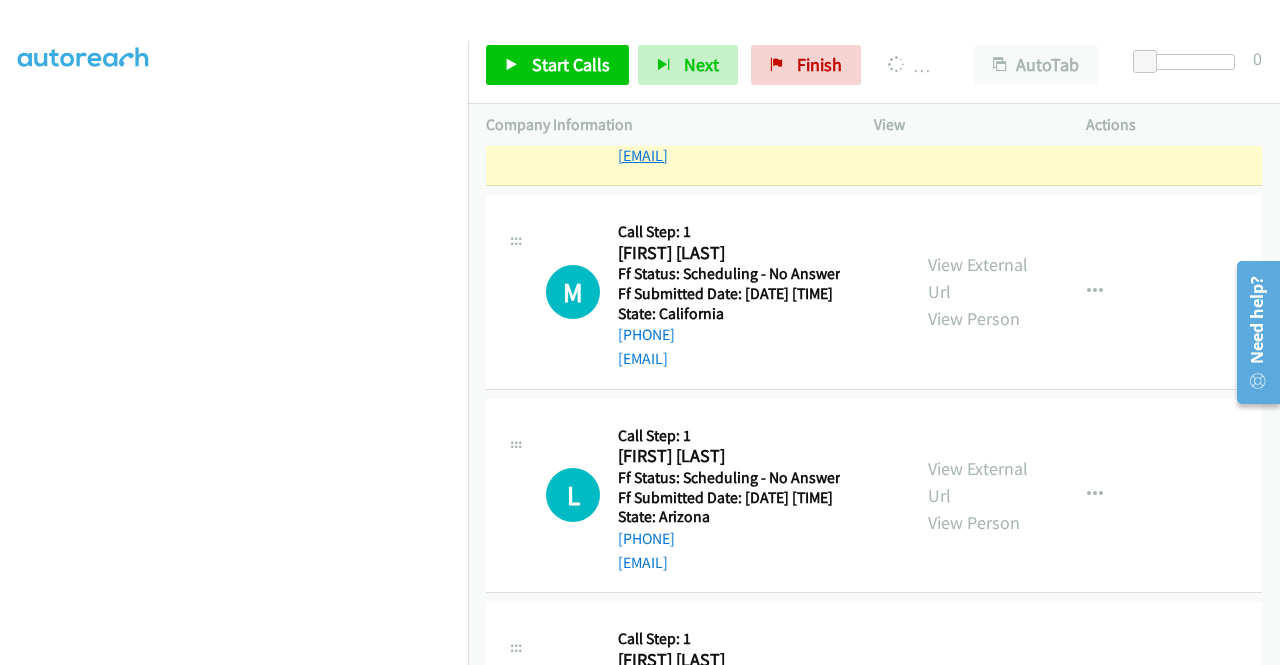scroll, scrollTop: 3564, scrollLeft: 0, axis: vertical 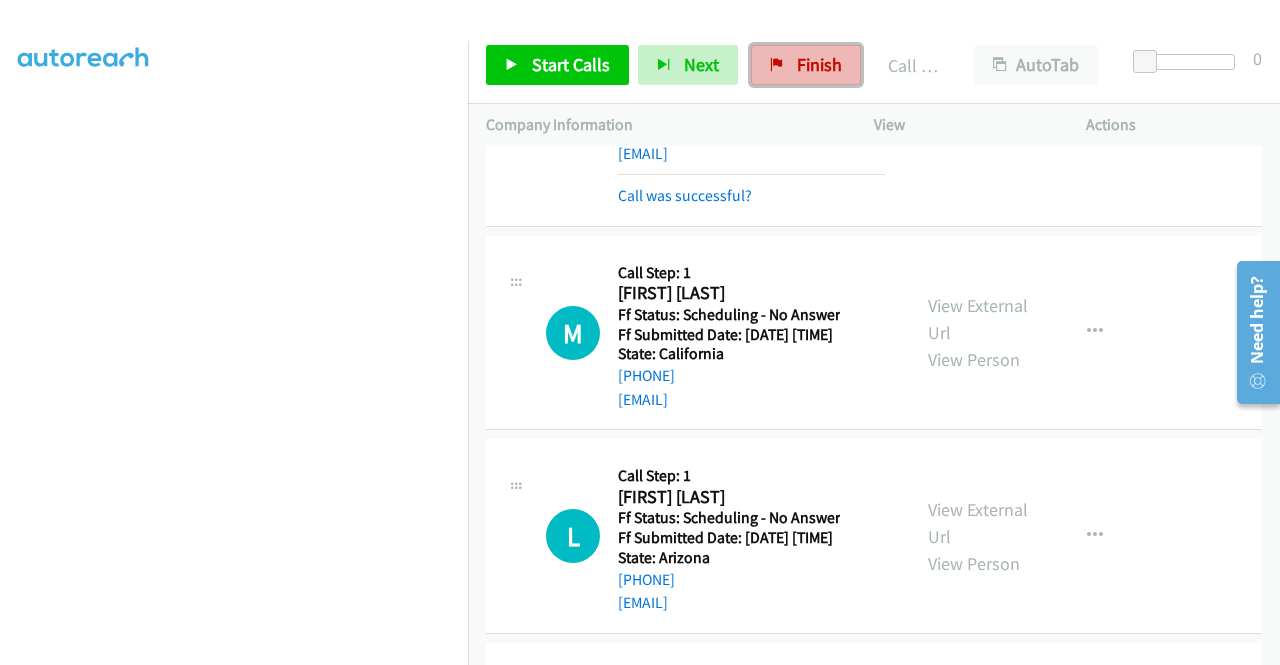 click on "Finish" at bounding box center [819, 64] 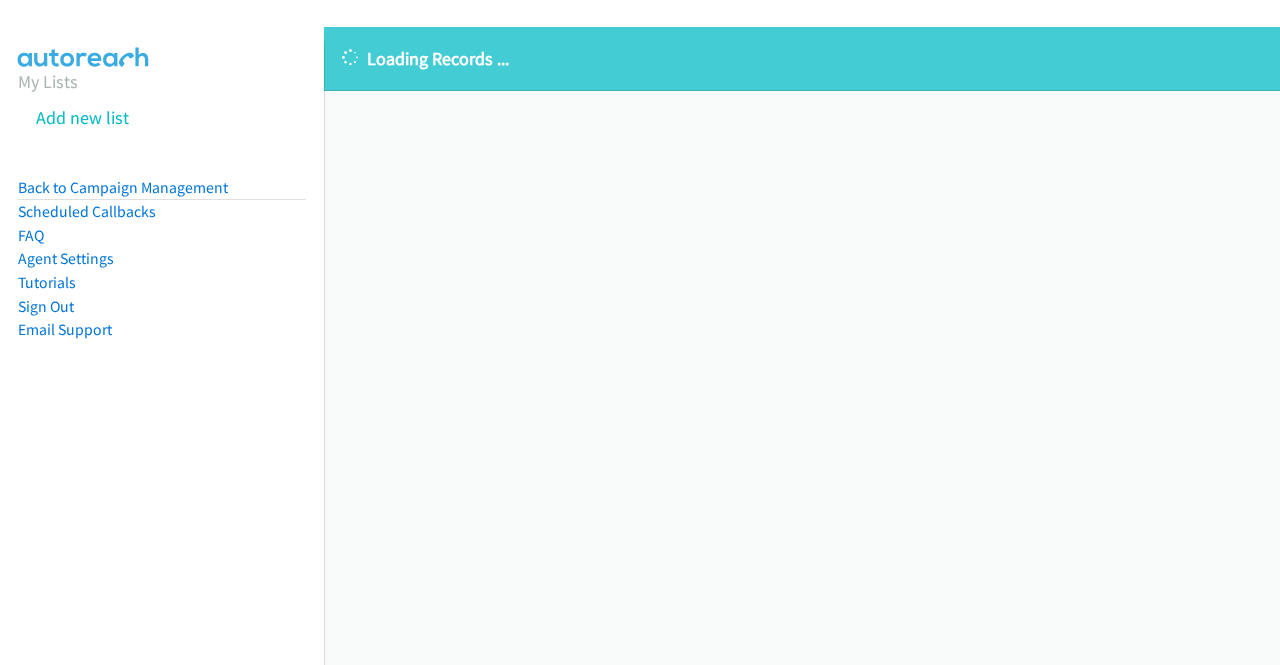 scroll, scrollTop: 0, scrollLeft: 0, axis: both 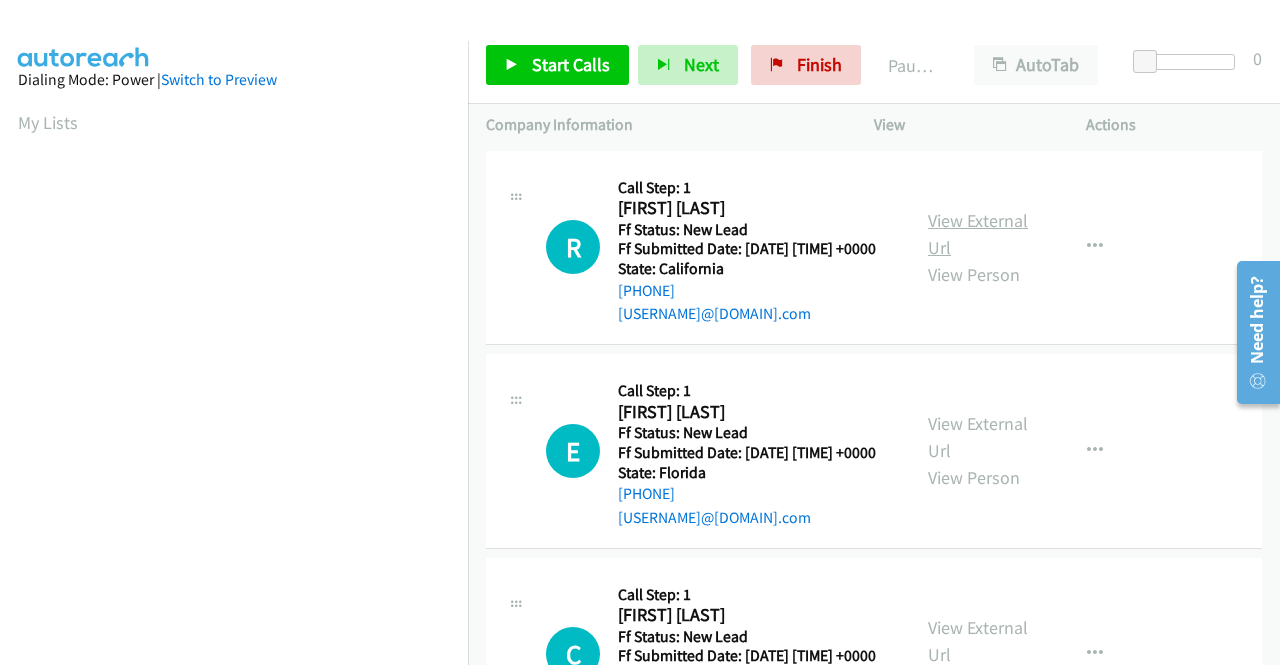 click on "View External Url" at bounding box center [978, 234] 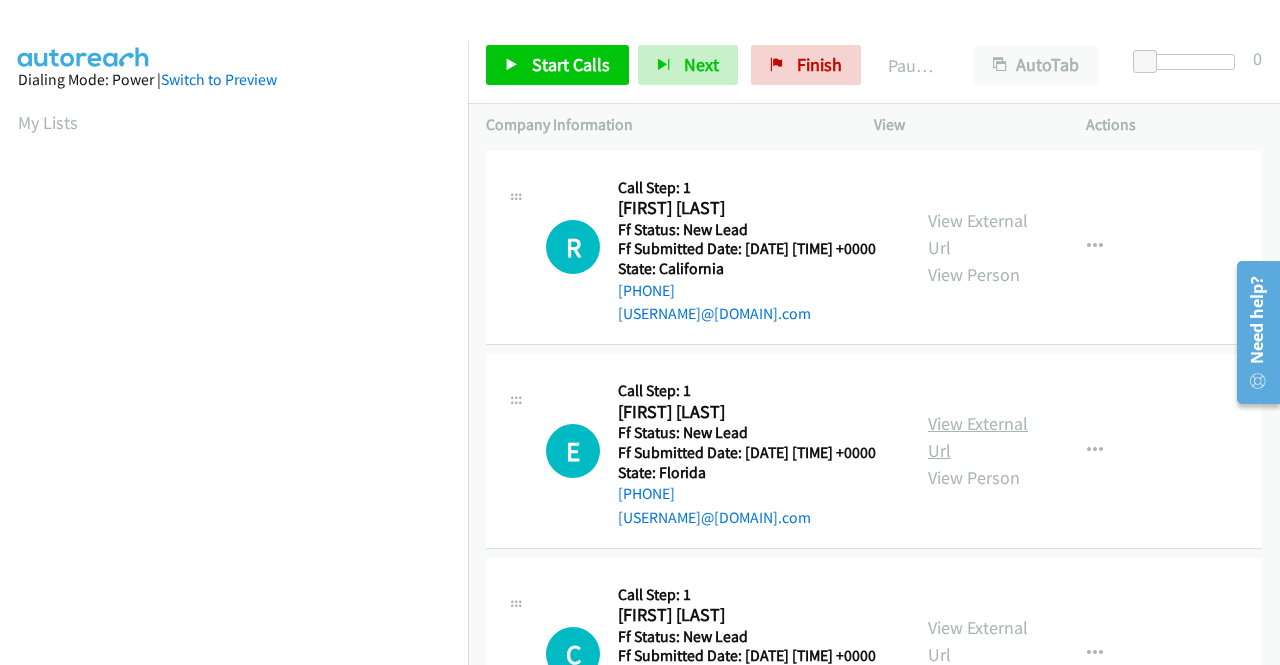 click on "View External Url" at bounding box center [978, 437] 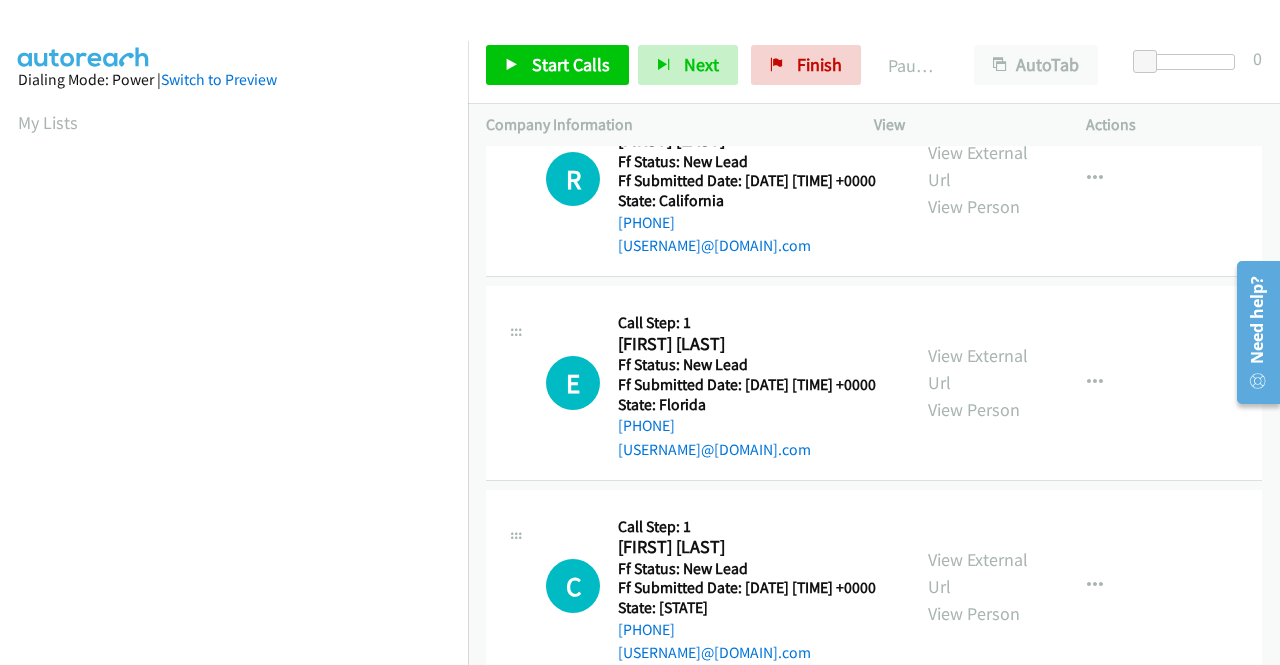 scroll, scrollTop: 100, scrollLeft: 0, axis: vertical 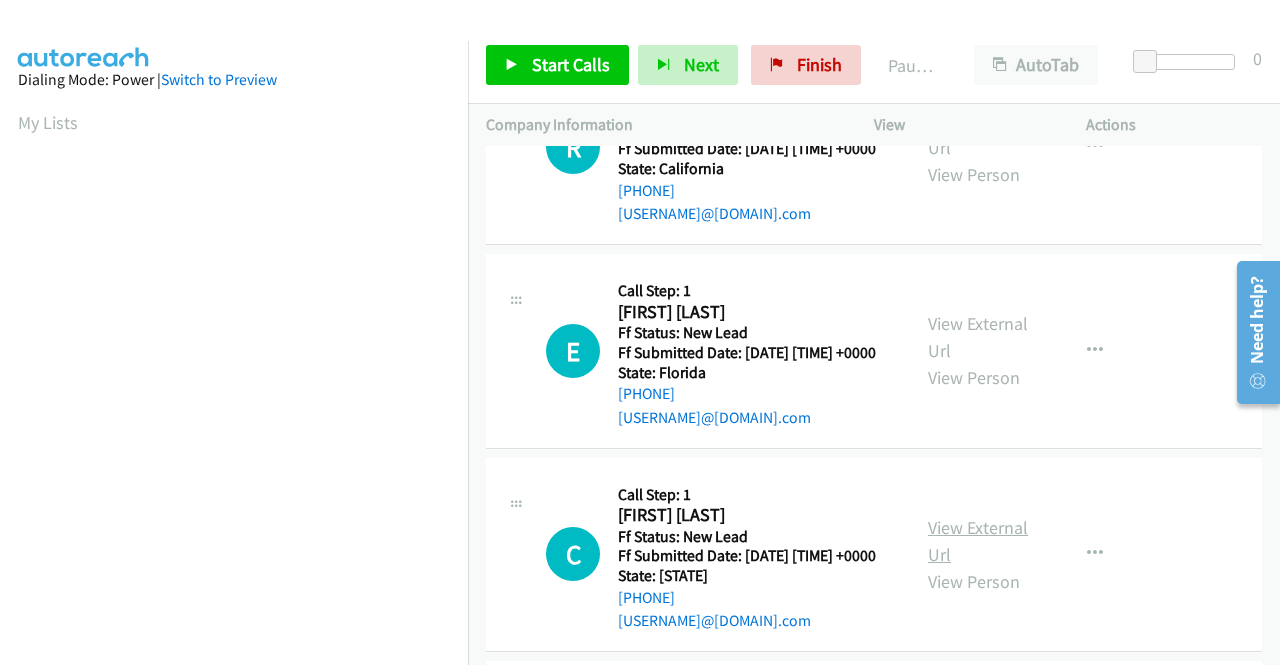 click on "View External Url" at bounding box center (978, 541) 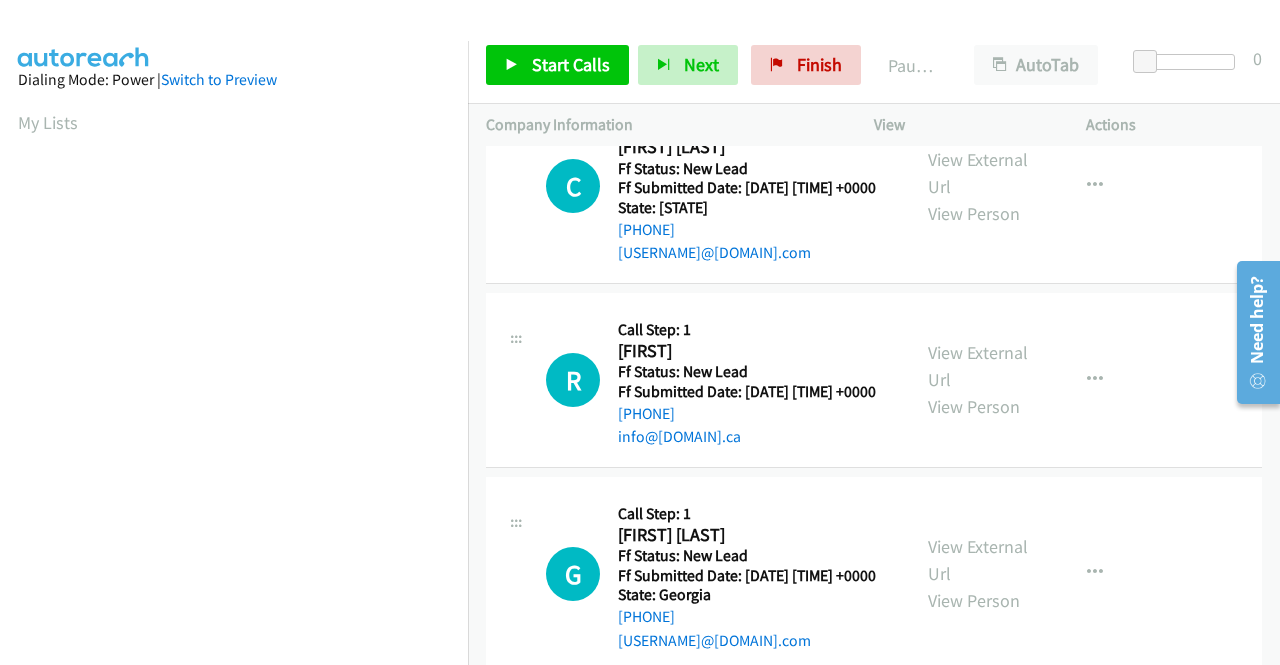 scroll, scrollTop: 500, scrollLeft: 0, axis: vertical 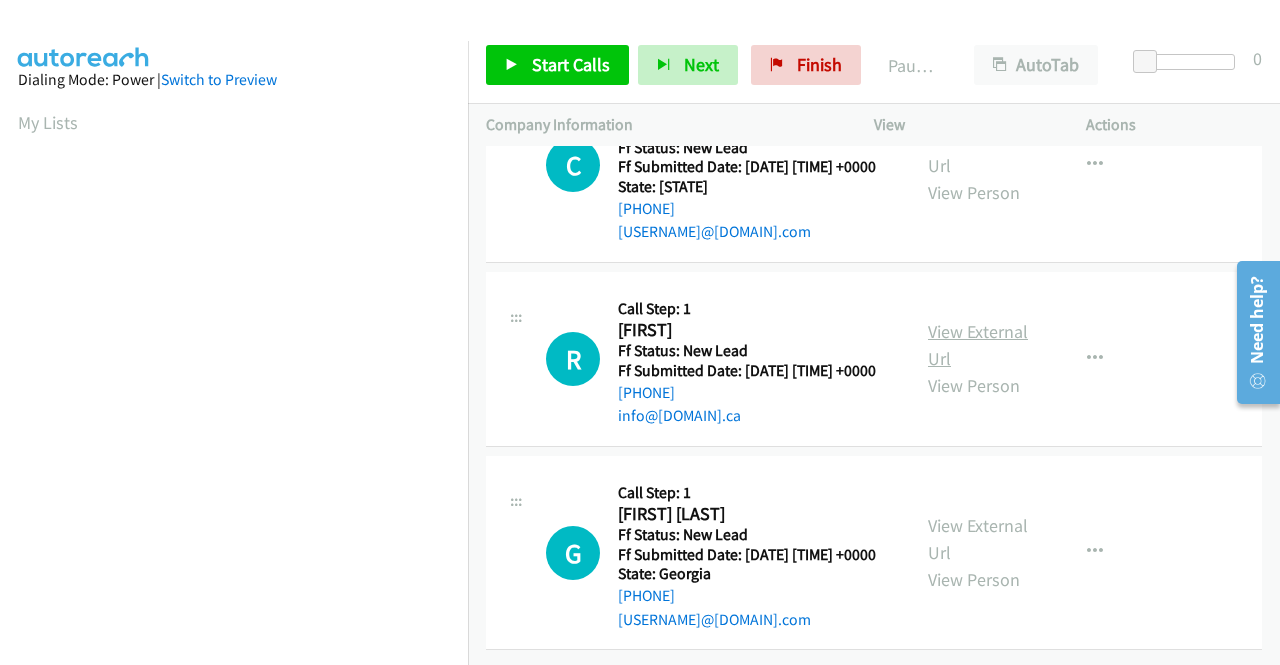 click on "View External Url" at bounding box center (978, 345) 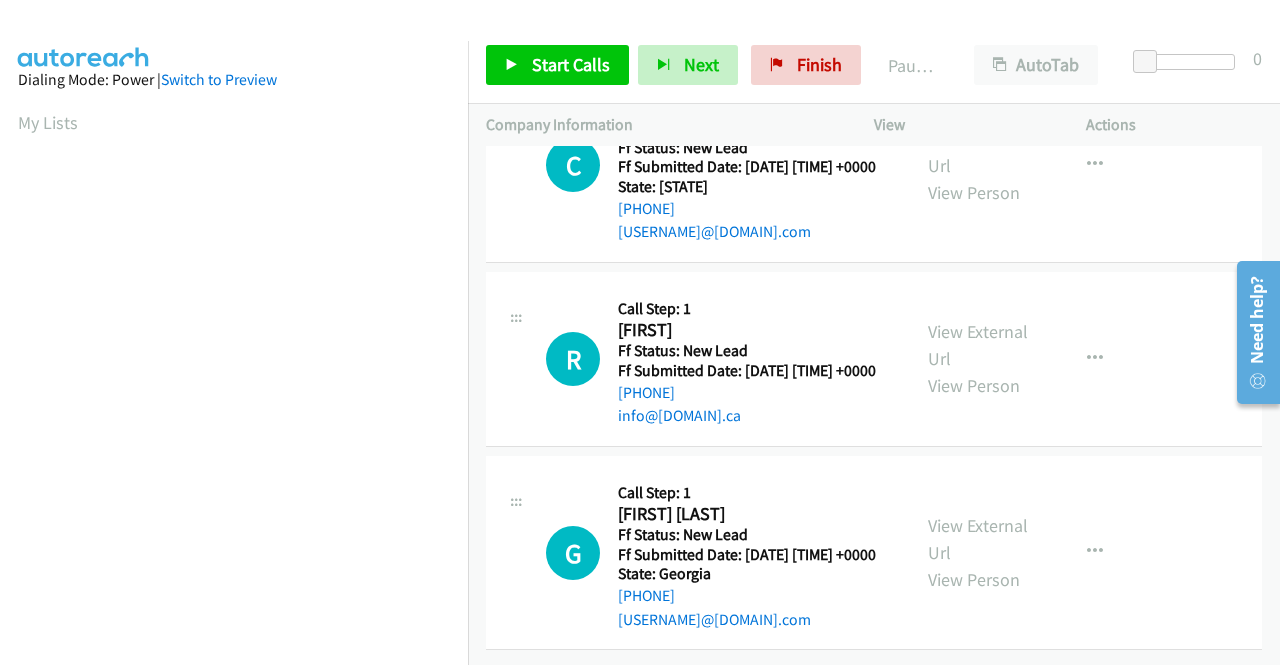 scroll, scrollTop: 600, scrollLeft: 0, axis: vertical 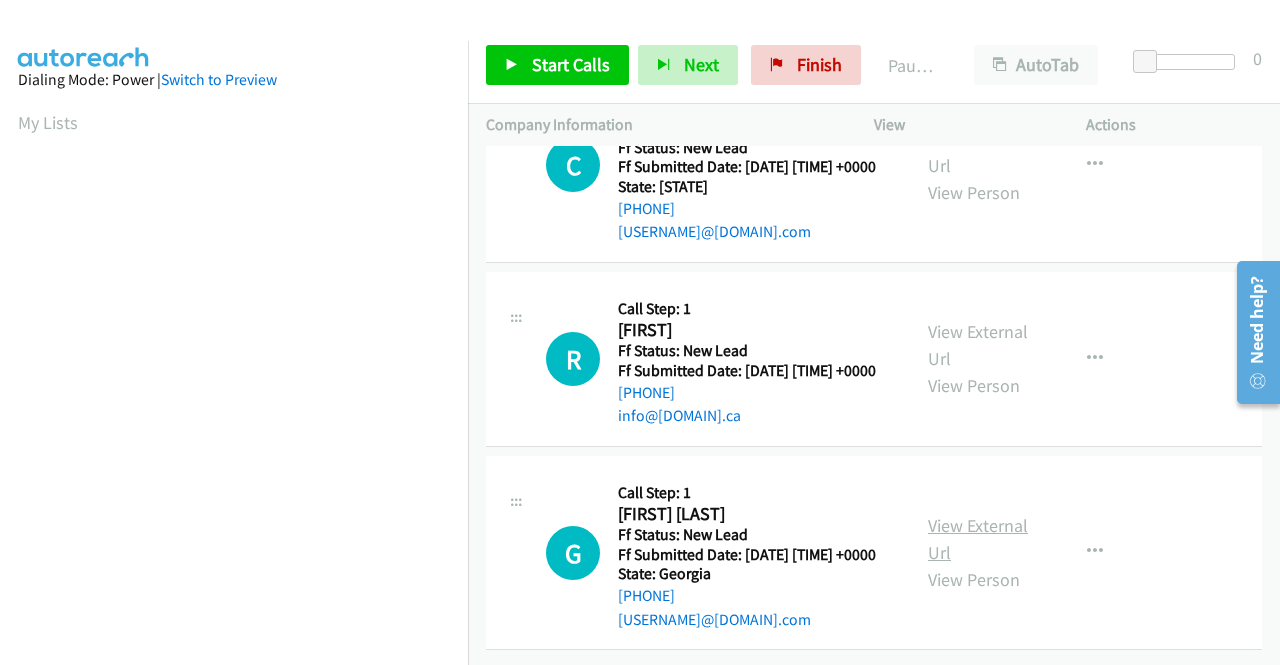 click on "View External Url" at bounding box center [978, 539] 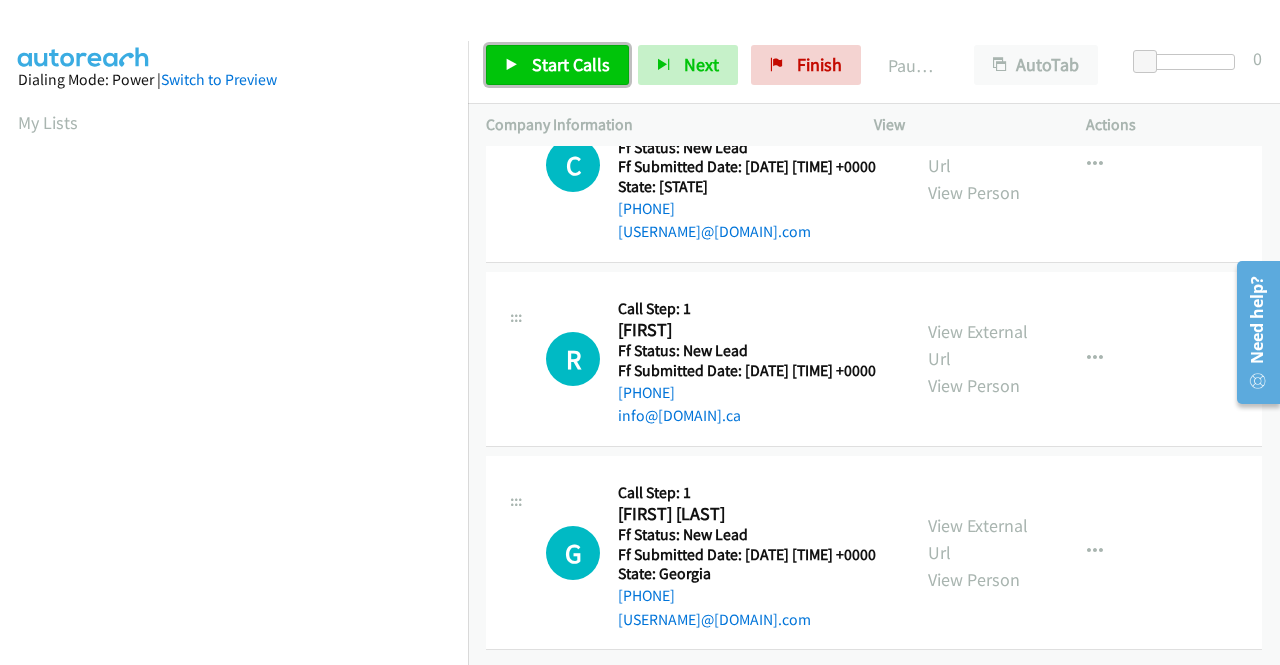 click on "Start Calls" at bounding box center [557, 65] 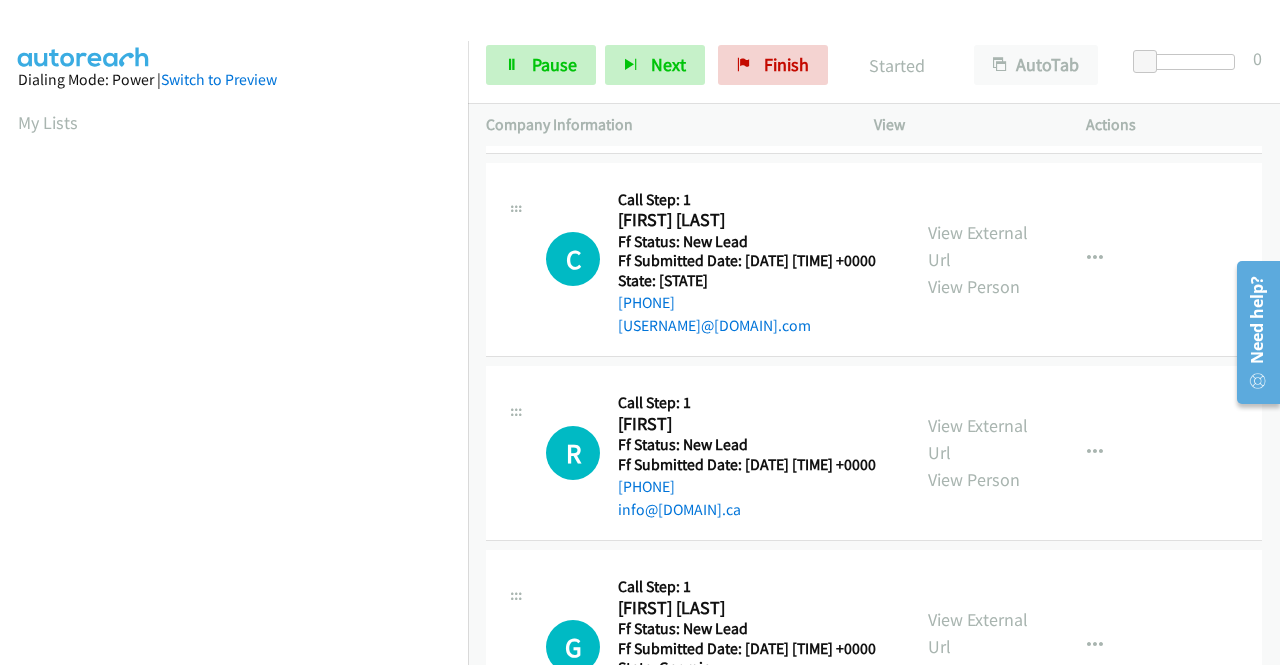 scroll, scrollTop: 0, scrollLeft: 0, axis: both 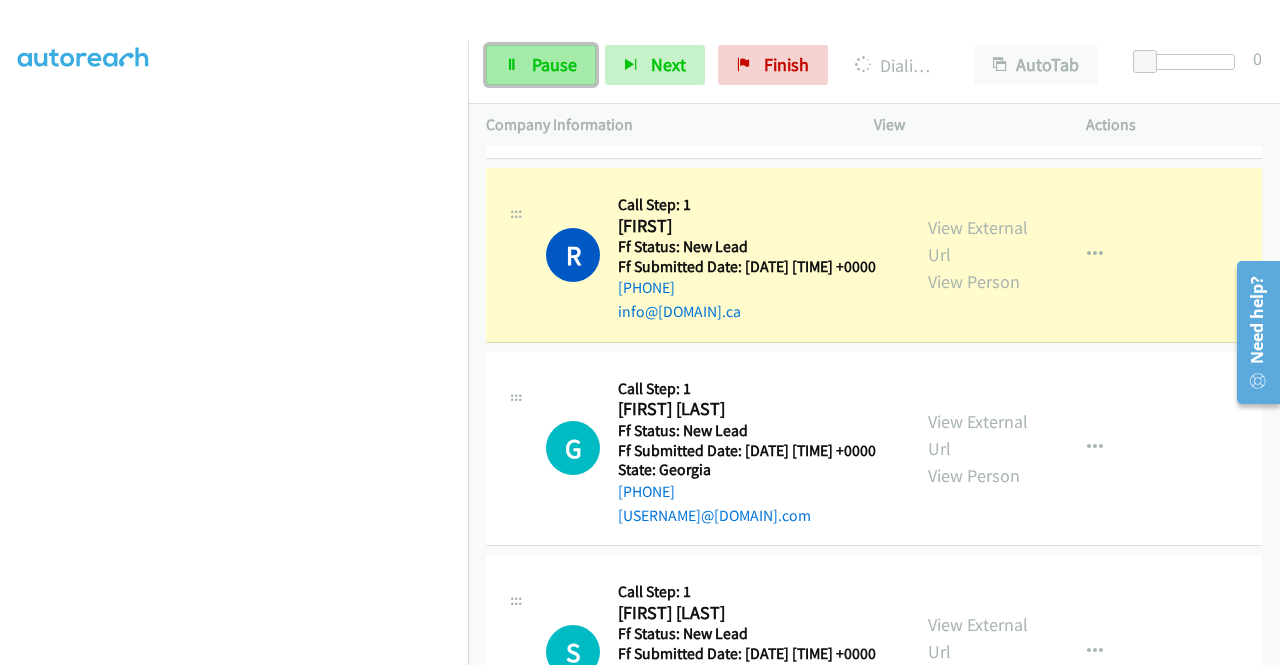 click on "Pause" at bounding box center [541, 65] 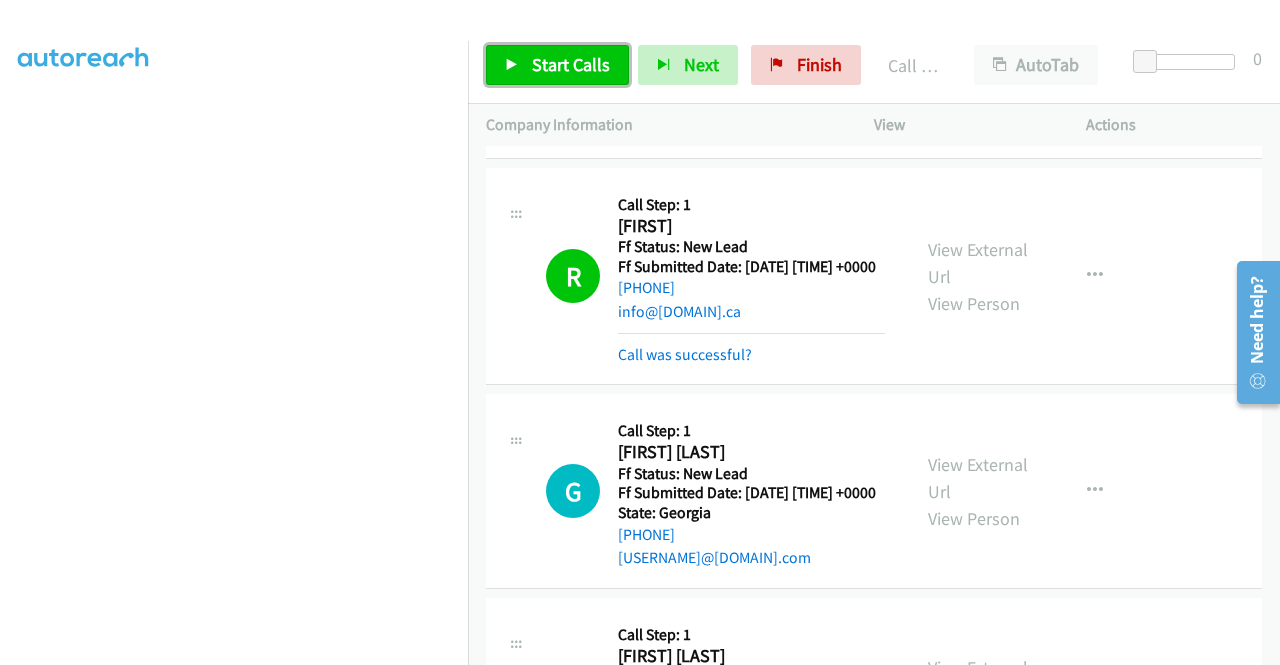 click on "Start Calls" at bounding box center (571, 64) 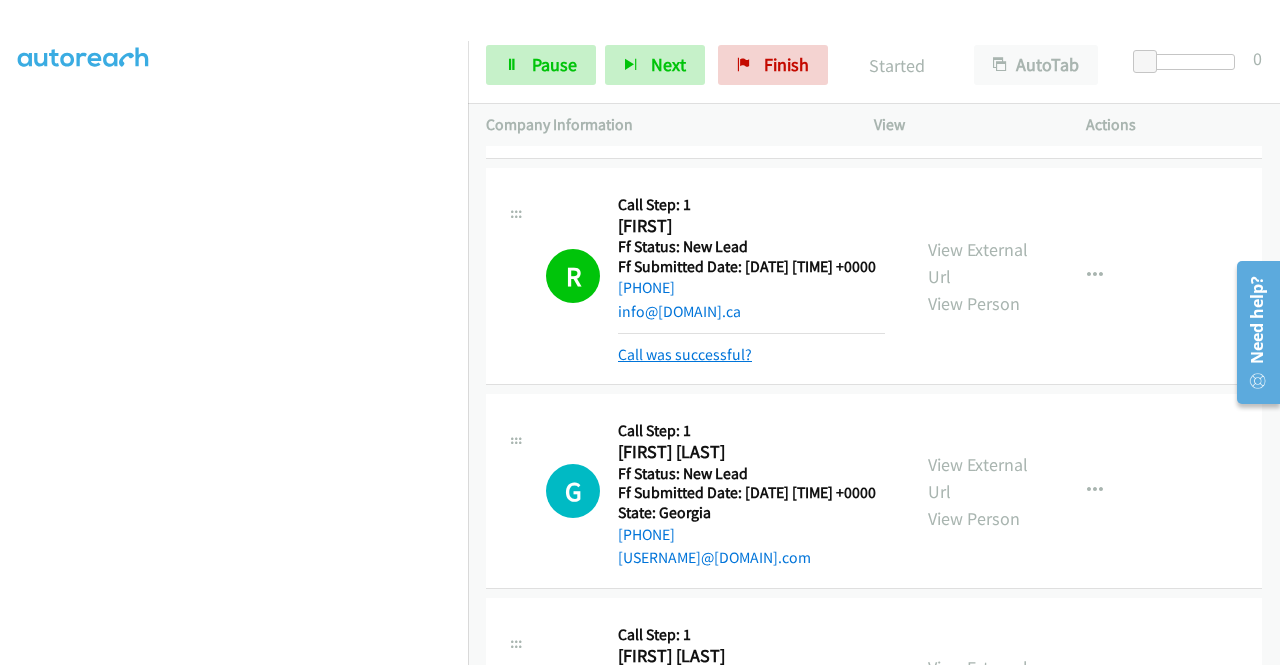 click on "Call was successful?" at bounding box center (685, 354) 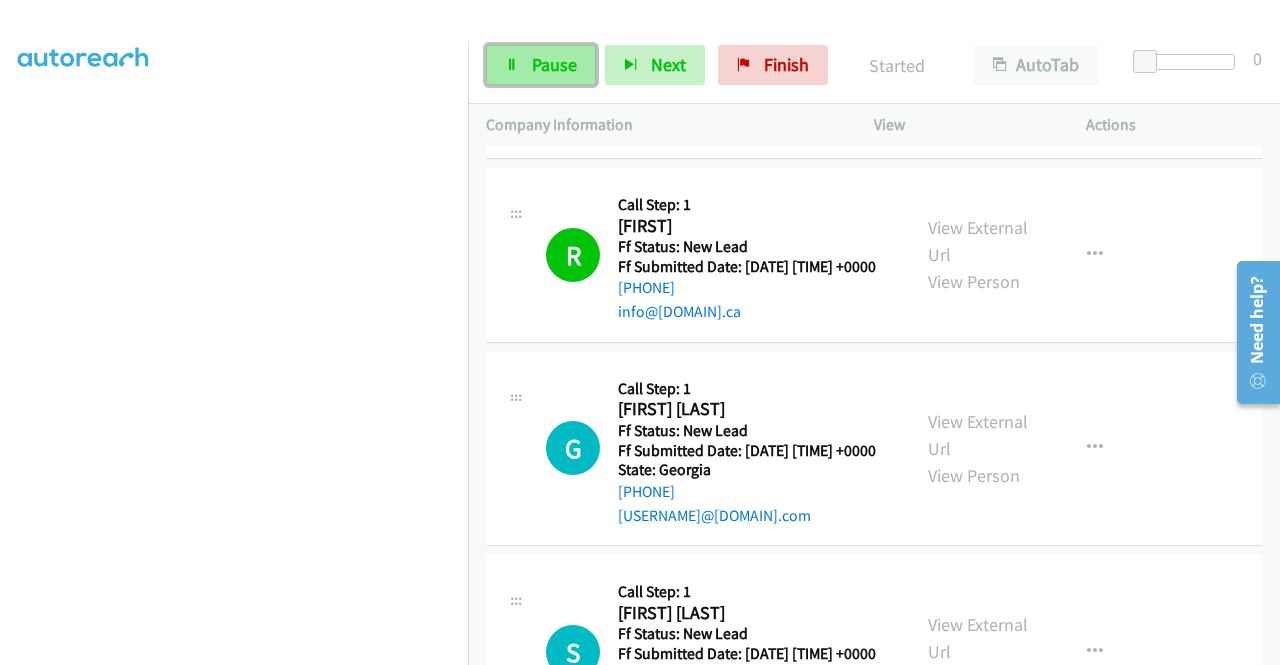 click on "Pause" at bounding box center [554, 64] 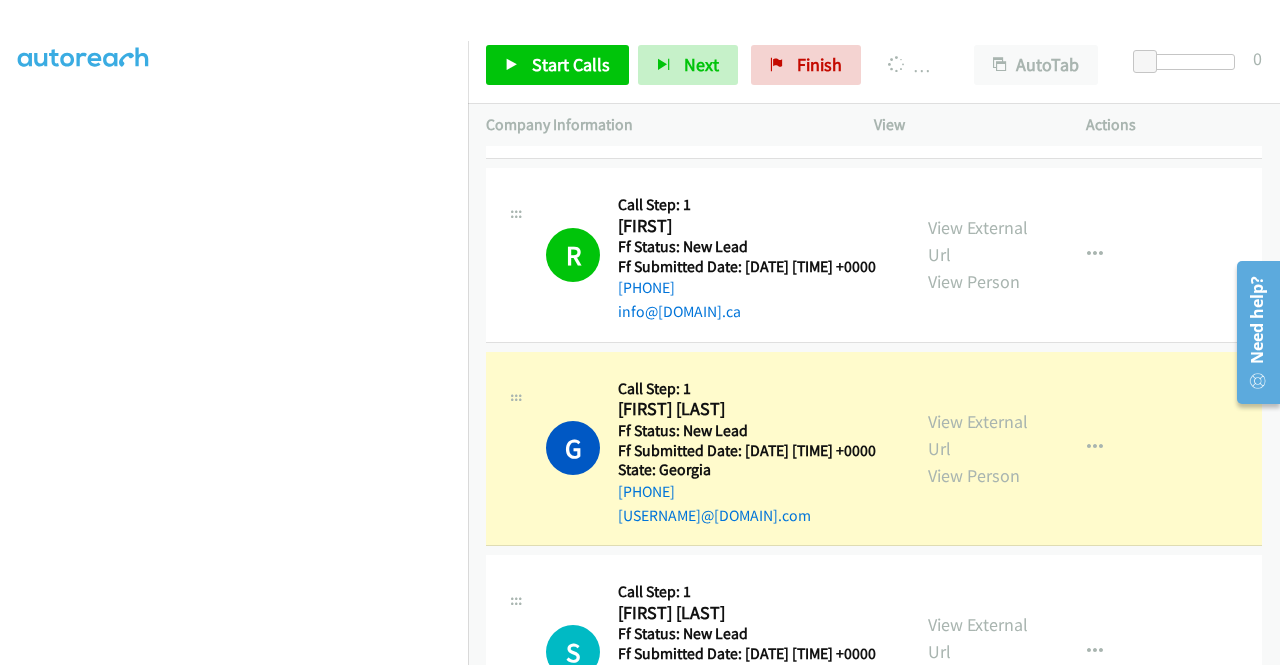 scroll, scrollTop: 0, scrollLeft: 0, axis: both 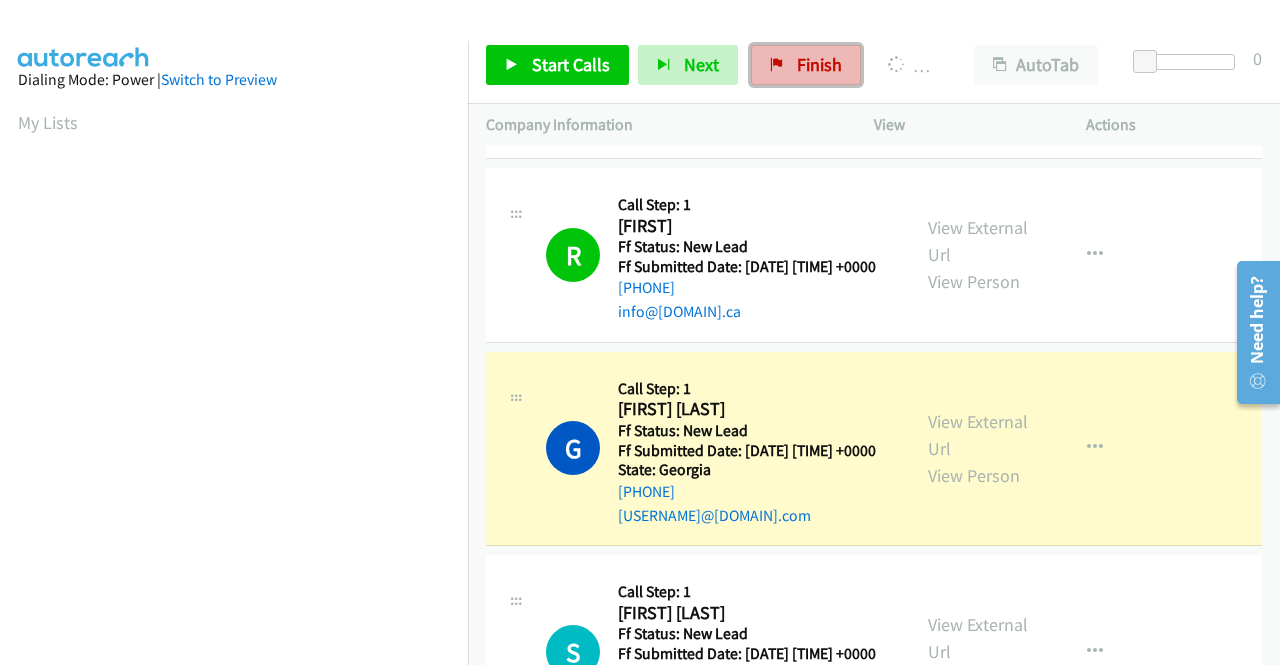 click on "Finish" at bounding box center (806, 65) 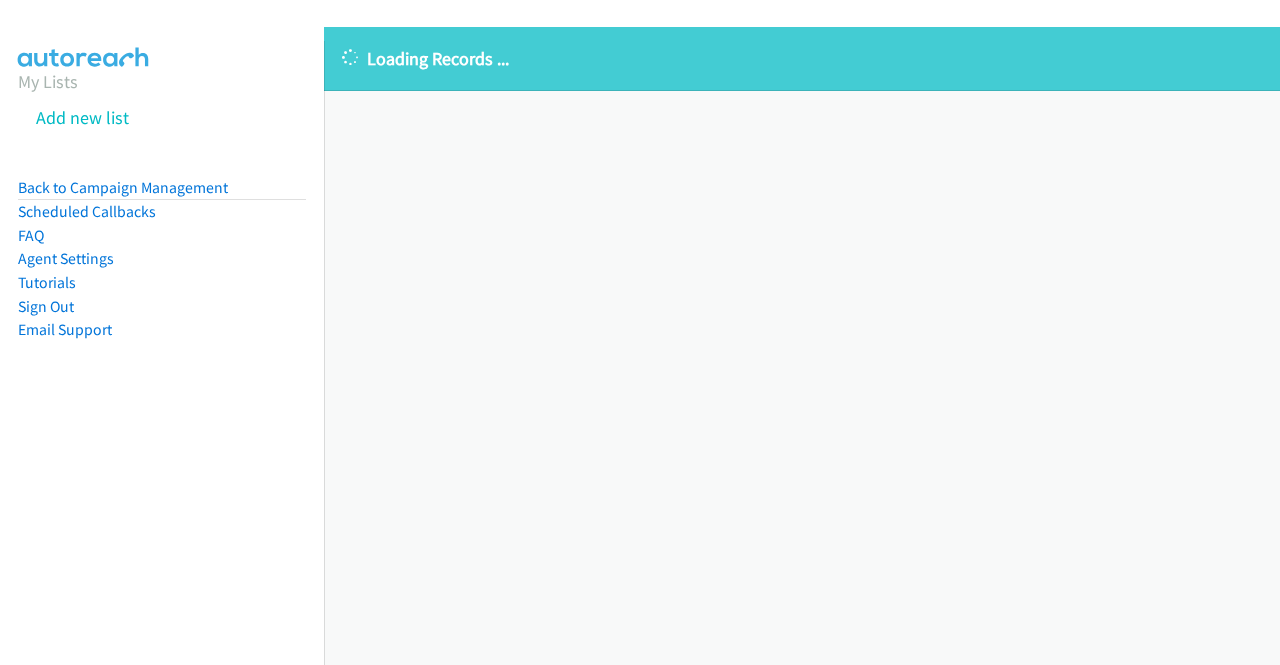 scroll, scrollTop: 0, scrollLeft: 0, axis: both 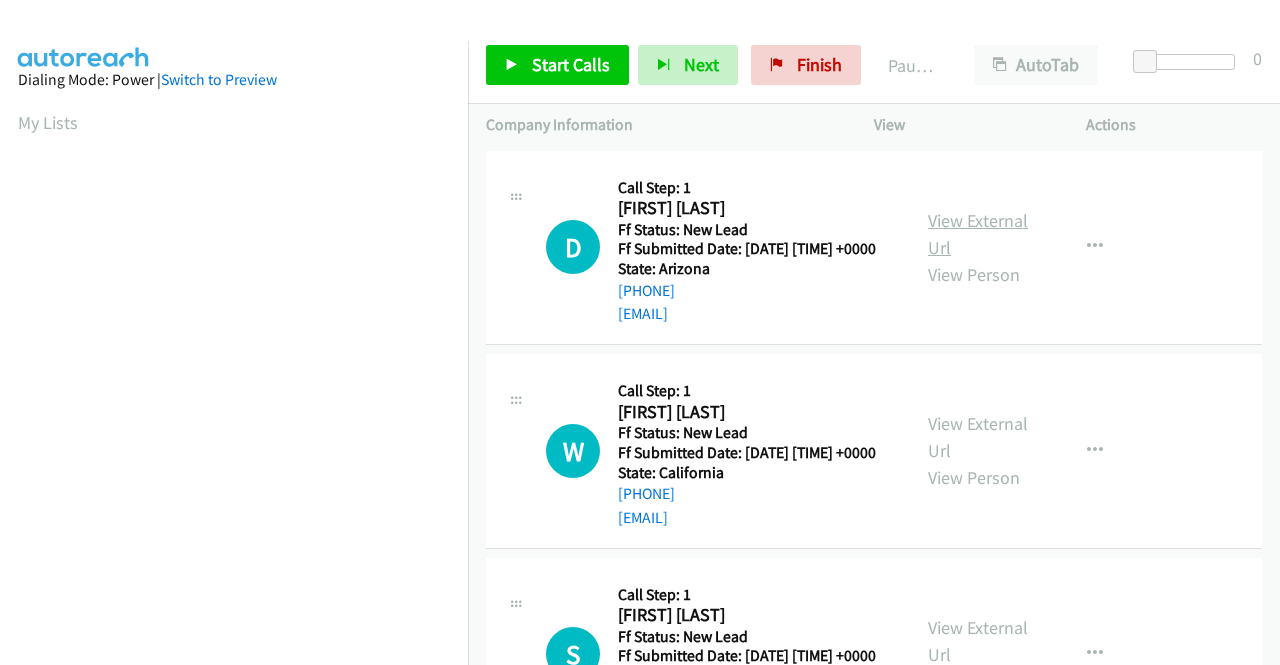 click on "View External Url" at bounding box center (978, 234) 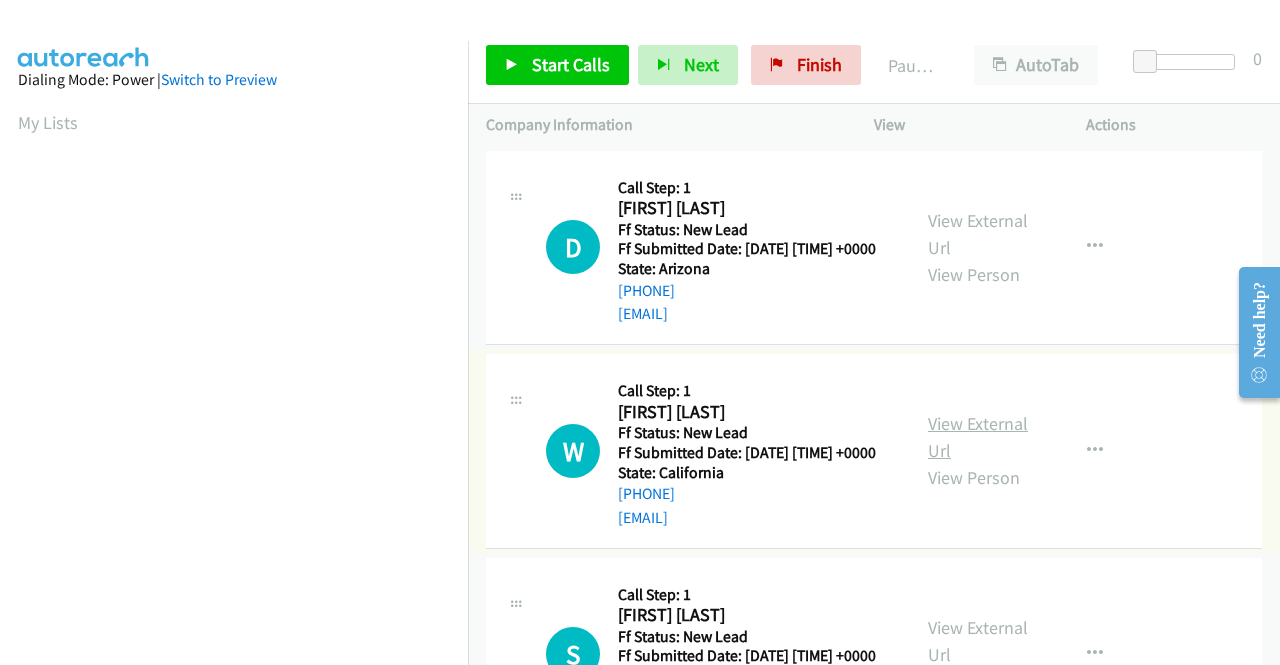 click on "View External Url" at bounding box center (978, 437) 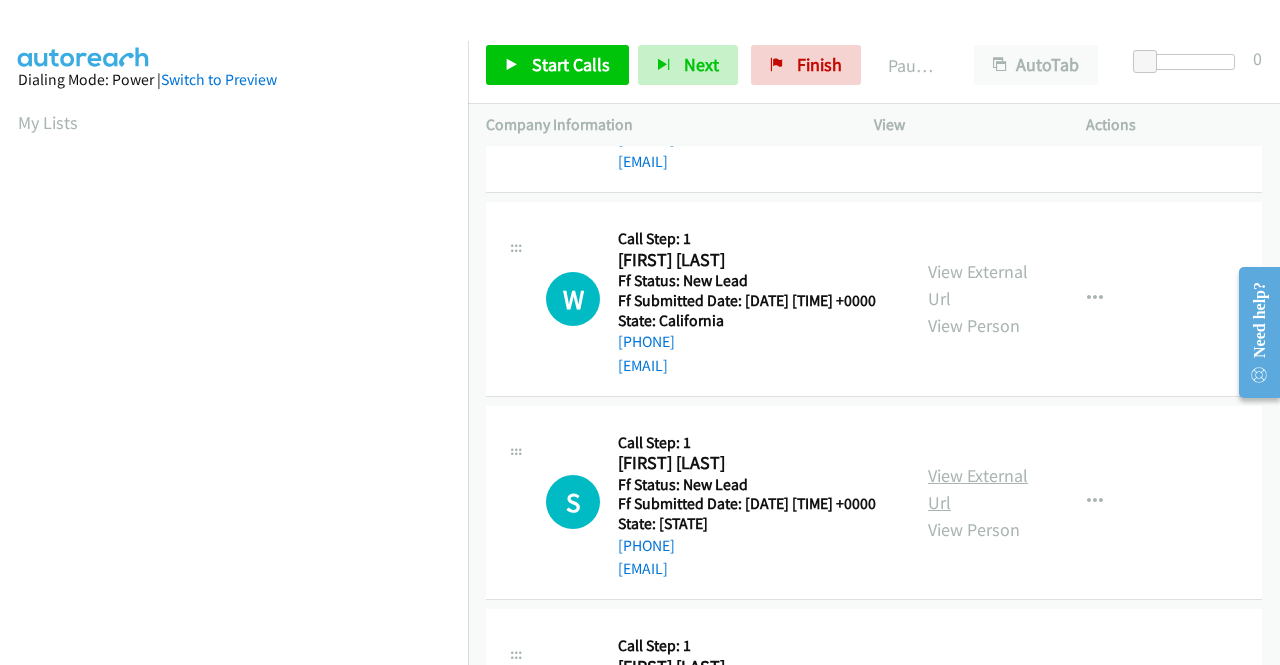 scroll, scrollTop: 200, scrollLeft: 0, axis: vertical 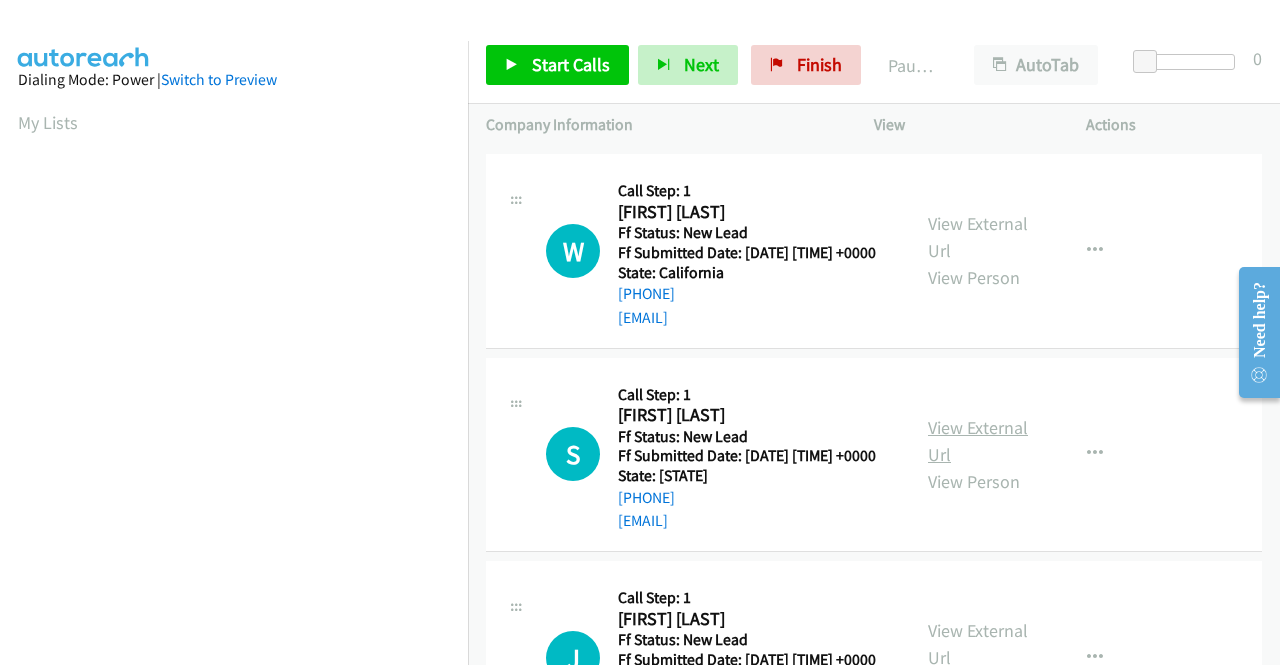 click on "View External Url" at bounding box center [978, 441] 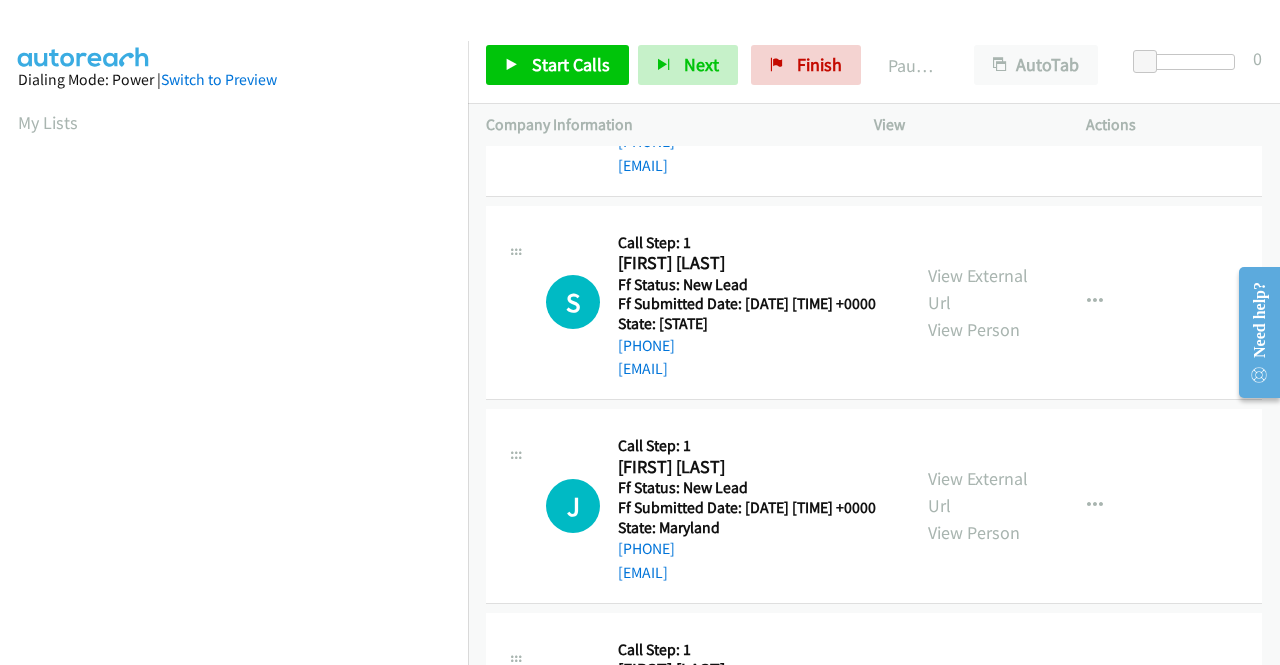 scroll, scrollTop: 500, scrollLeft: 0, axis: vertical 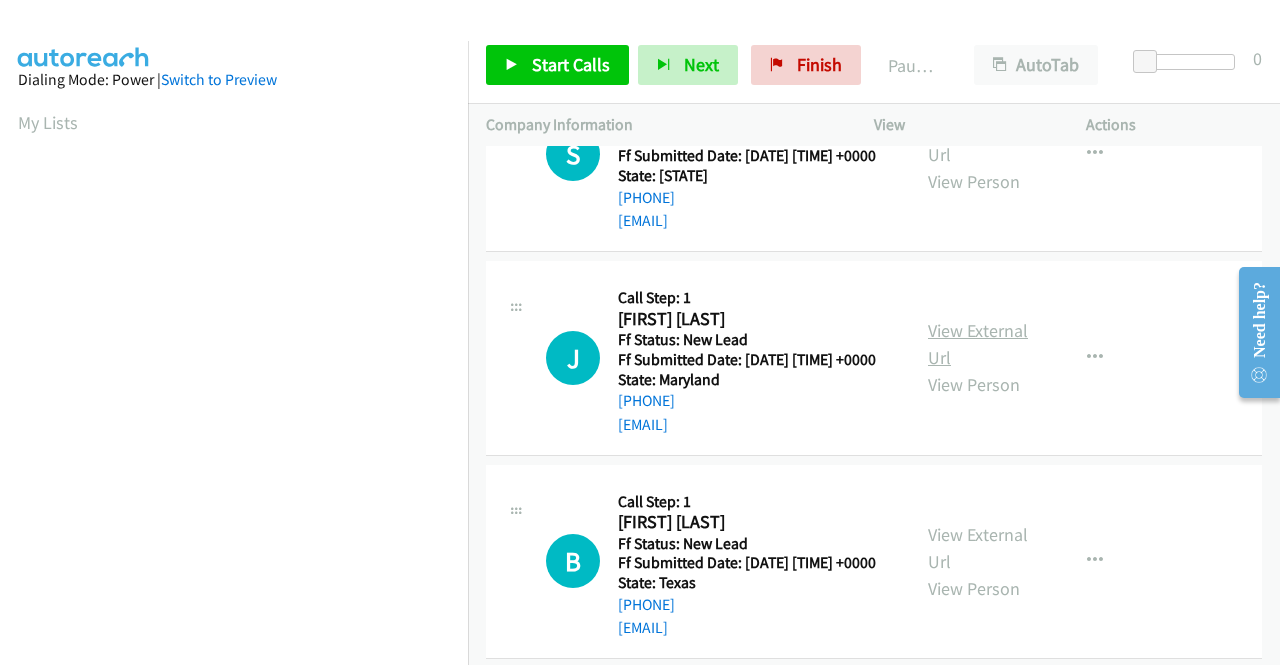 click on "View External Url" at bounding box center (978, 344) 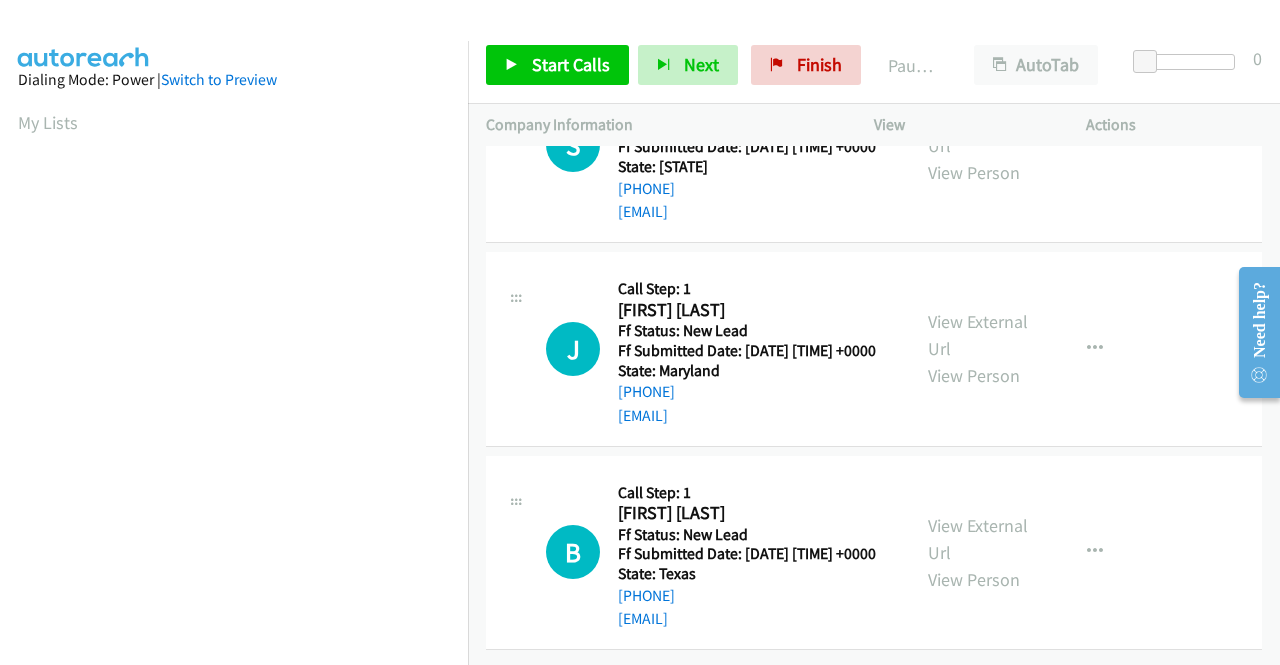 scroll, scrollTop: 620, scrollLeft: 0, axis: vertical 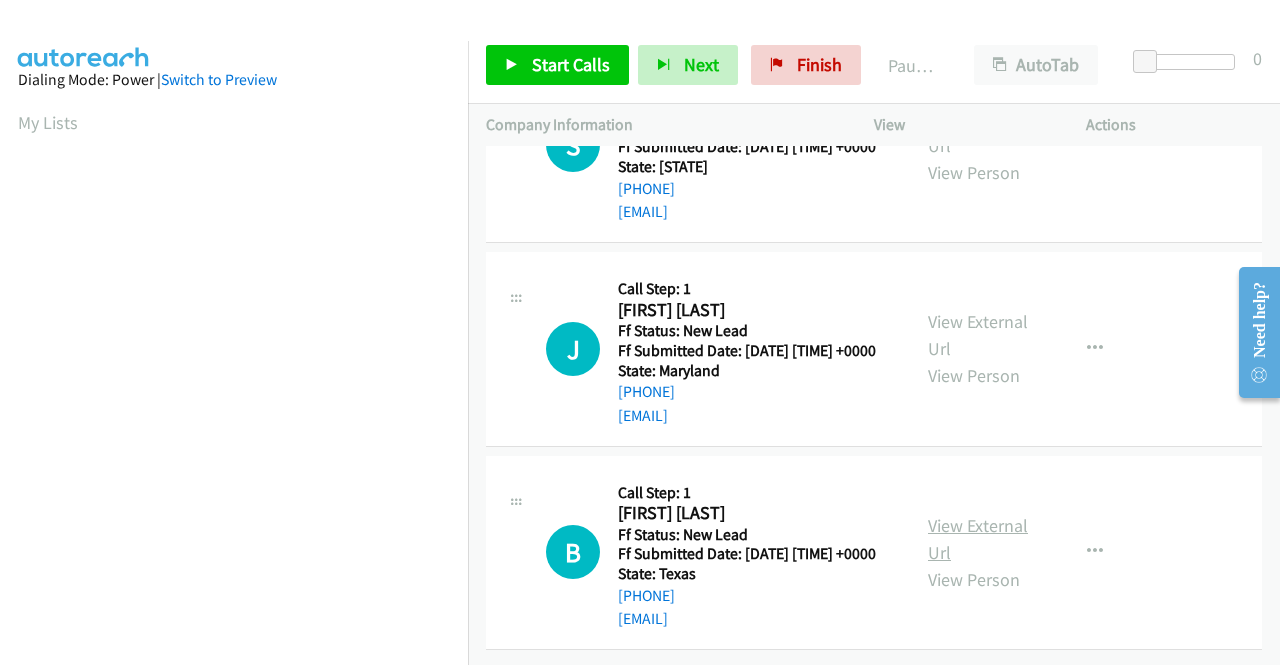 click on "View External Url" at bounding box center [978, 539] 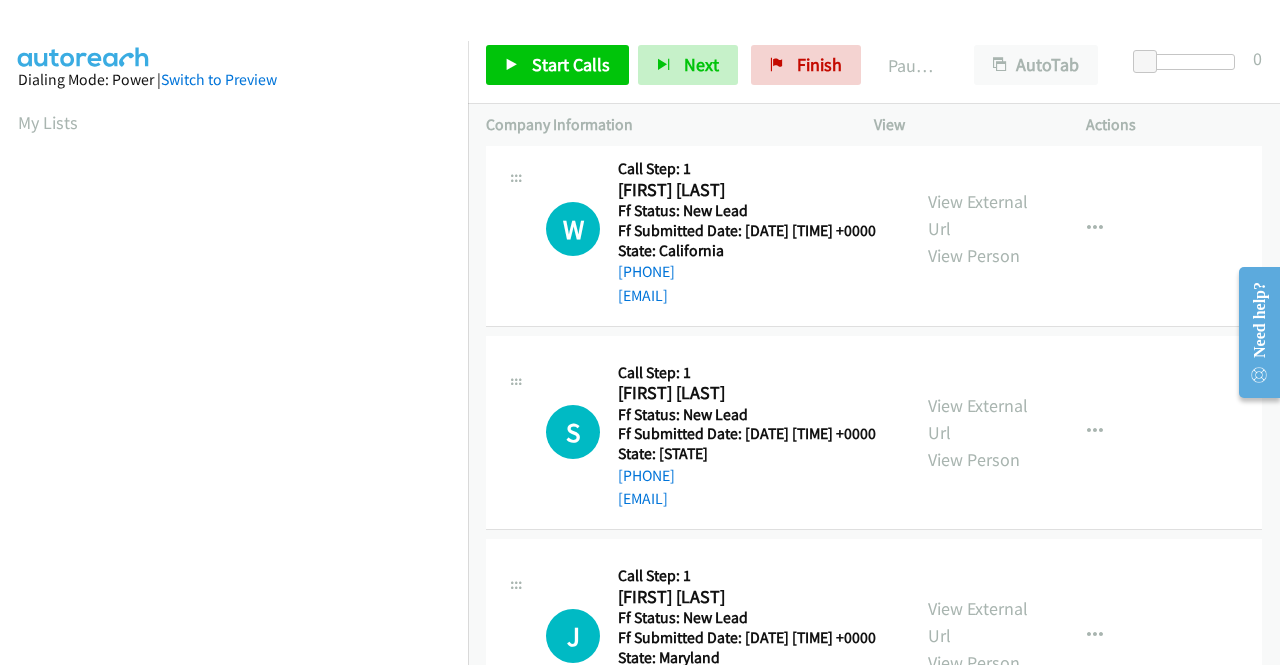 scroll, scrollTop: 0, scrollLeft: 0, axis: both 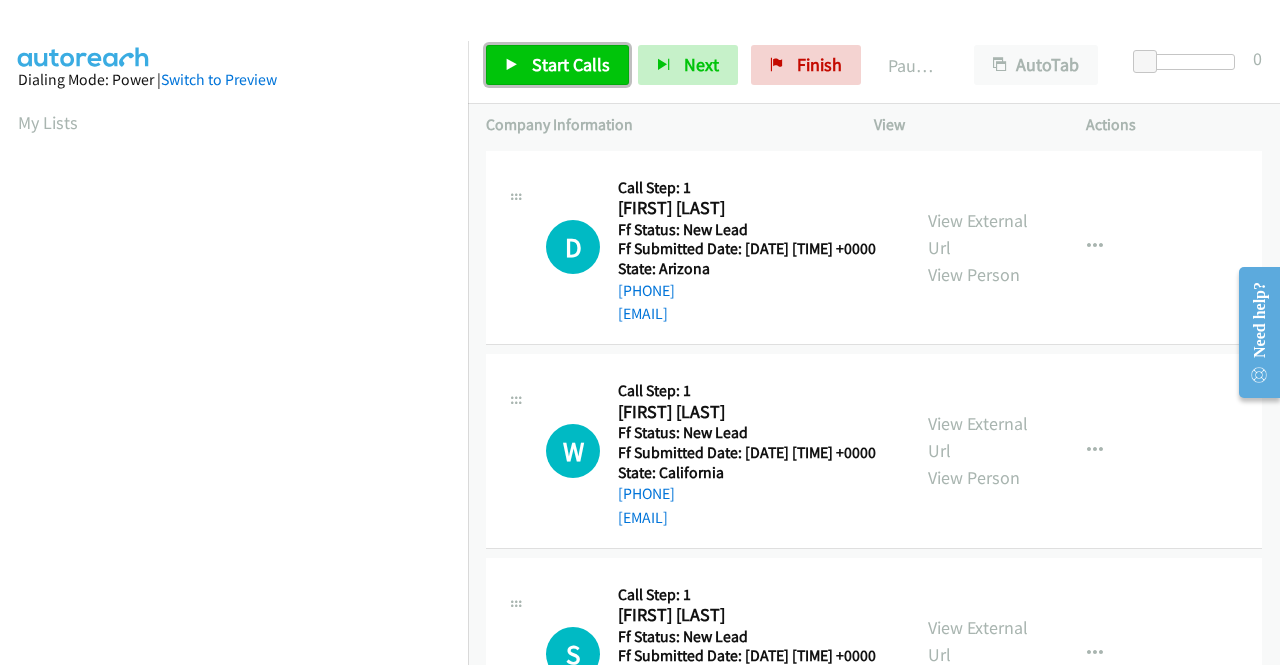 click on "Start Calls" at bounding box center [571, 64] 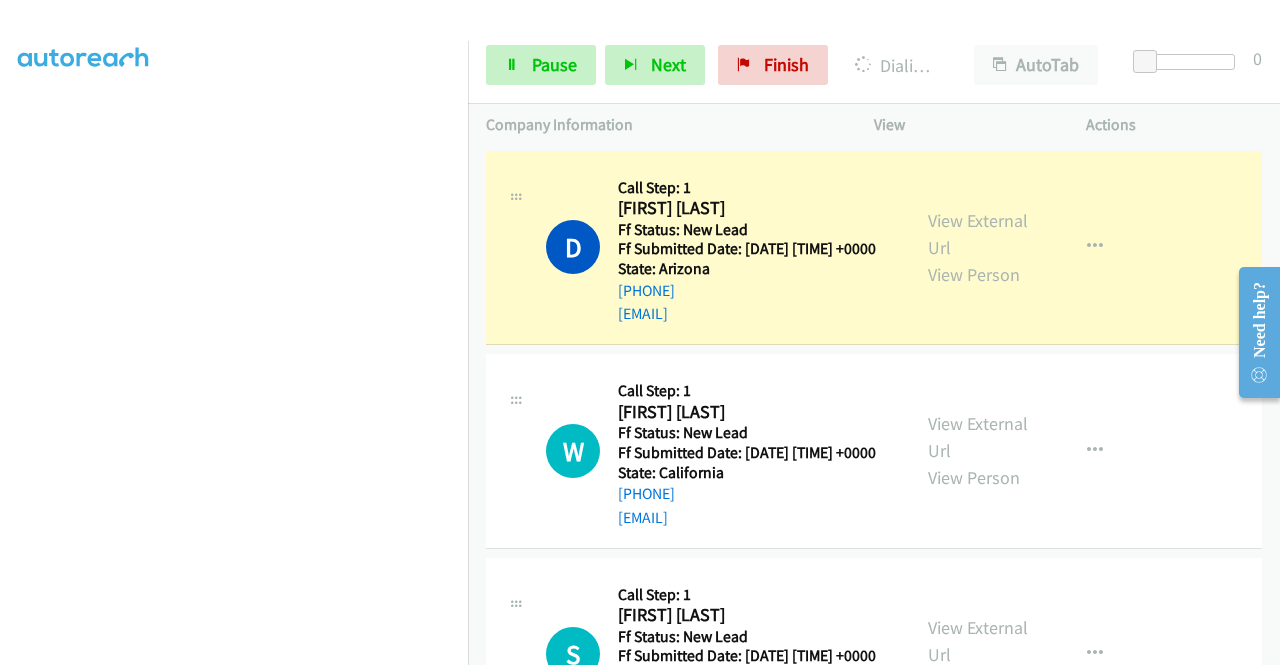scroll, scrollTop: 0, scrollLeft: 0, axis: both 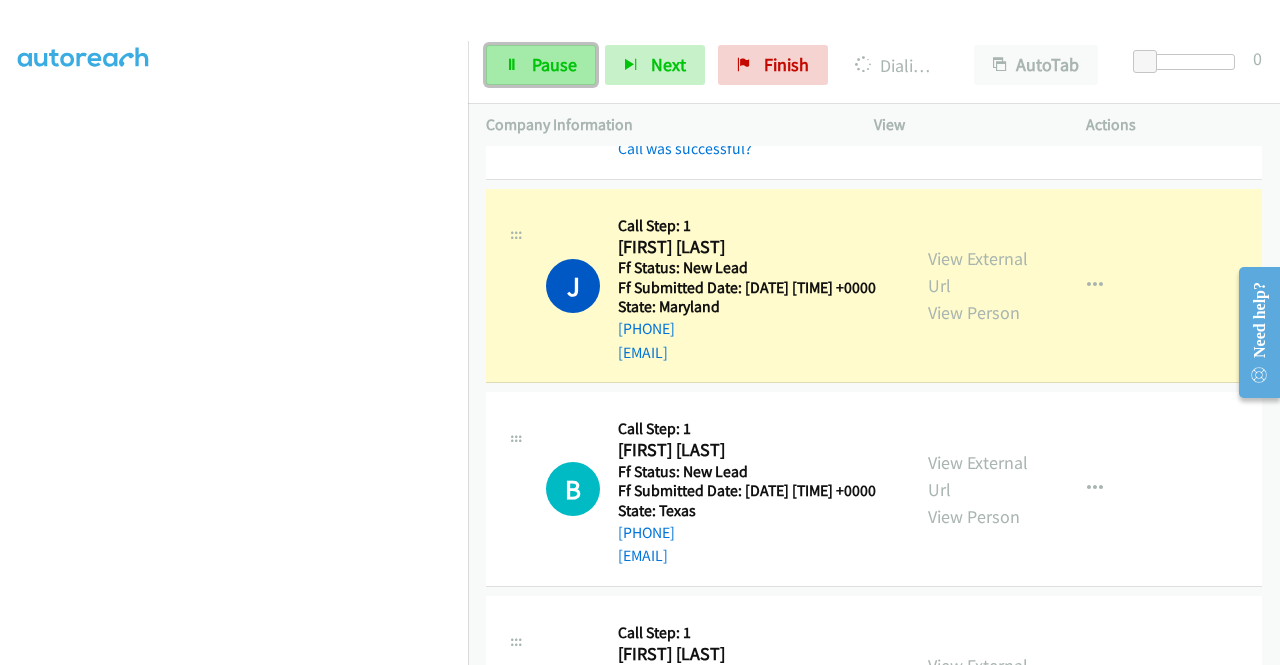 click on "Pause" at bounding box center (541, 65) 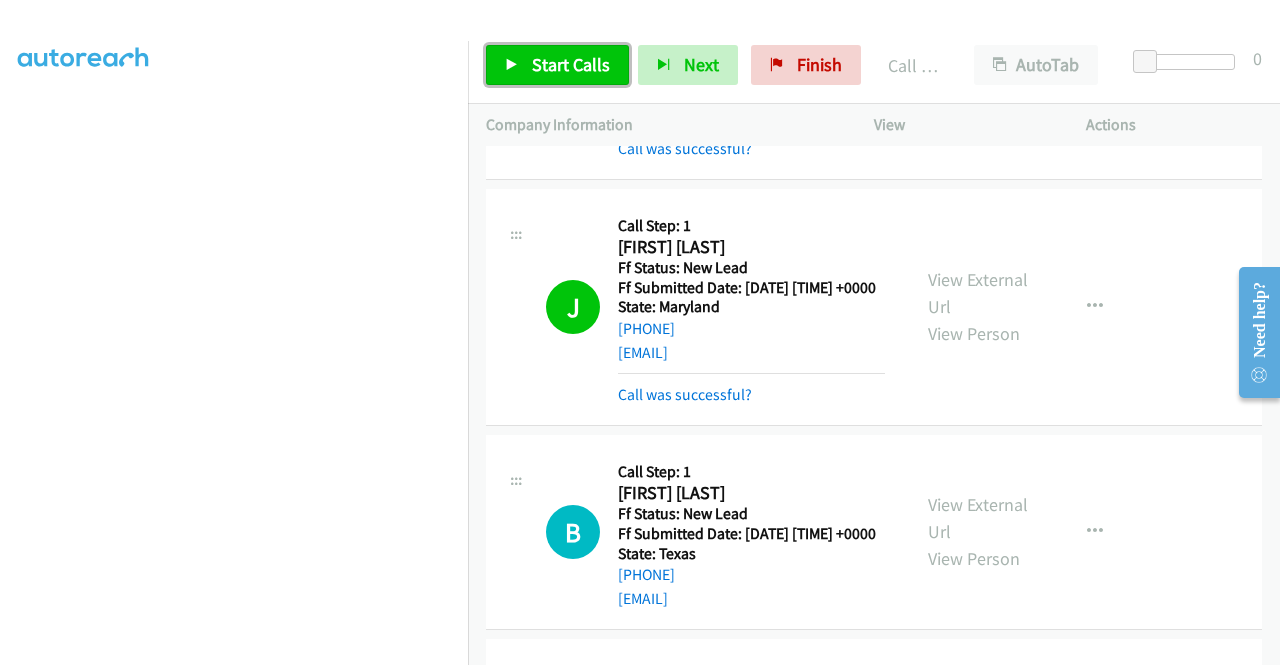 click on "Start Calls" at bounding box center [571, 64] 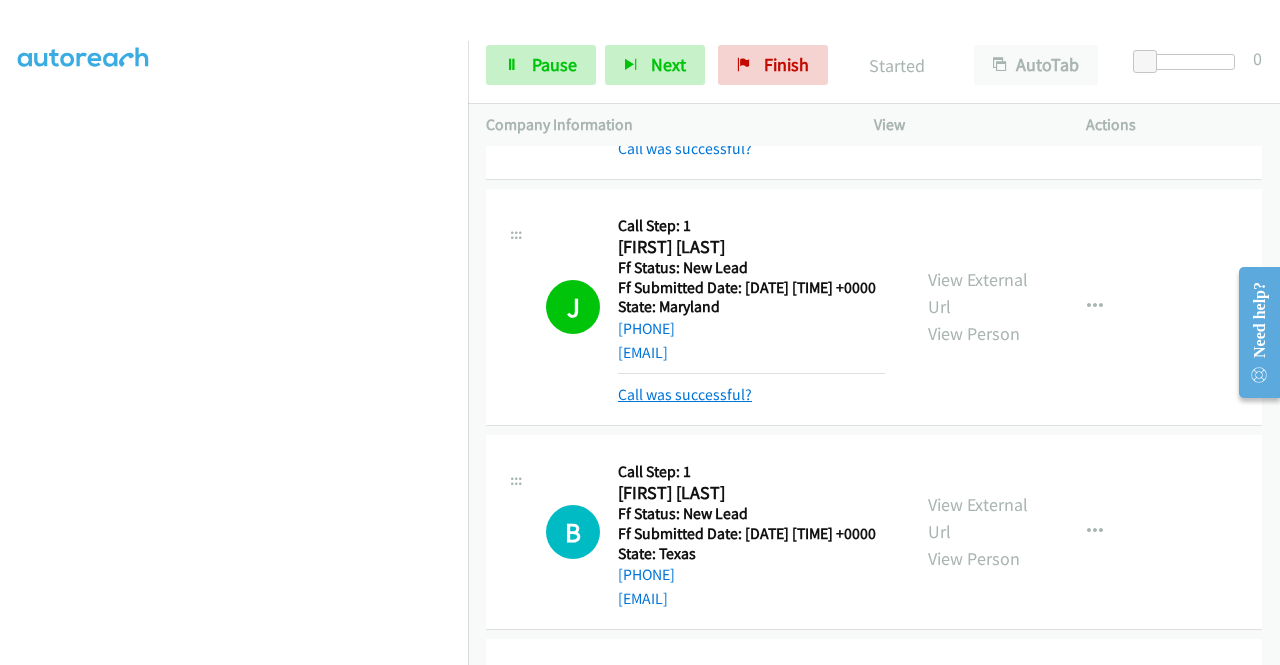 click on "Call was successful?" at bounding box center [685, 394] 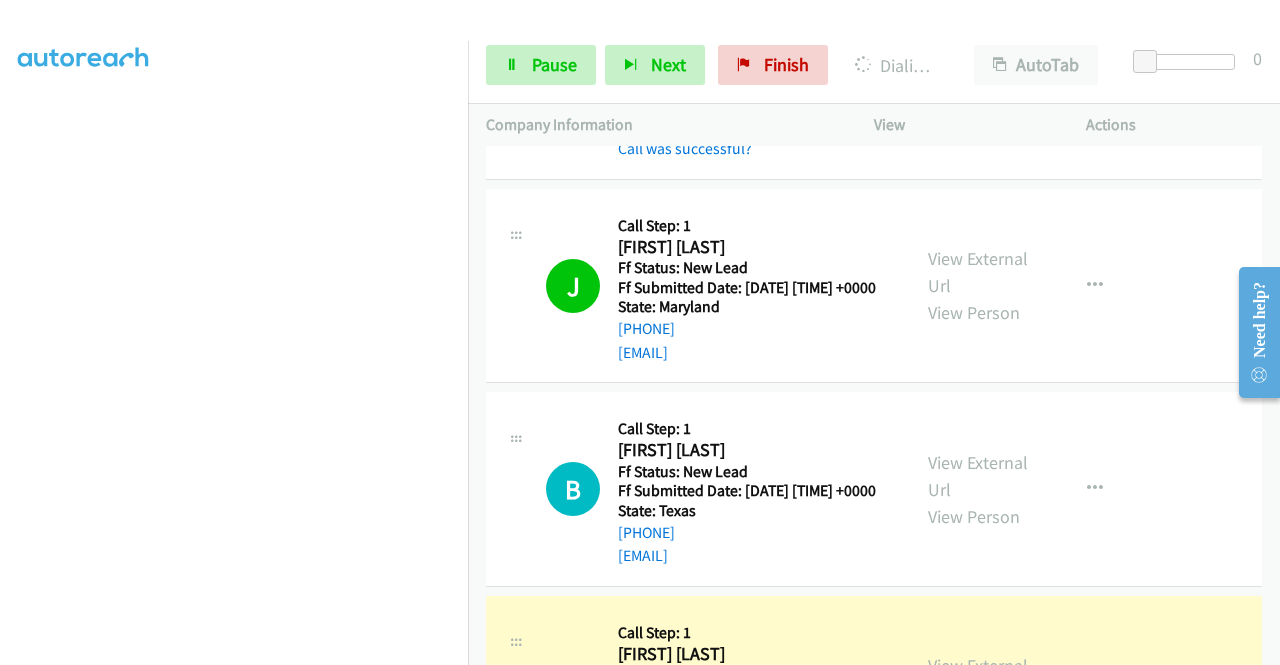 scroll, scrollTop: 356, scrollLeft: 0, axis: vertical 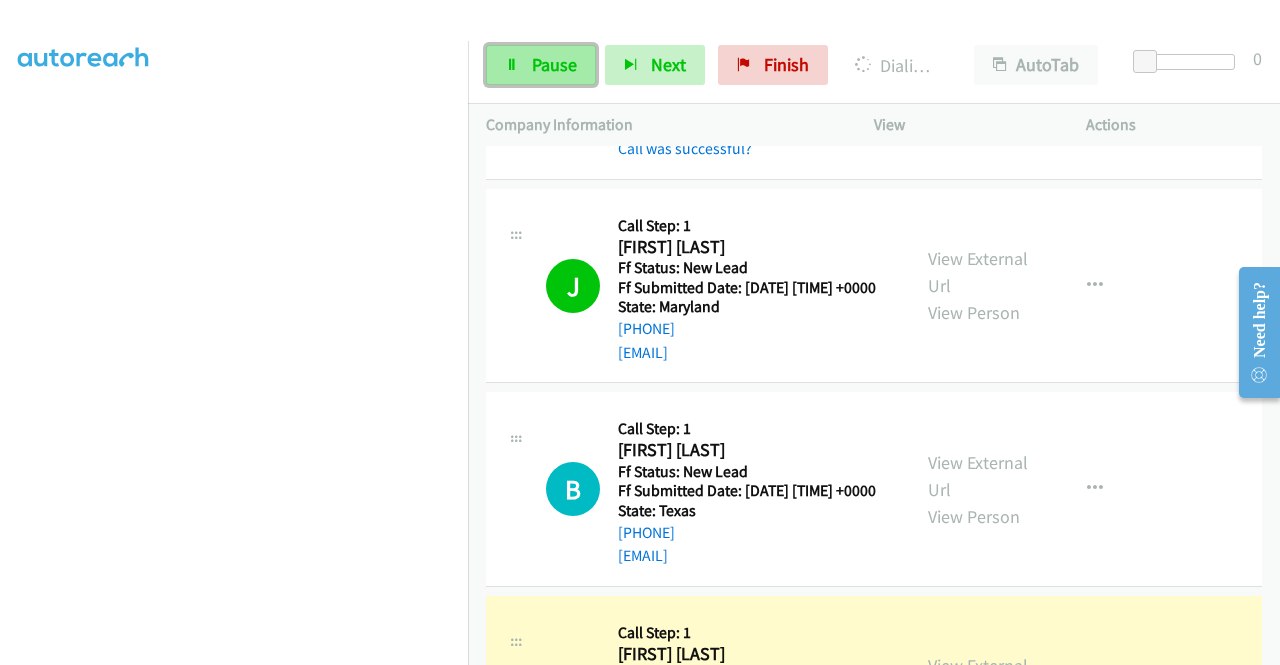 click on "Pause" at bounding box center [541, 65] 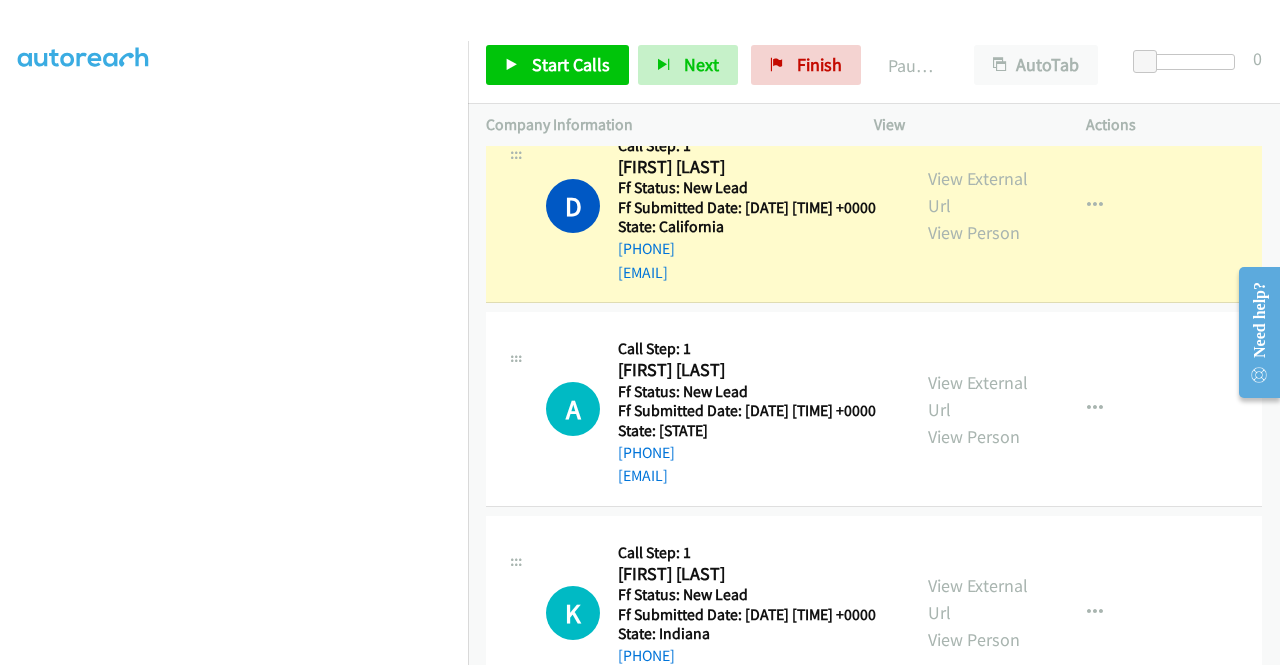 scroll, scrollTop: 1200, scrollLeft: 0, axis: vertical 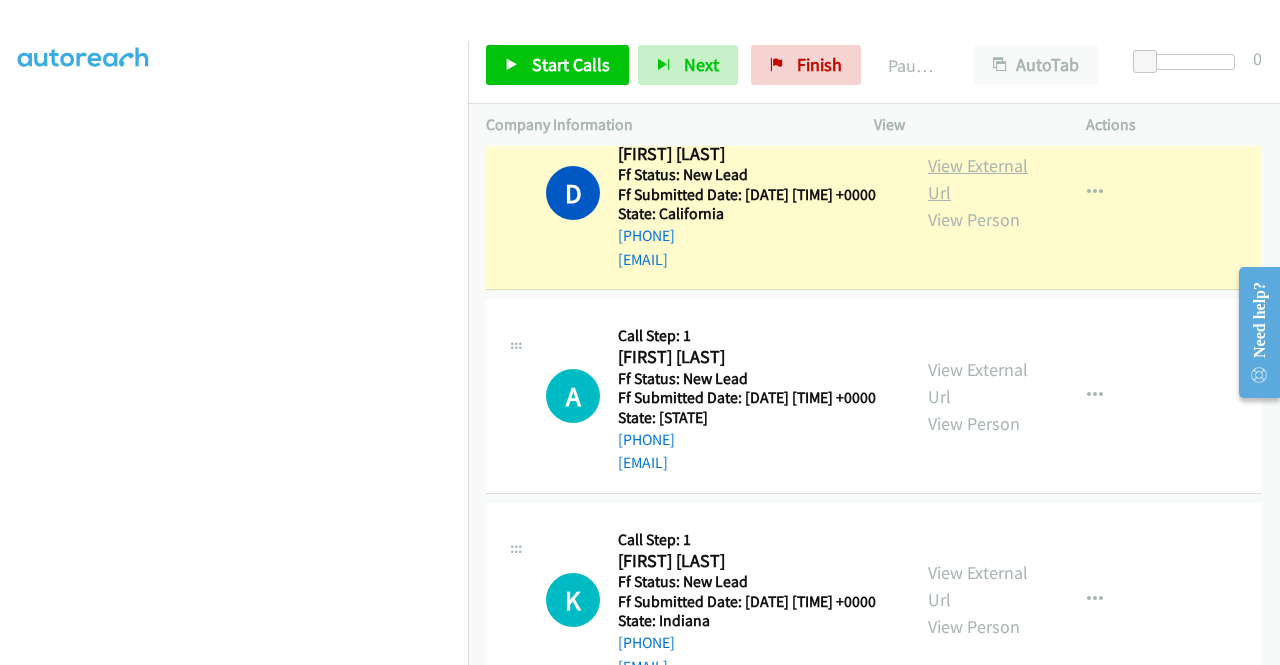 click on "View External Url" at bounding box center (978, 179) 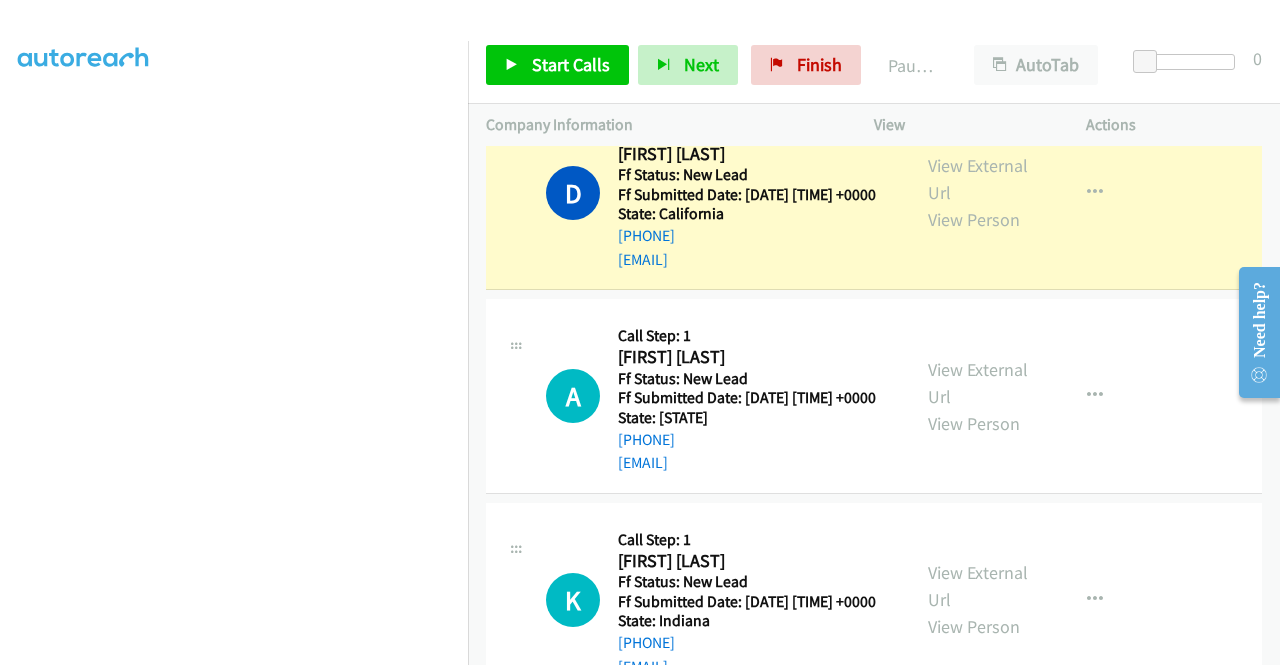 scroll, scrollTop: 456, scrollLeft: 0, axis: vertical 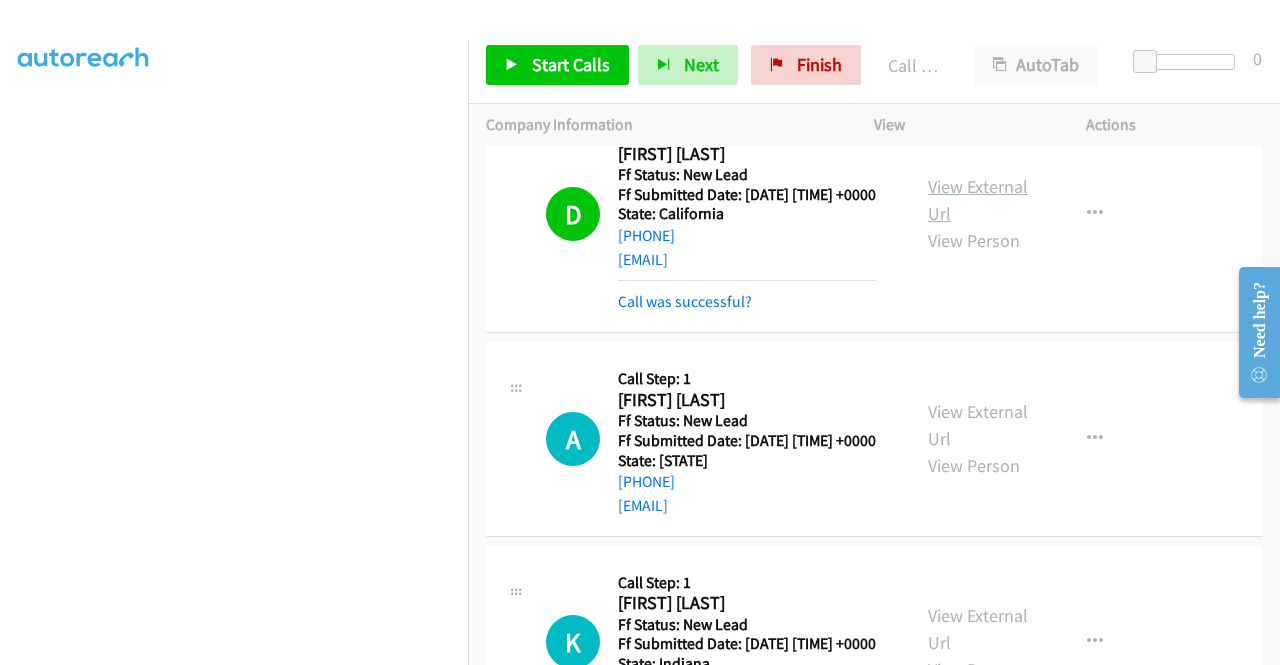click on "View External Url" at bounding box center (978, 200) 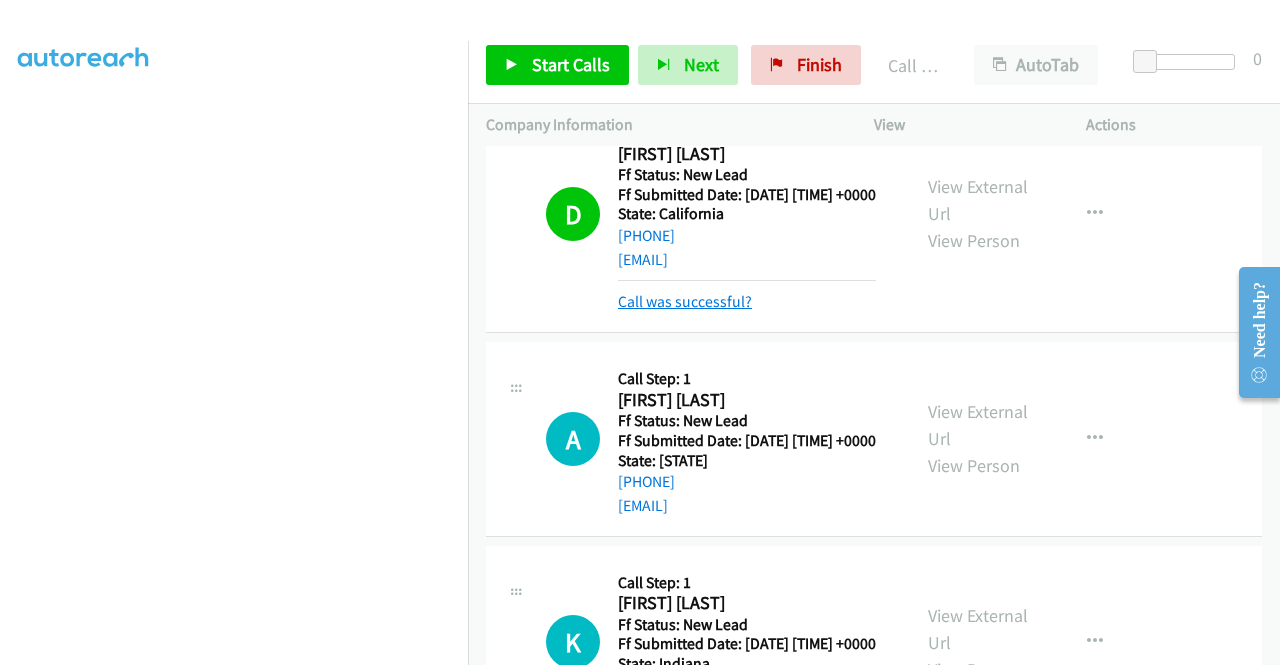 click on "Call was successful?" at bounding box center [685, 301] 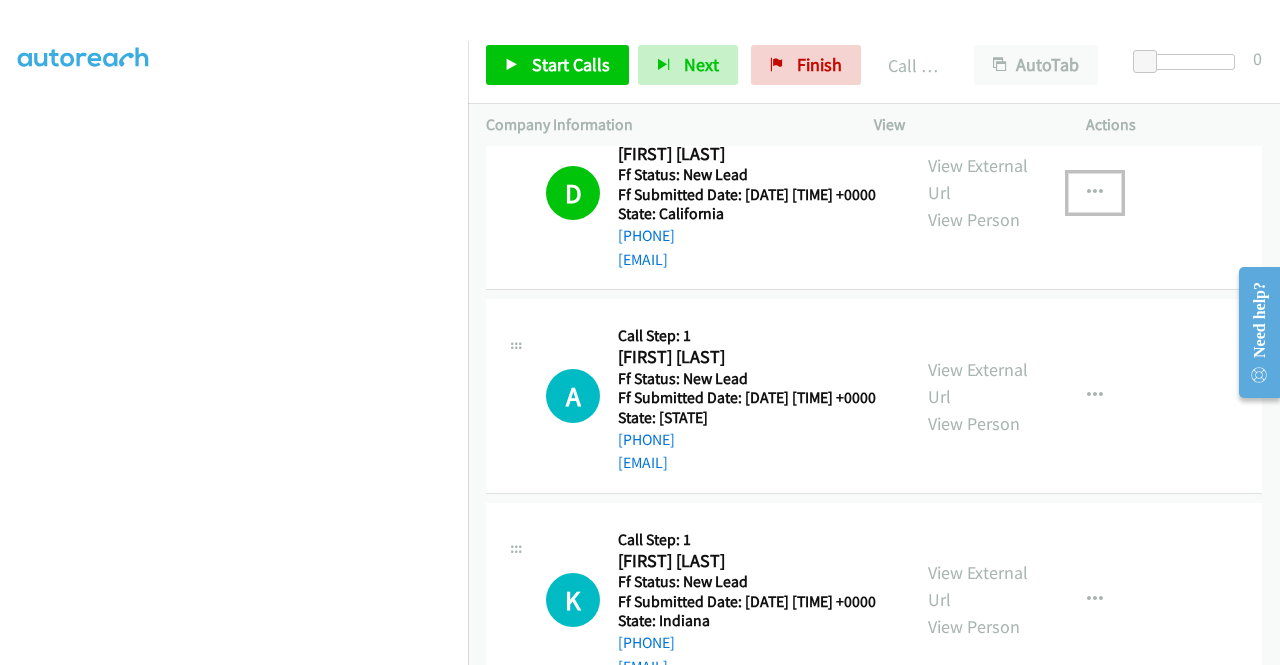 click at bounding box center [1095, 193] 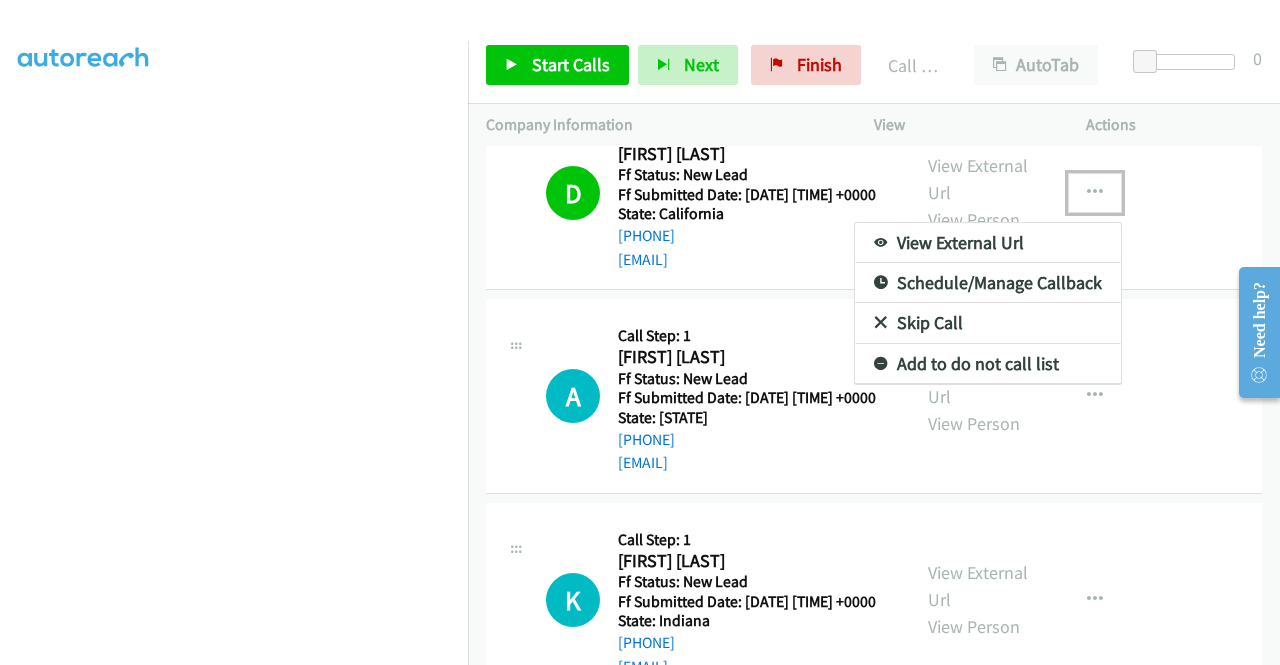 click on "Add to do not call list" at bounding box center [988, 364] 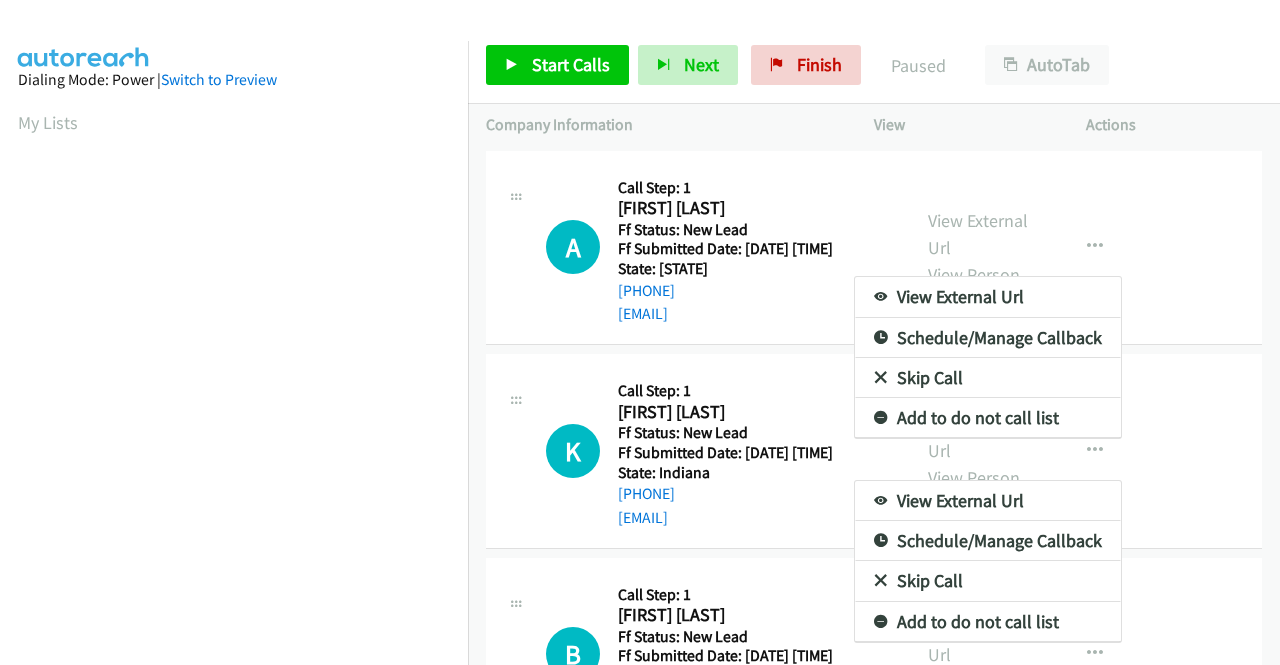 scroll, scrollTop: 0, scrollLeft: 0, axis: both 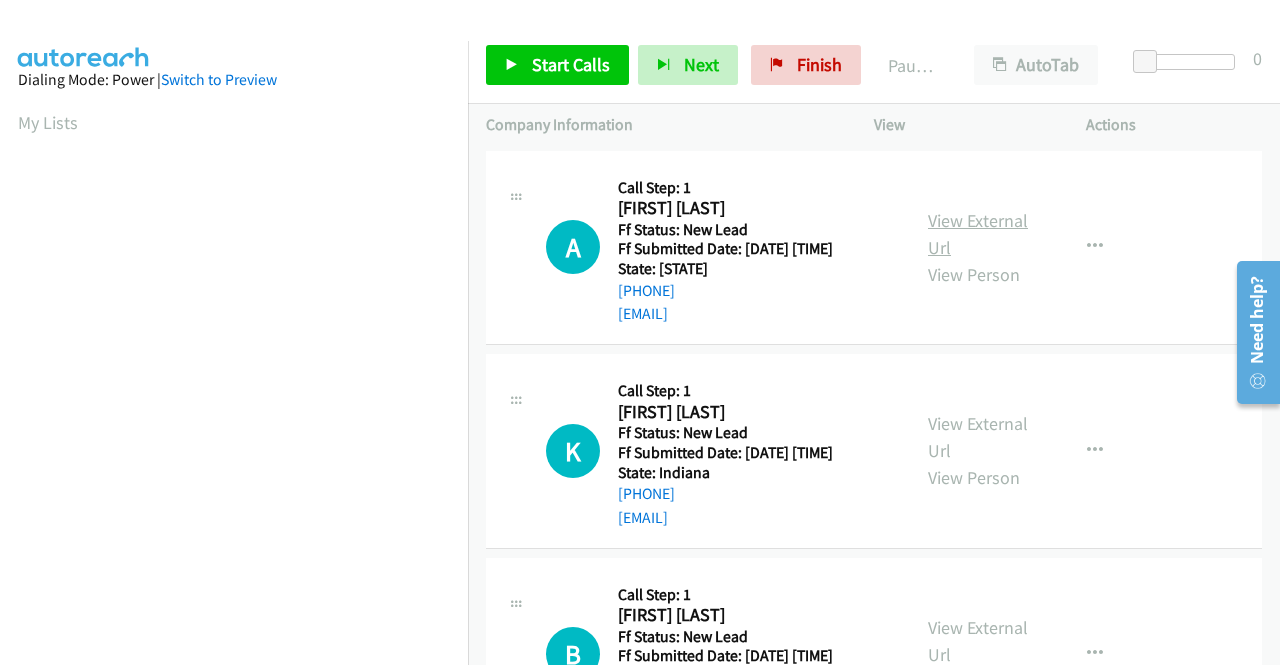 click on "View External Url" at bounding box center [978, 234] 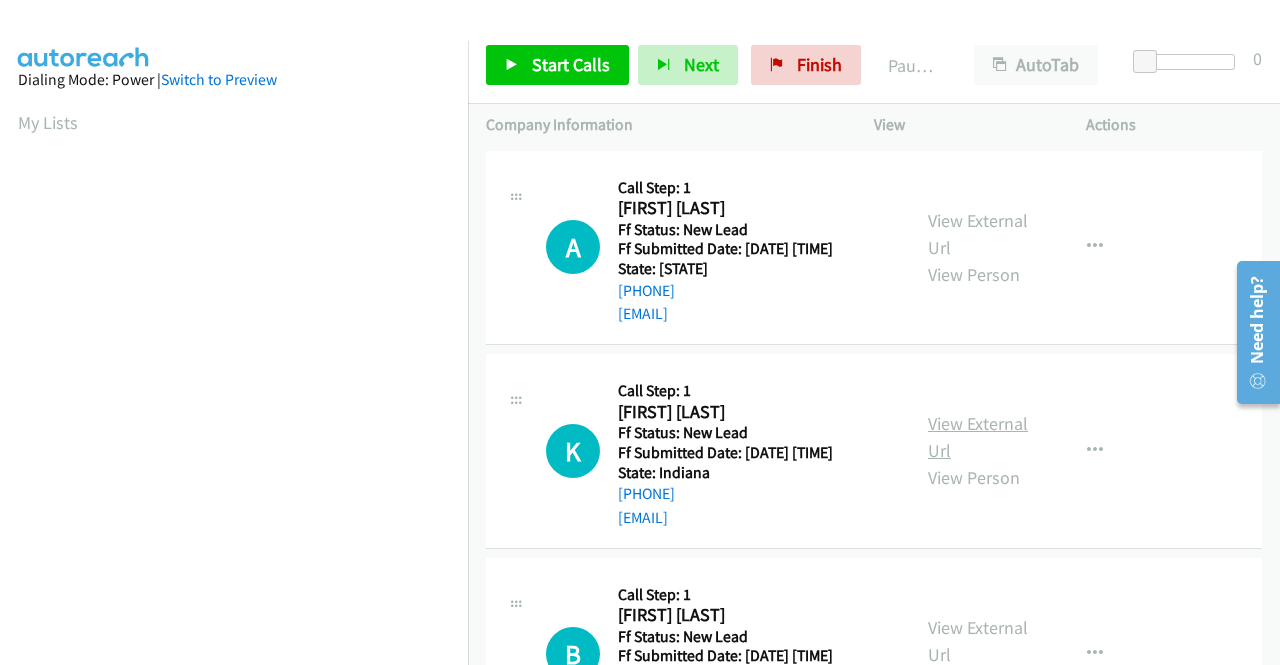 click on "View External Url" at bounding box center (978, 437) 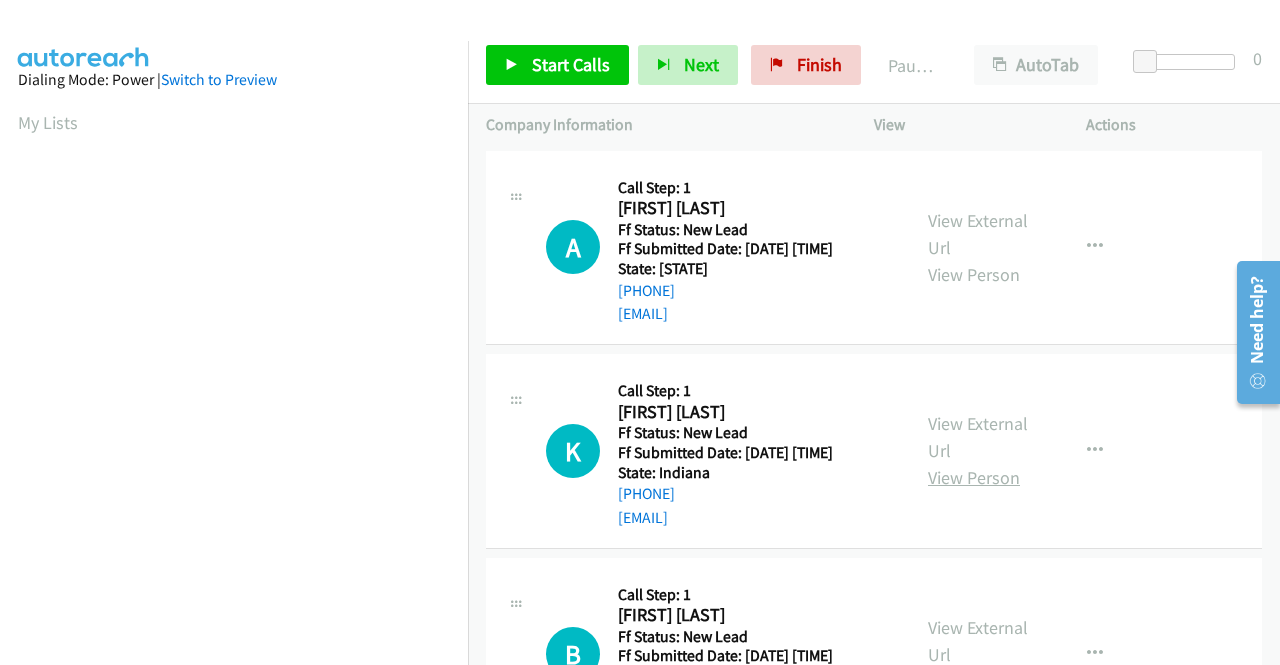 scroll, scrollTop: 100, scrollLeft: 0, axis: vertical 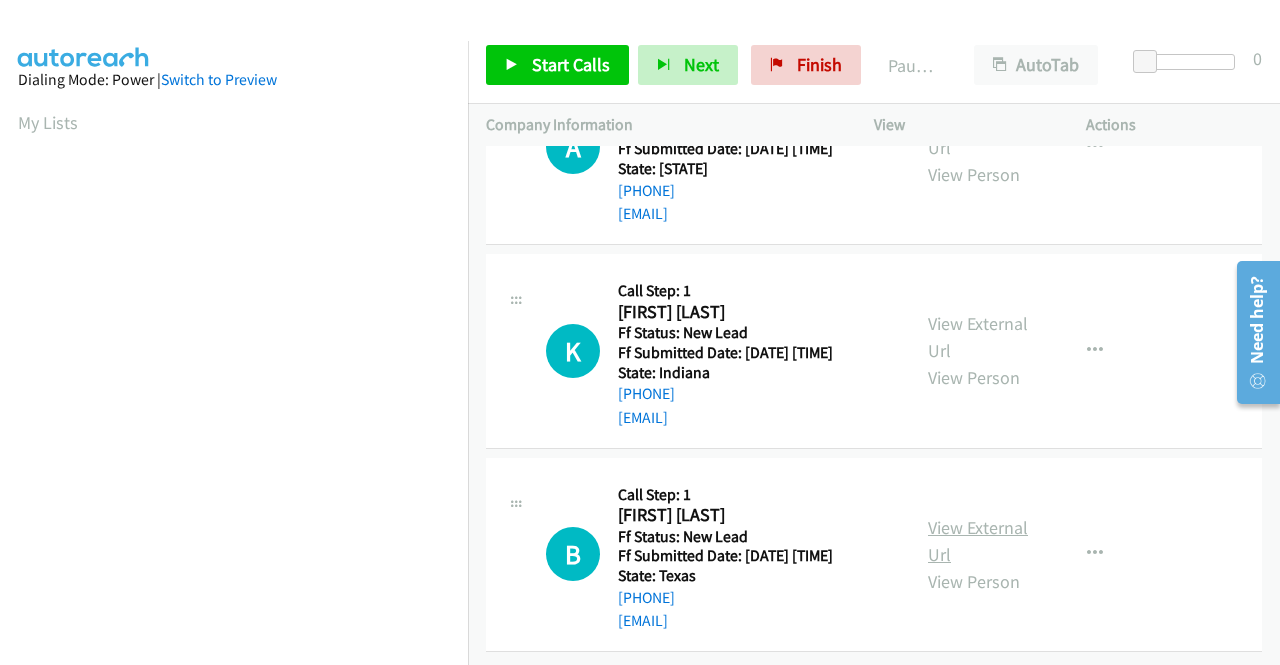 click on "View External Url" at bounding box center [978, 541] 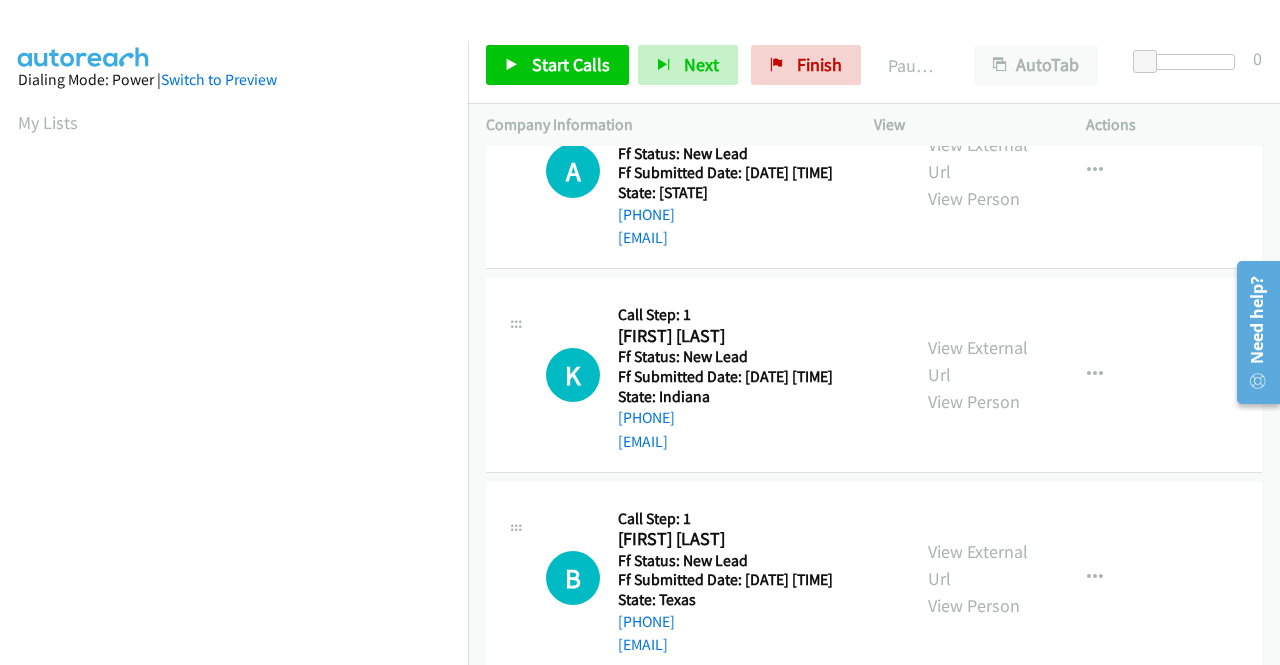 scroll, scrollTop: 0, scrollLeft: 0, axis: both 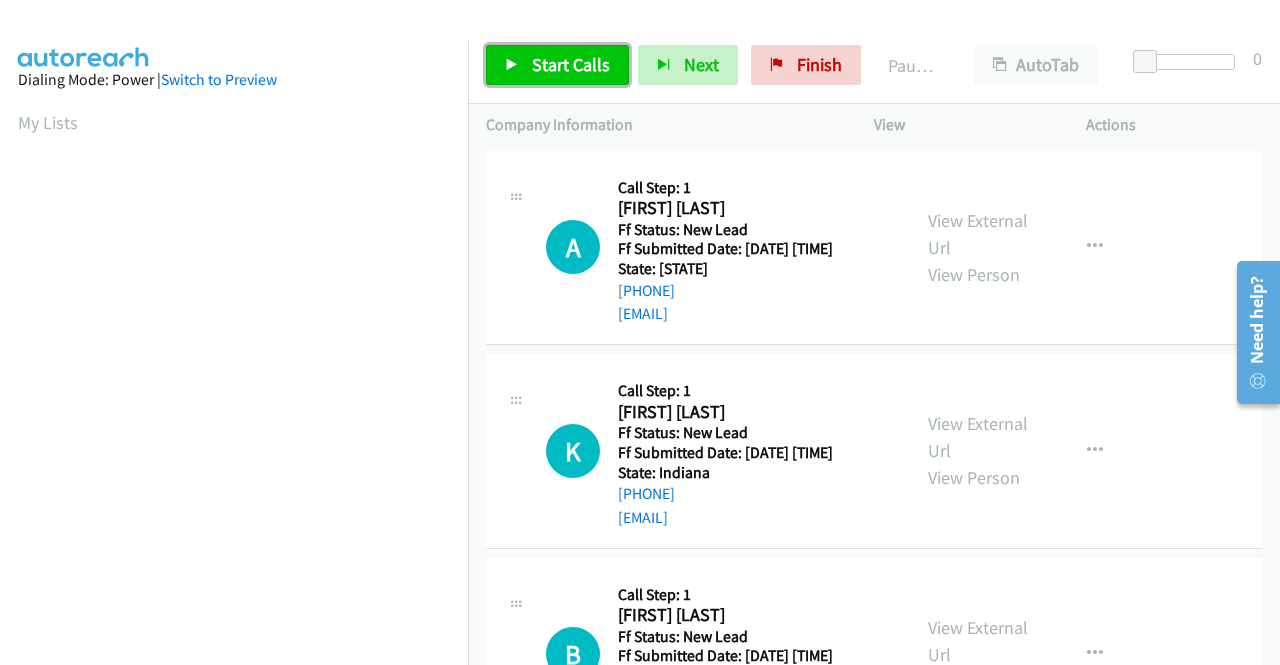click on "Start Calls" at bounding box center (571, 64) 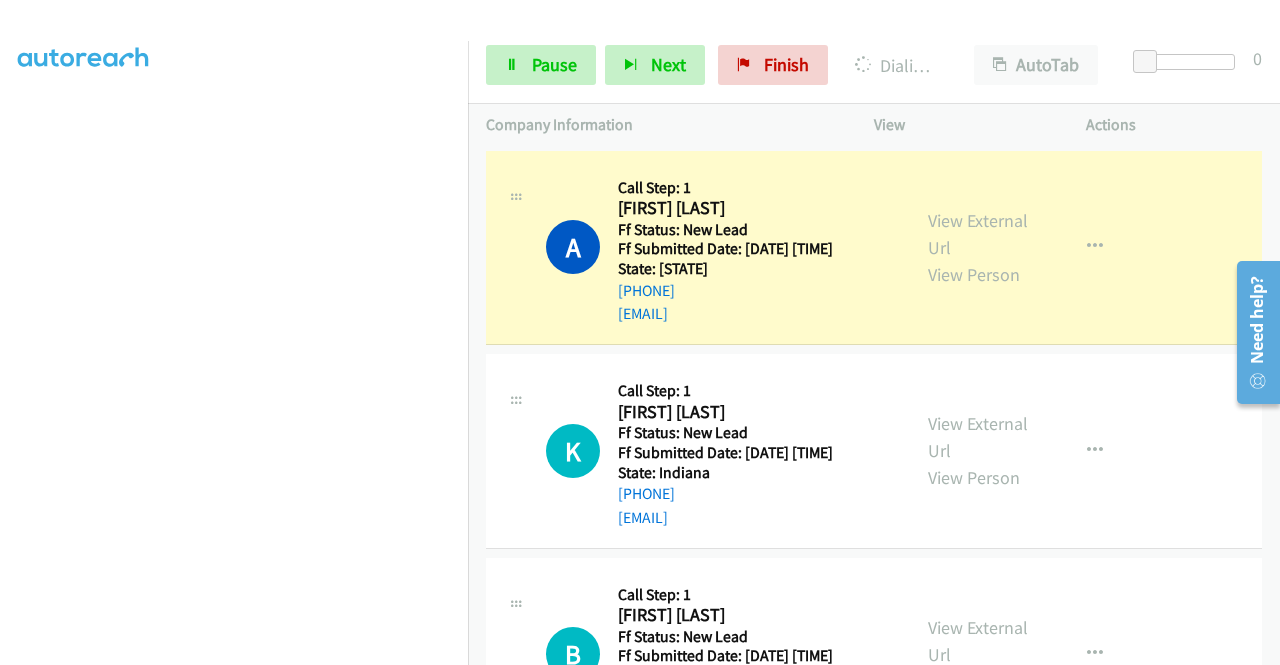 scroll, scrollTop: 0, scrollLeft: 0, axis: both 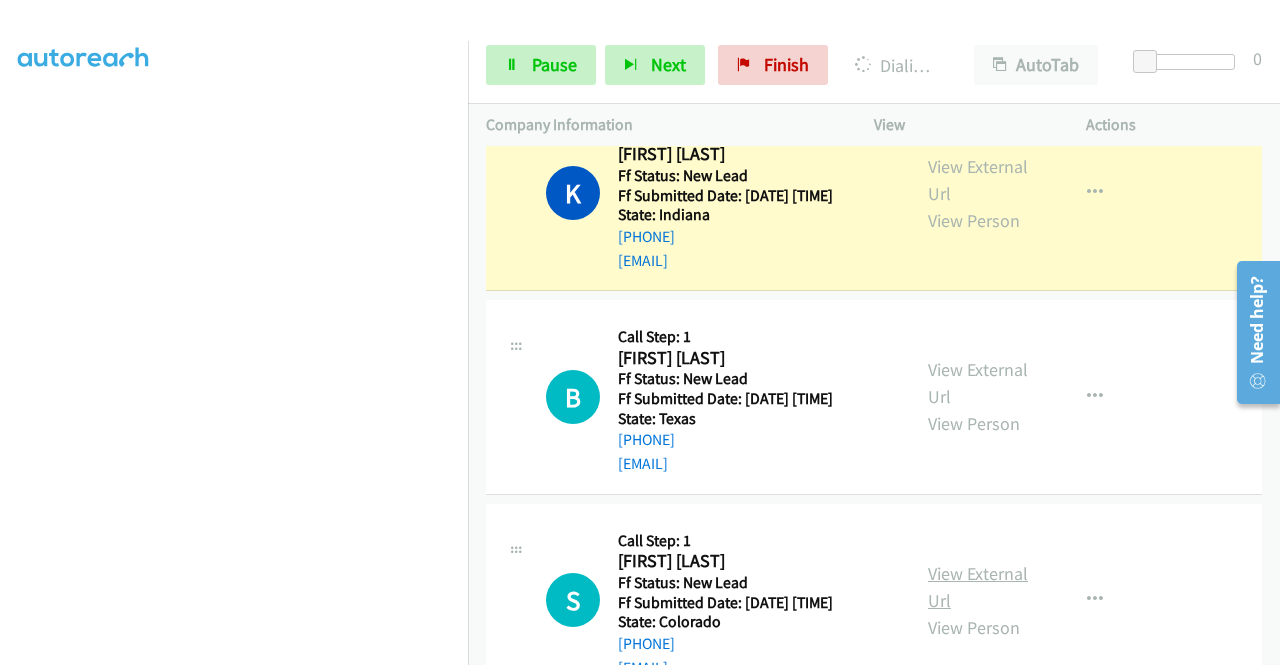 click on "View External Url" at bounding box center [978, 587] 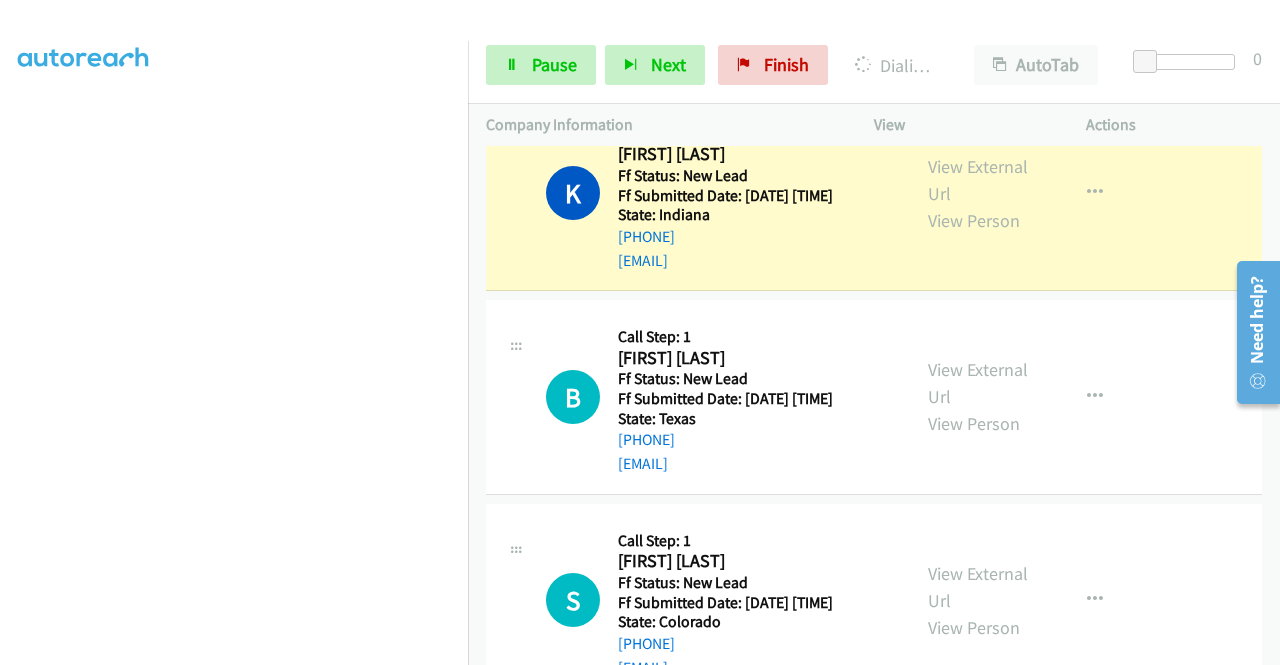 scroll, scrollTop: 0, scrollLeft: 0, axis: both 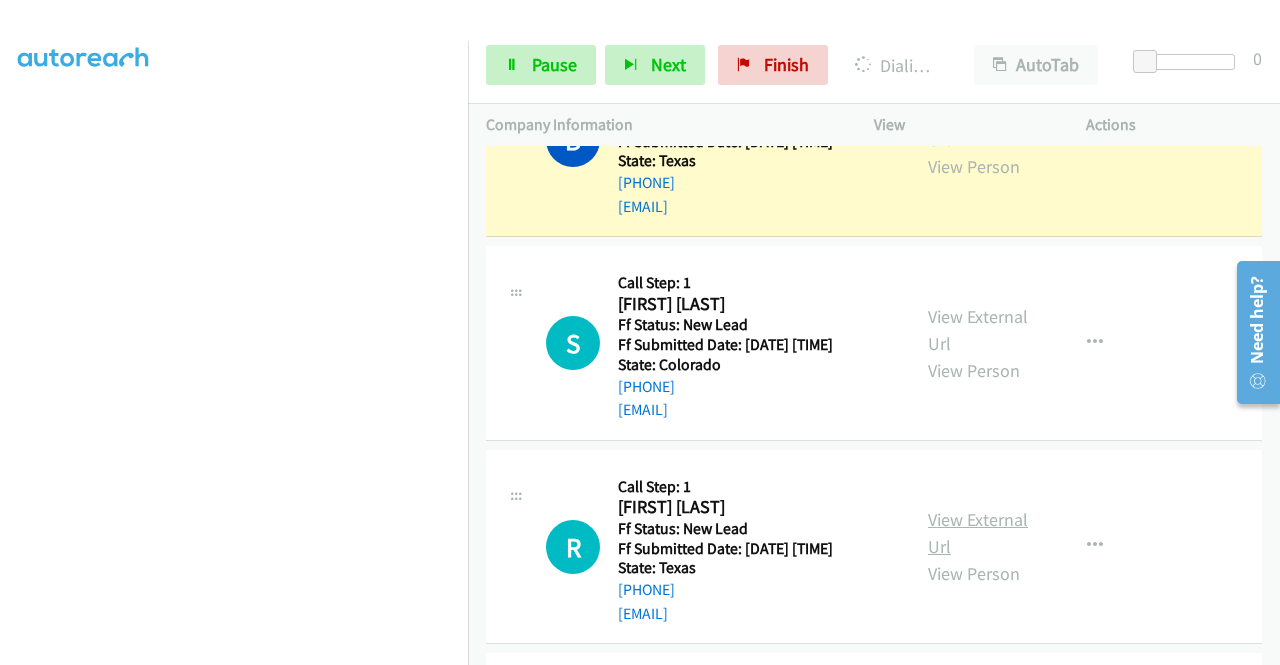 click on "View External Url" at bounding box center [978, 533] 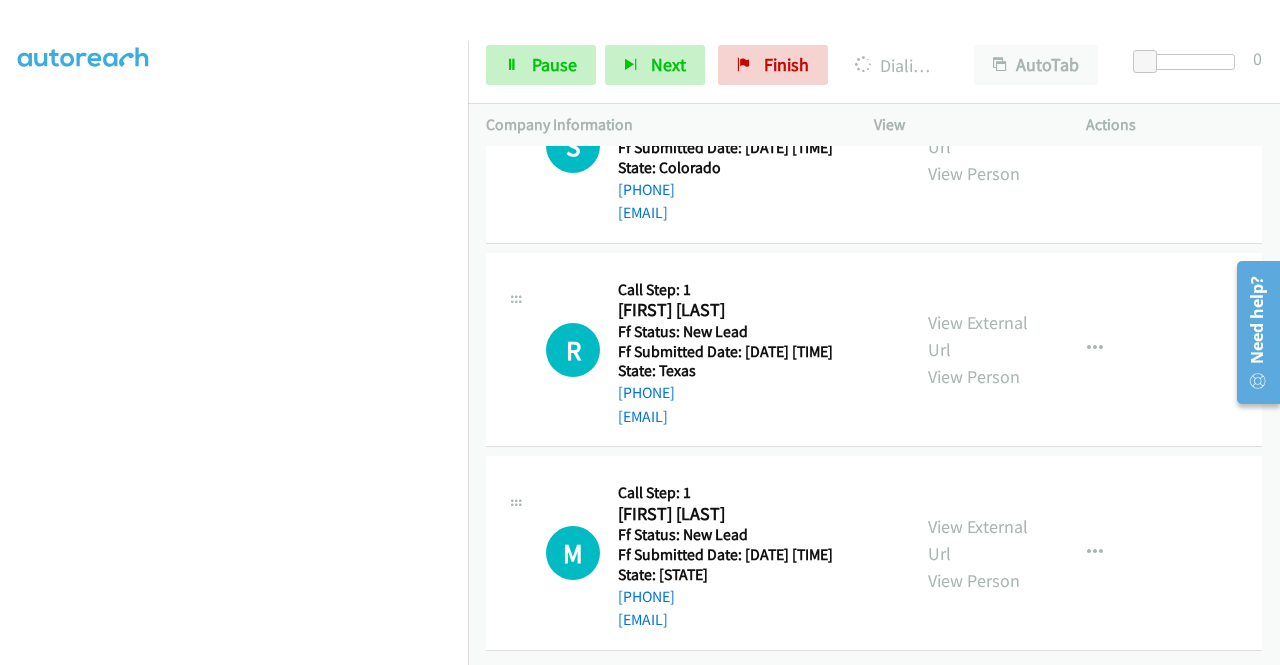 scroll, scrollTop: 928, scrollLeft: 0, axis: vertical 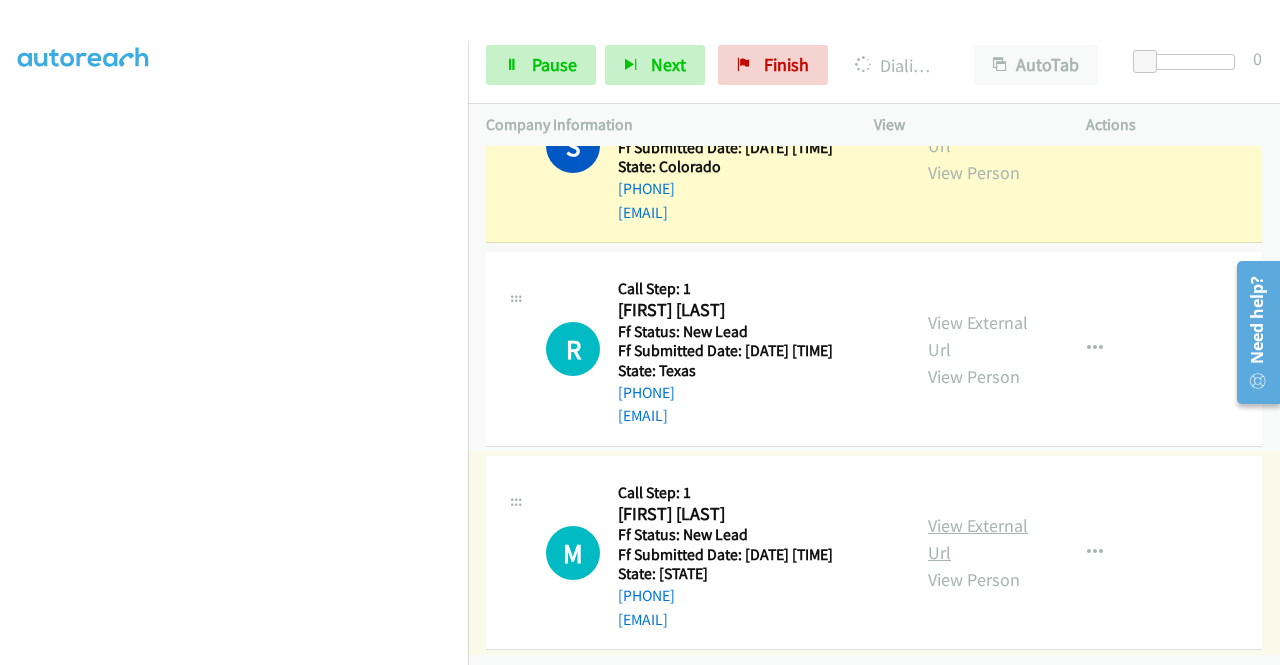 click on "View External Url" at bounding box center [978, 539] 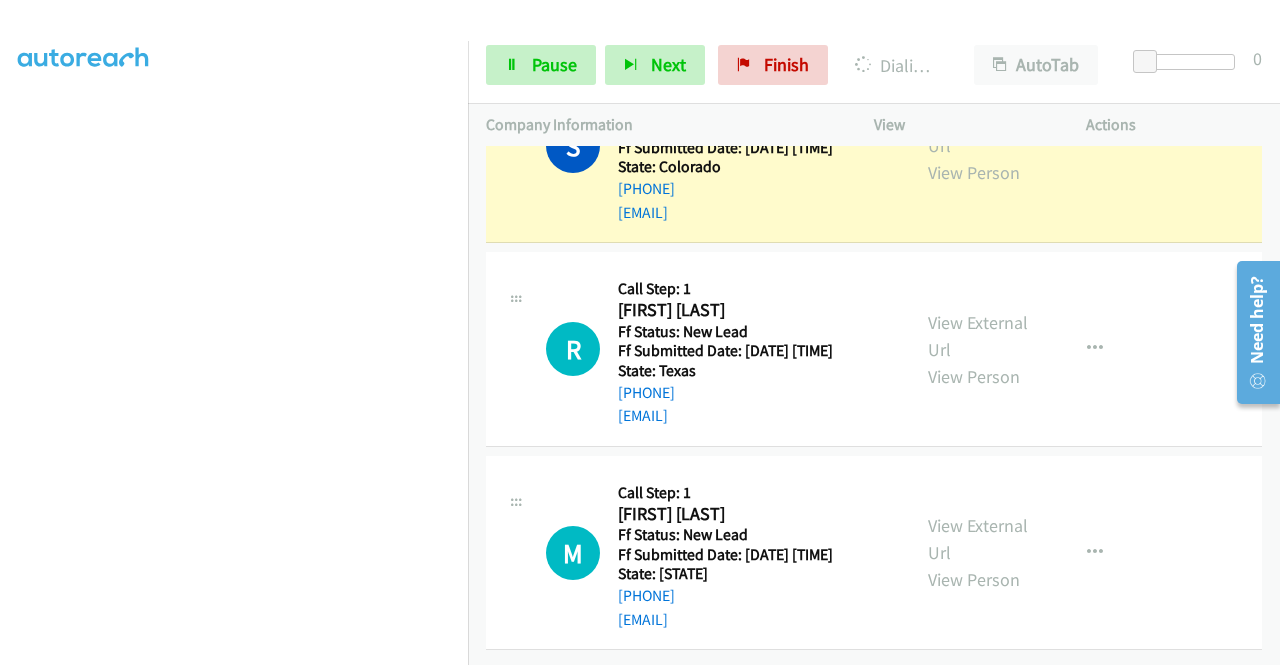 scroll, scrollTop: 0, scrollLeft: 0, axis: both 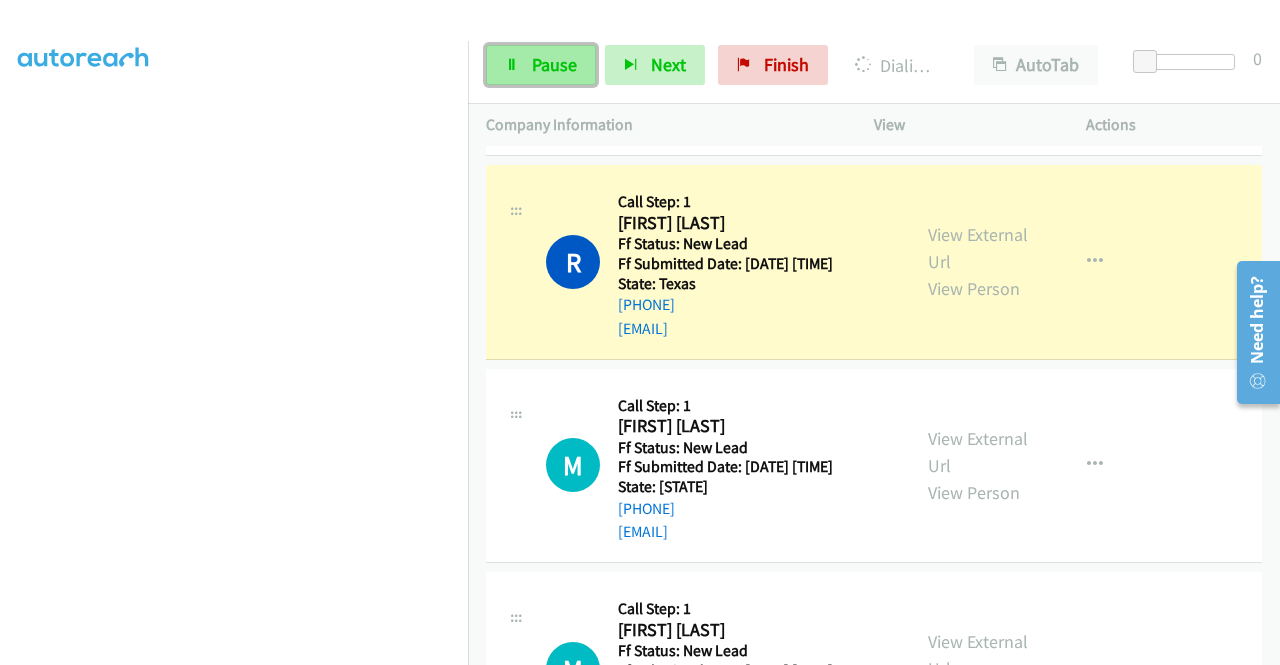 click on "Pause" at bounding box center (554, 64) 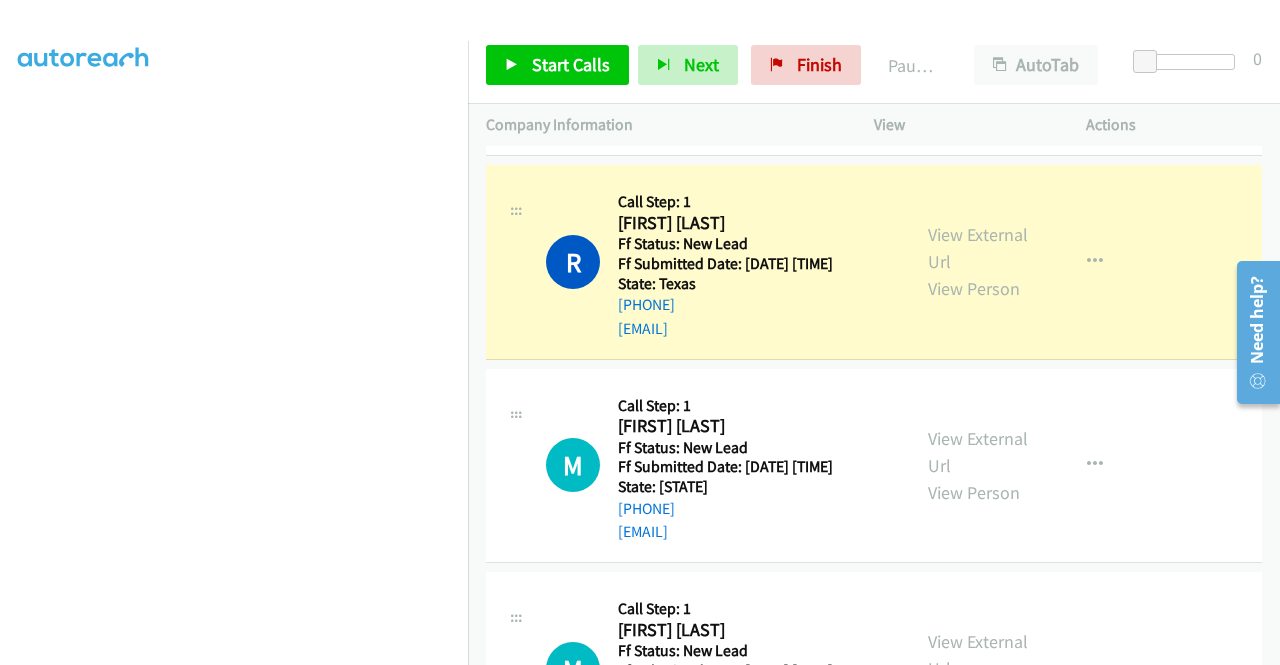 scroll, scrollTop: 456, scrollLeft: 0, axis: vertical 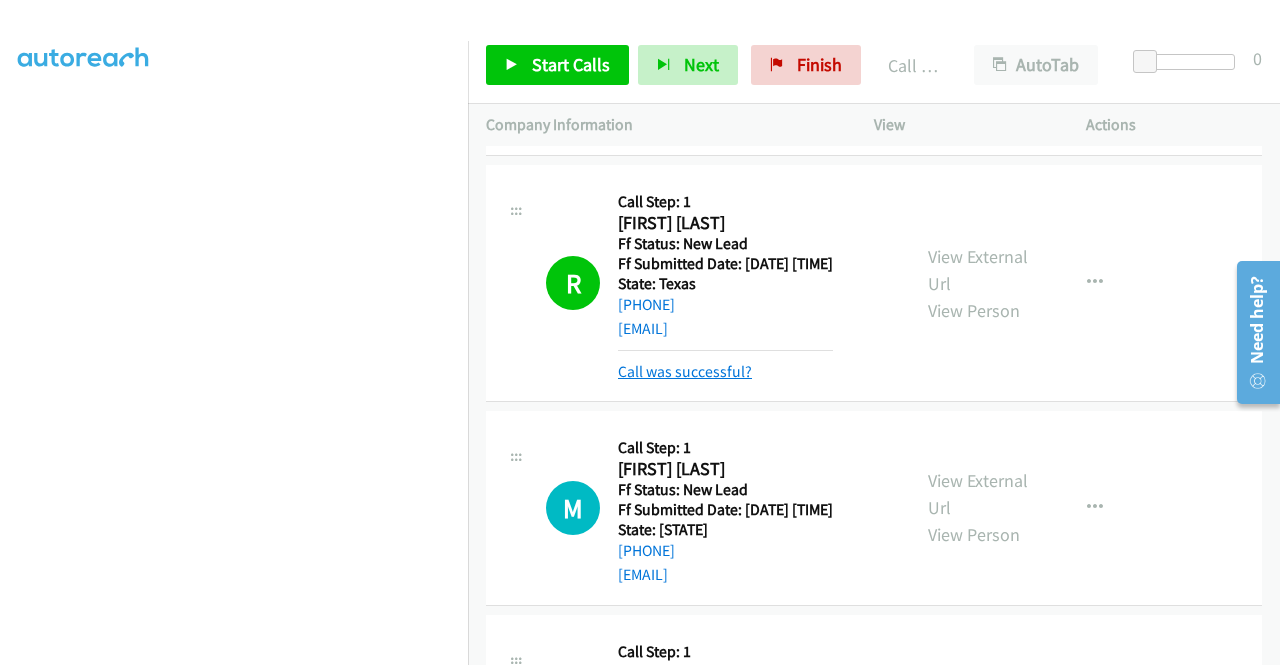 click on "Call was successful?" at bounding box center [685, 371] 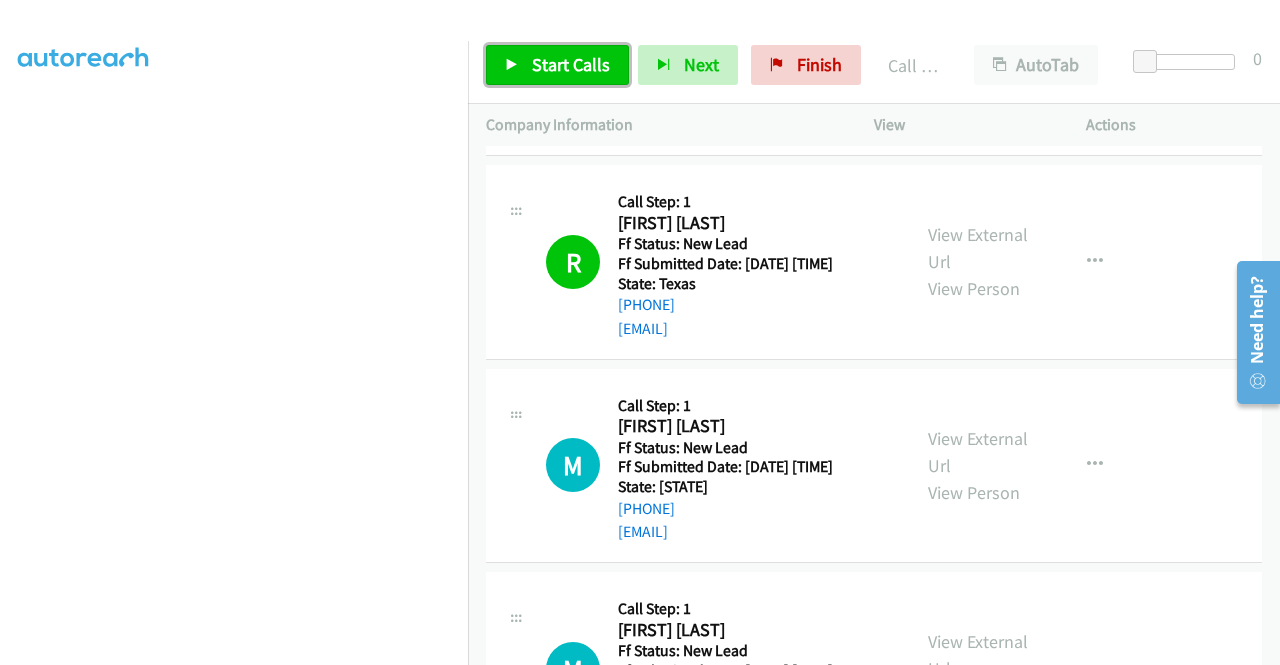 click on "Start Calls" at bounding box center (571, 64) 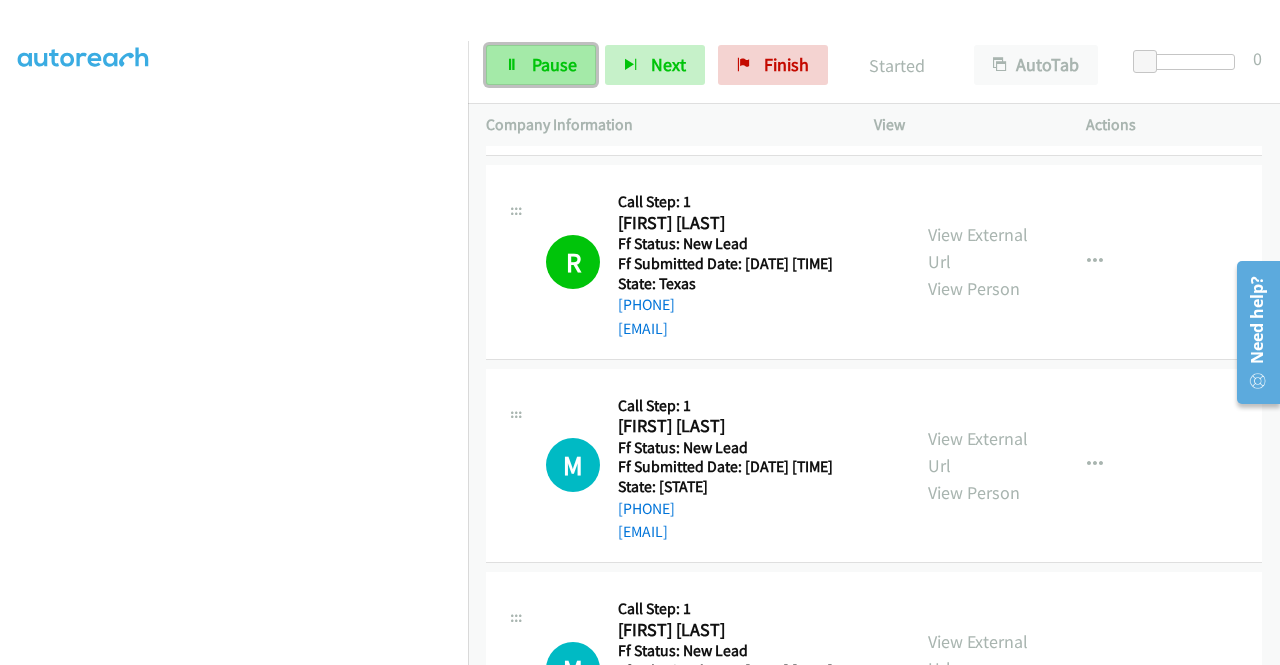 click on "Pause" at bounding box center (554, 64) 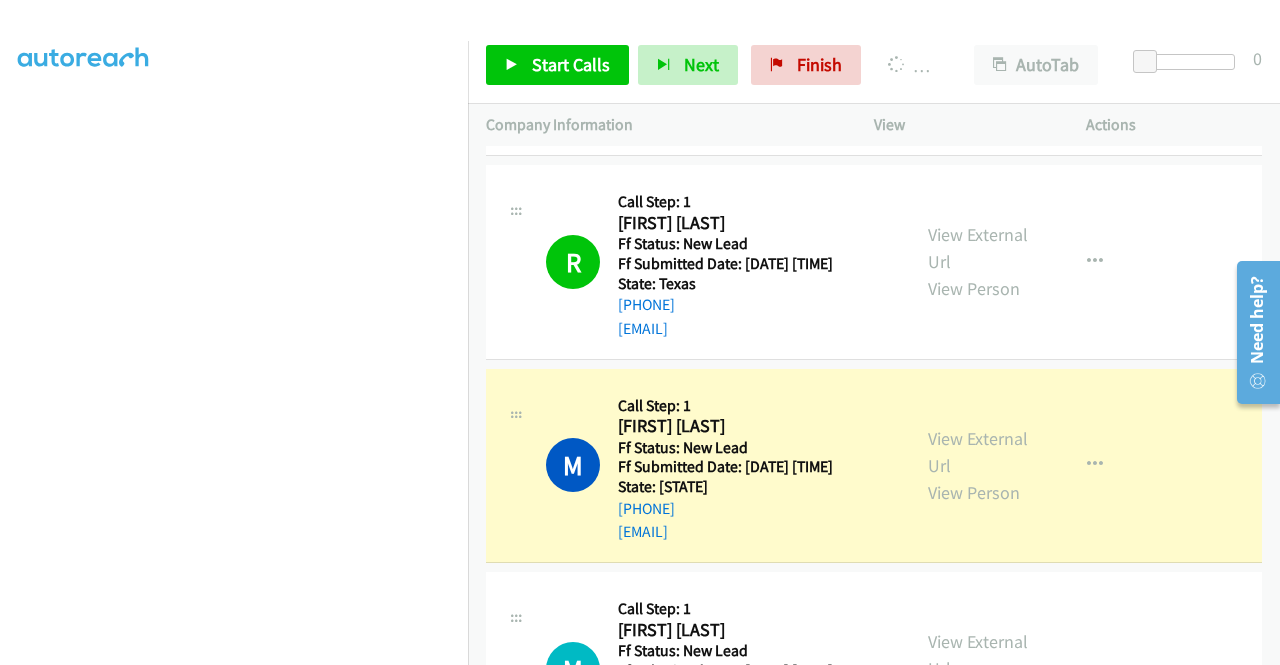 scroll, scrollTop: 456, scrollLeft: 0, axis: vertical 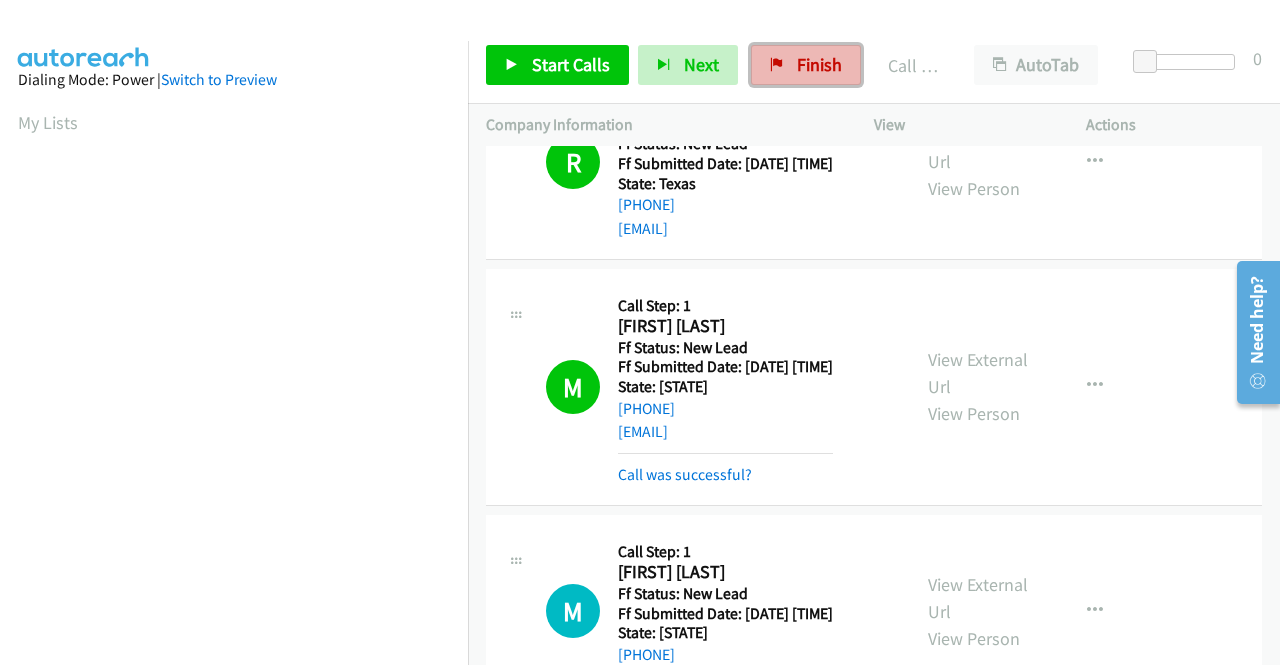 click at bounding box center (777, 66) 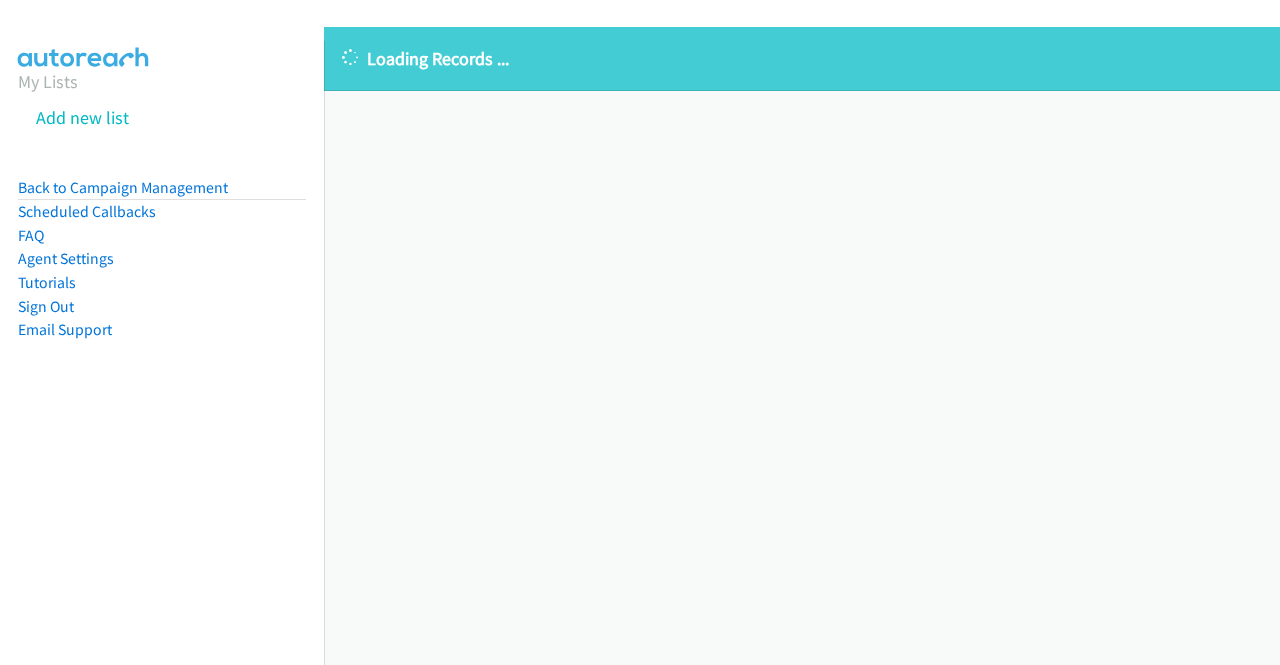 scroll, scrollTop: 0, scrollLeft: 0, axis: both 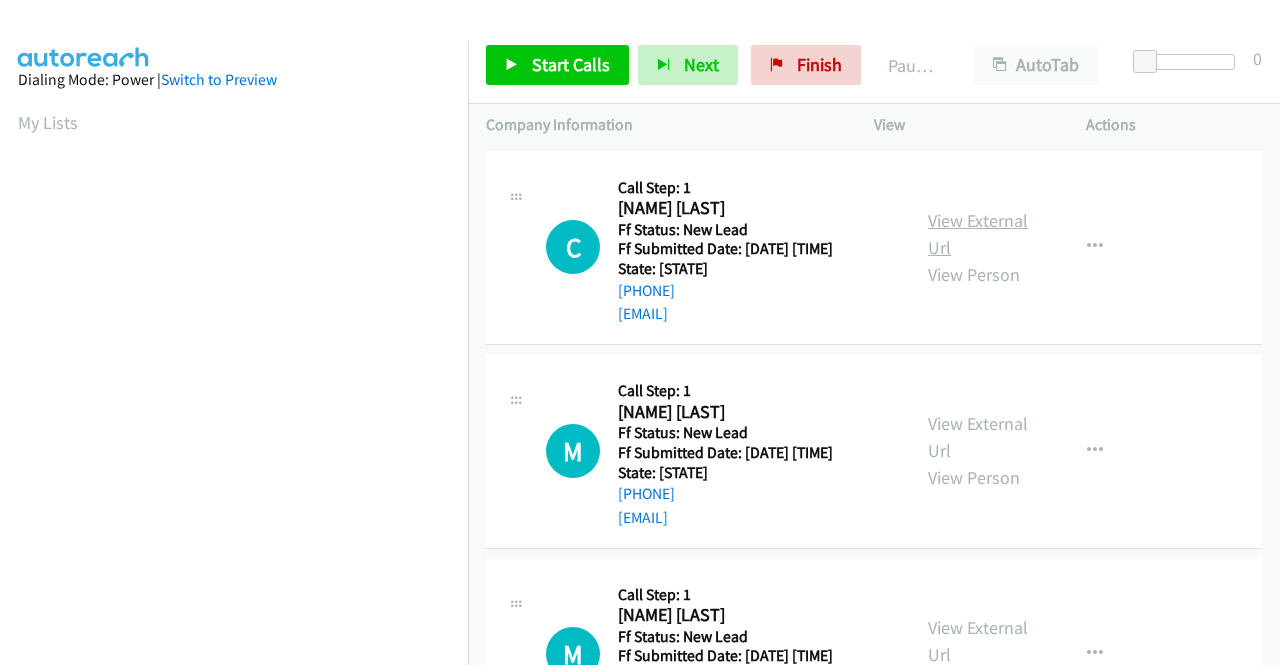 click on "View External Url" at bounding box center [978, 234] 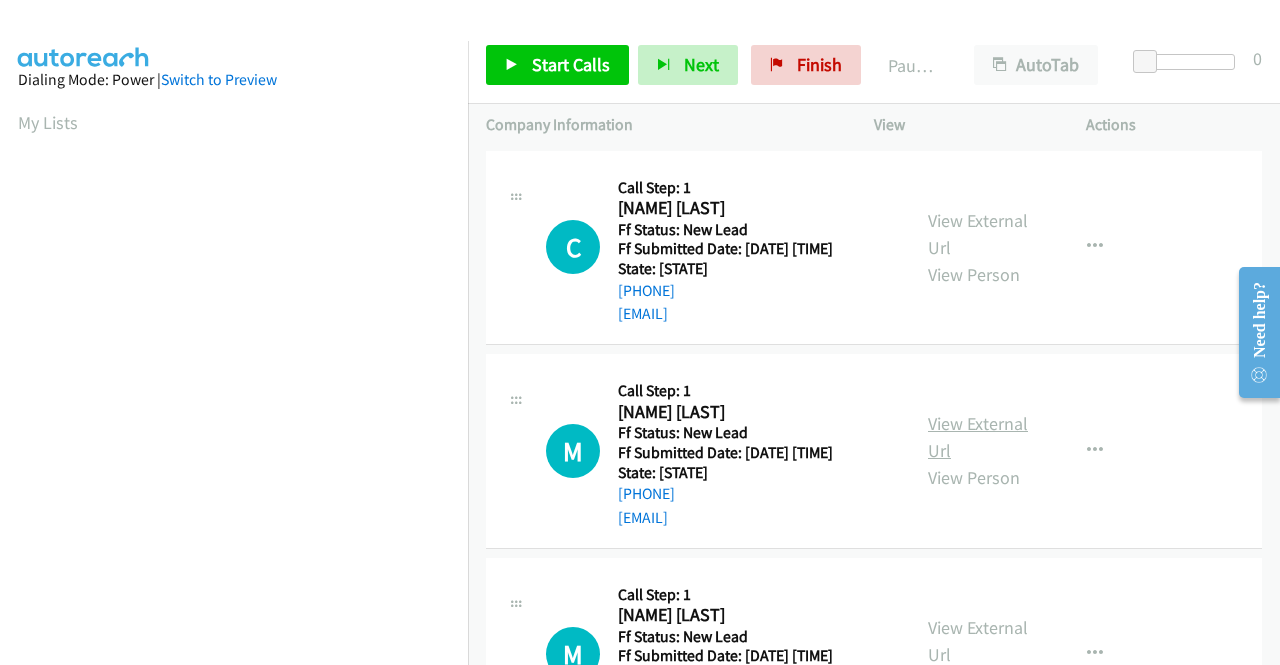click on "View External Url" at bounding box center [978, 437] 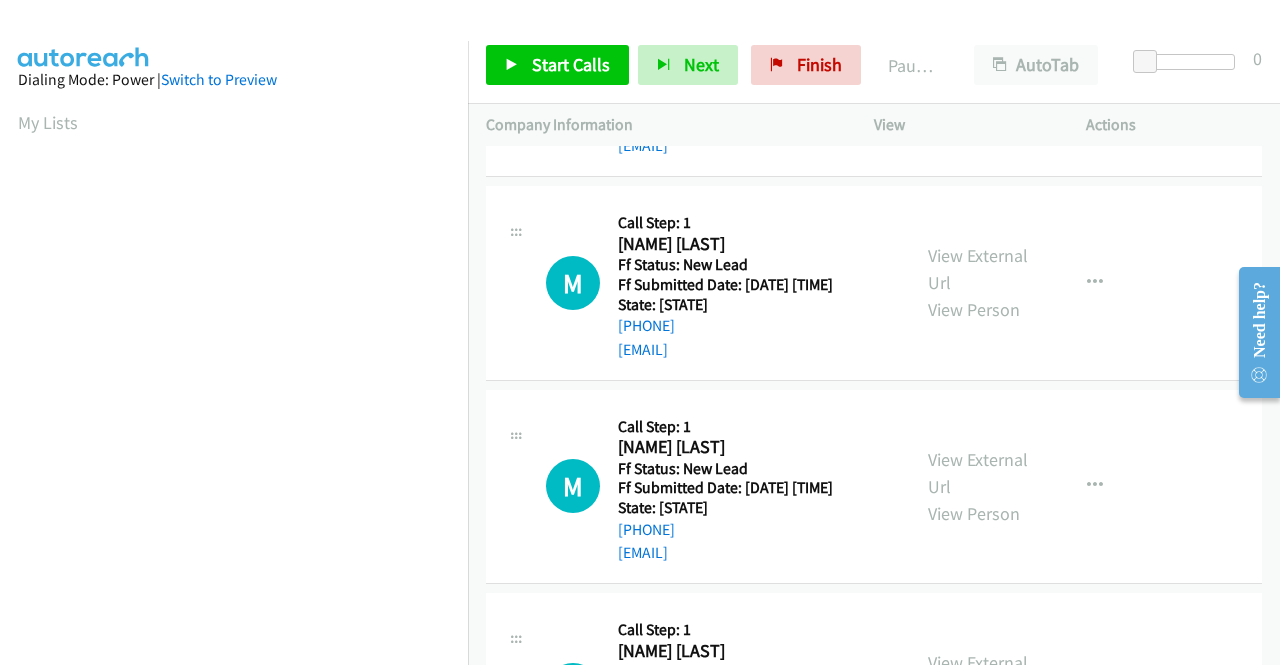 scroll, scrollTop: 200, scrollLeft: 0, axis: vertical 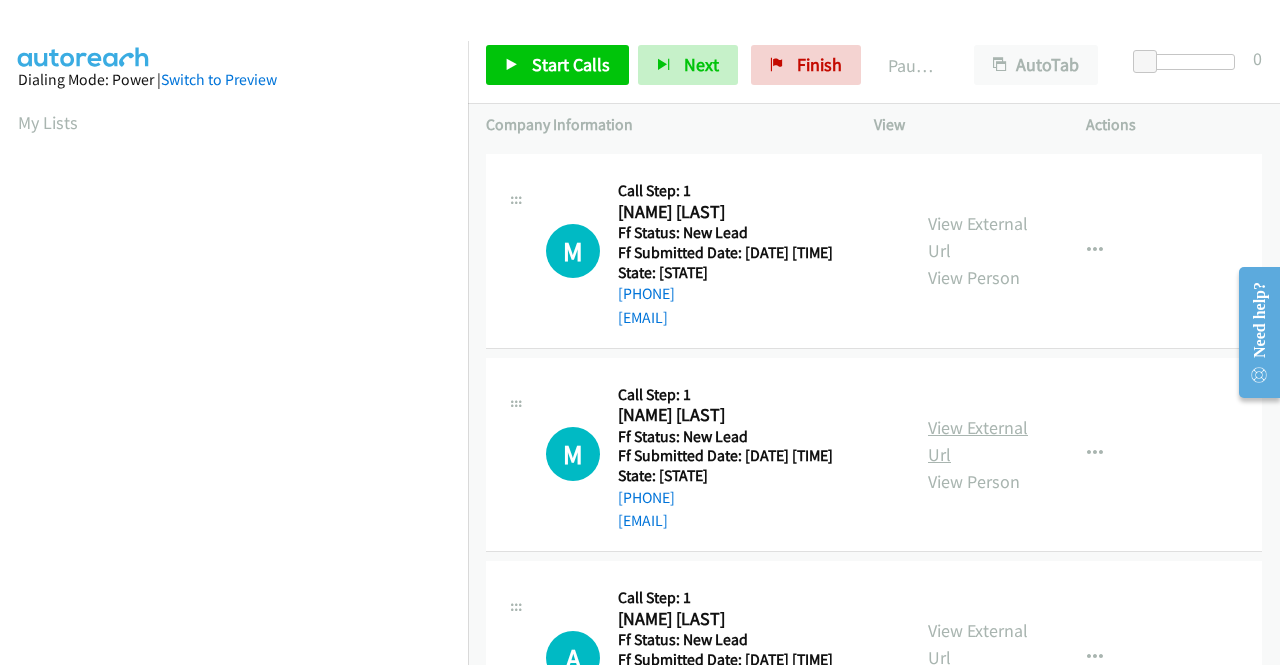 click on "View External Url" at bounding box center (978, 441) 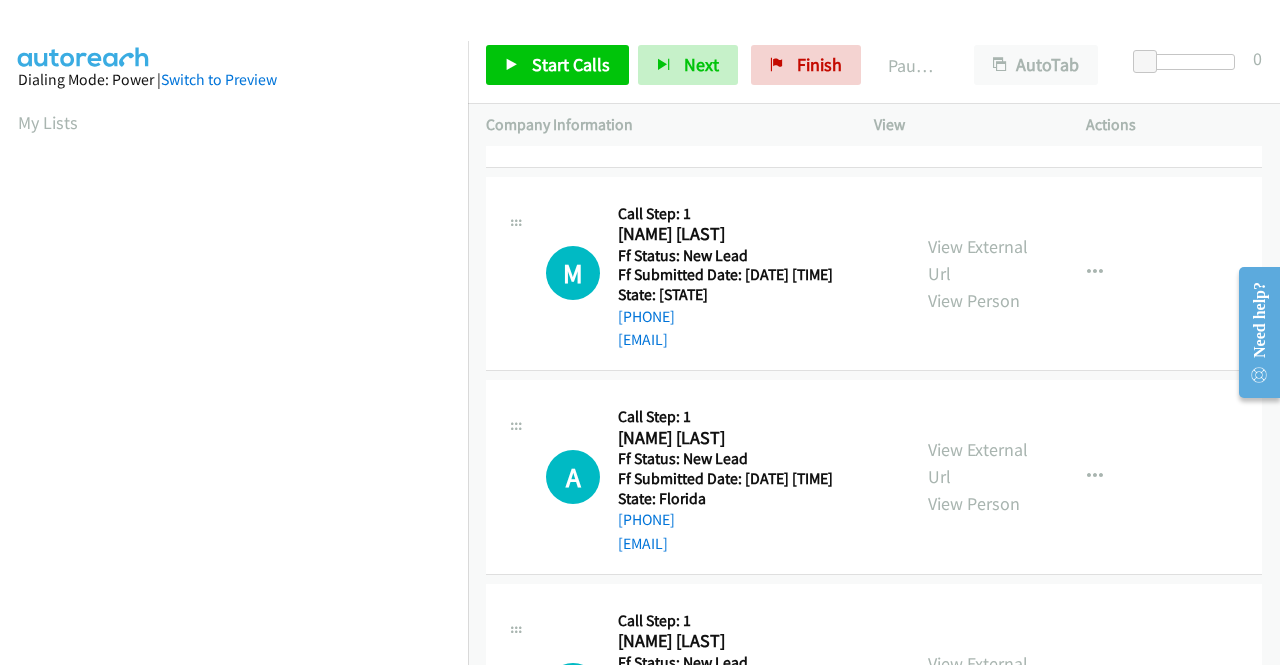 scroll, scrollTop: 400, scrollLeft: 0, axis: vertical 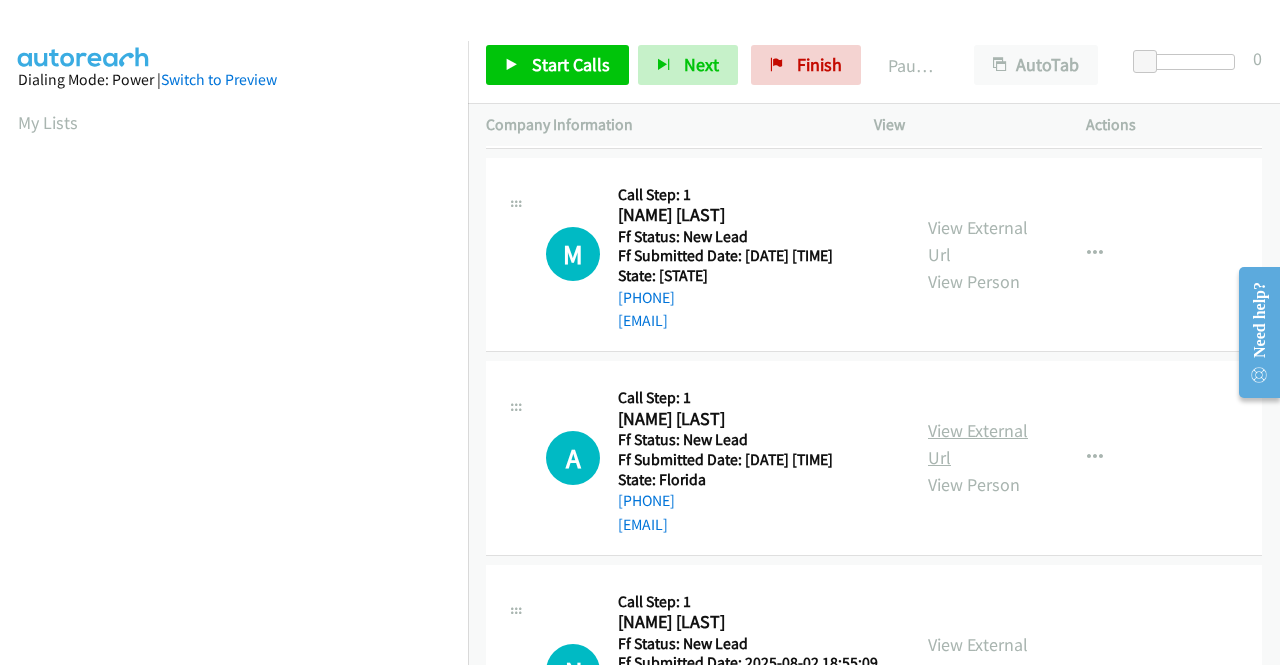 click on "View External Url" at bounding box center (978, 444) 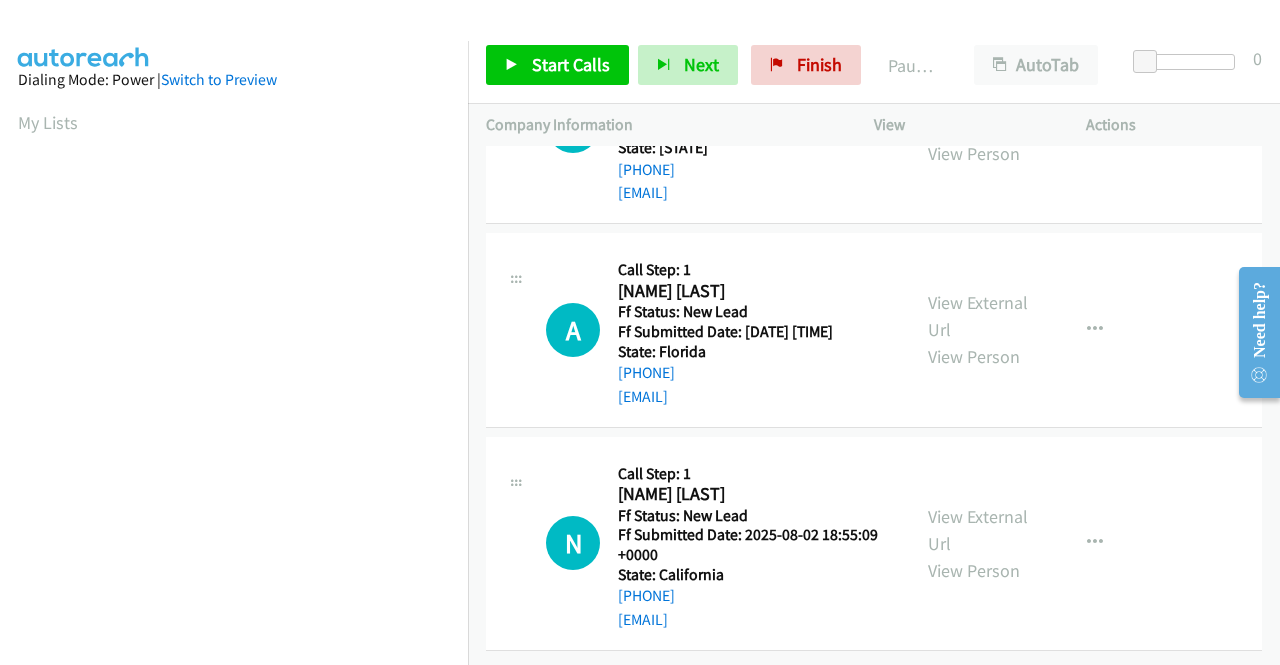 scroll, scrollTop: 620, scrollLeft: 0, axis: vertical 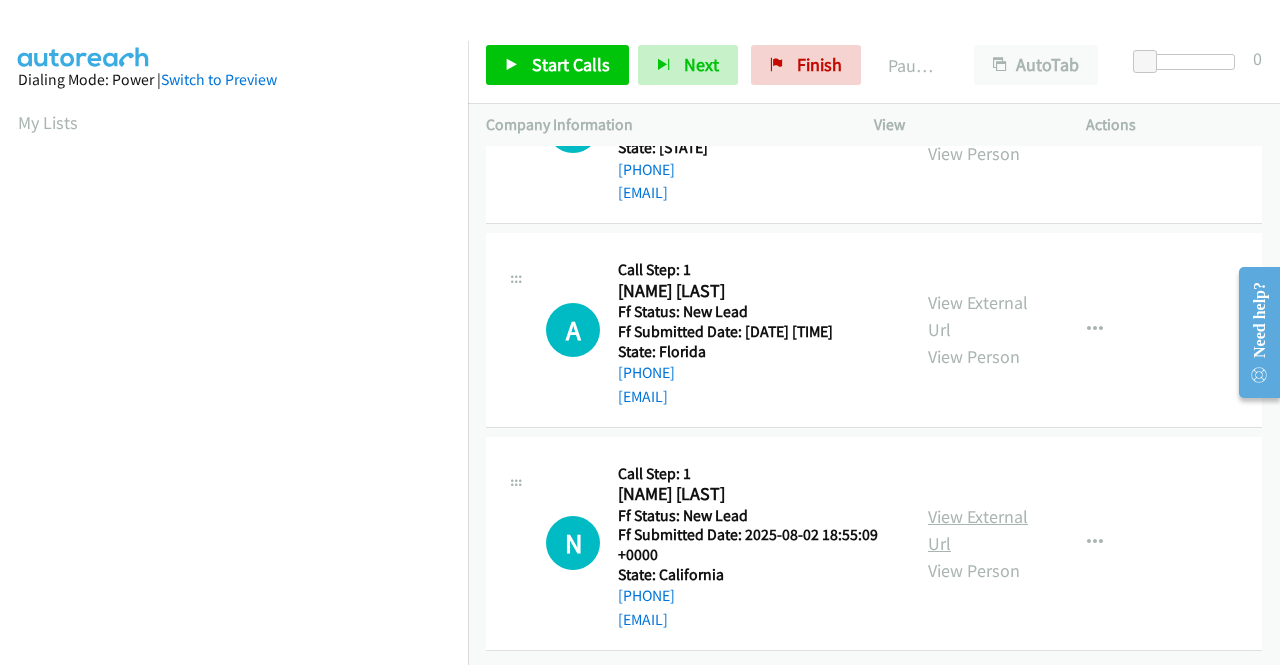 click on "View External Url" at bounding box center (978, 530) 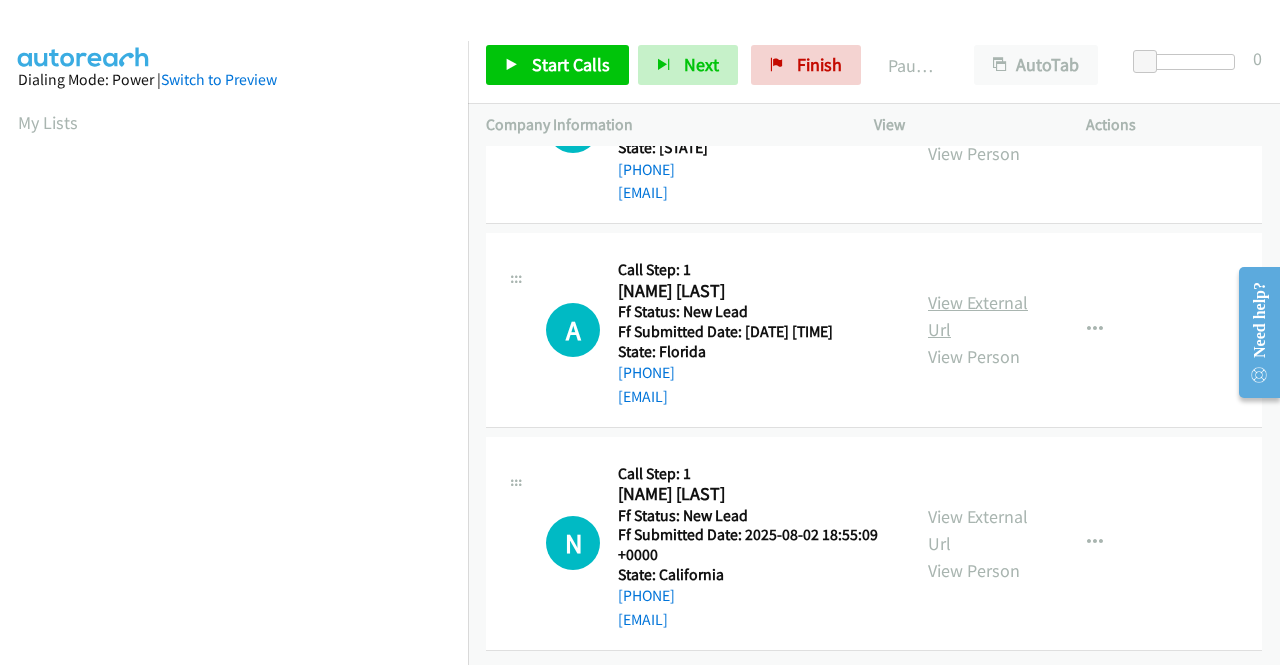 scroll, scrollTop: 620, scrollLeft: 0, axis: vertical 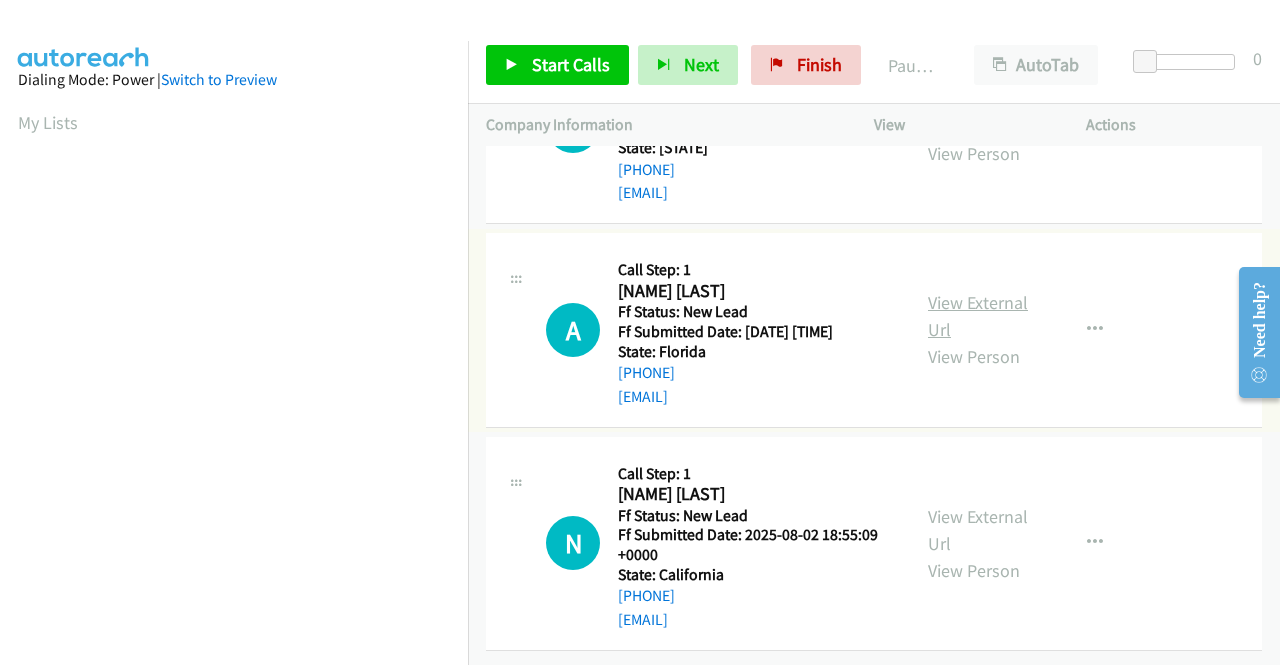 click on "View External Url" at bounding box center [978, 316] 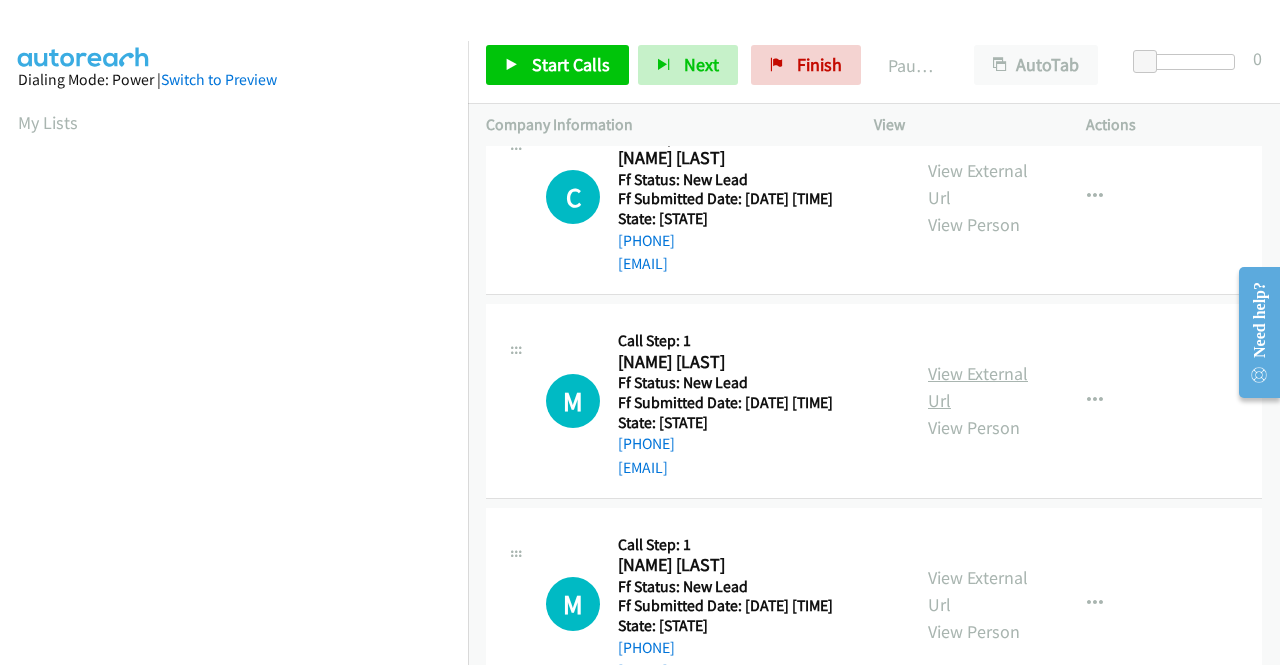 scroll, scrollTop: 0, scrollLeft: 0, axis: both 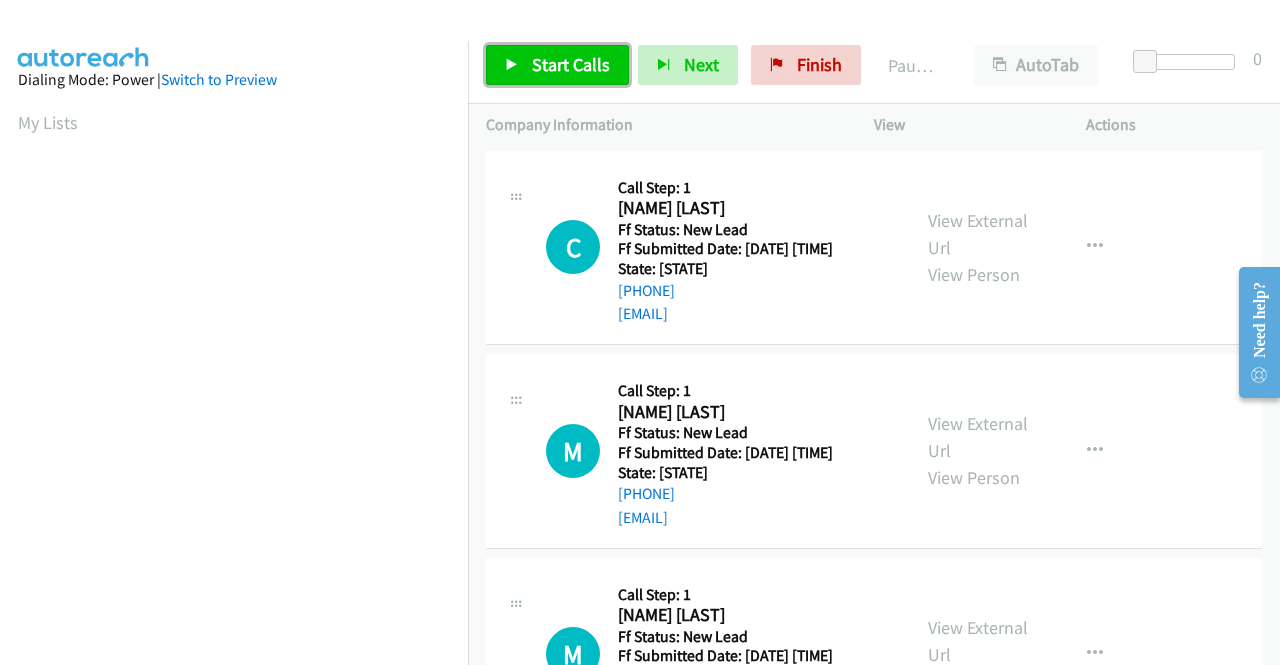 click on "Start Calls" at bounding box center [557, 65] 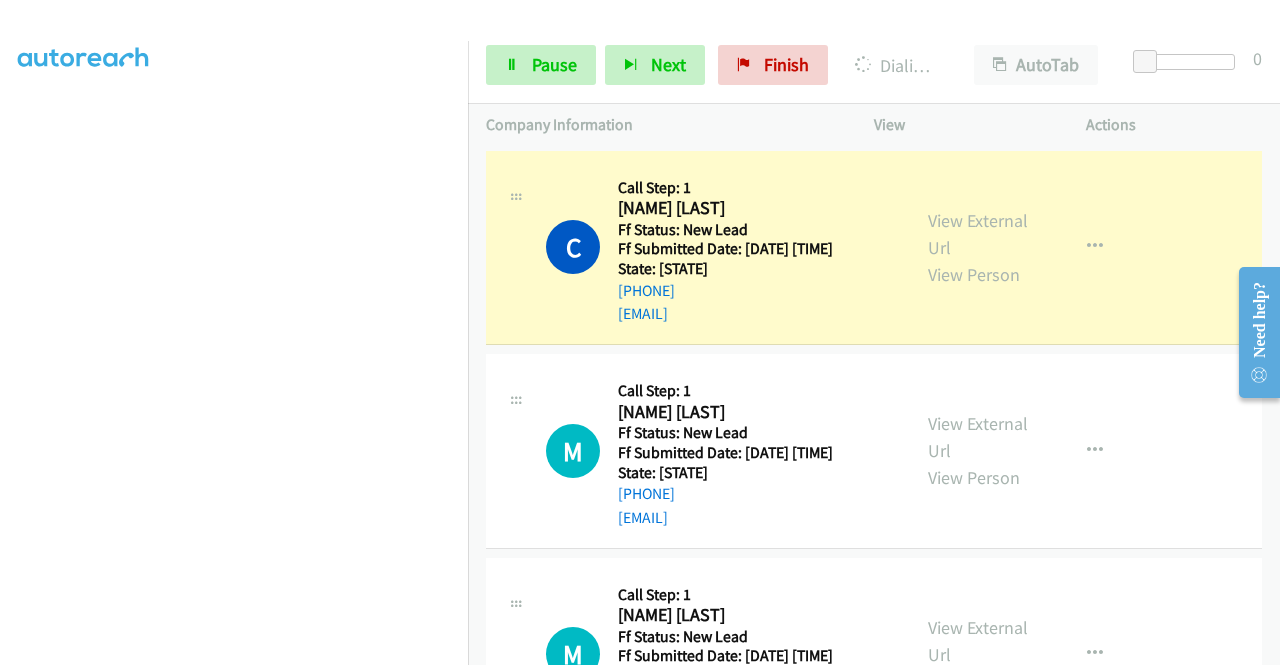 scroll, scrollTop: 0, scrollLeft: 0, axis: both 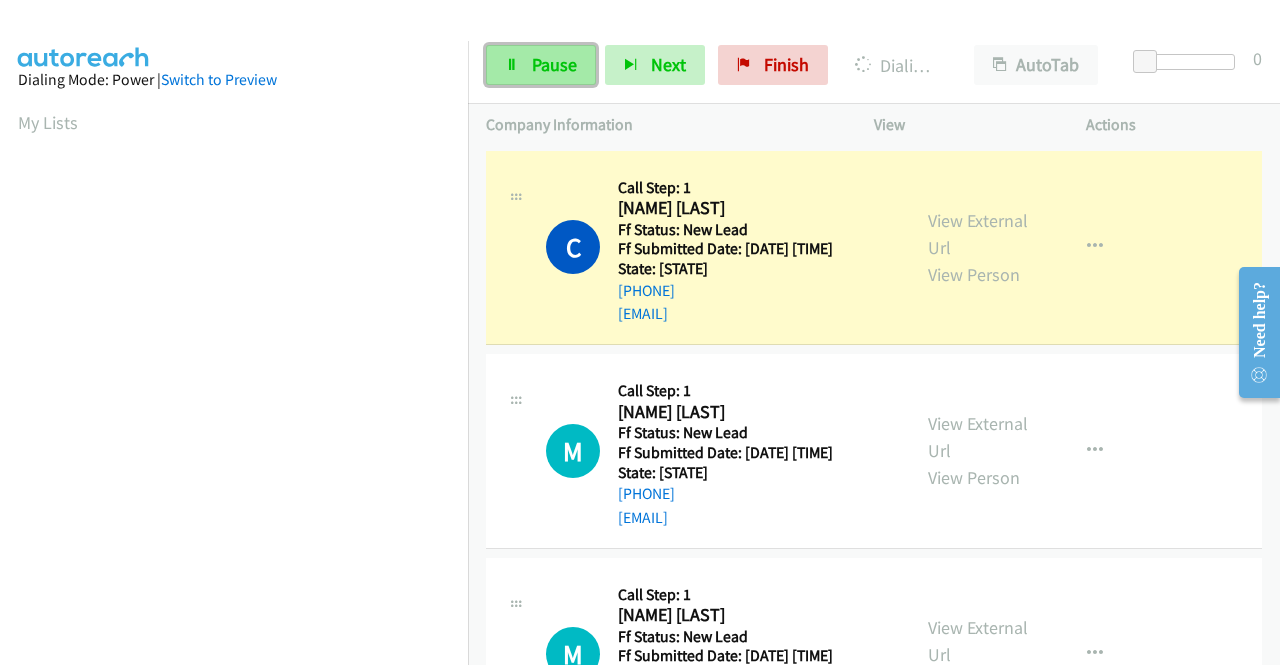 click on "Pause" at bounding box center [554, 64] 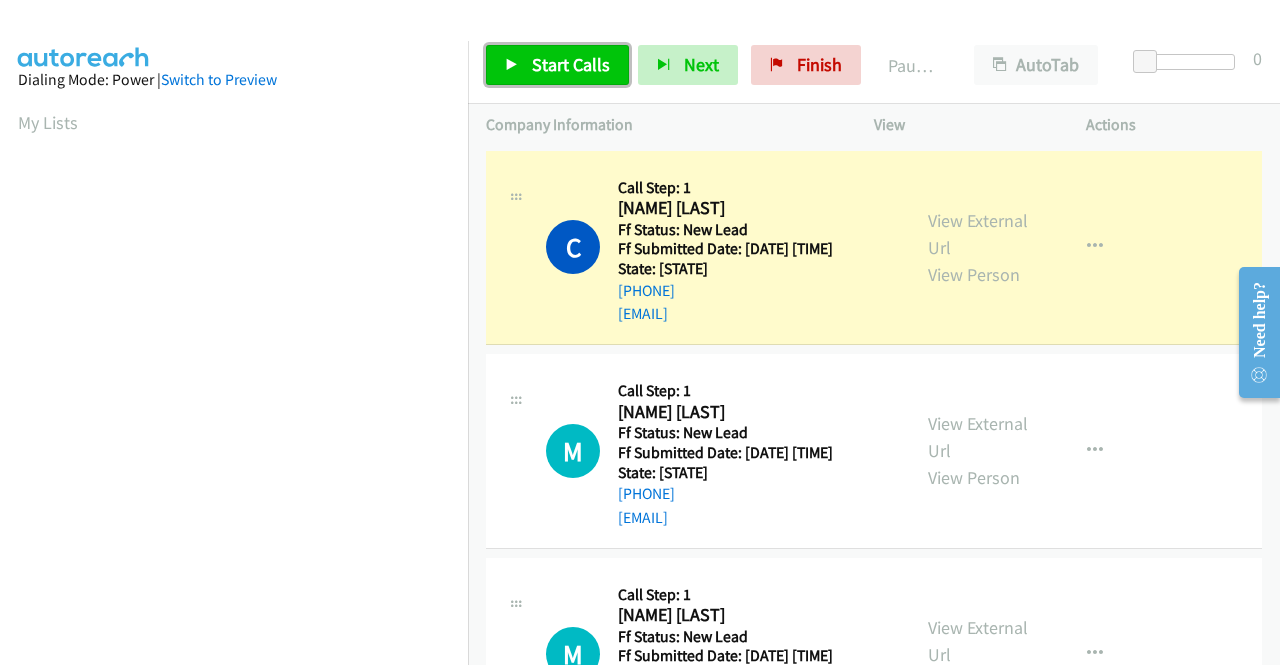 click on "Start Calls" at bounding box center (557, 65) 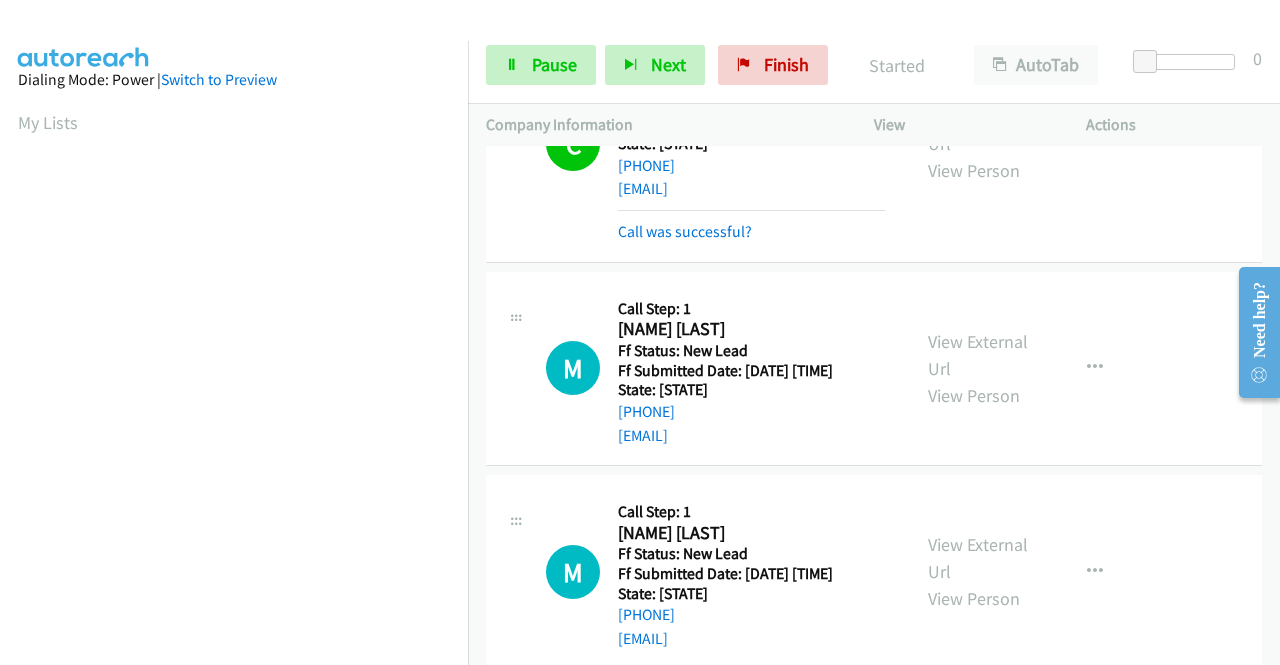 scroll, scrollTop: 200, scrollLeft: 0, axis: vertical 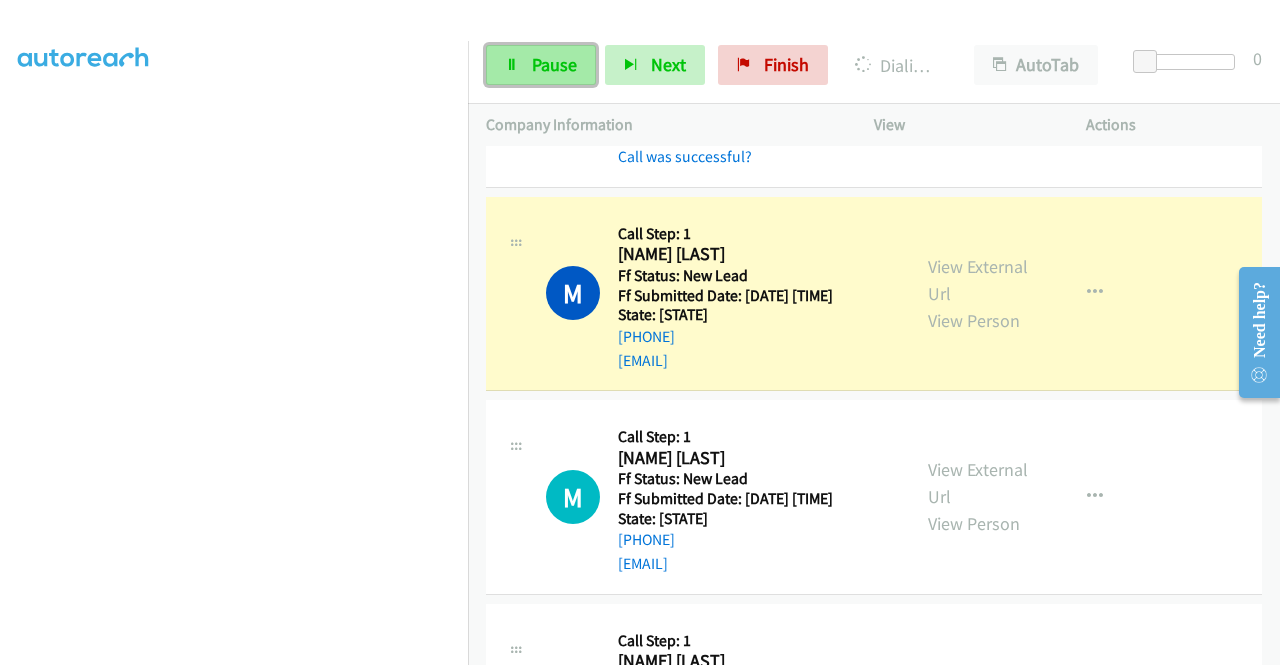 click on "Pause" at bounding box center [541, 65] 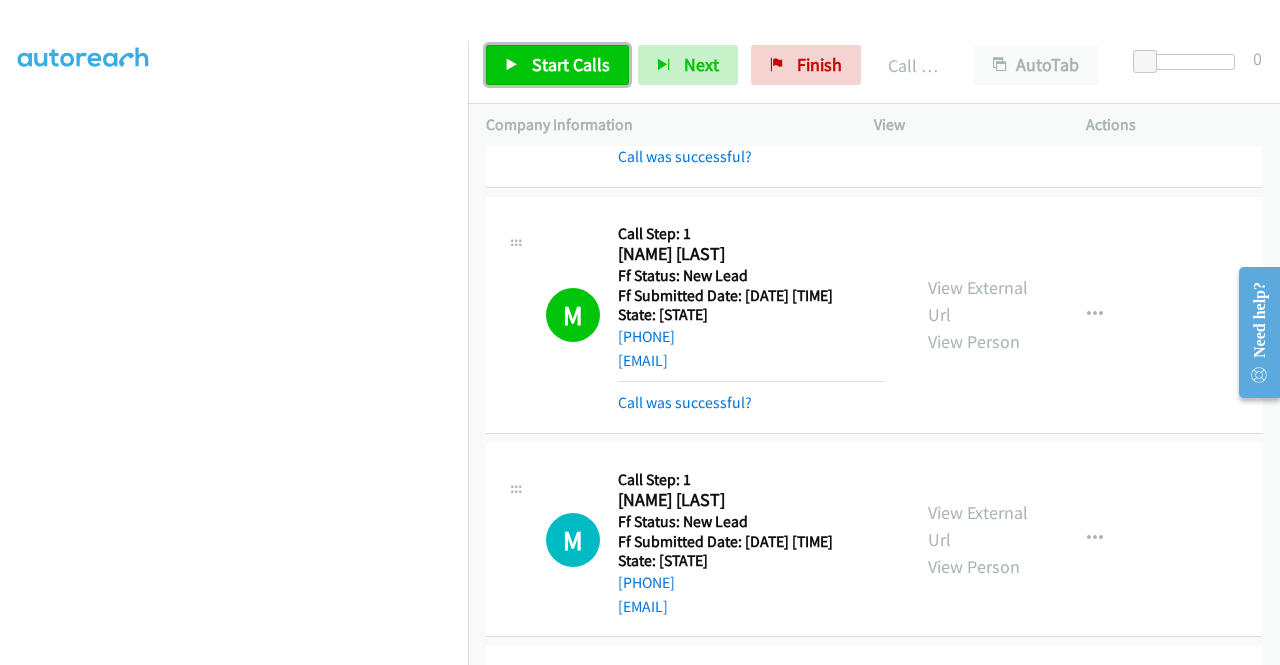 click on "Start Calls" at bounding box center (571, 64) 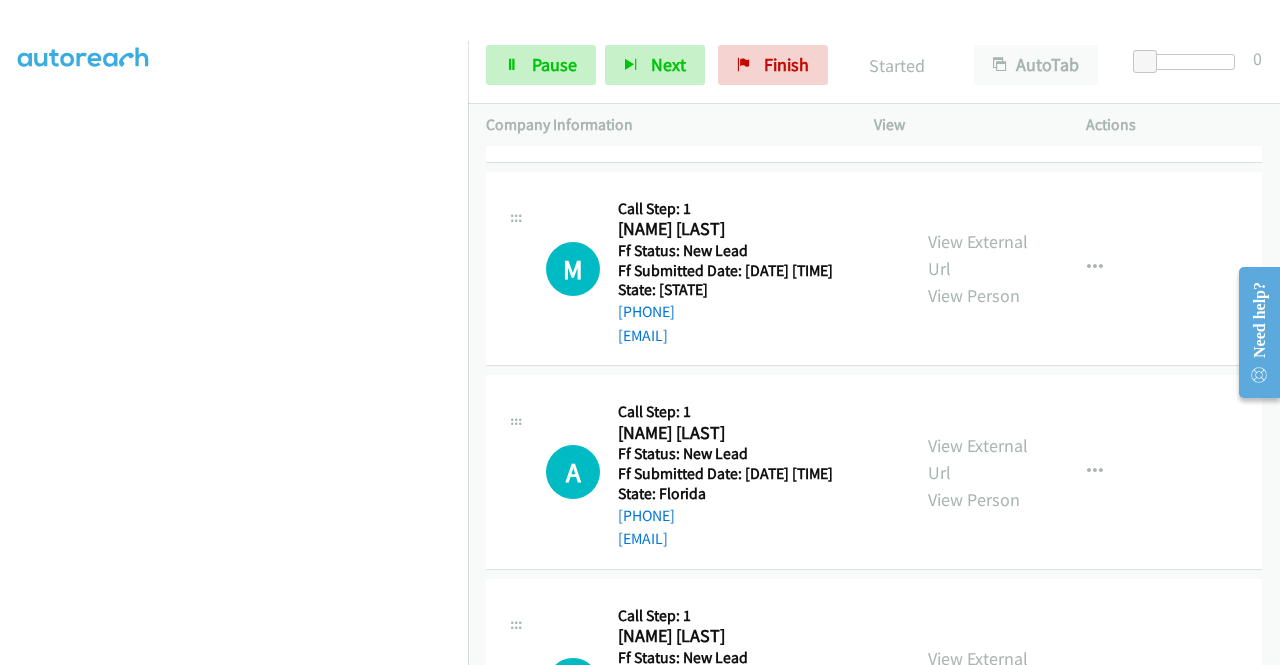 scroll, scrollTop: 500, scrollLeft: 0, axis: vertical 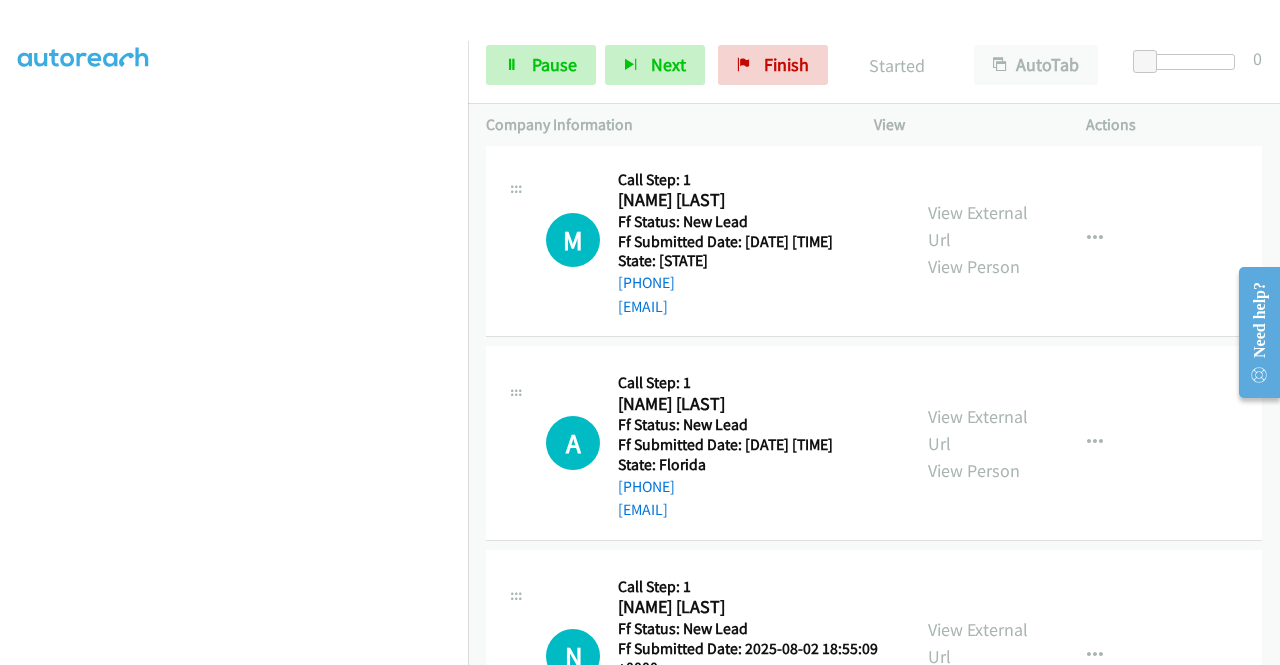 click at bounding box center [234, 190] 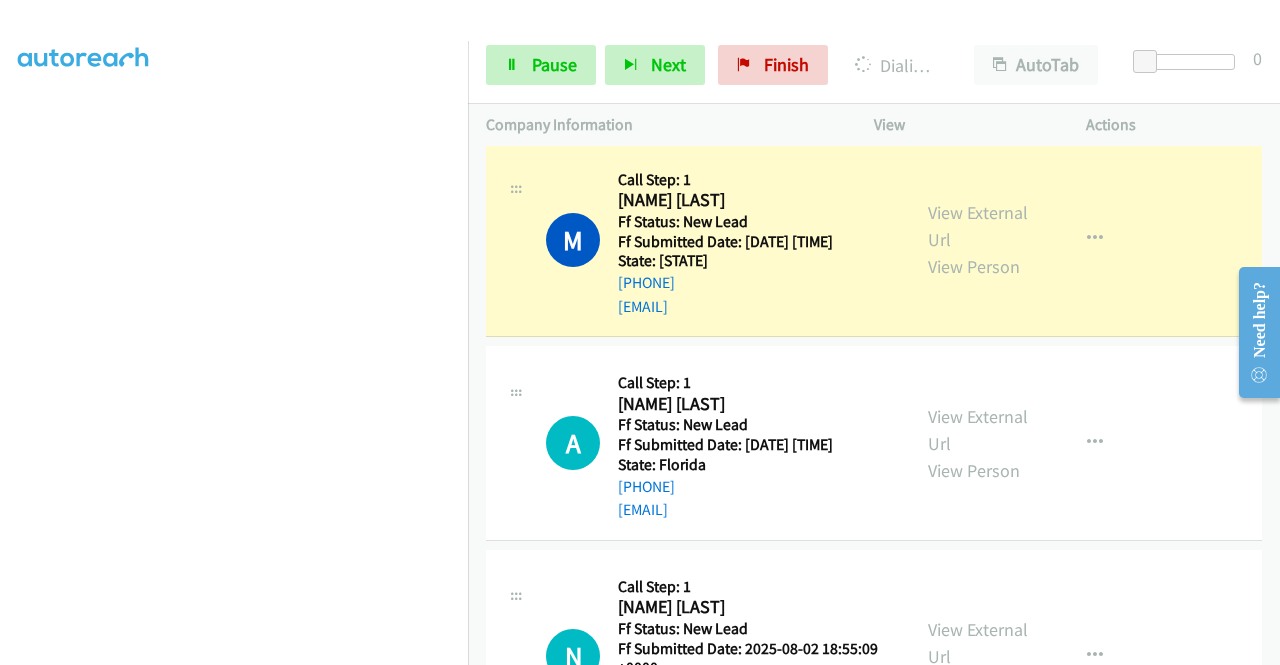 scroll, scrollTop: 0, scrollLeft: 0, axis: both 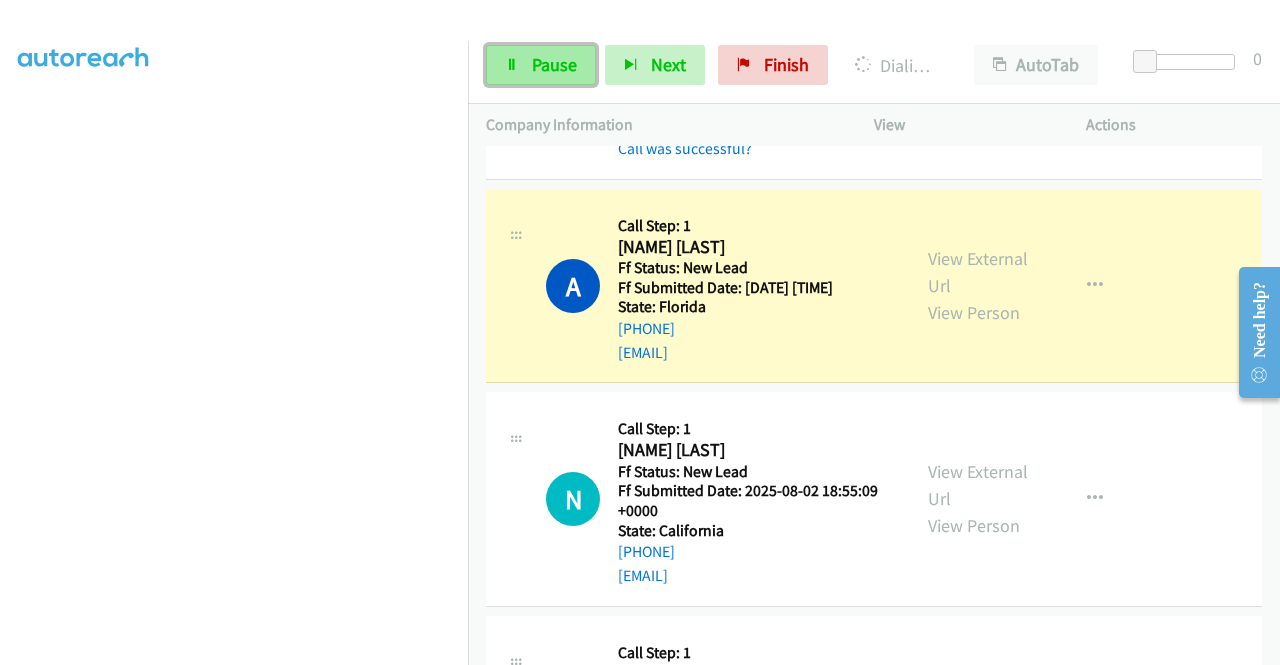 click on "Pause" at bounding box center (554, 64) 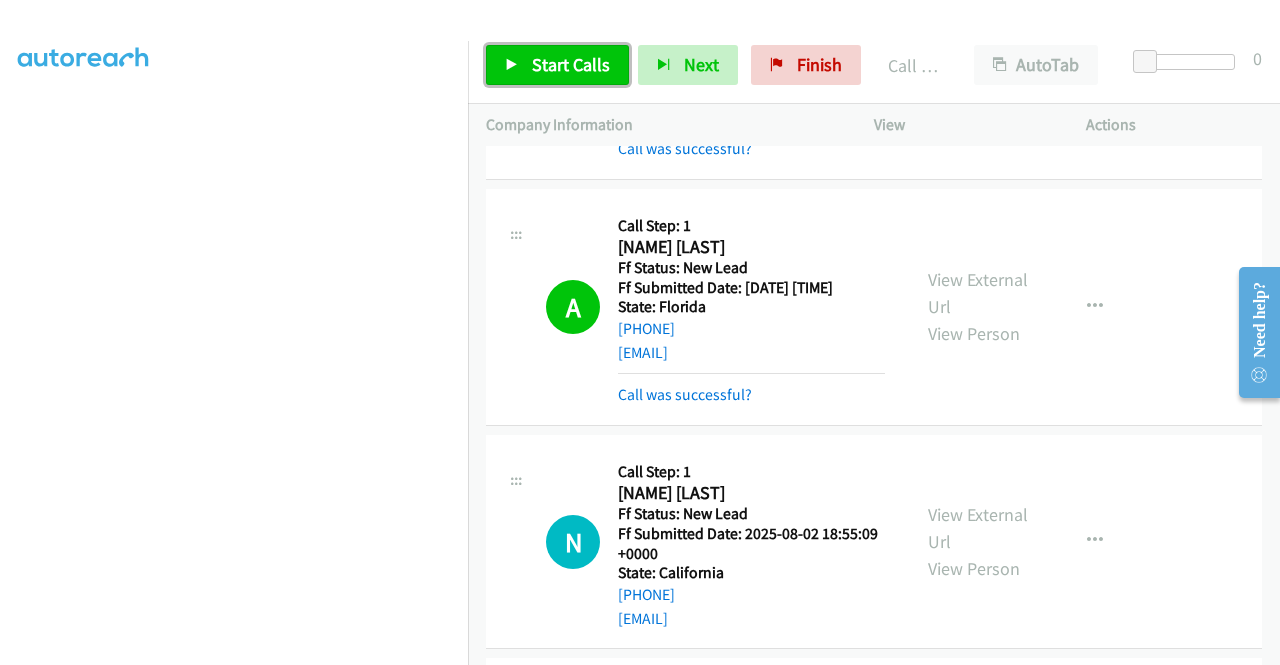 click on "Start Calls" at bounding box center (571, 64) 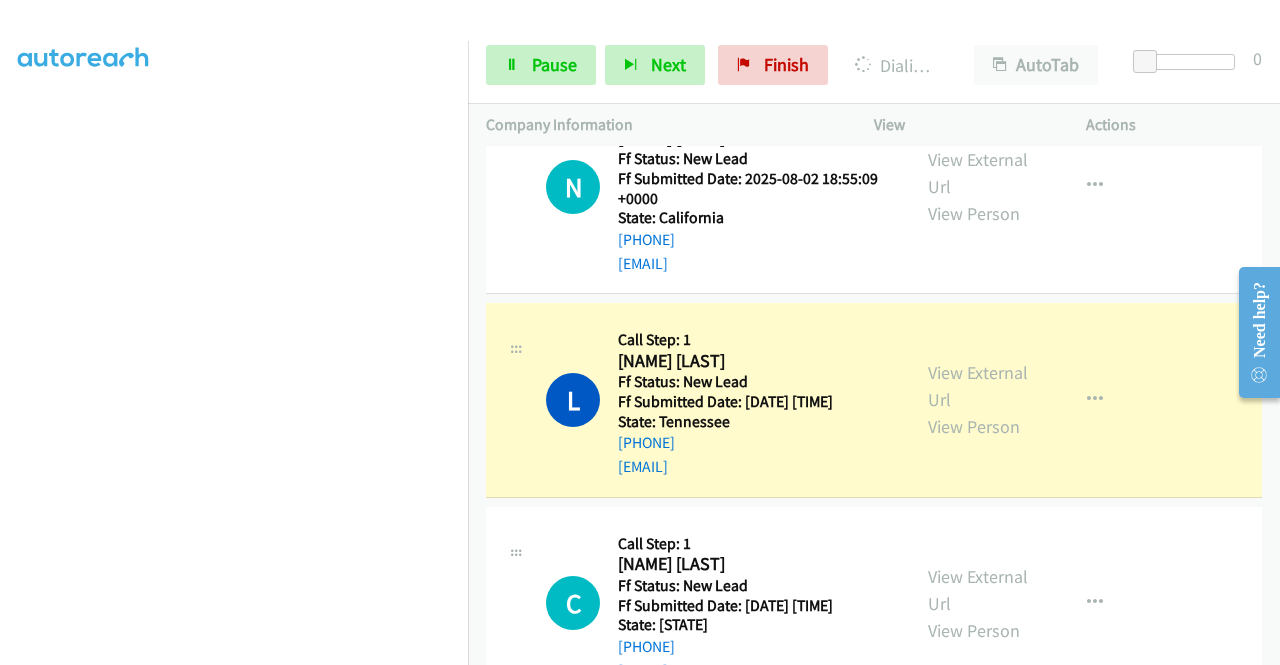 scroll, scrollTop: 1100, scrollLeft: 0, axis: vertical 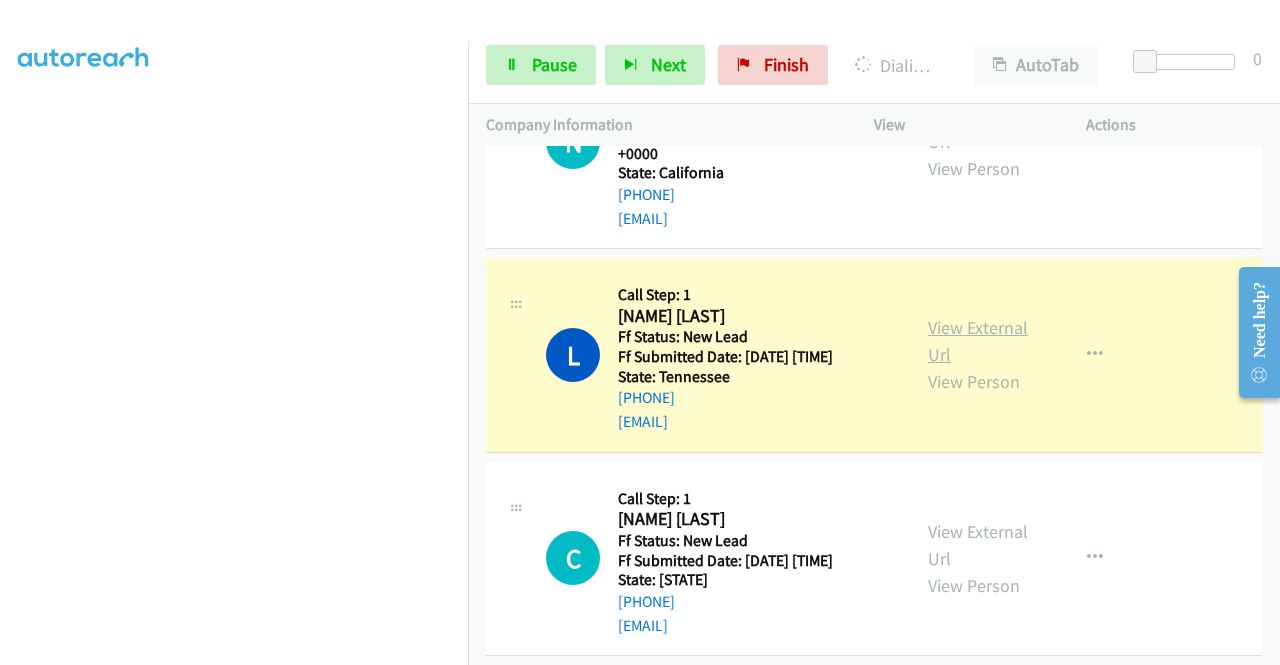 click on "View External Url" at bounding box center [978, 341] 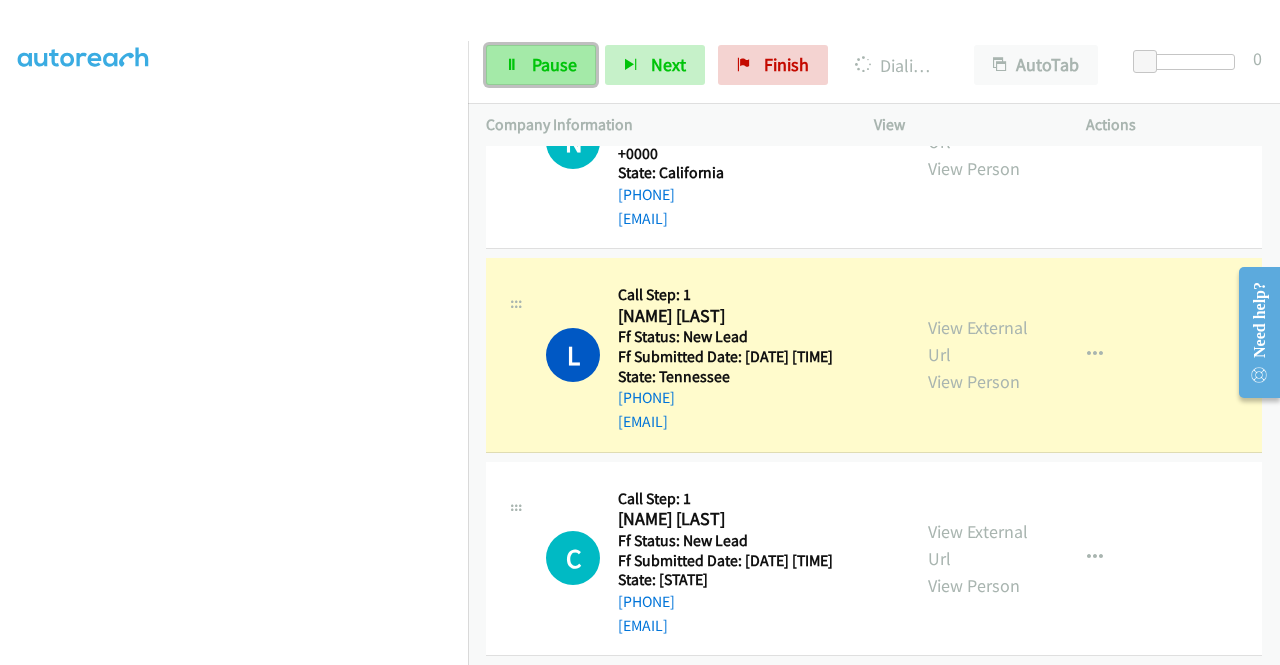 click on "Pause" at bounding box center [541, 65] 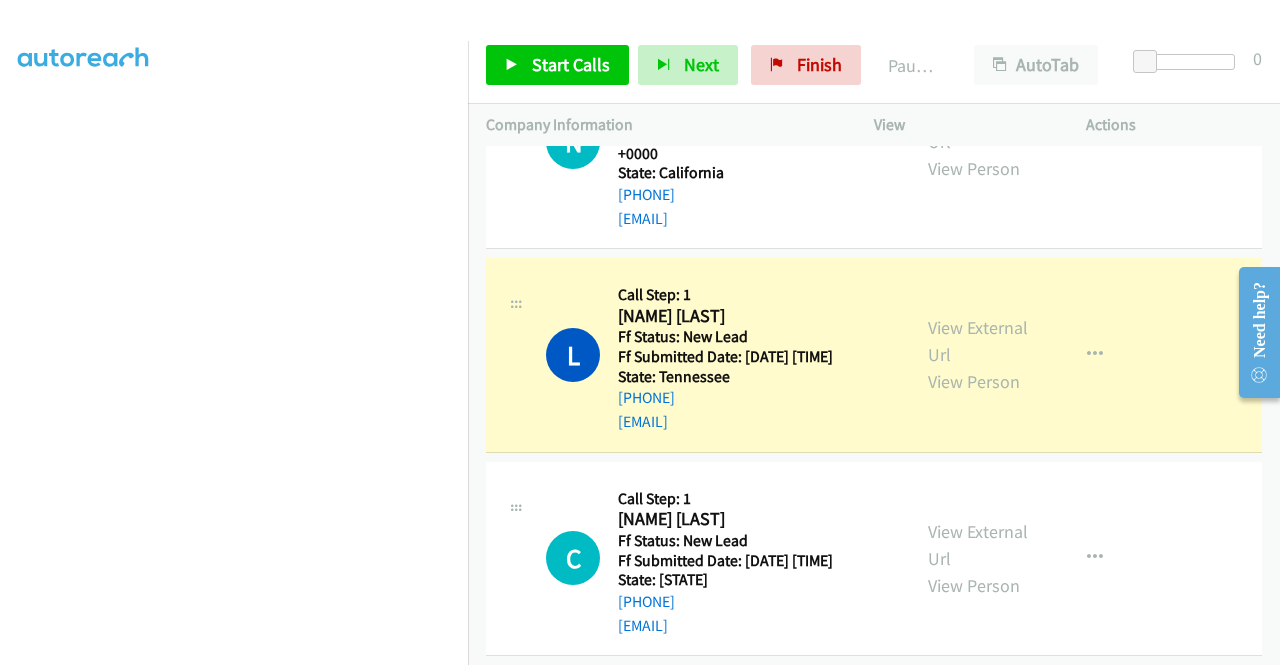 scroll, scrollTop: 456, scrollLeft: 0, axis: vertical 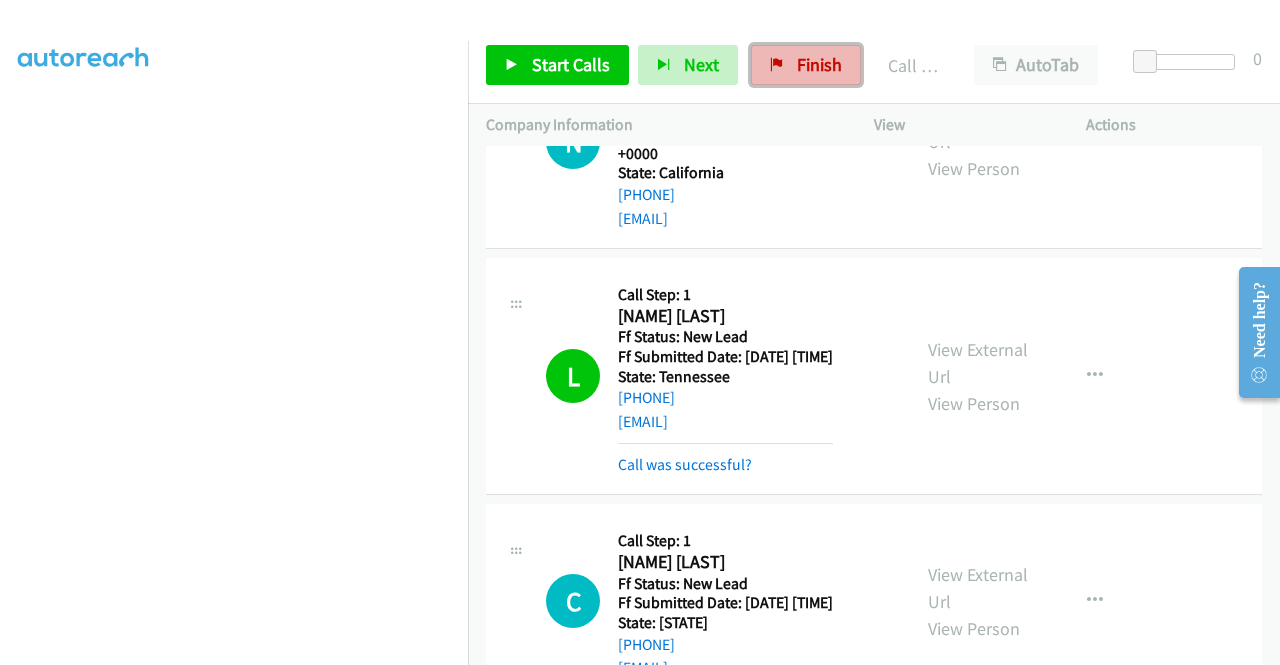 click on "Finish" at bounding box center (819, 64) 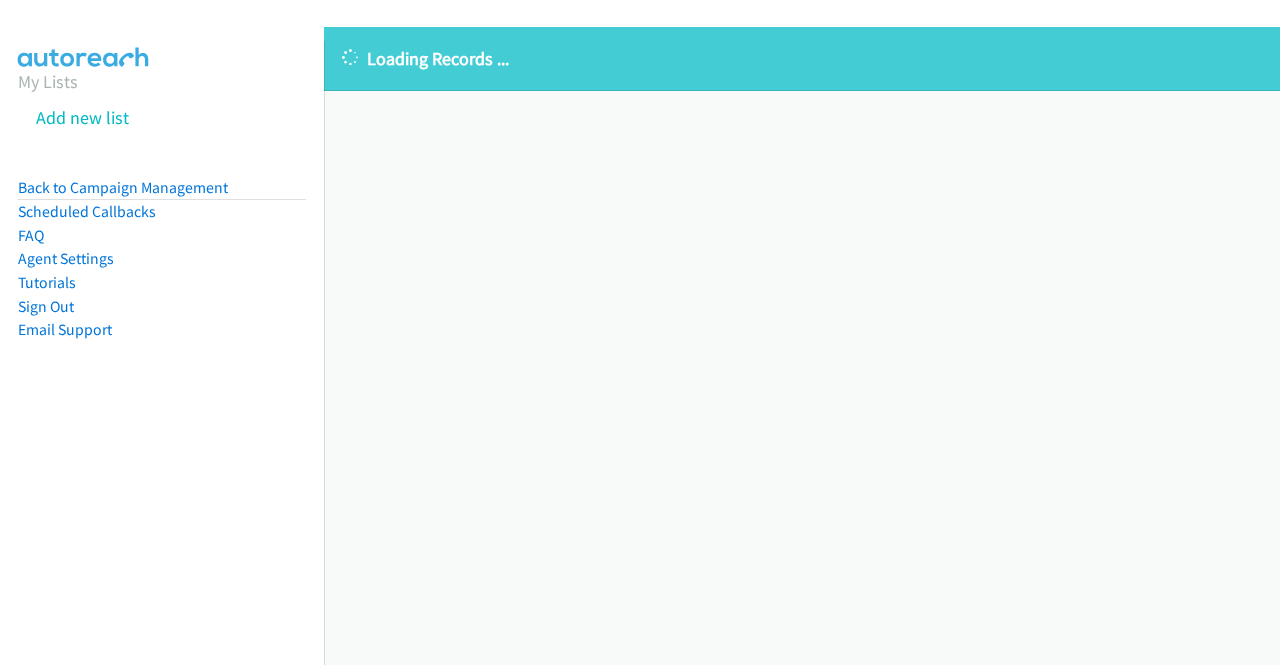 scroll, scrollTop: 0, scrollLeft: 0, axis: both 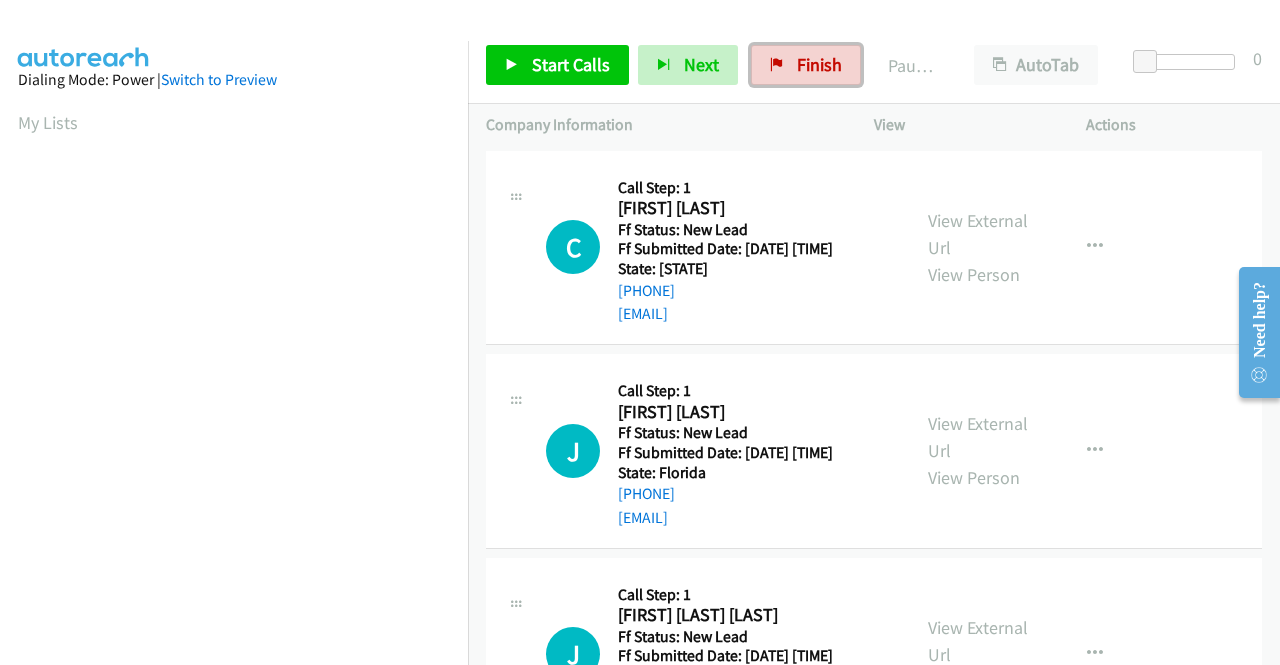 click on "Finish" at bounding box center (806, 65) 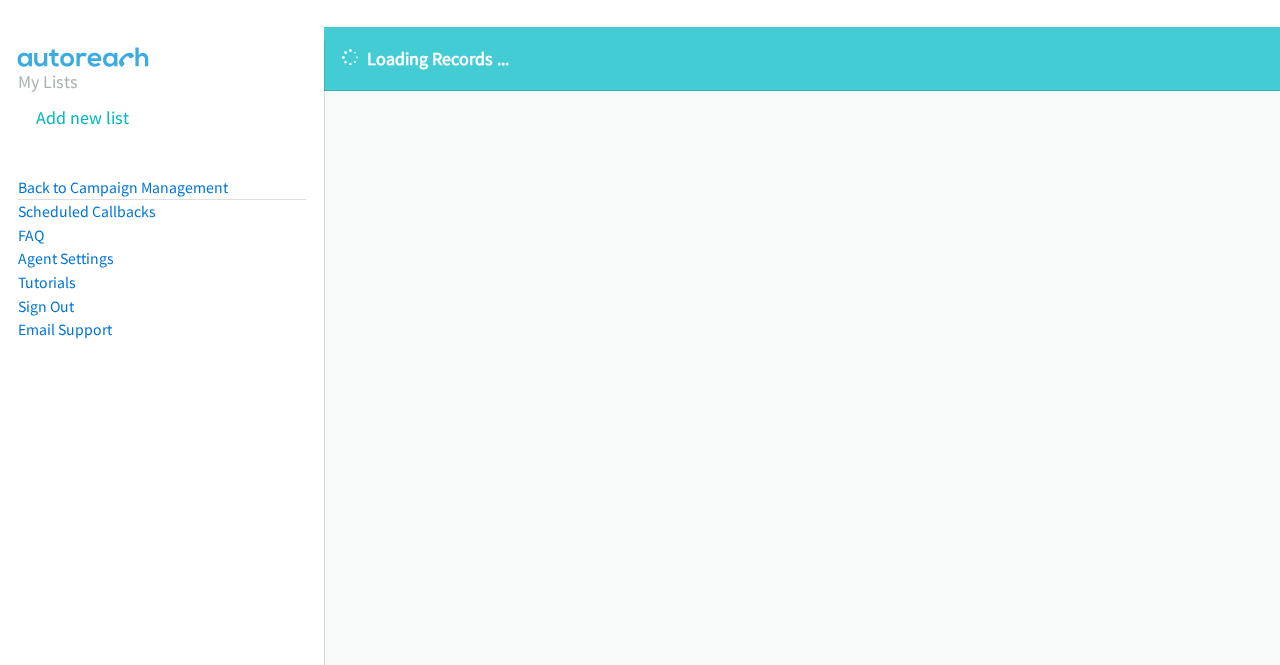 scroll, scrollTop: 0, scrollLeft: 0, axis: both 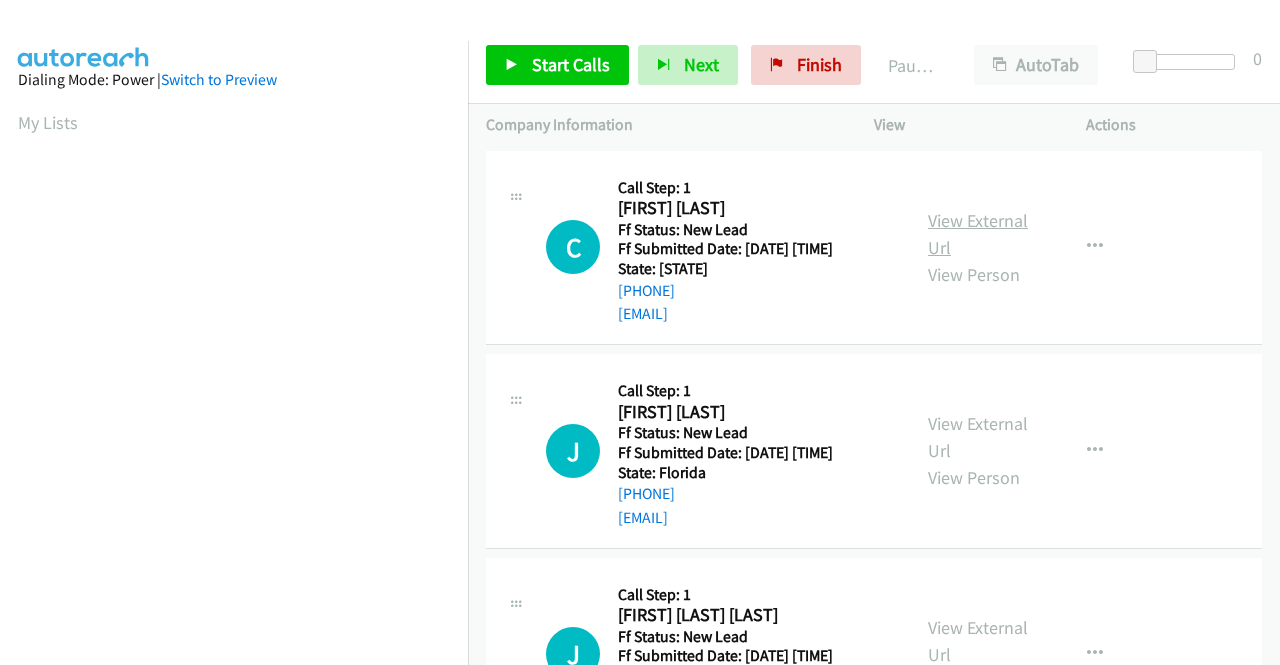 click on "View External Url" at bounding box center [978, 234] 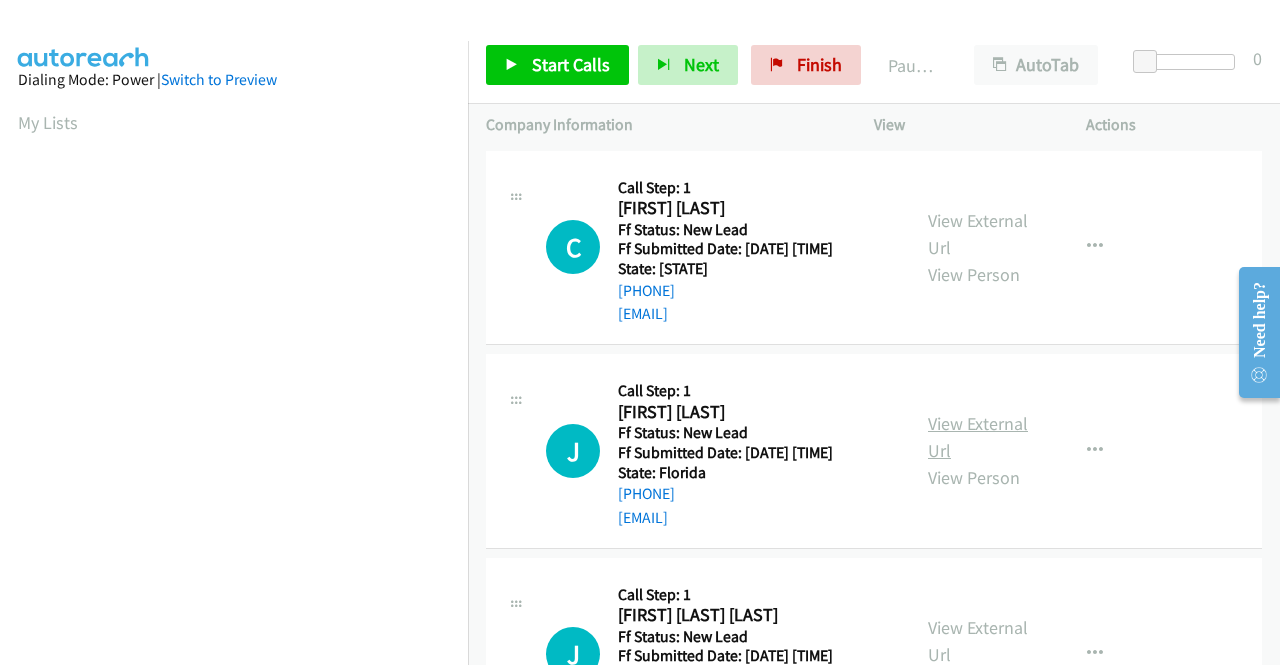 click on "View External Url" at bounding box center [978, 437] 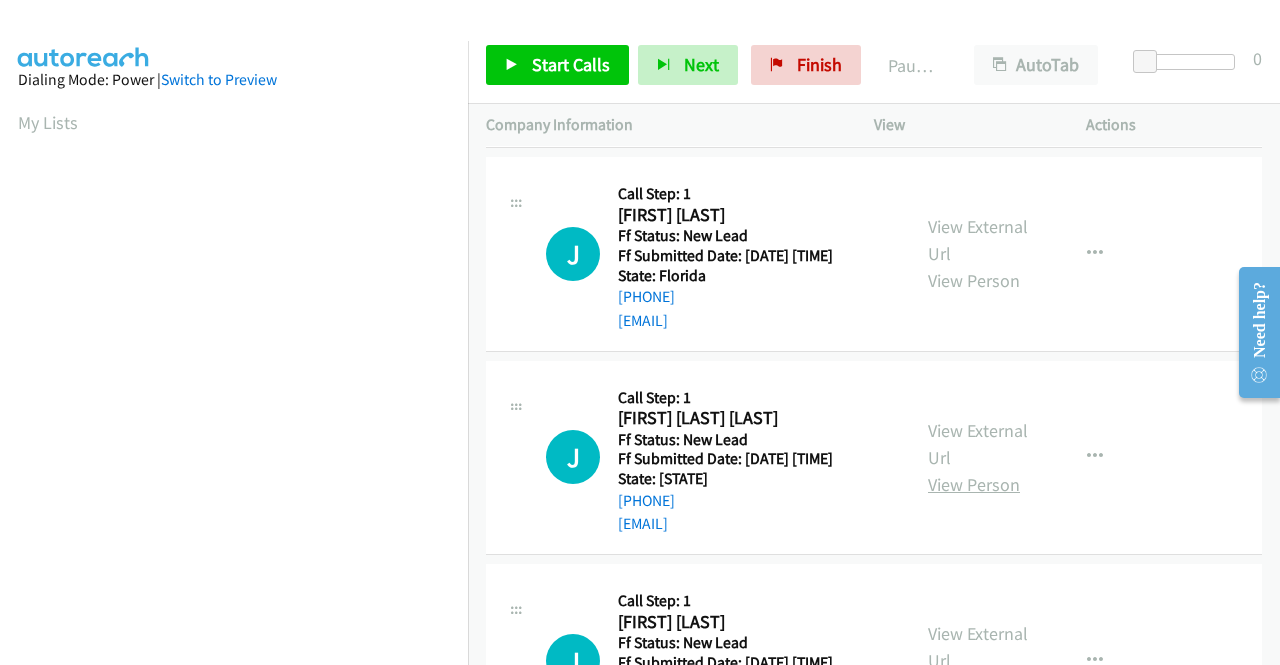 scroll, scrollTop: 200, scrollLeft: 0, axis: vertical 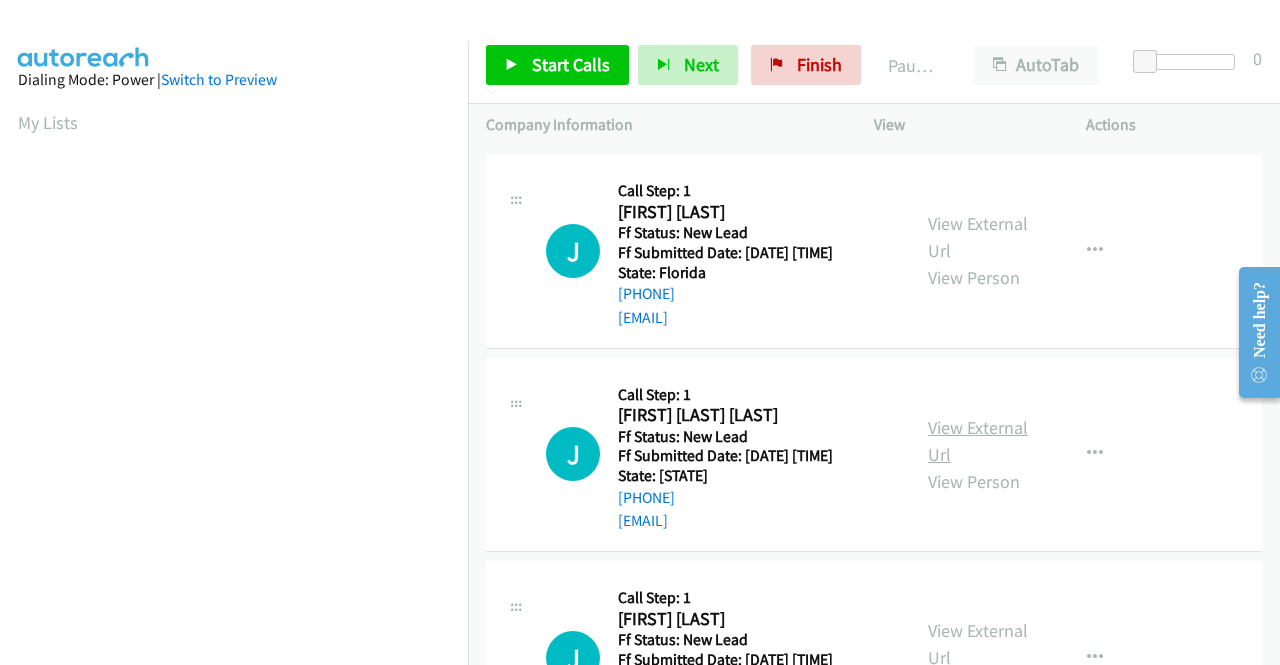 click on "View External Url" at bounding box center [978, 441] 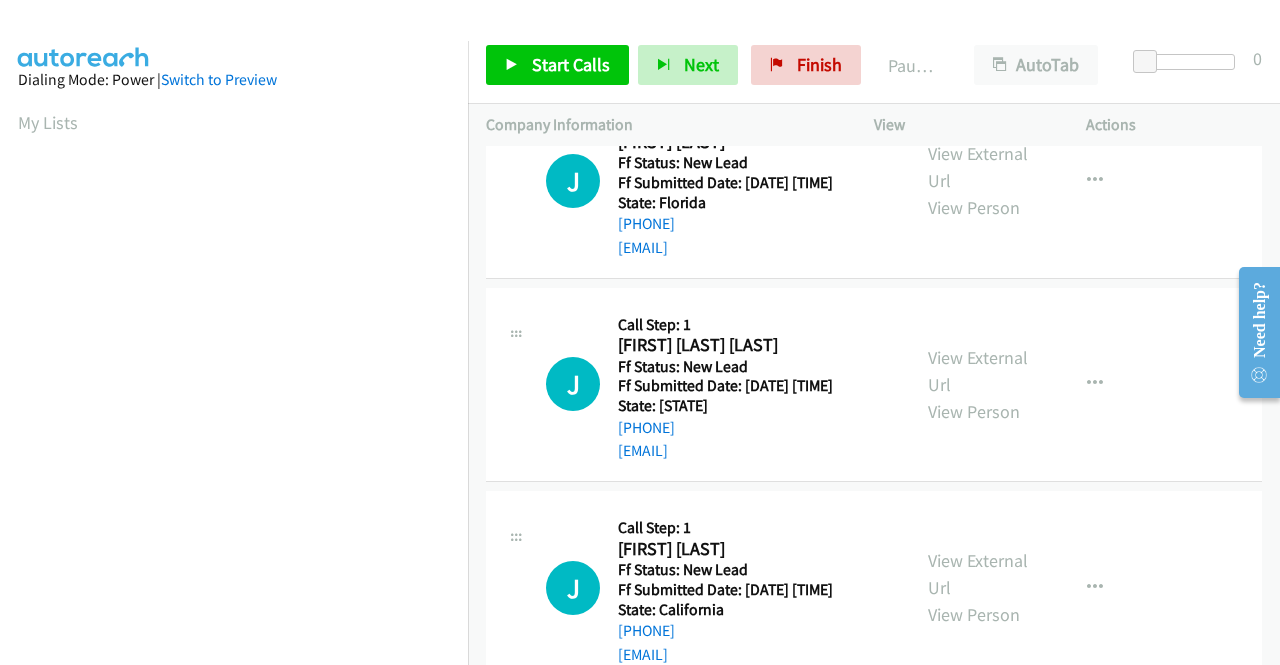 scroll, scrollTop: 300, scrollLeft: 0, axis: vertical 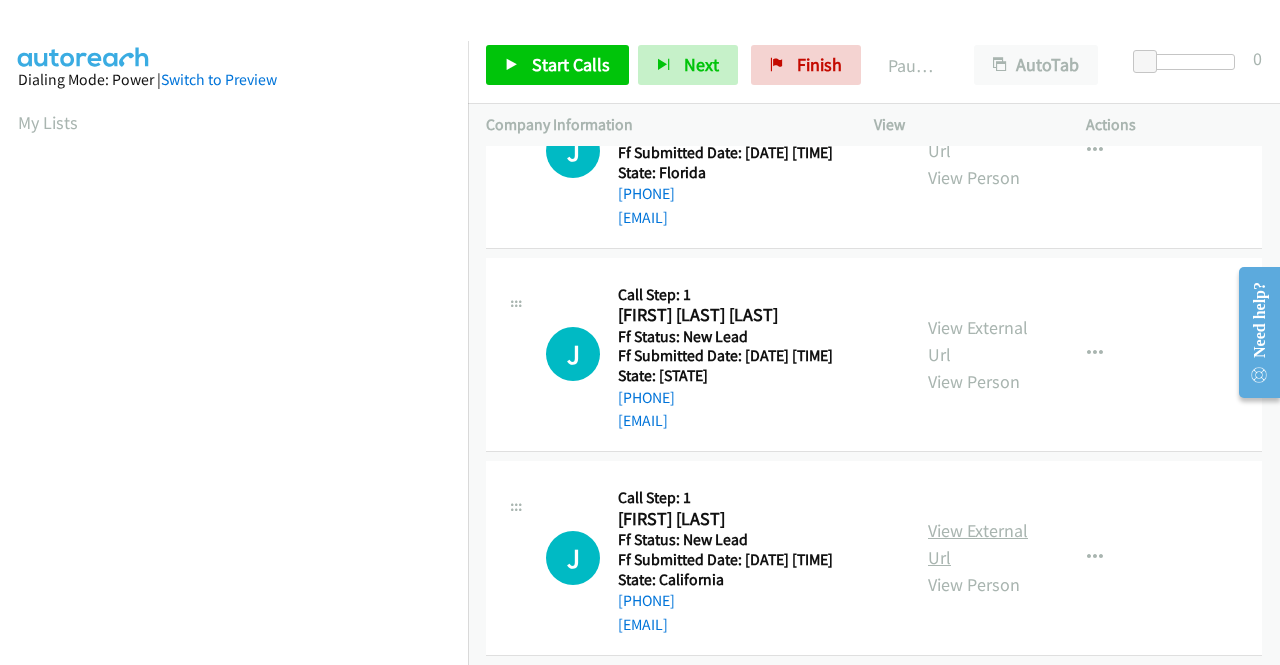 click on "View External Url" at bounding box center [978, 544] 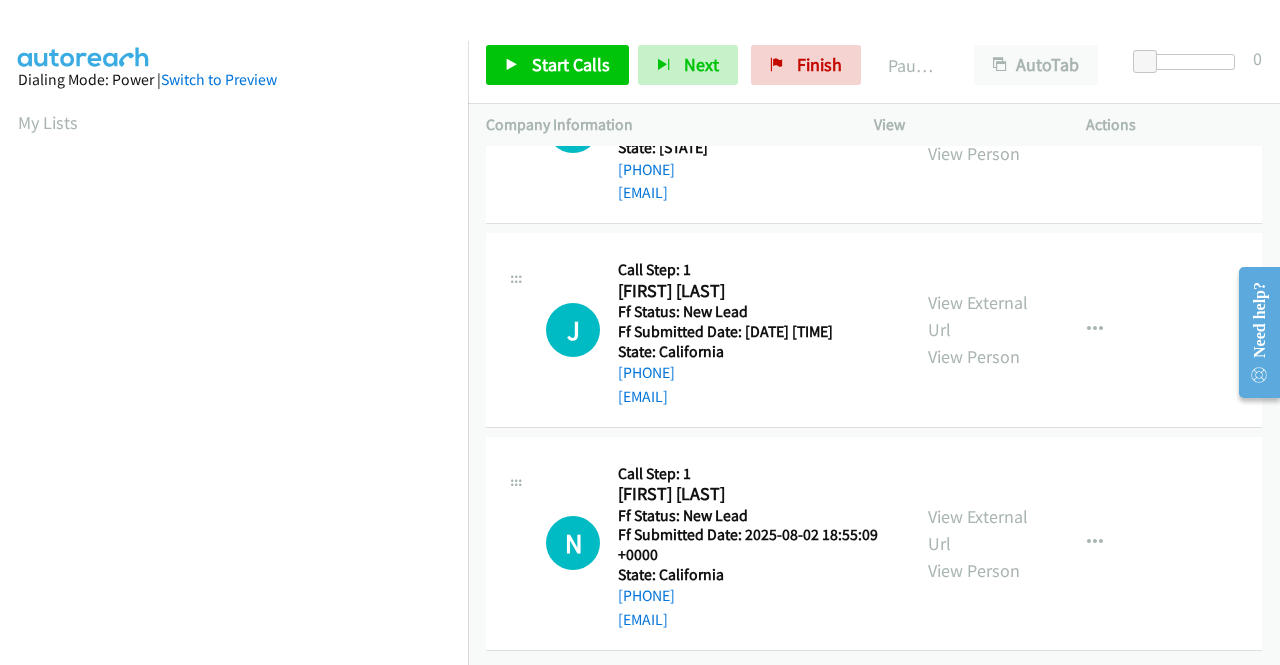 scroll, scrollTop: 600, scrollLeft: 0, axis: vertical 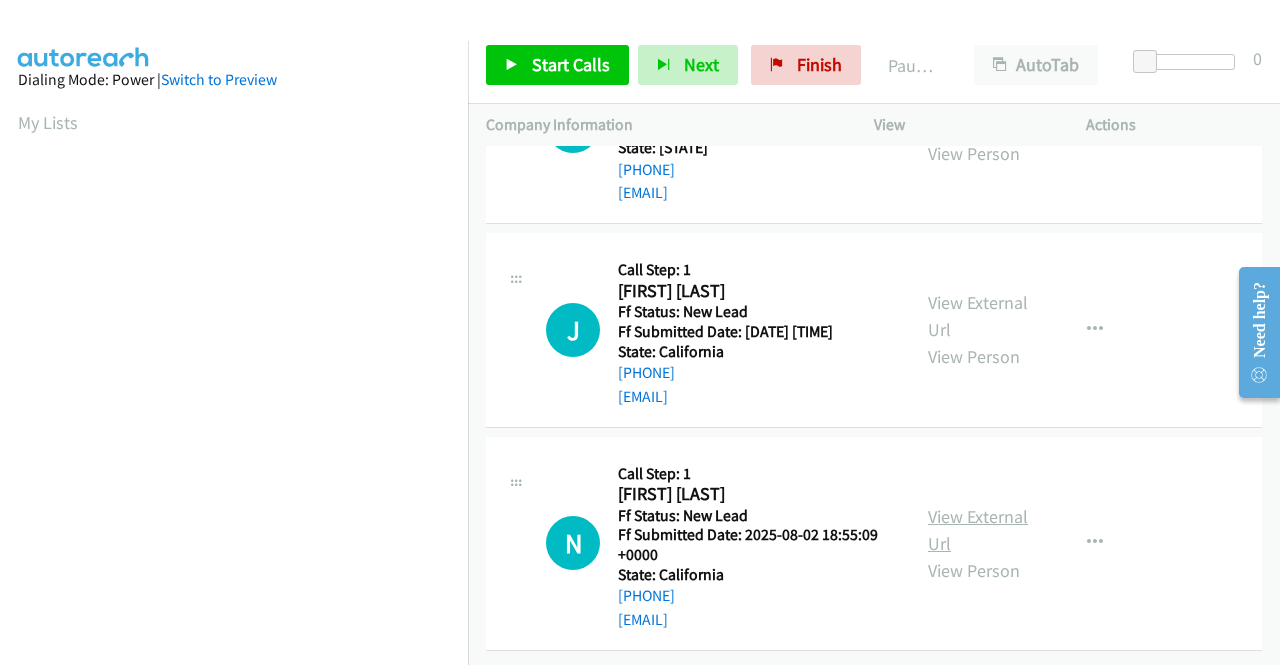 click on "View External Url" at bounding box center [978, 530] 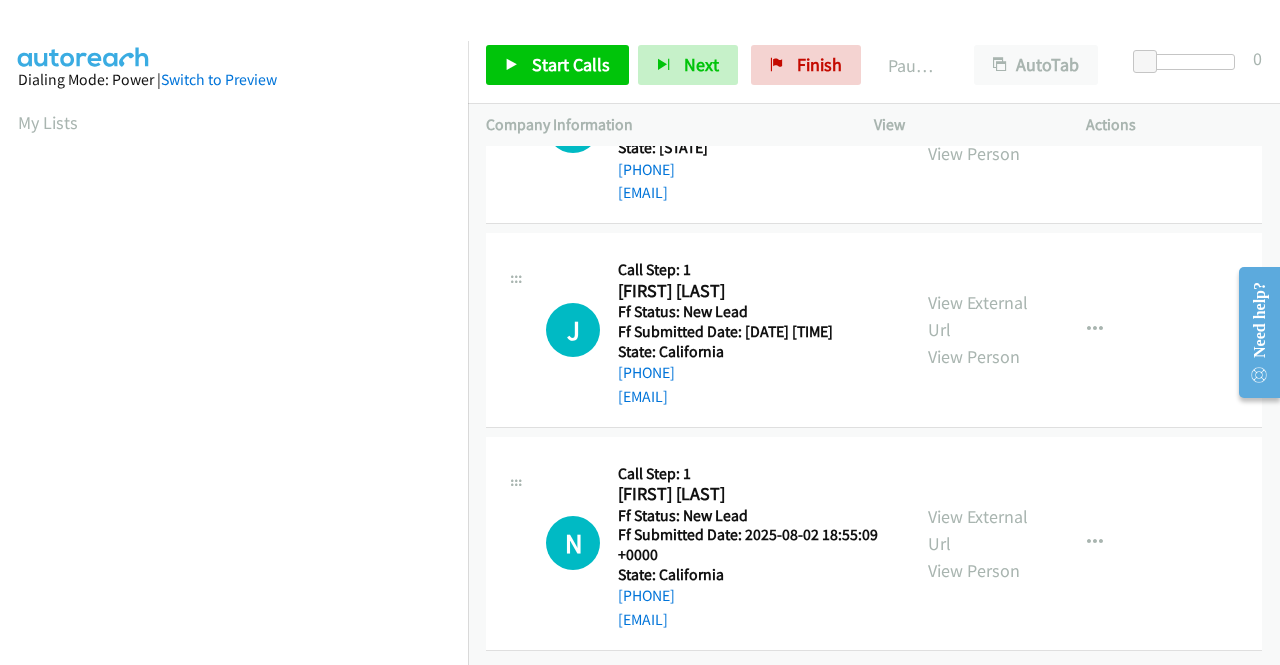 scroll, scrollTop: 620, scrollLeft: 0, axis: vertical 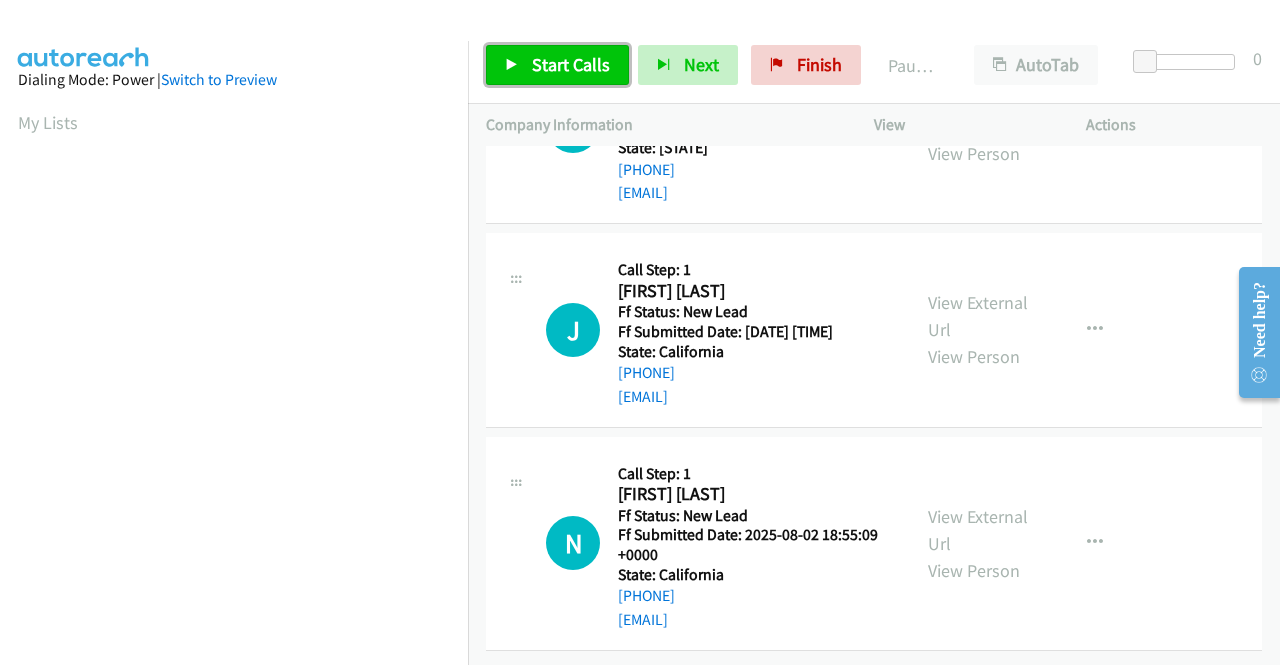 click on "Start Calls" at bounding box center [571, 64] 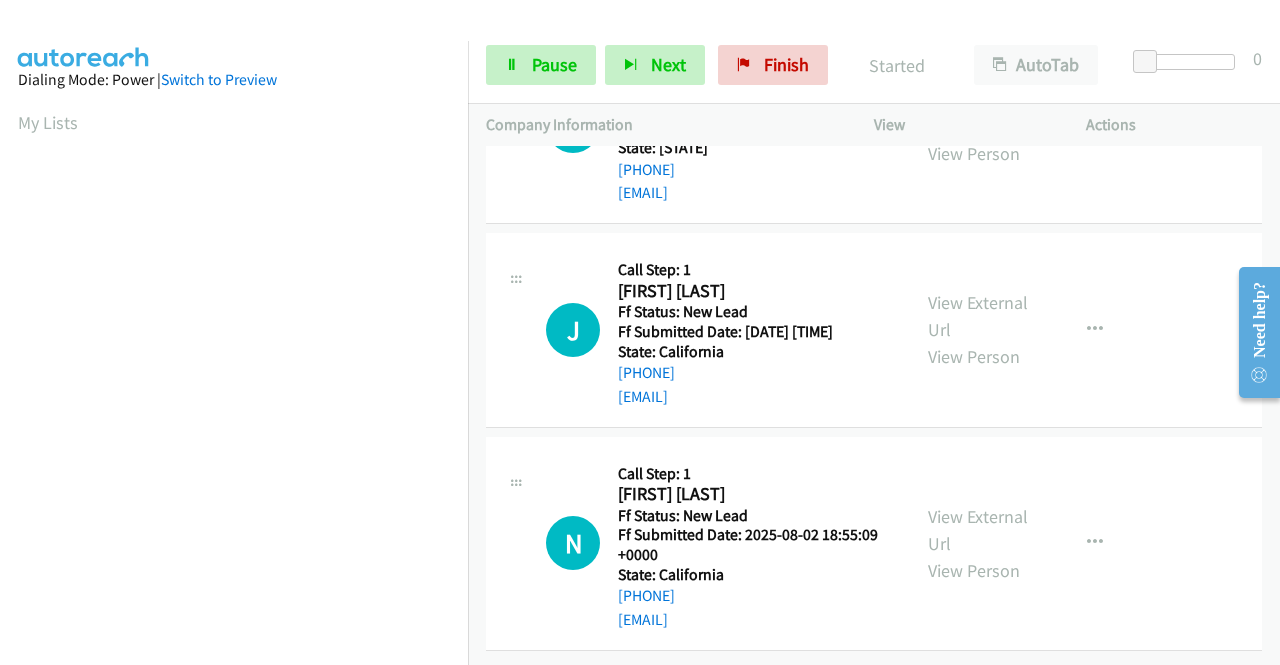 scroll, scrollTop: 0, scrollLeft: 0, axis: both 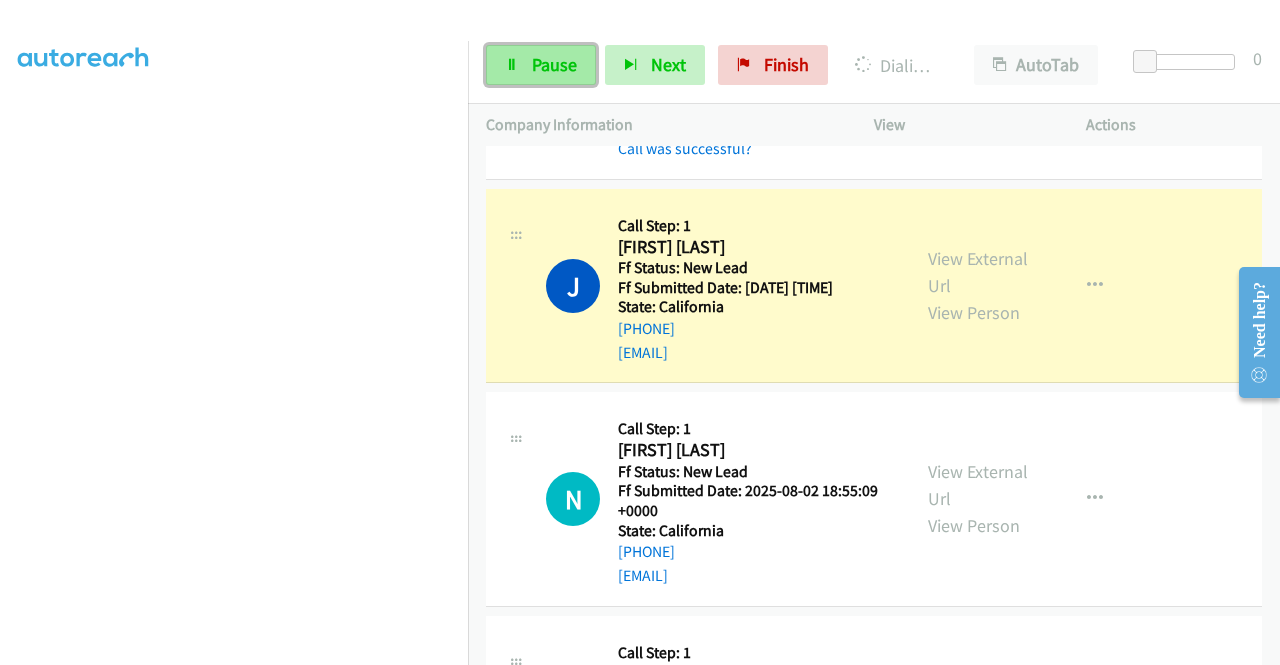 click on "Pause" at bounding box center (554, 64) 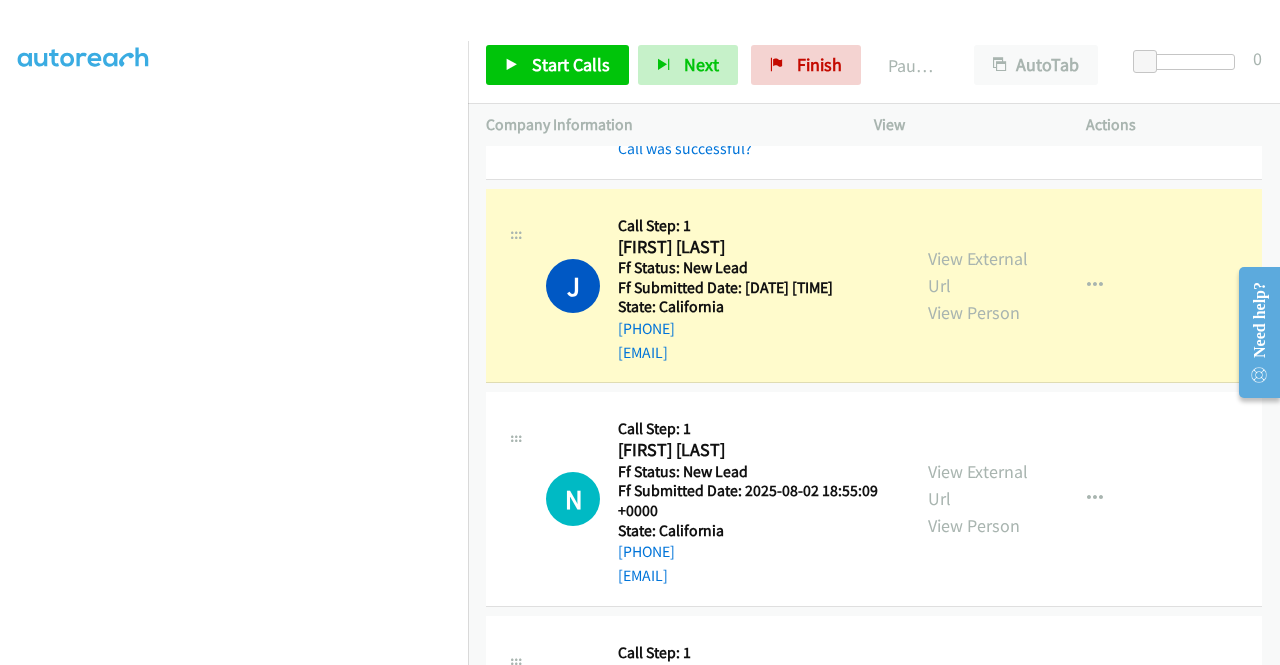 scroll, scrollTop: 156, scrollLeft: 0, axis: vertical 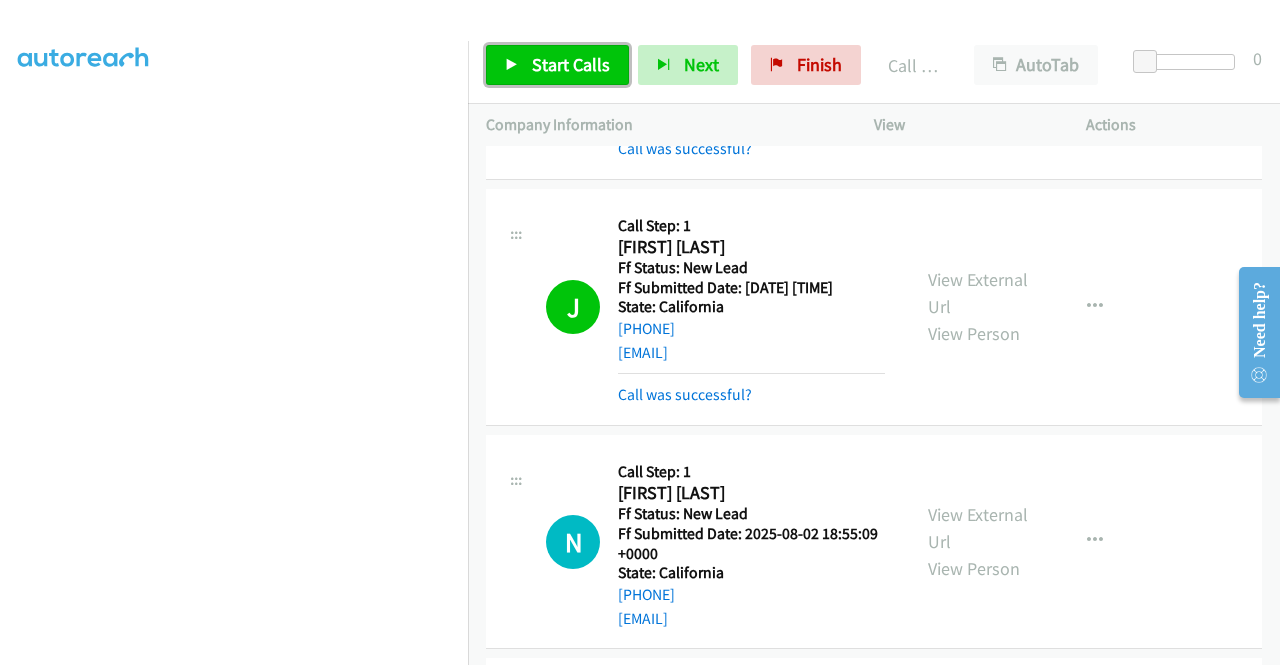 click on "Start Calls" at bounding box center [571, 64] 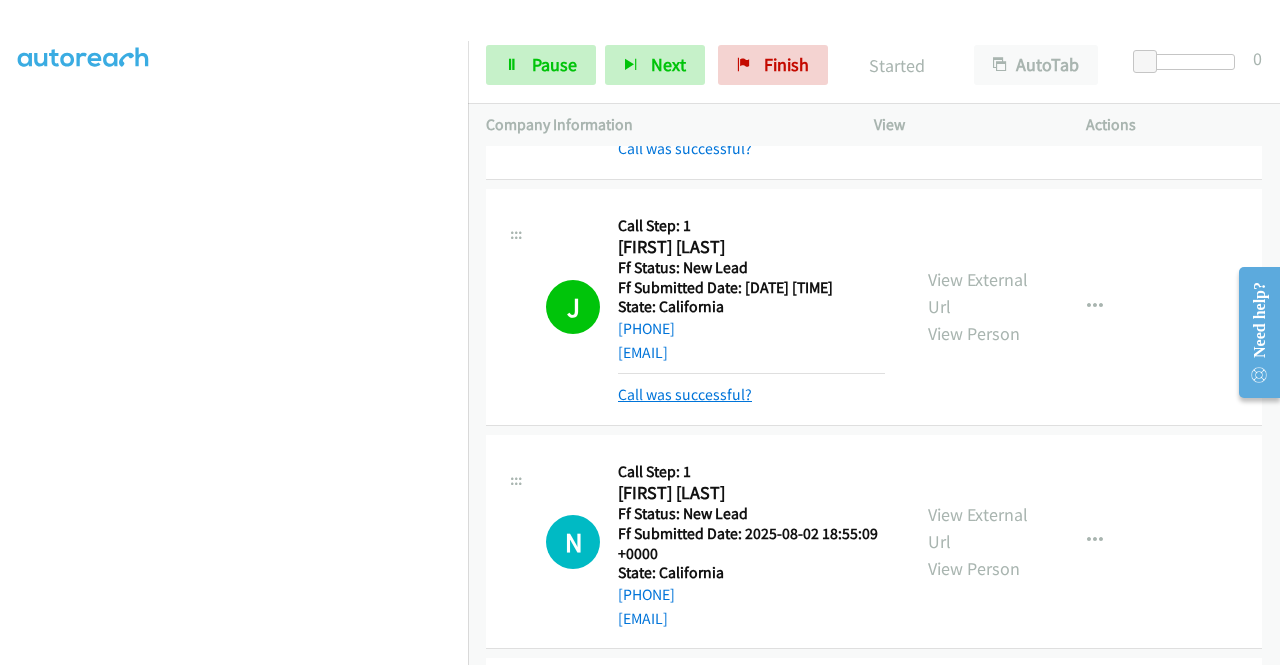 click on "Call was successful?" at bounding box center (685, 394) 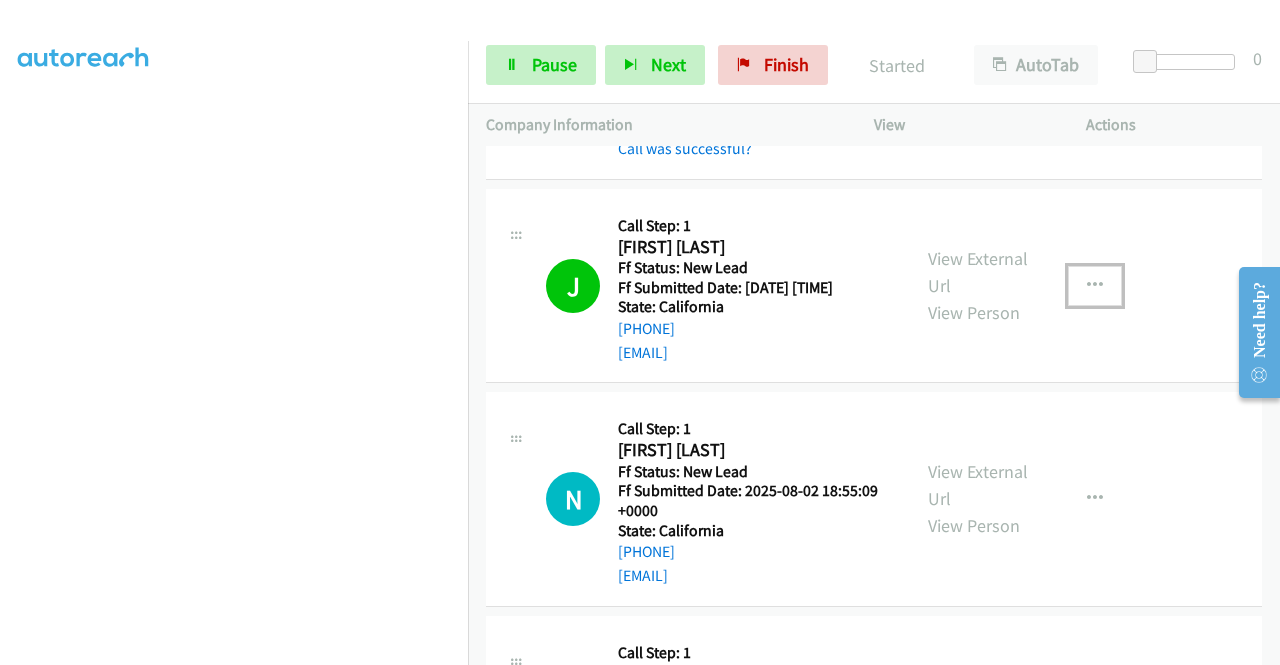 click at bounding box center (1095, 286) 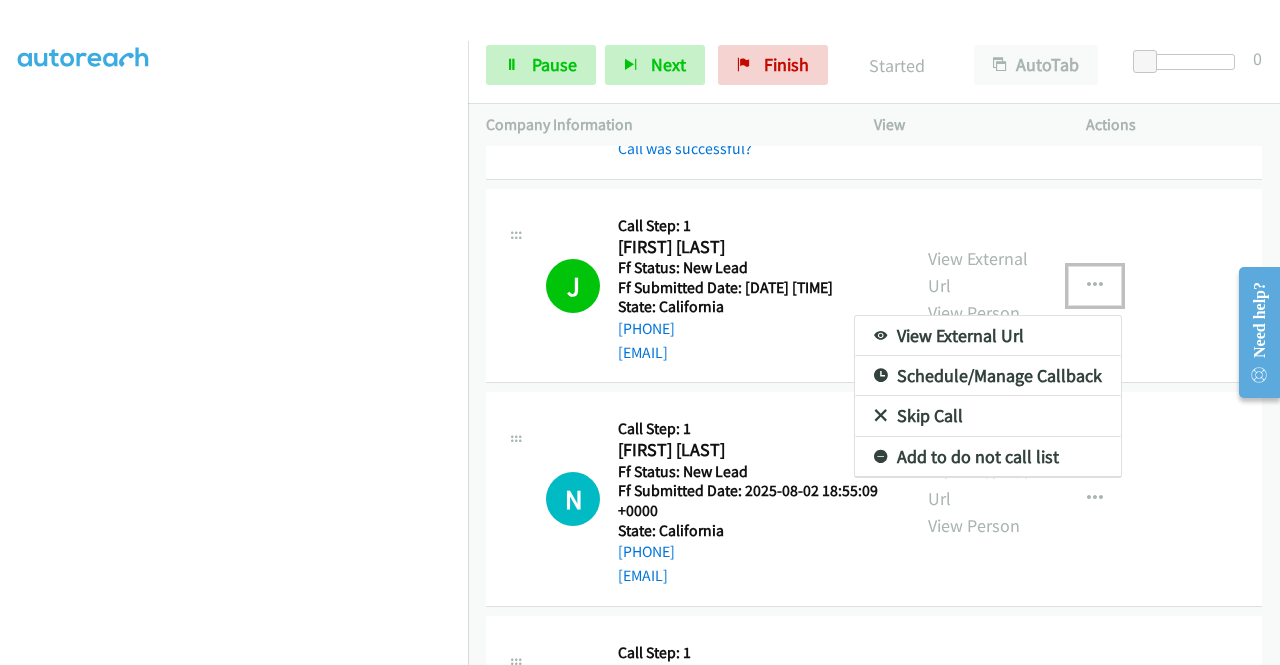 click on "Add to do not call list" at bounding box center (988, 457) 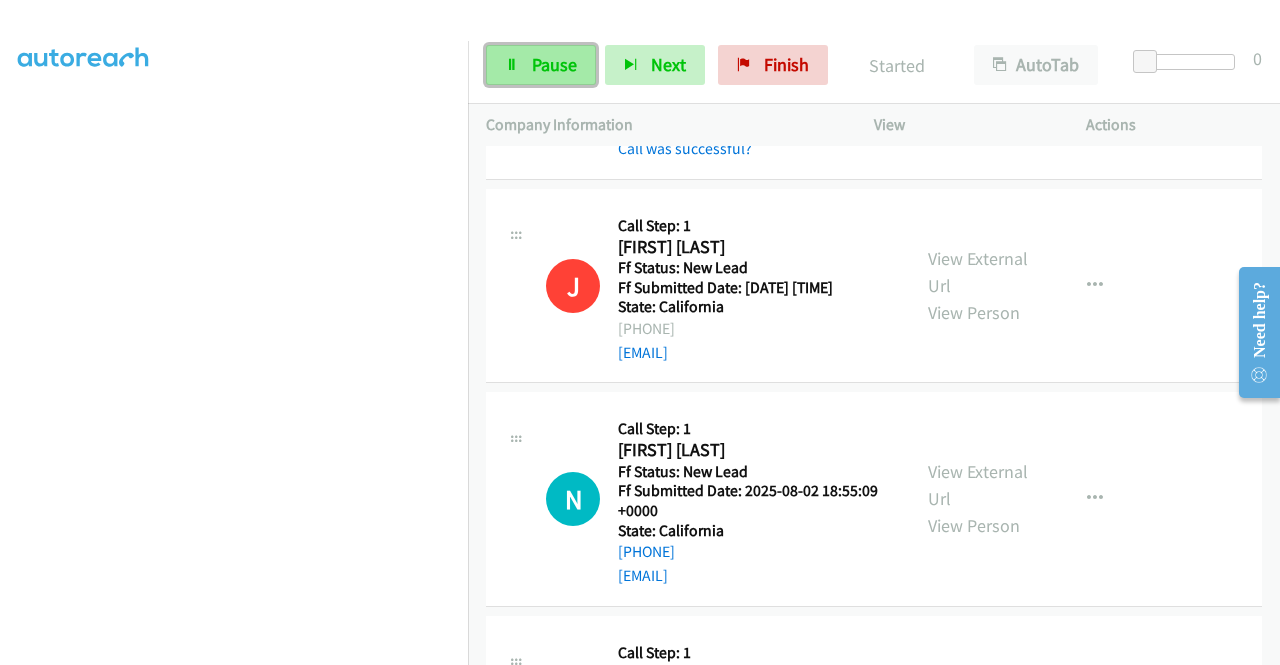 click on "Pause" at bounding box center (554, 64) 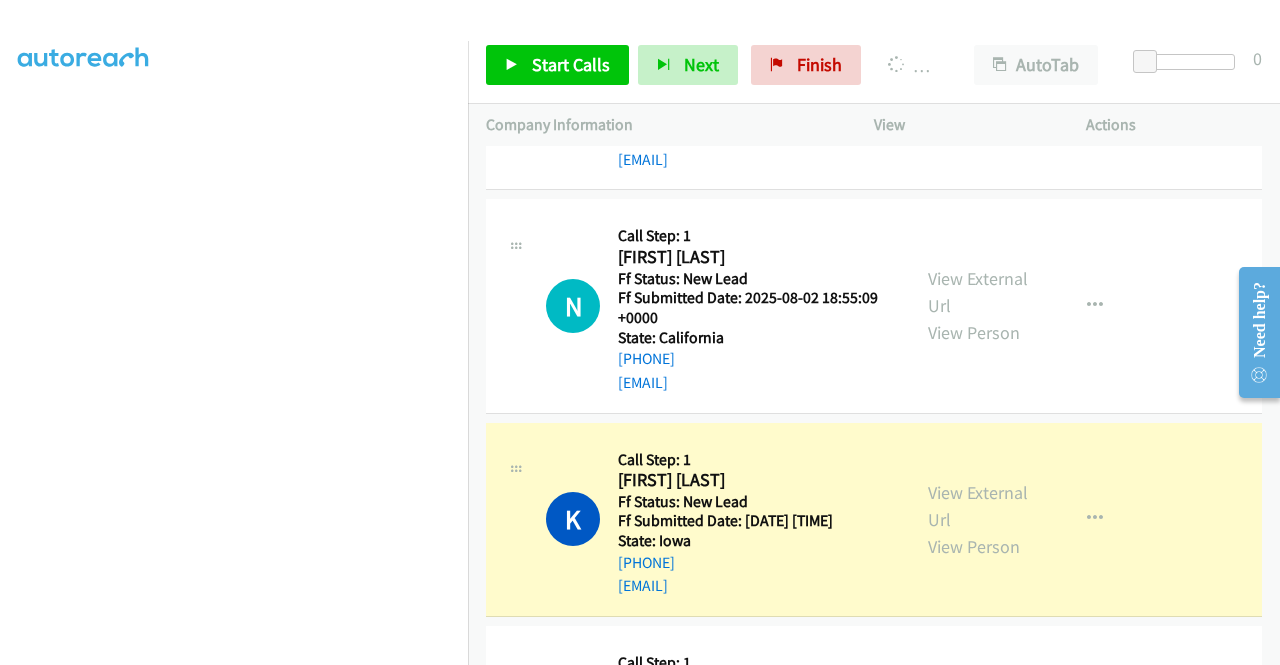 scroll, scrollTop: 1000, scrollLeft: 0, axis: vertical 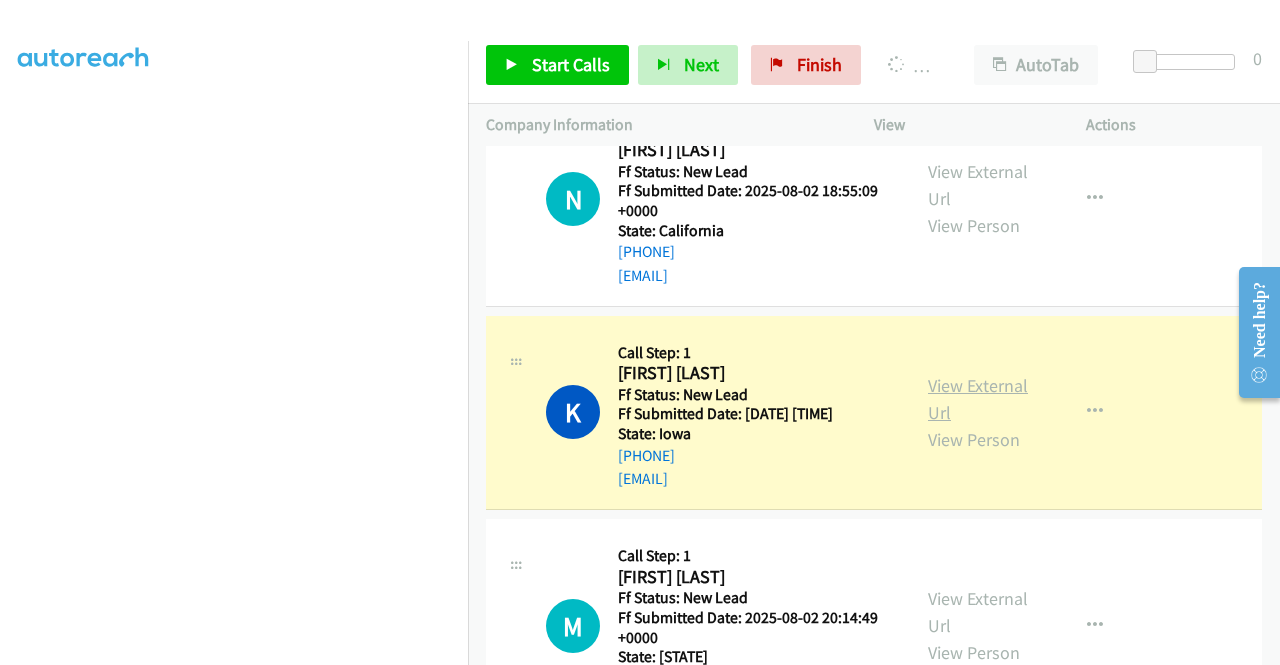 click on "View External Url" at bounding box center (978, 399) 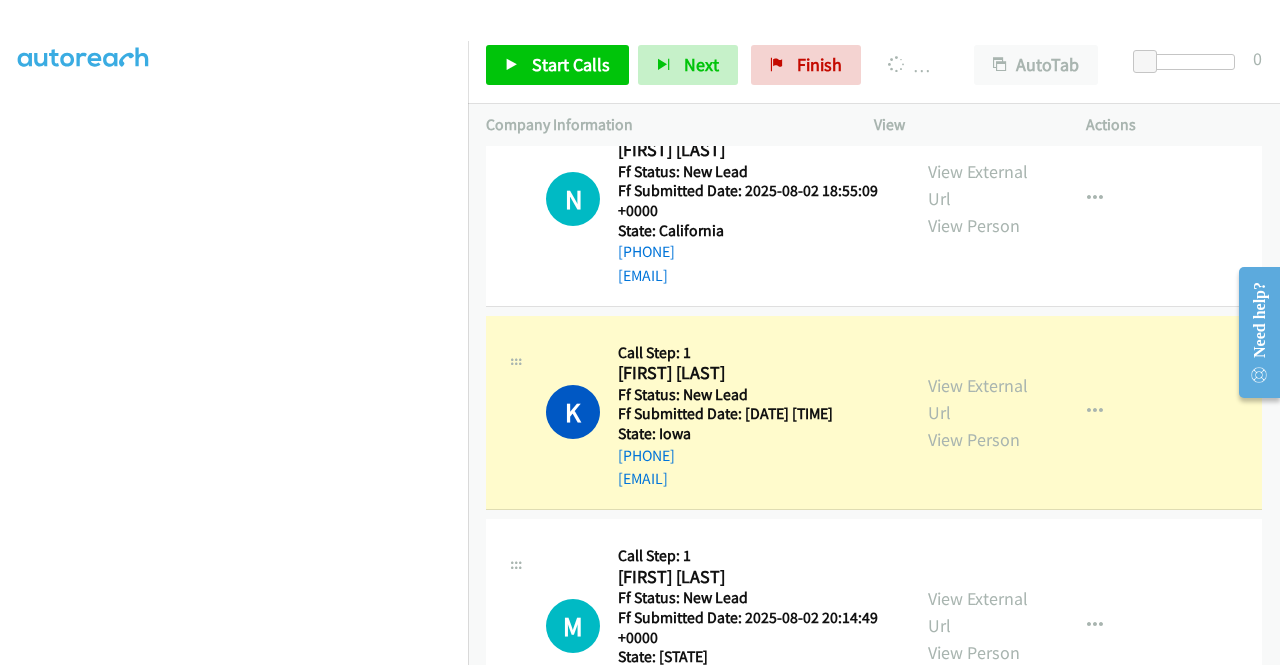scroll, scrollTop: 156, scrollLeft: 0, axis: vertical 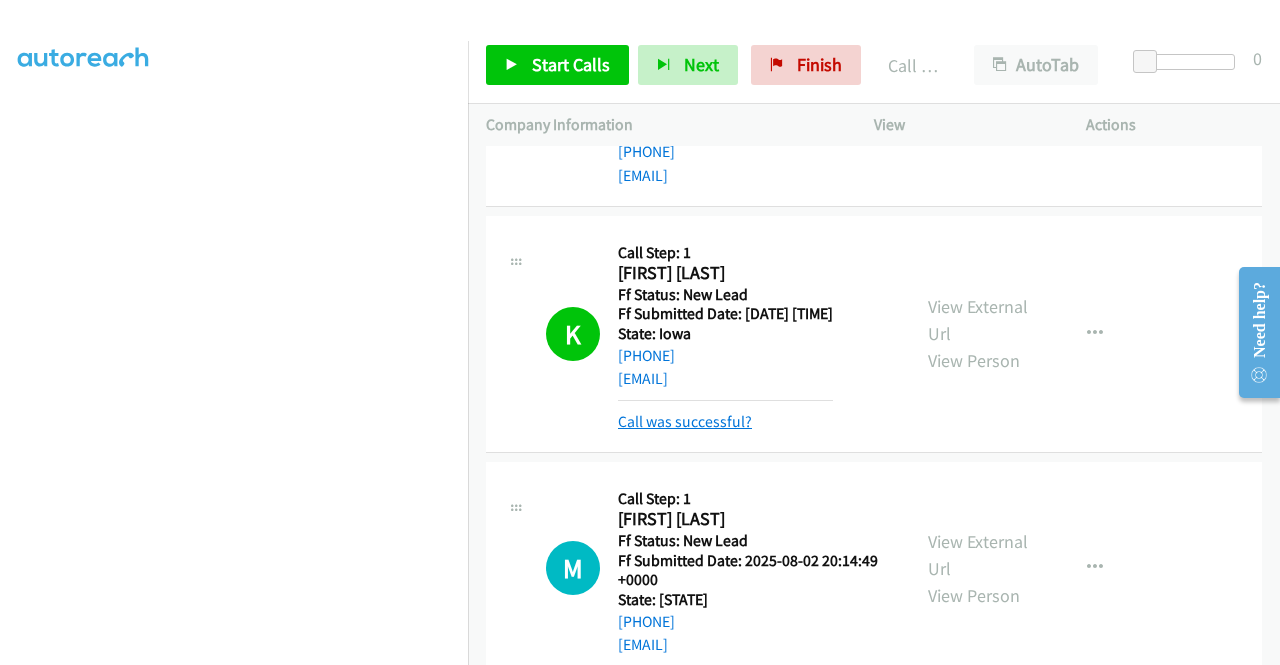 click on "Call was successful?" at bounding box center [685, 421] 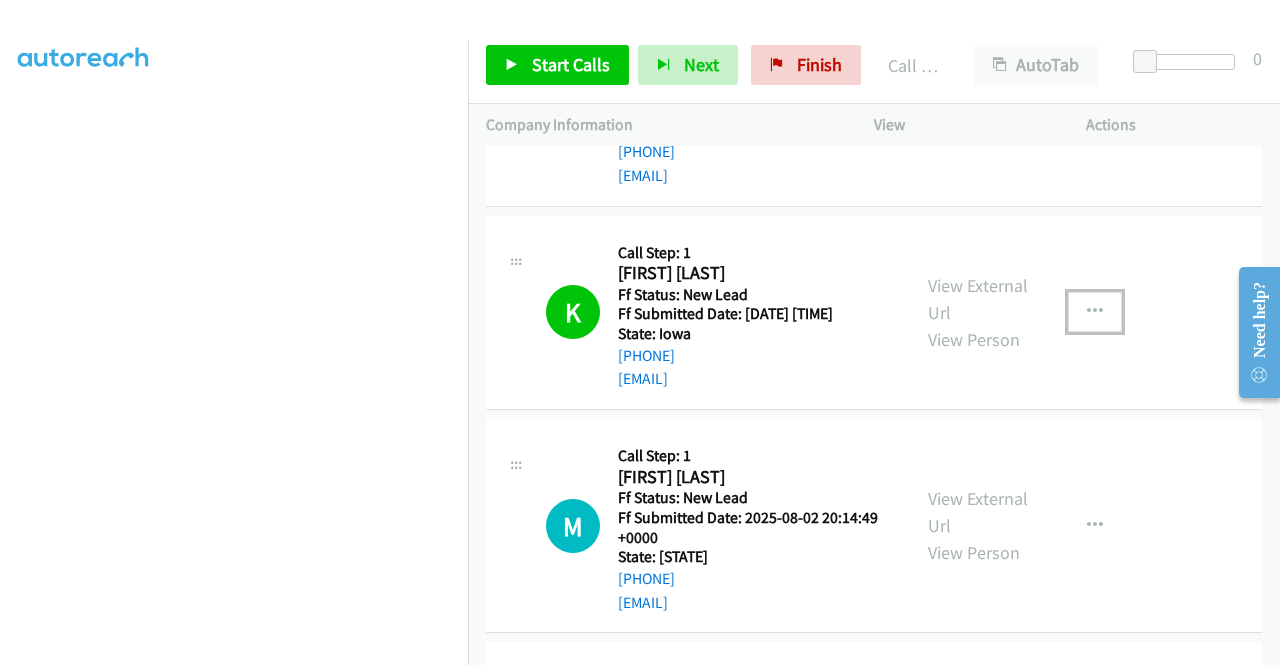 click at bounding box center [1095, 312] 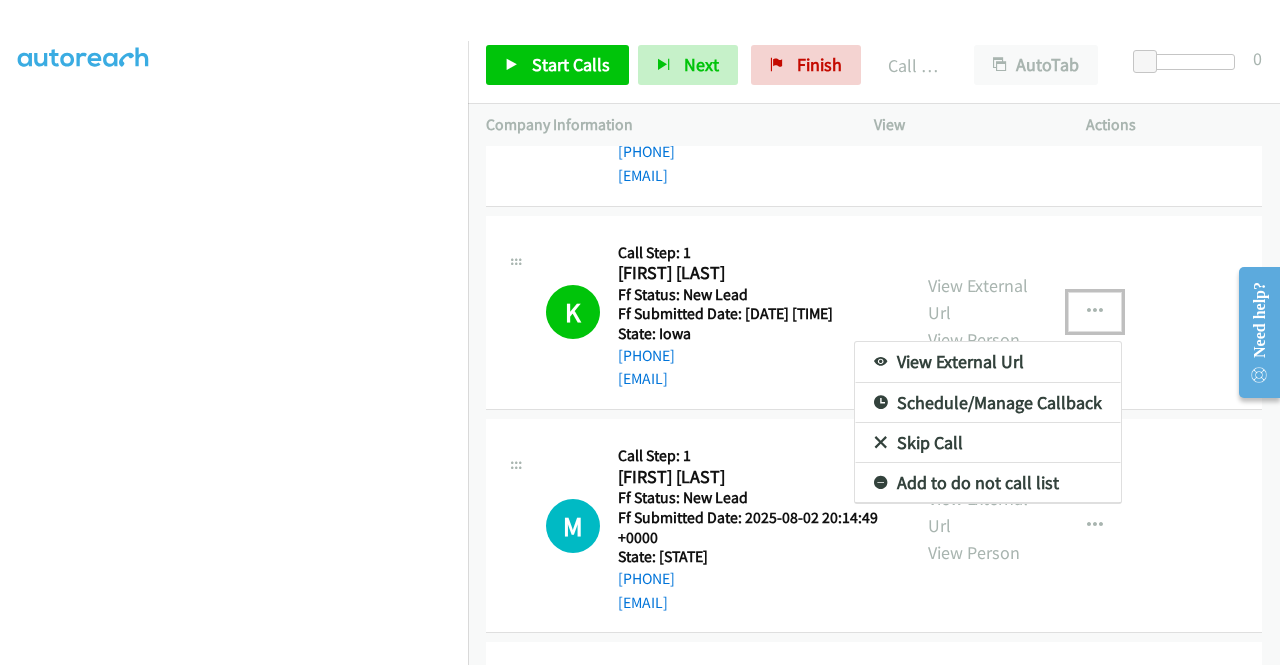 click on "Add to do not call list" at bounding box center [988, 483] 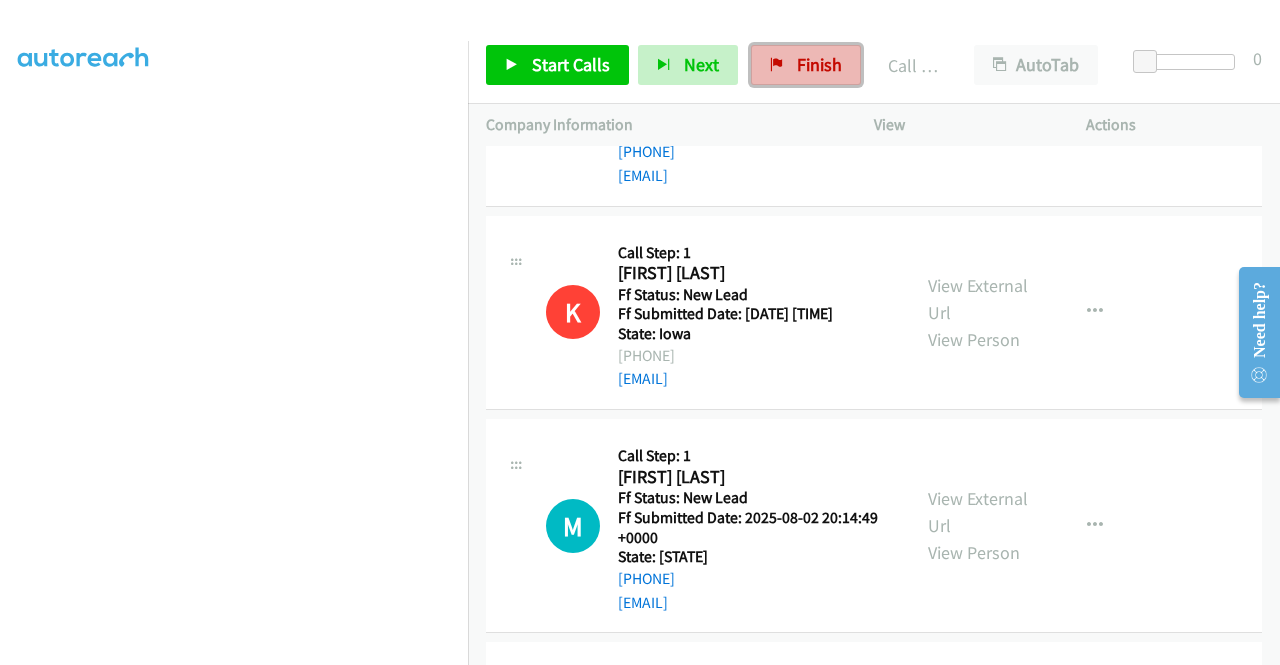 click on "Finish" at bounding box center [819, 64] 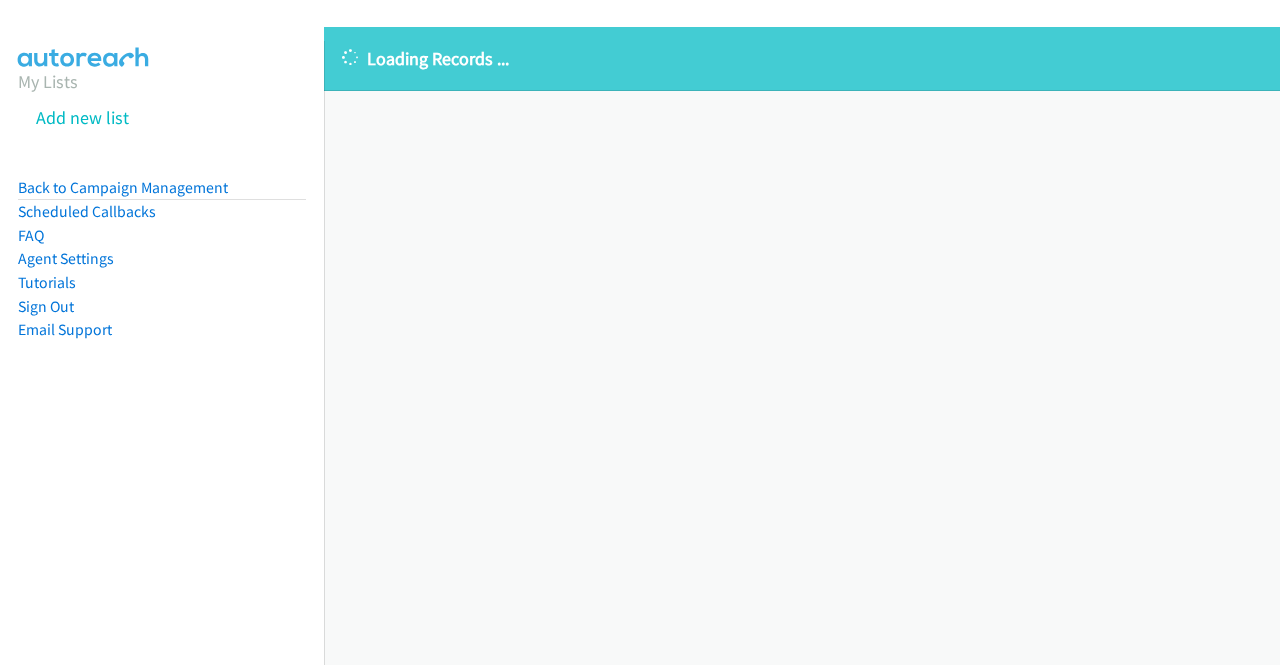 scroll, scrollTop: 0, scrollLeft: 0, axis: both 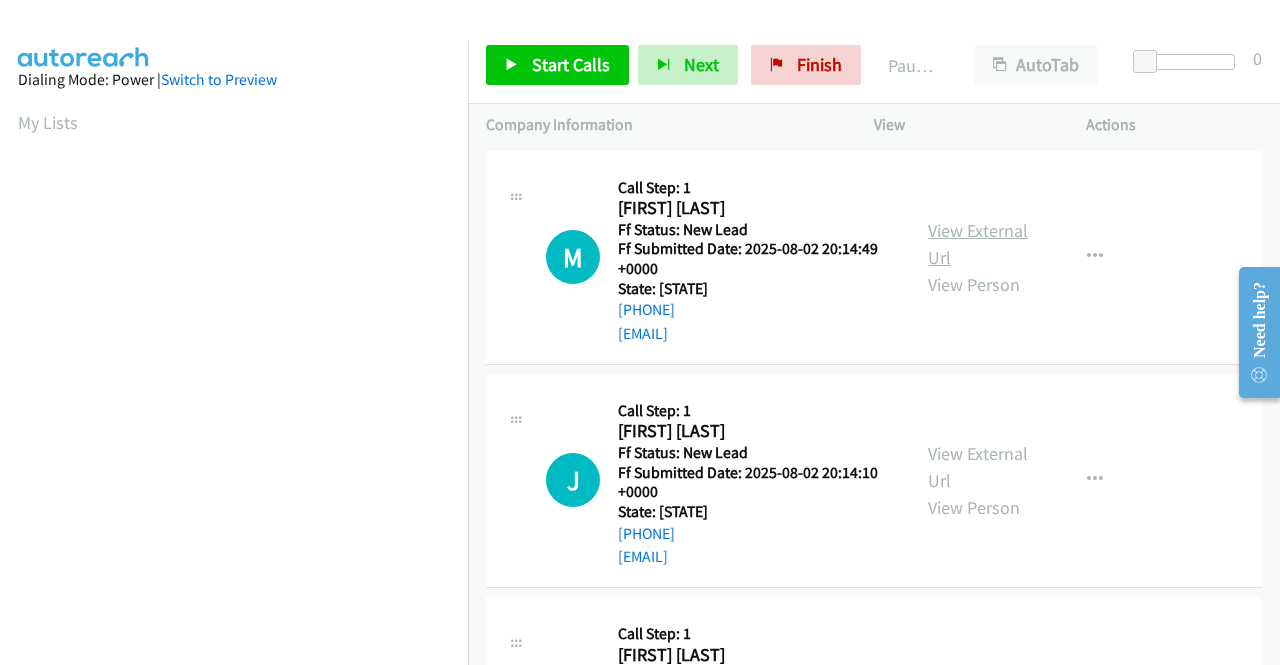 click on "View External Url" at bounding box center [978, 244] 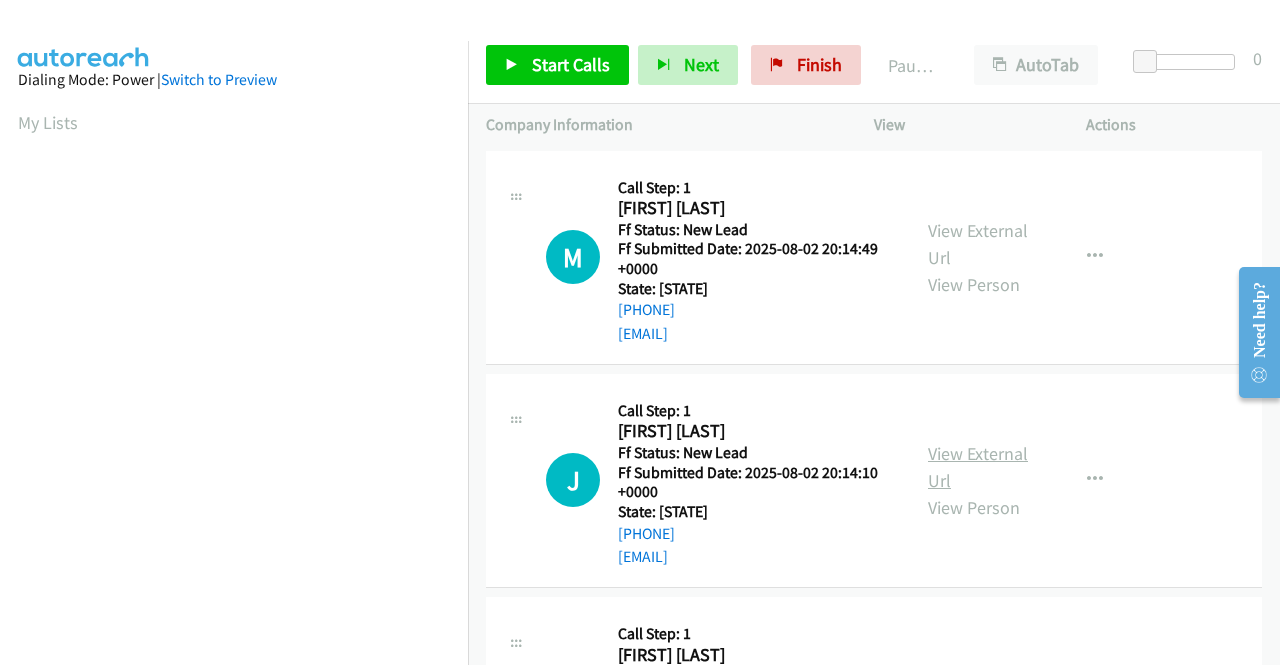 click on "View External Url" at bounding box center [978, 467] 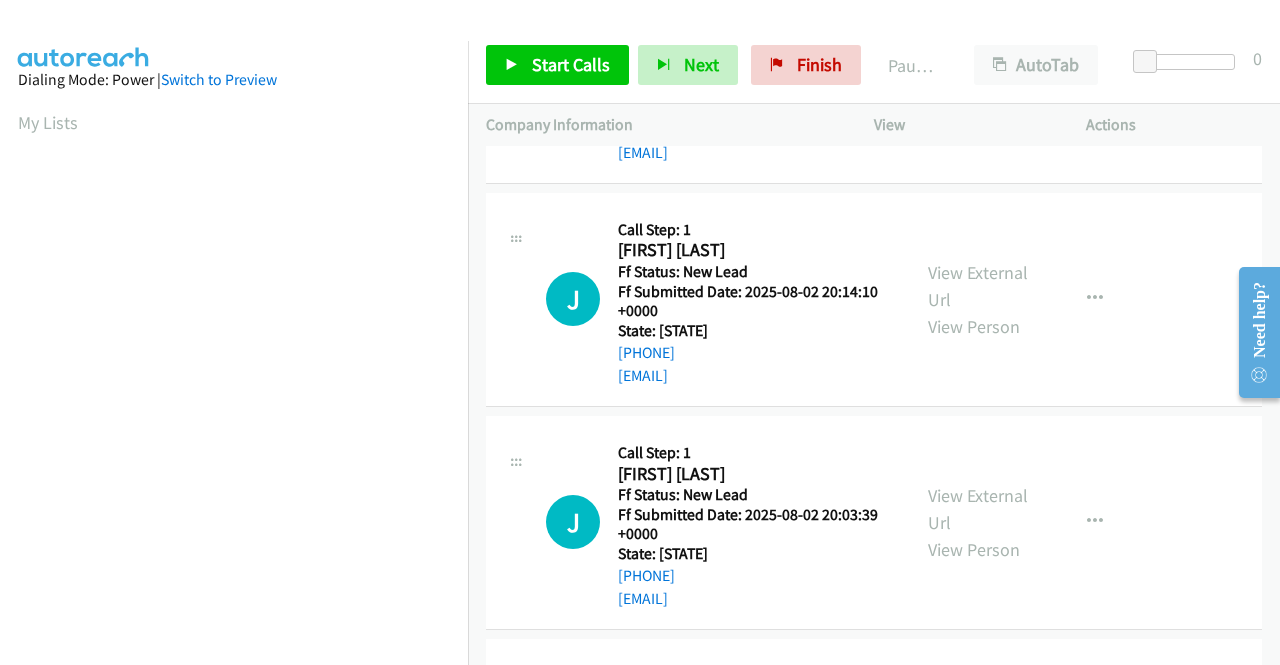 scroll, scrollTop: 200, scrollLeft: 0, axis: vertical 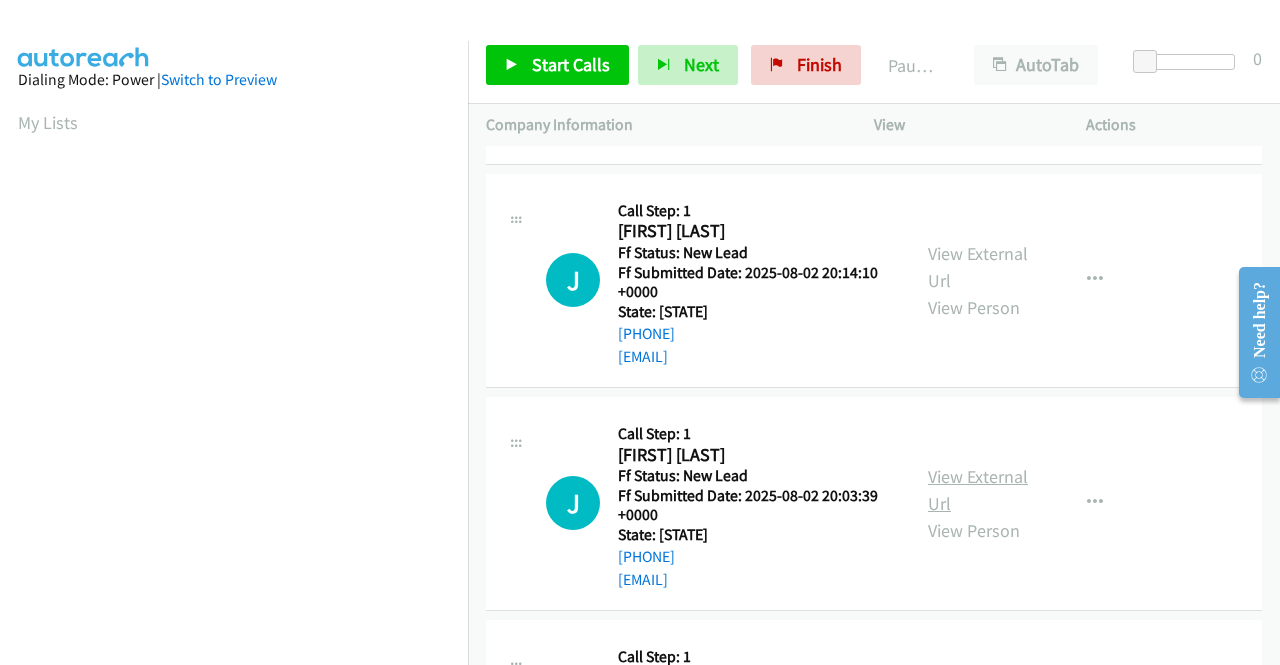 click on "View External Url" at bounding box center [978, 490] 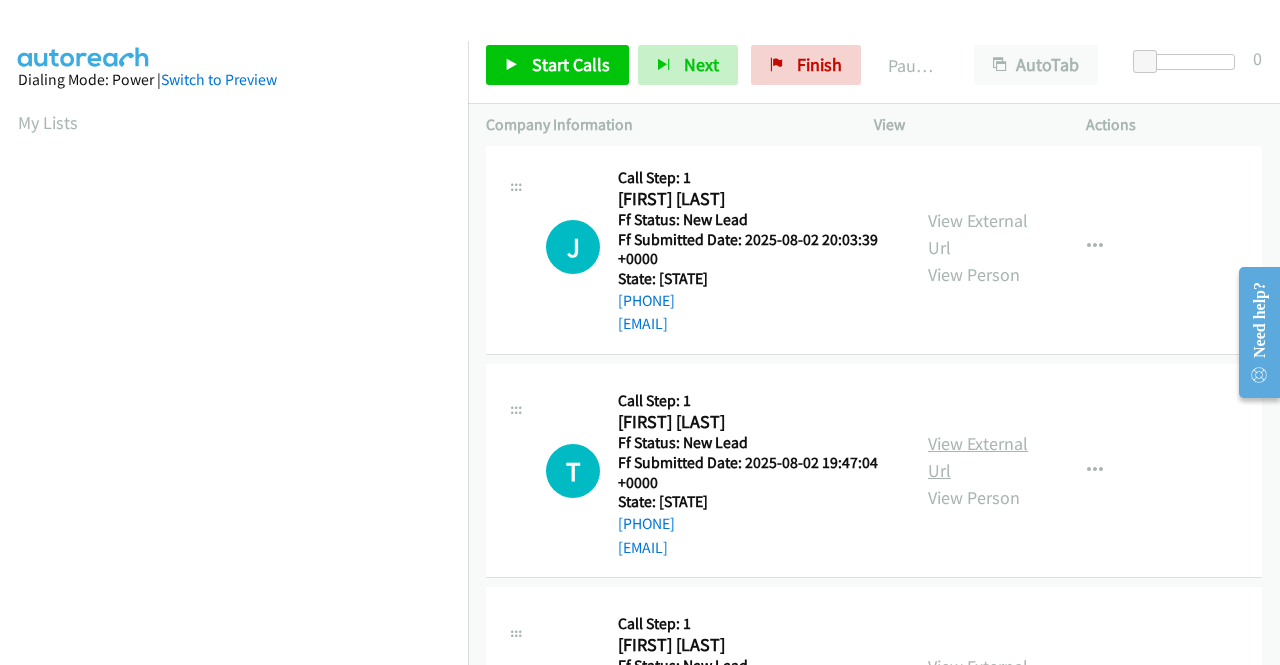 scroll, scrollTop: 500, scrollLeft: 0, axis: vertical 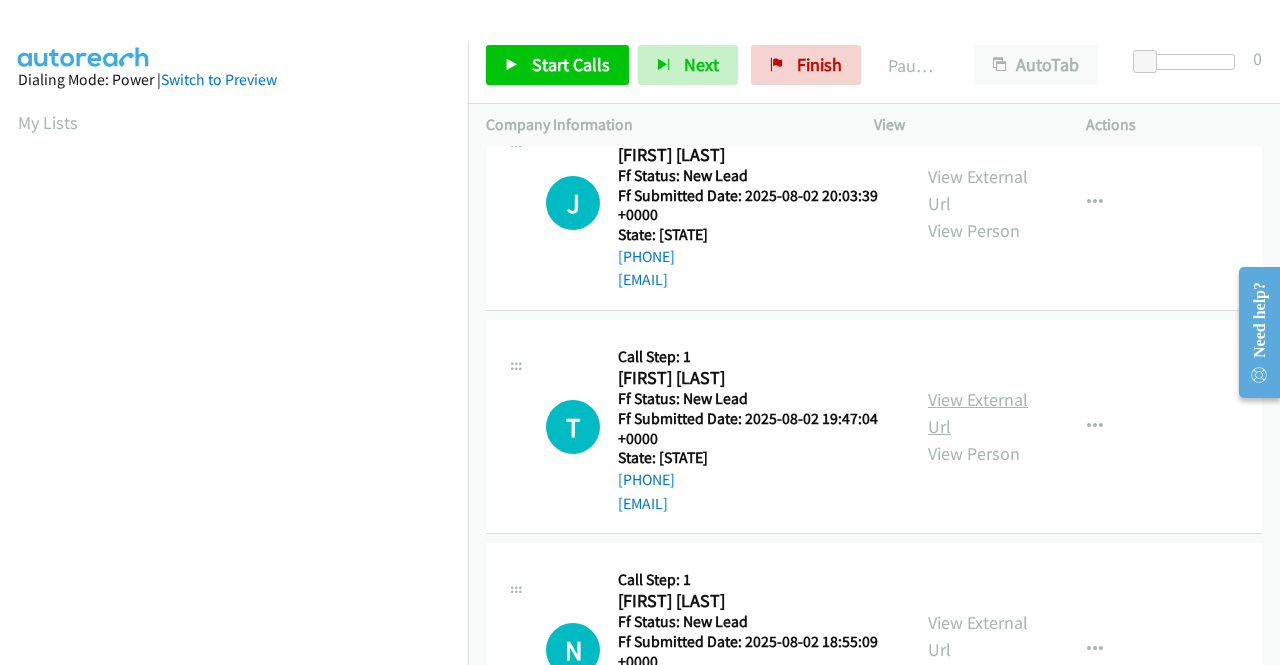 click on "View External Url" at bounding box center [978, 413] 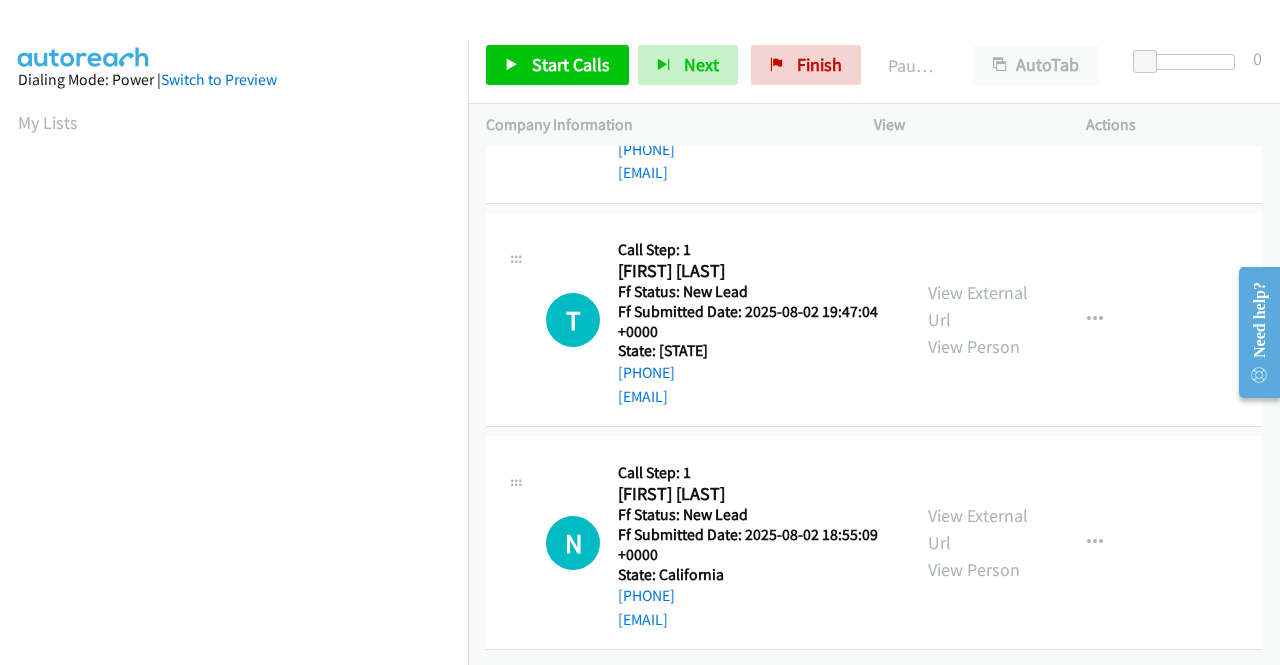 scroll, scrollTop: 620, scrollLeft: 0, axis: vertical 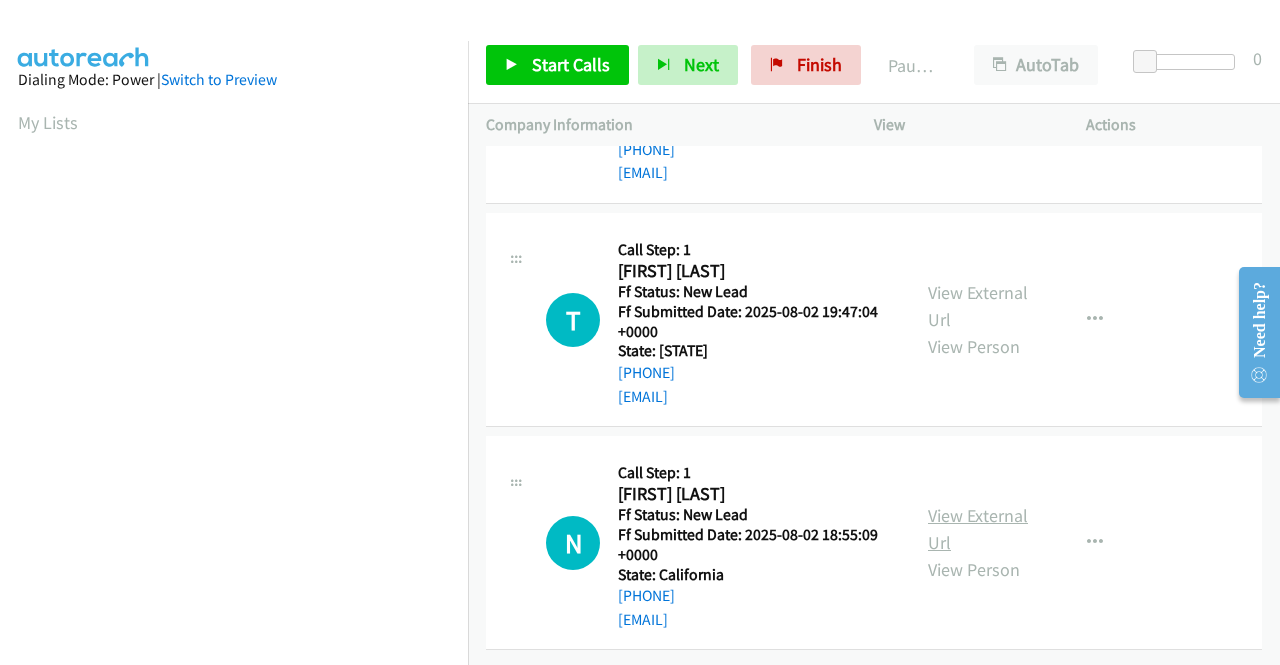 click on "View External Url" at bounding box center (978, 529) 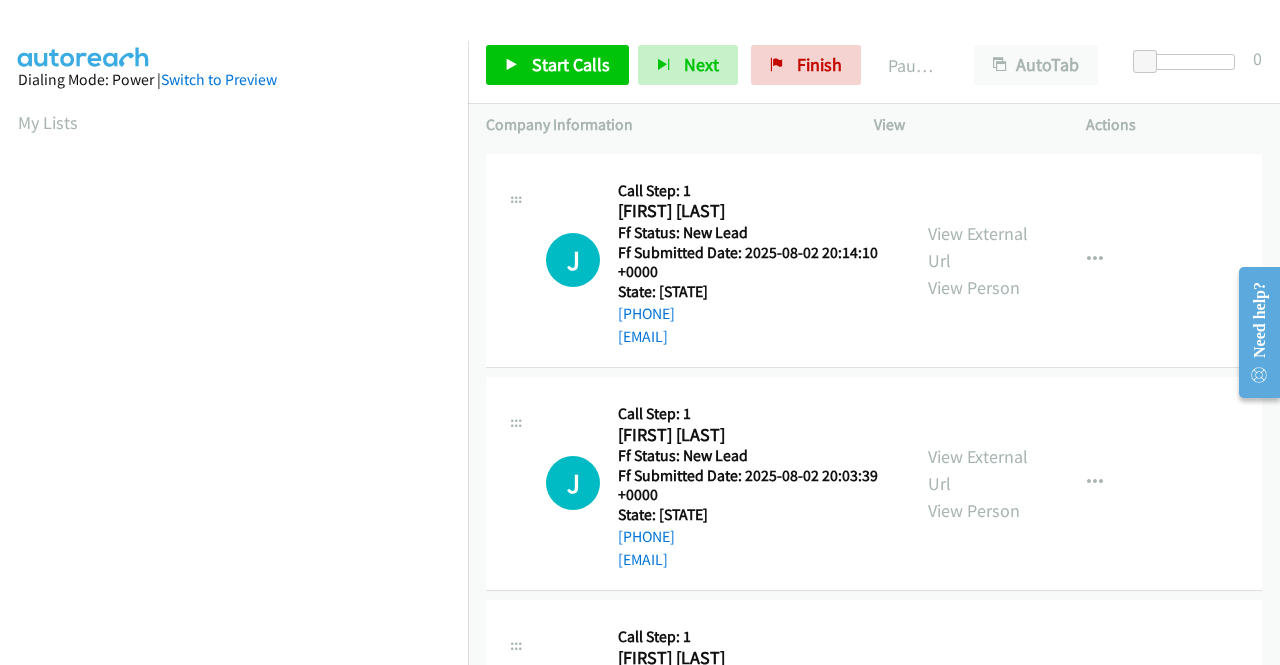 scroll, scrollTop: 220, scrollLeft: 0, axis: vertical 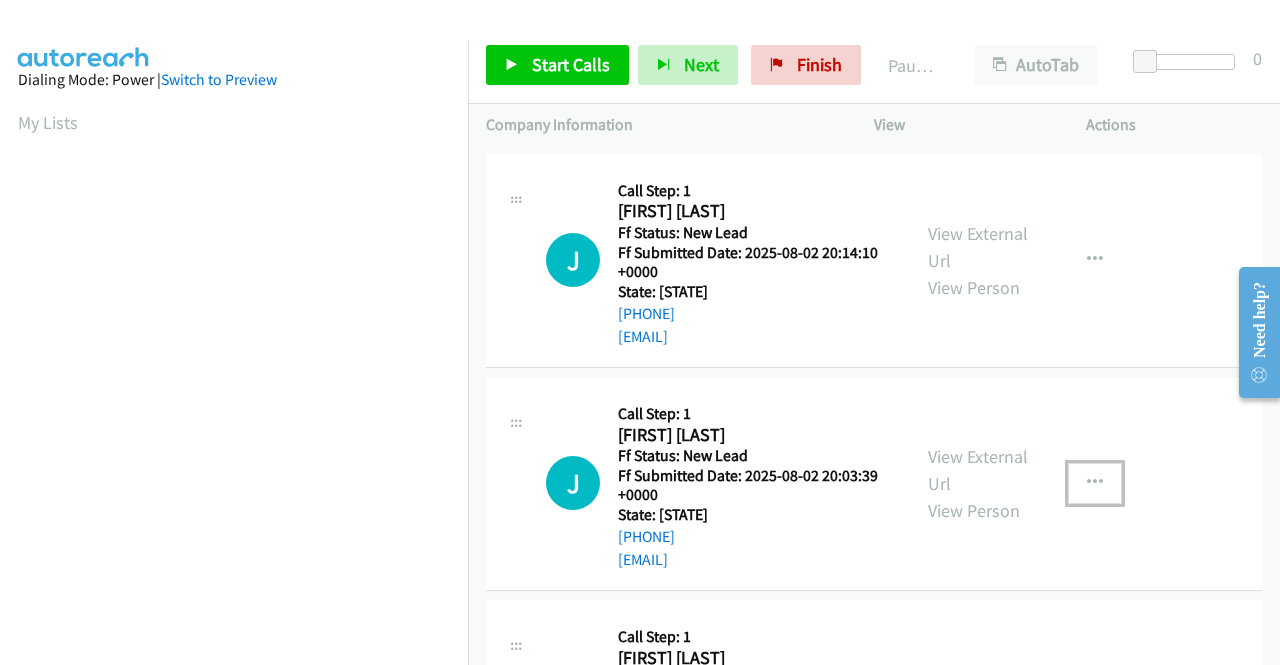 click at bounding box center (1095, 483) 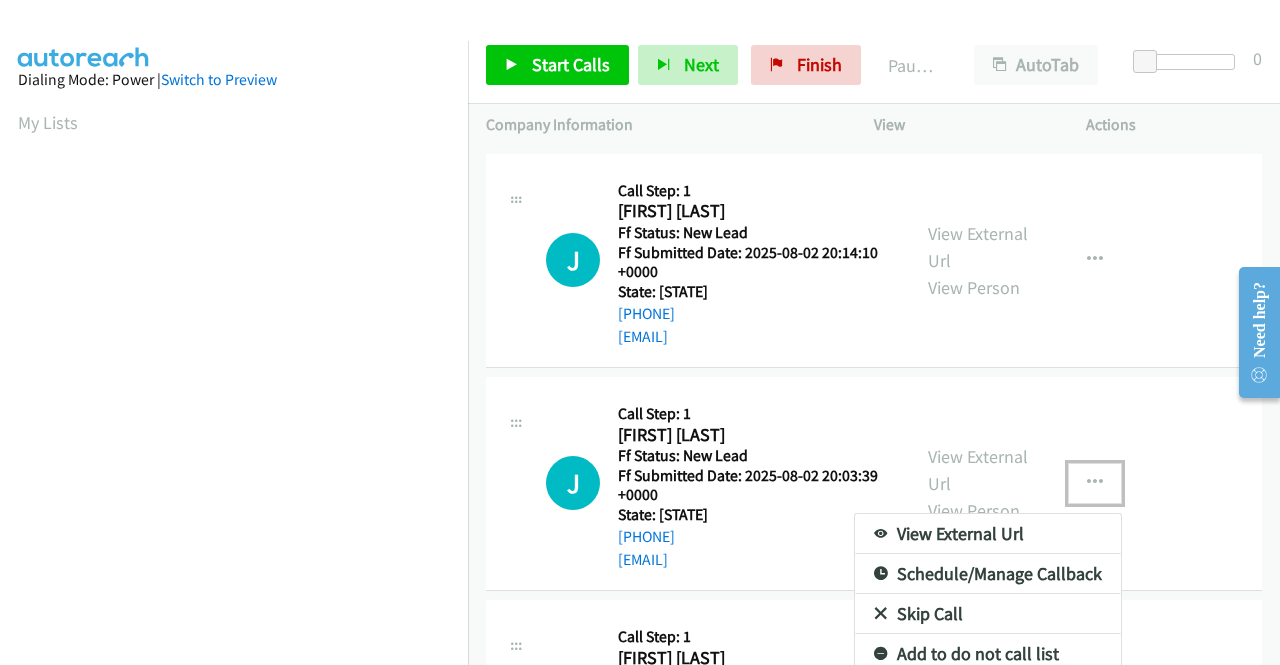 click on "Skip Call" at bounding box center [988, 614] 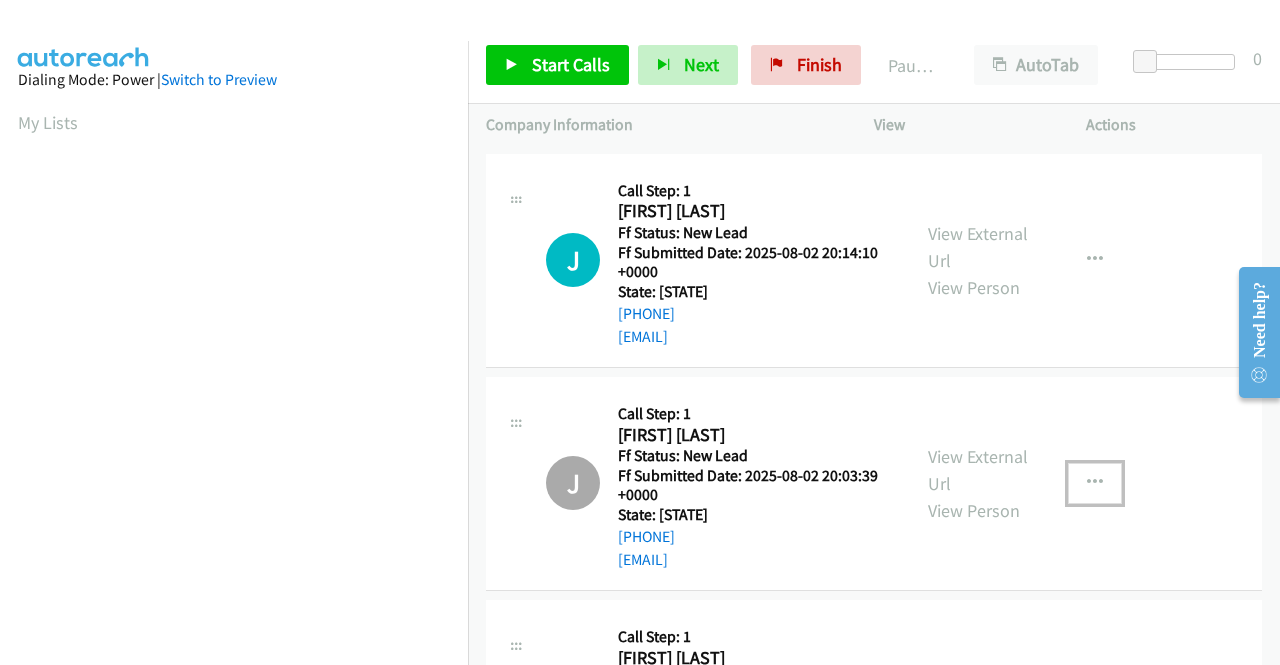 scroll, scrollTop: 320, scrollLeft: 0, axis: vertical 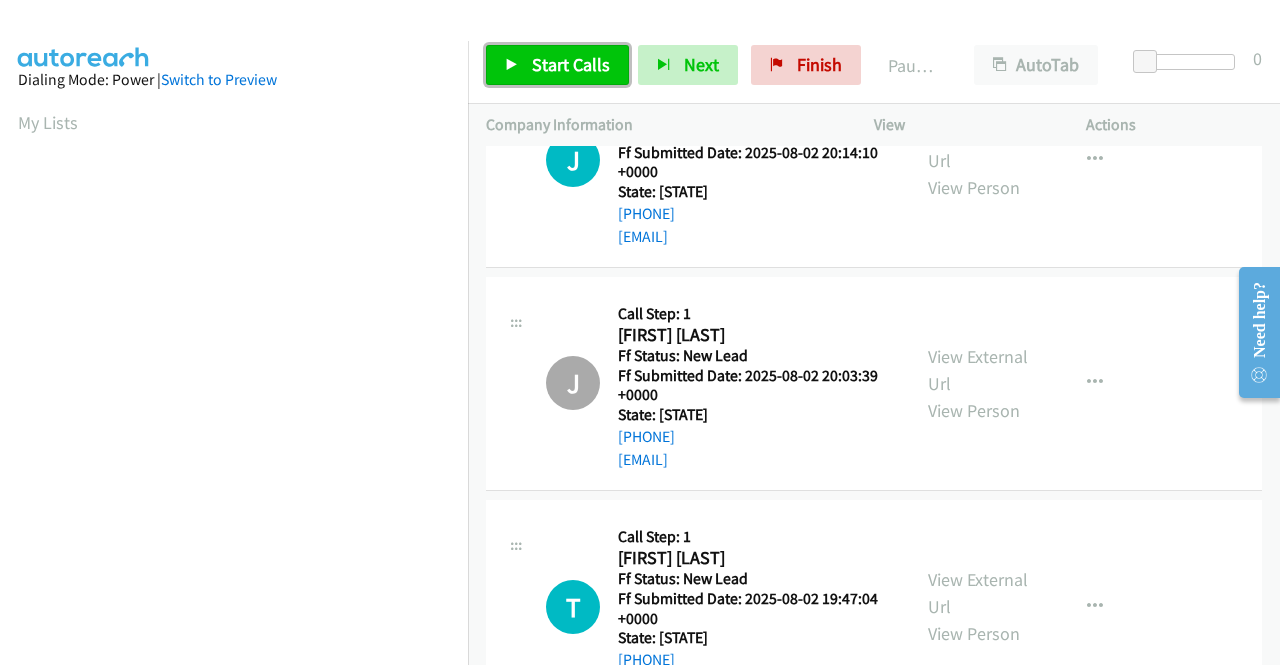 click on "Start Calls" at bounding box center (571, 64) 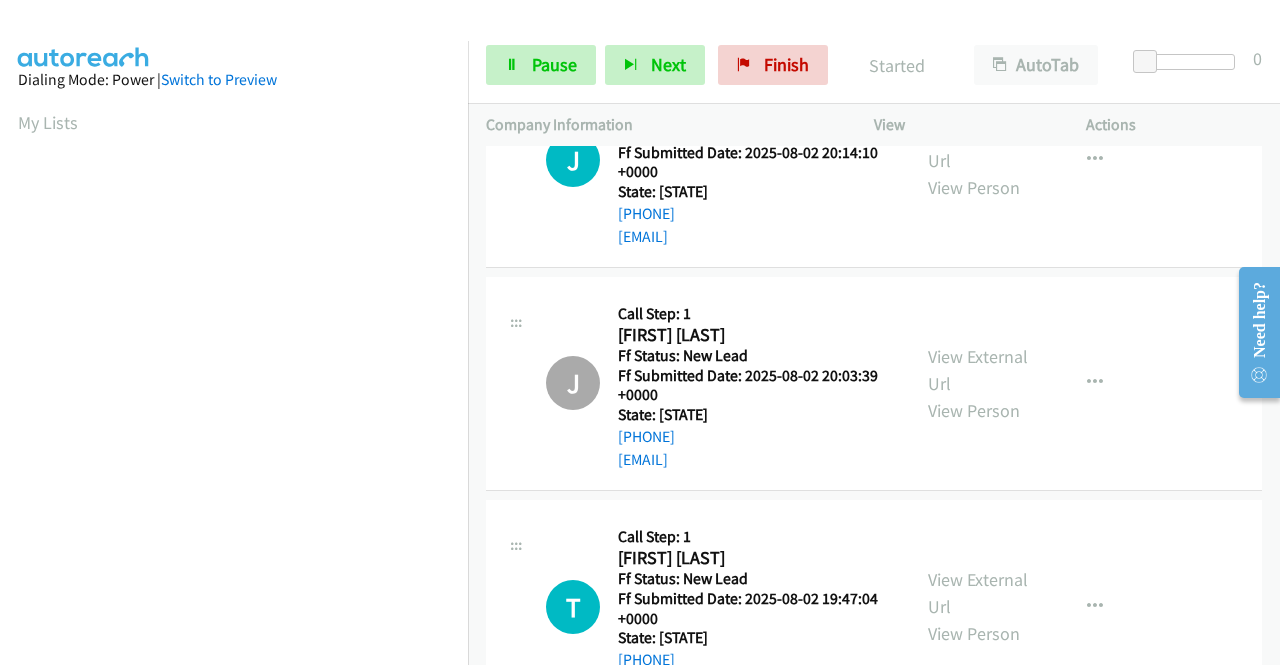 click on "J
Callback Scheduled
Call Step: 1
Jamie Covello
America/New_York
Ff Status: New Lead
Ff Submitted Date: 2025-08-02 20:14:10 +0000
State: New York
+1 917-968-8371
jamiekcovello@gmail.com
Call was successful?
View External Url
View Person
View External Url
Email
Schedule/Manage Callback
Skip Call
Add to do not call list" at bounding box center [874, 160] 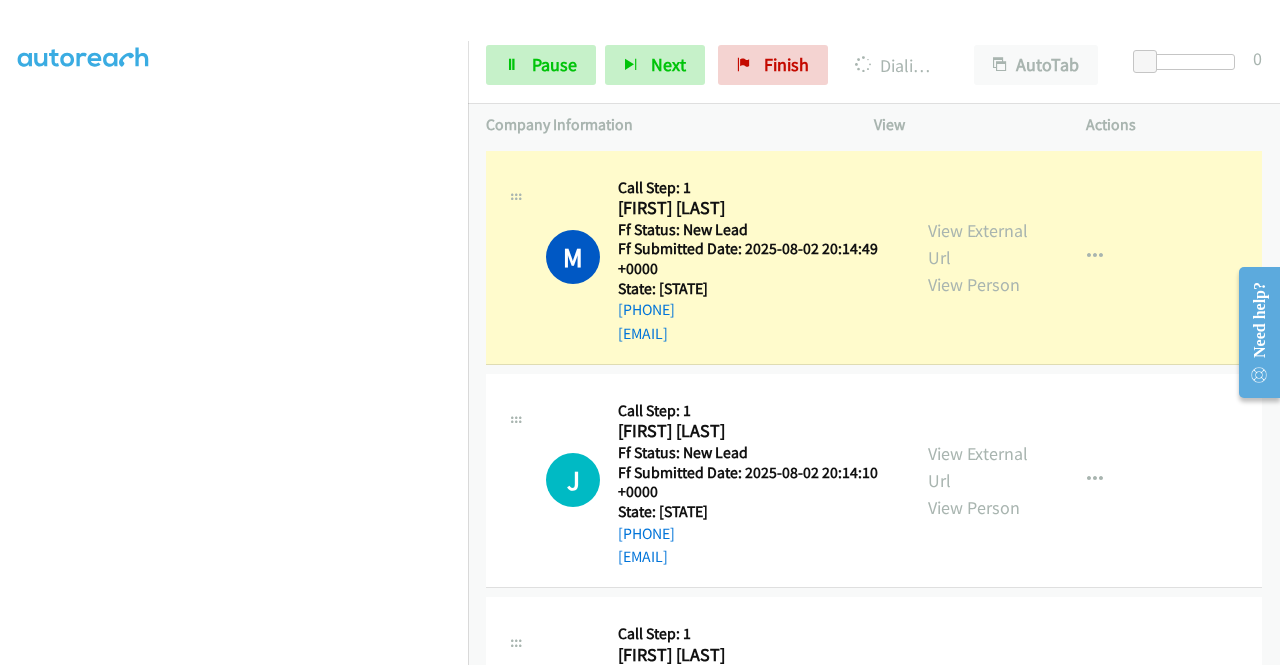 scroll, scrollTop: 456, scrollLeft: 0, axis: vertical 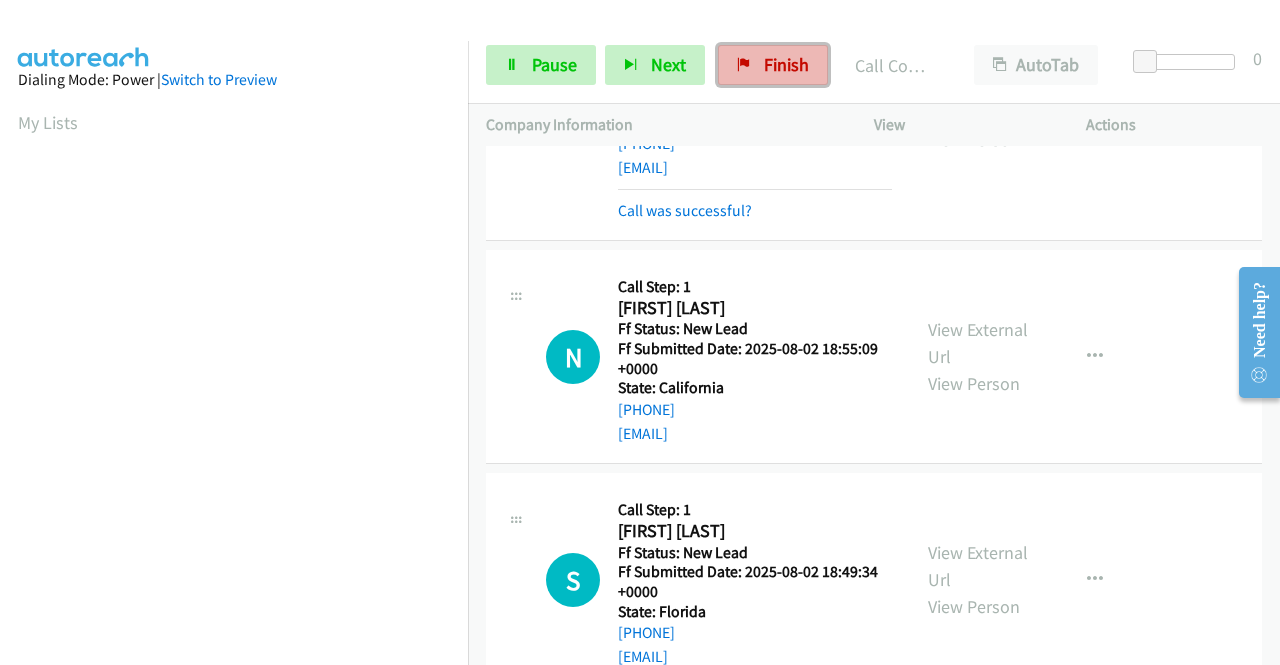 click at bounding box center [744, 66] 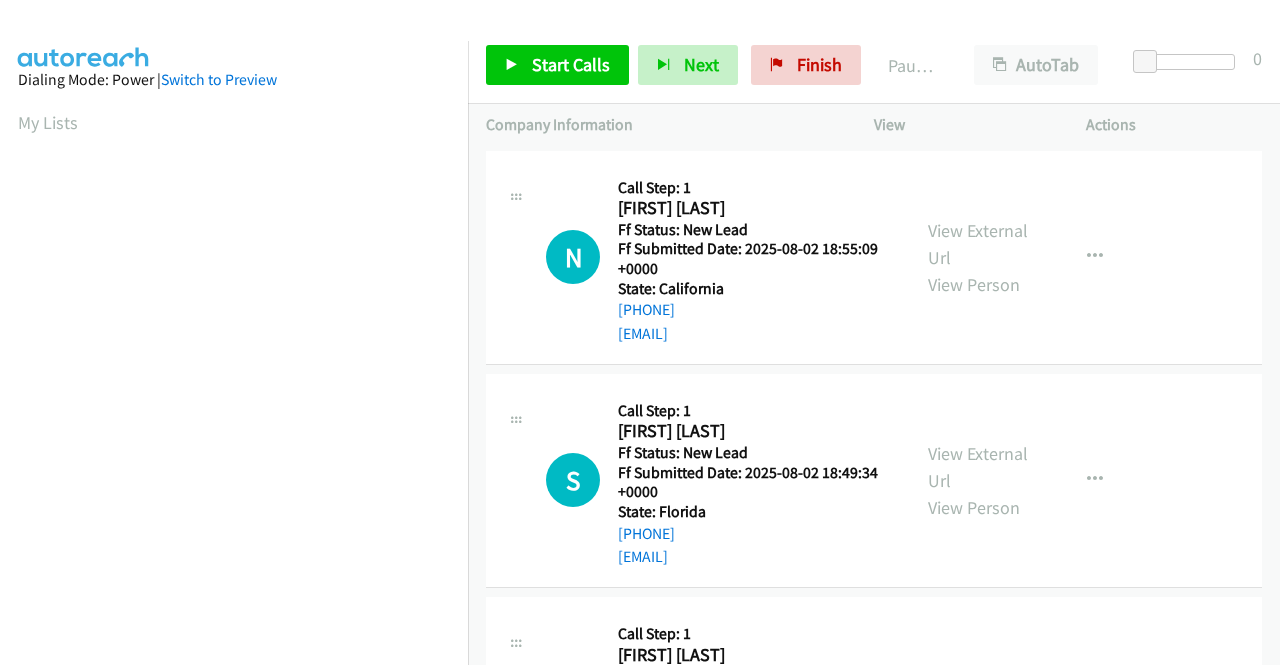 scroll, scrollTop: 0, scrollLeft: 0, axis: both 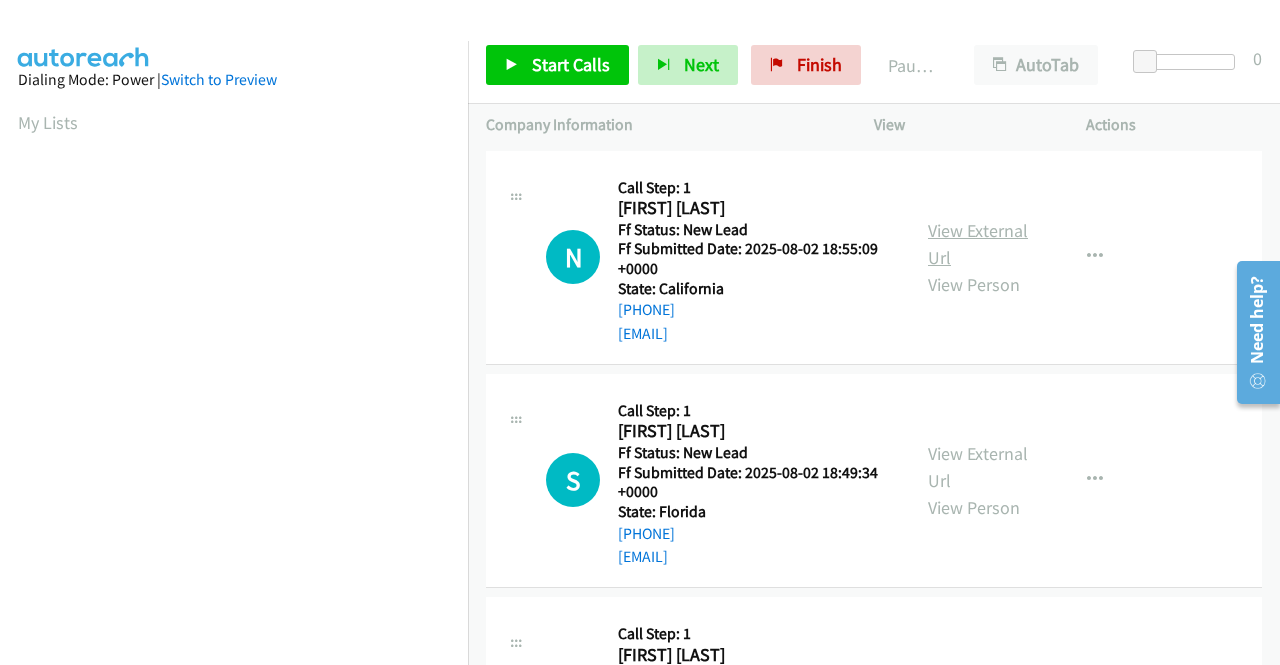 click on "View External Url" at bounding box center [978, 244] 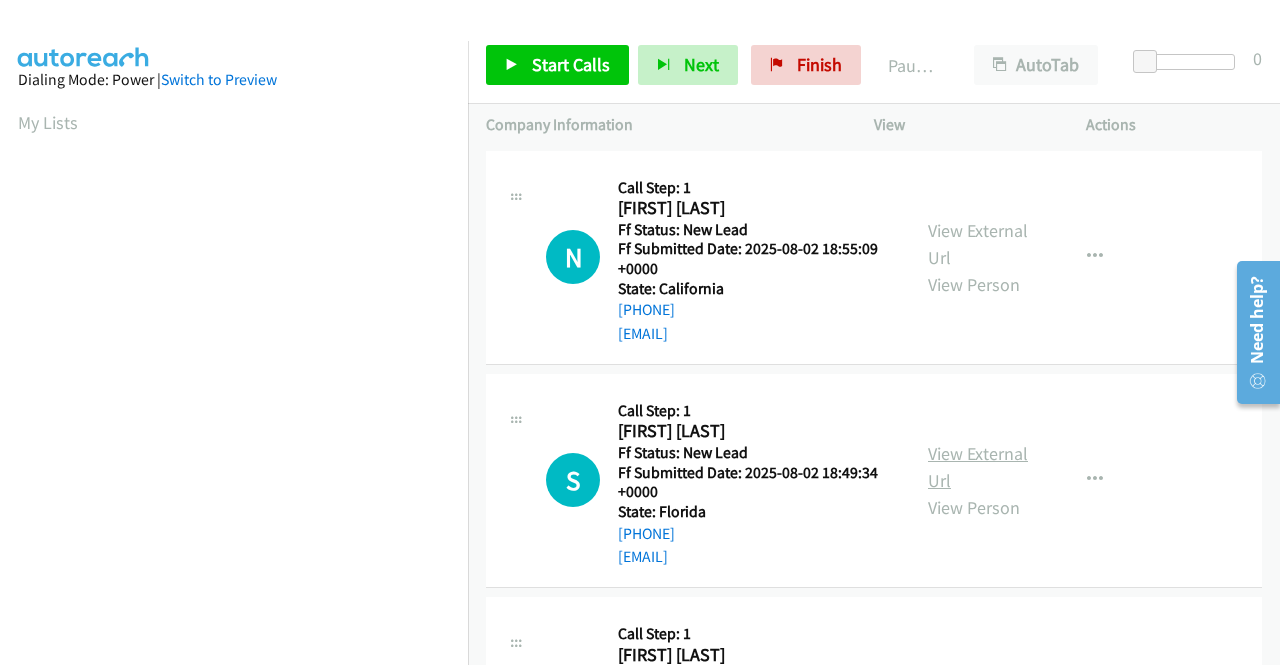 click on "View External Url" at bounding box center (978, 467) 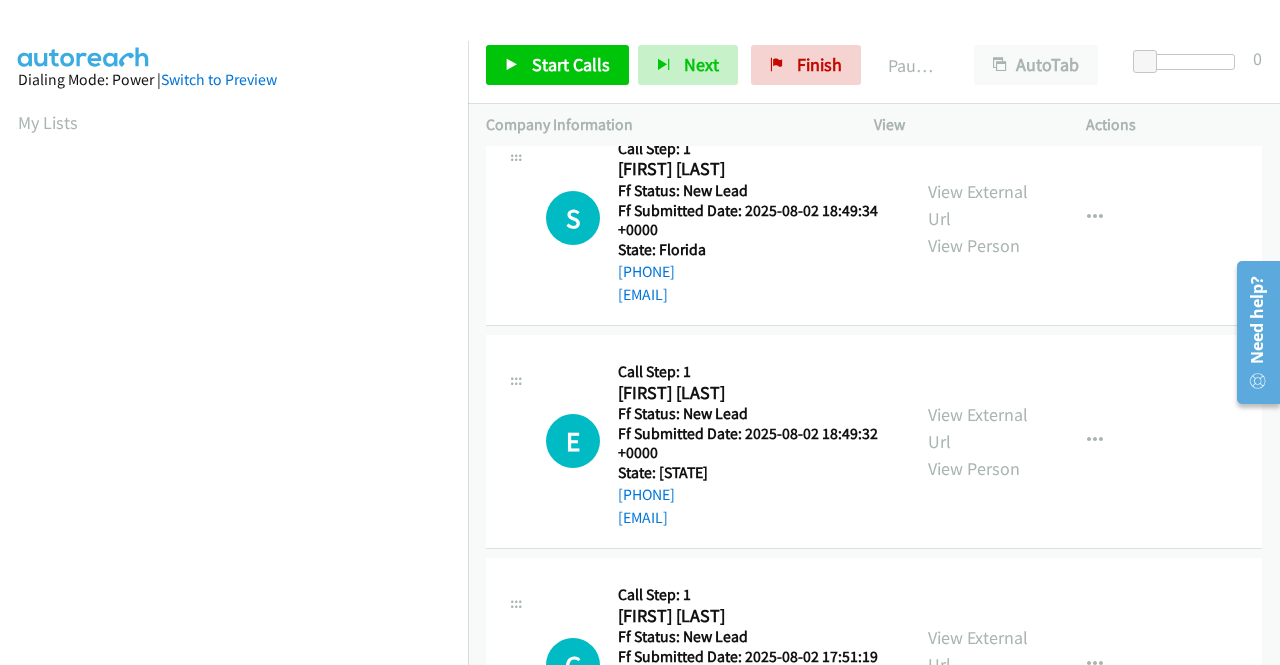 scroll, scrollTop: 300, scrollLeft: 0, axis: vertical 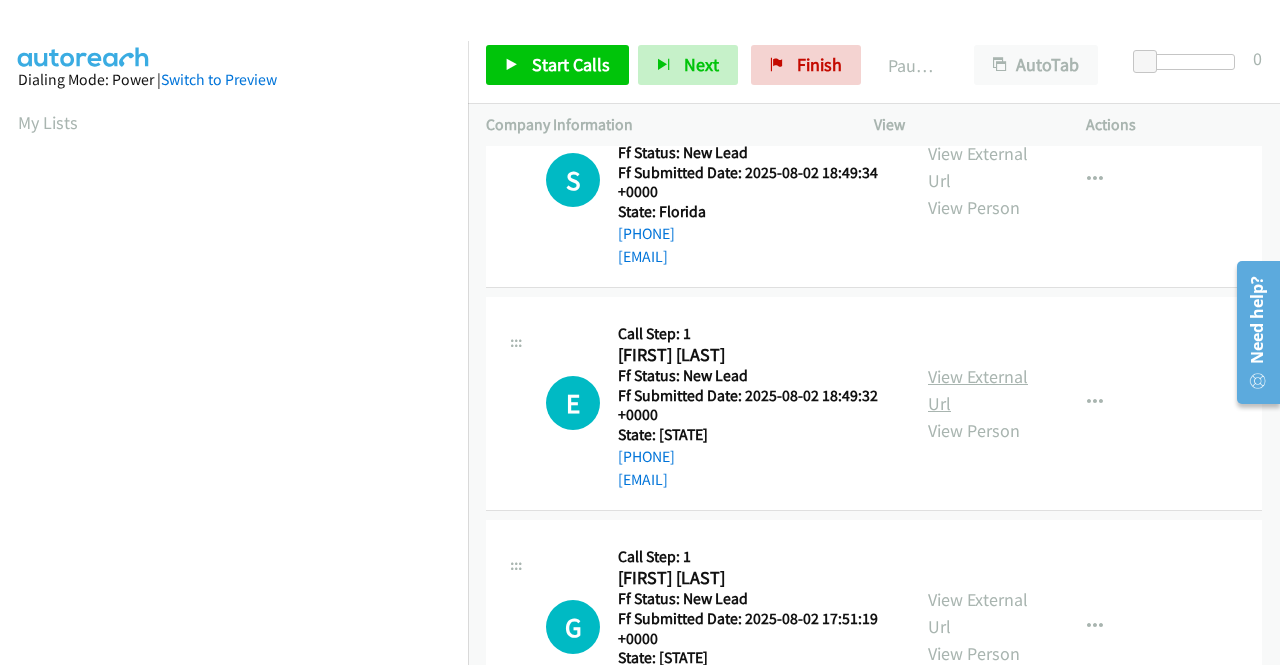 click on "View External Url" at bounding box center [978, 390] 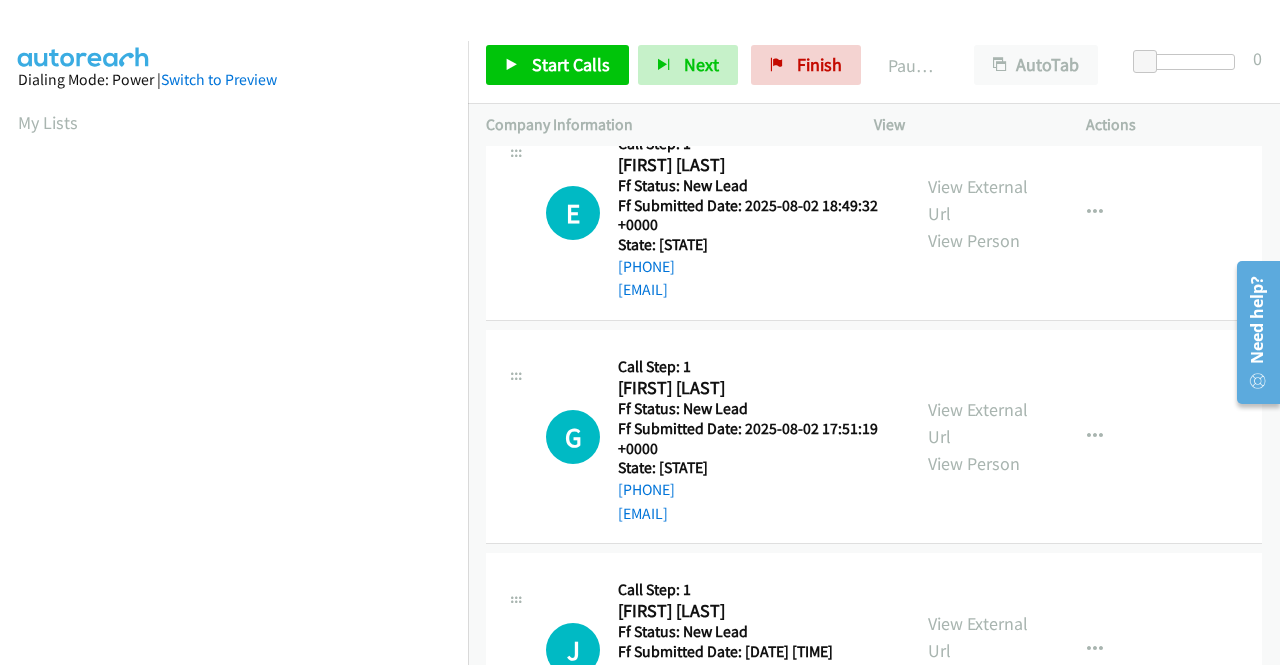 scroll, scrollTop: 500, scrollLeft: 0, axis: vertical 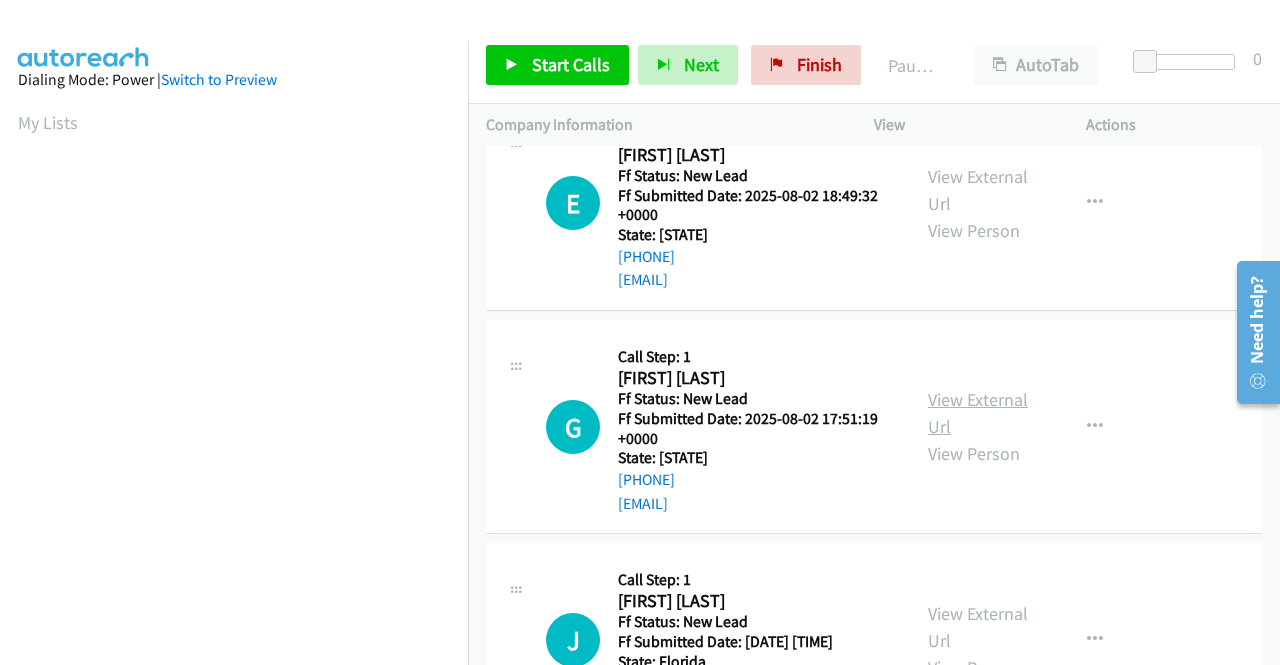 click on "View External Url" at bounding box center (978, 413) 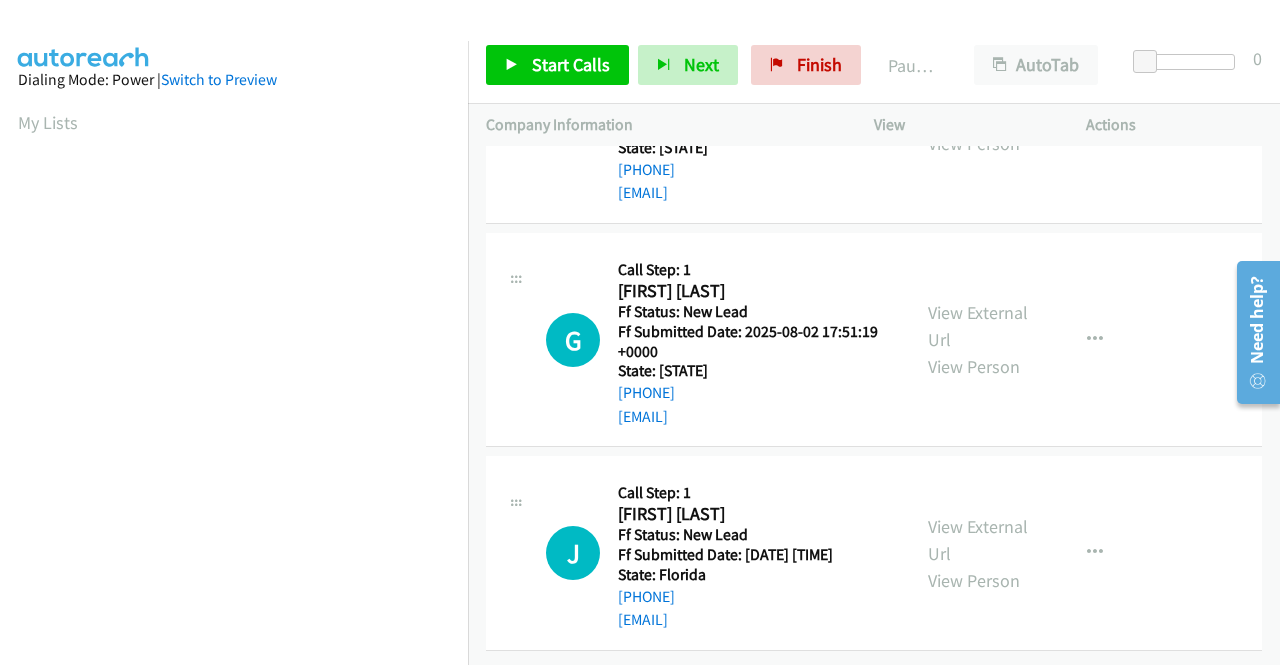 scroll, scrollTop: 620, scrollLeft: 0, axis: vertical 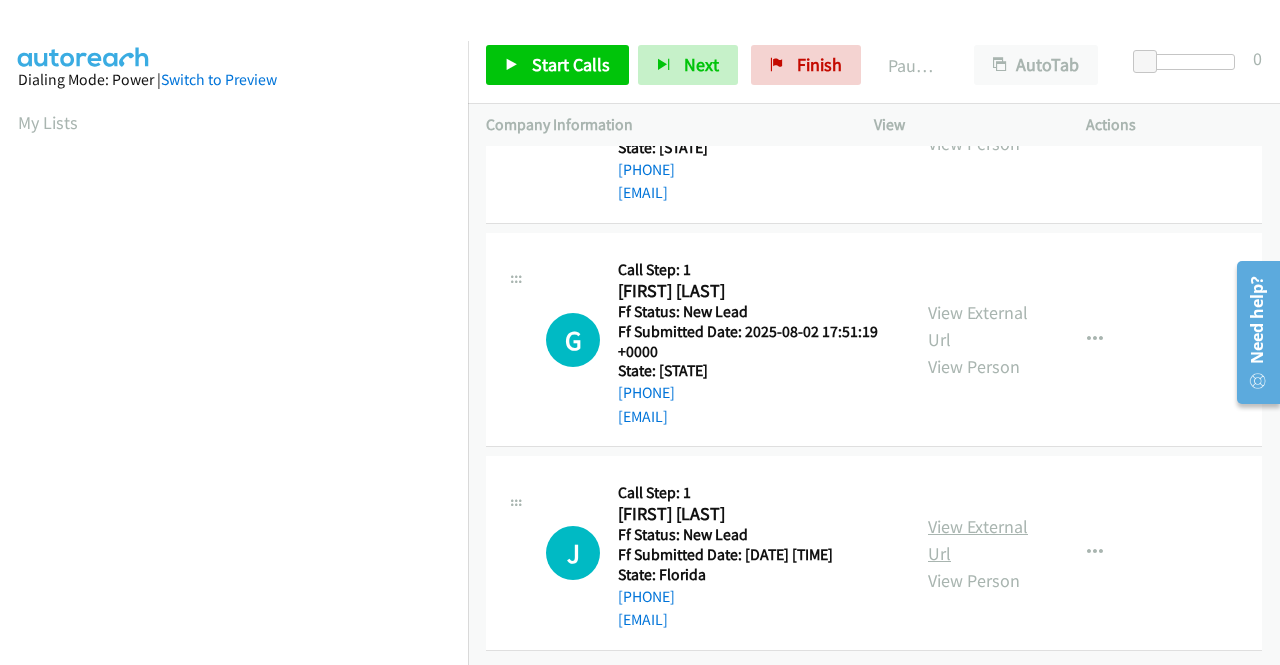 click on "View External Url" at bounding box center [978, 540] 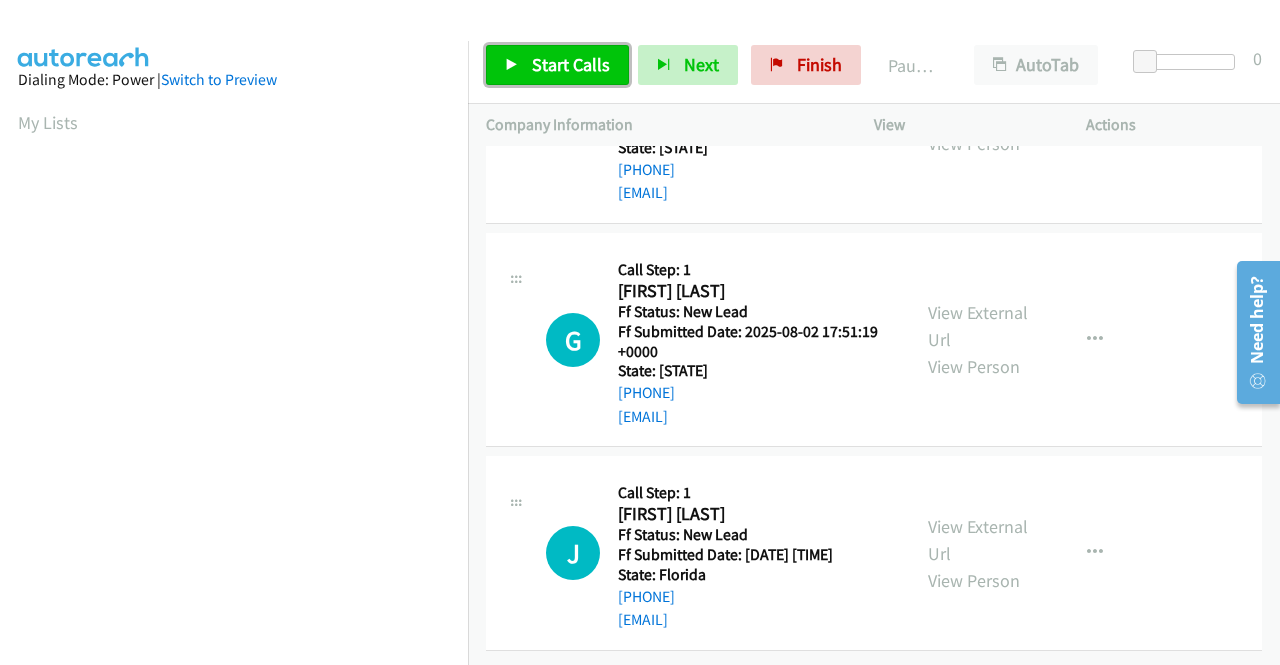 click on "Start Calls" at bounding box center [571, 64] 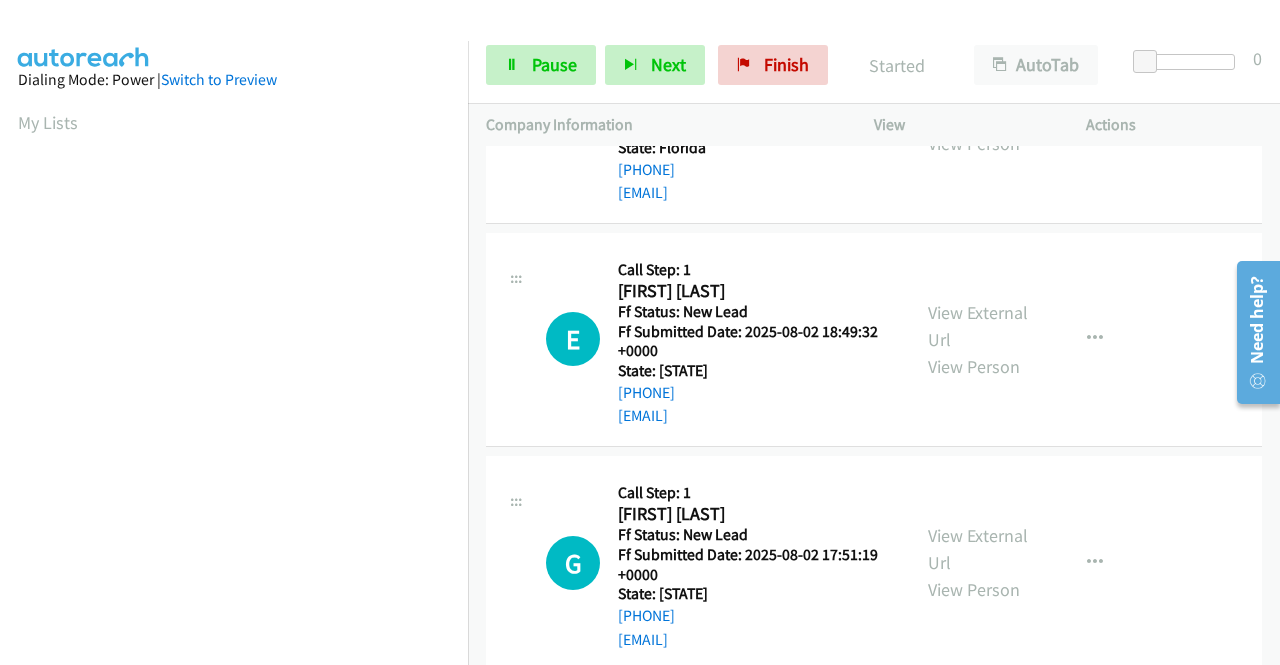 scroll, scrollTop: 0, scrollLeft: 0, axis: both 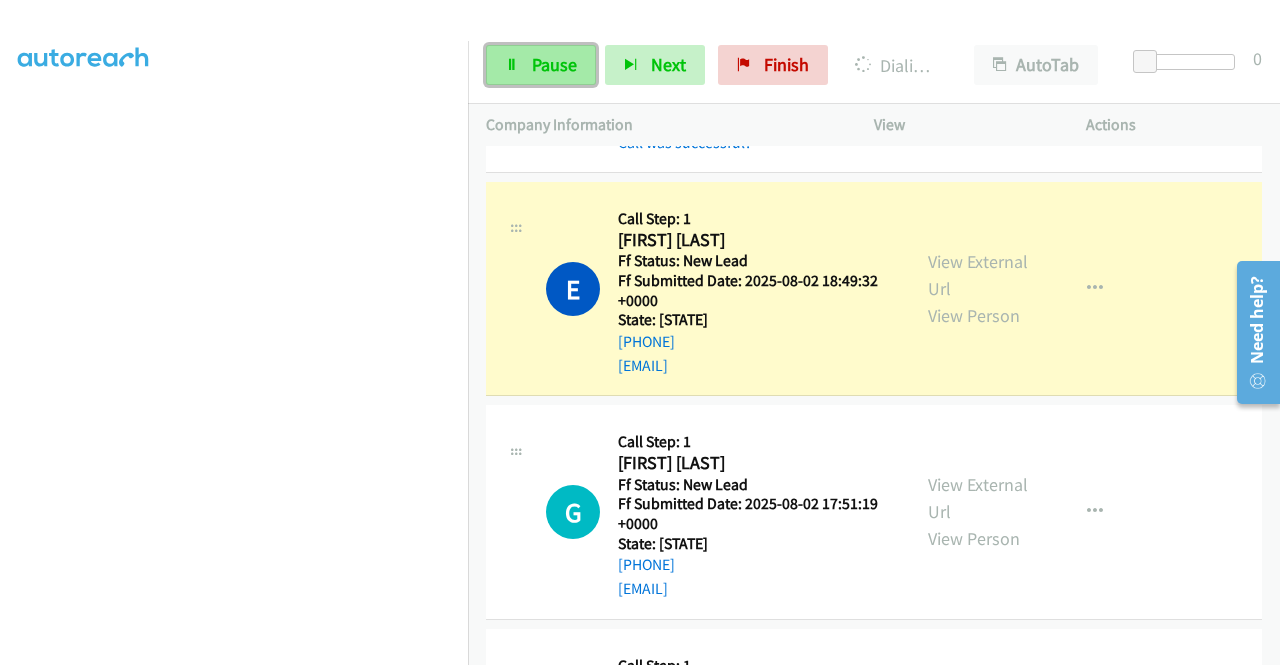 click on "Pause" at bounding box center (541, 65) 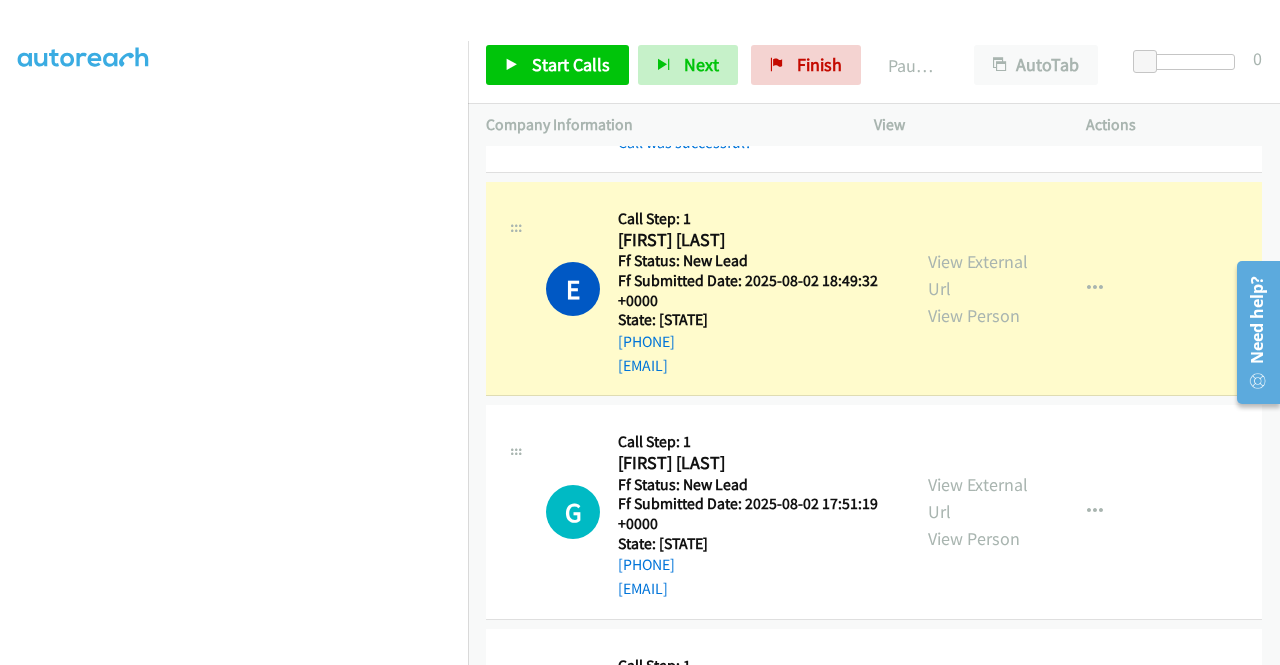 scroll, scrollTop: 156, scrollLeft: 0, axis: vertical 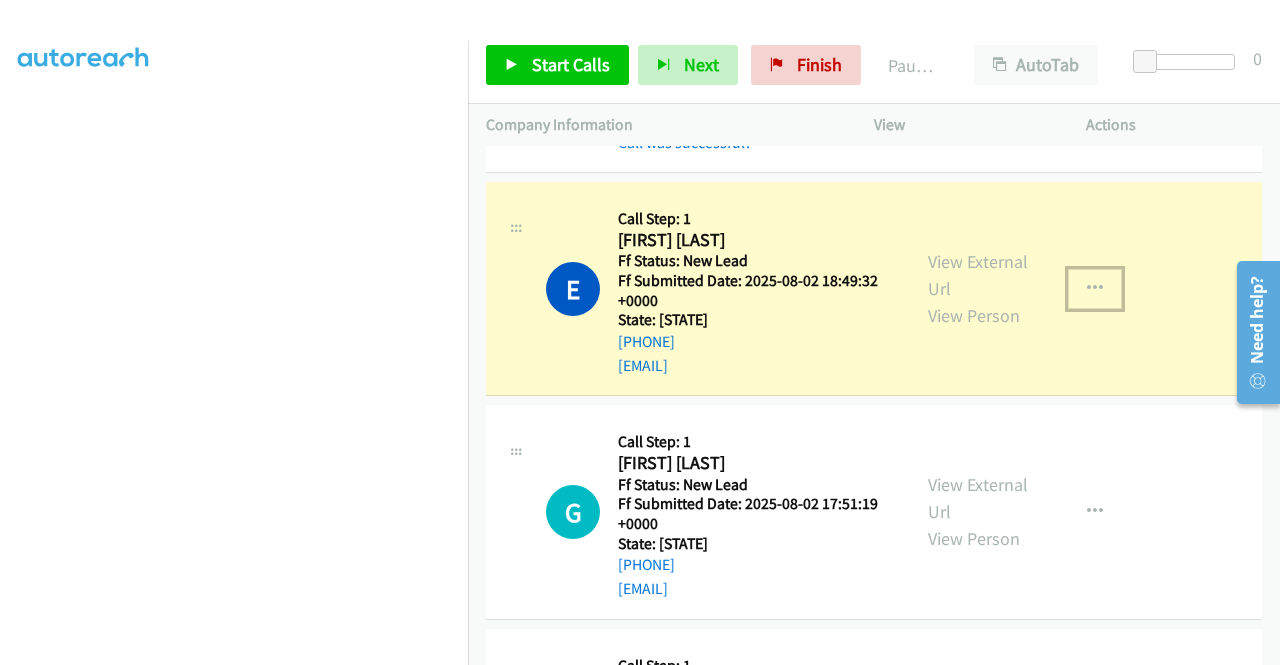 click on "View External Url
View Person
View External Url
Email
Schedule/Manage Callback
Skip Call
Add to do not call list" at bounding box center [1025, 288] 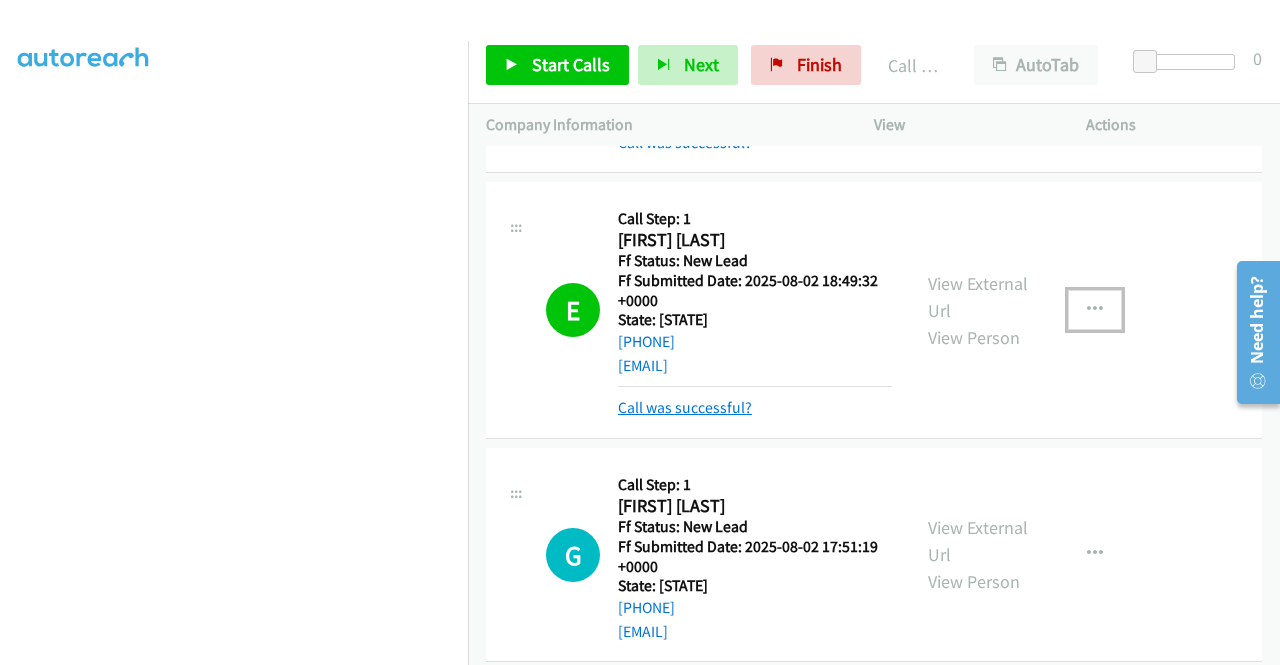 click on "Call was successful?" at bounding box center (685, 407) 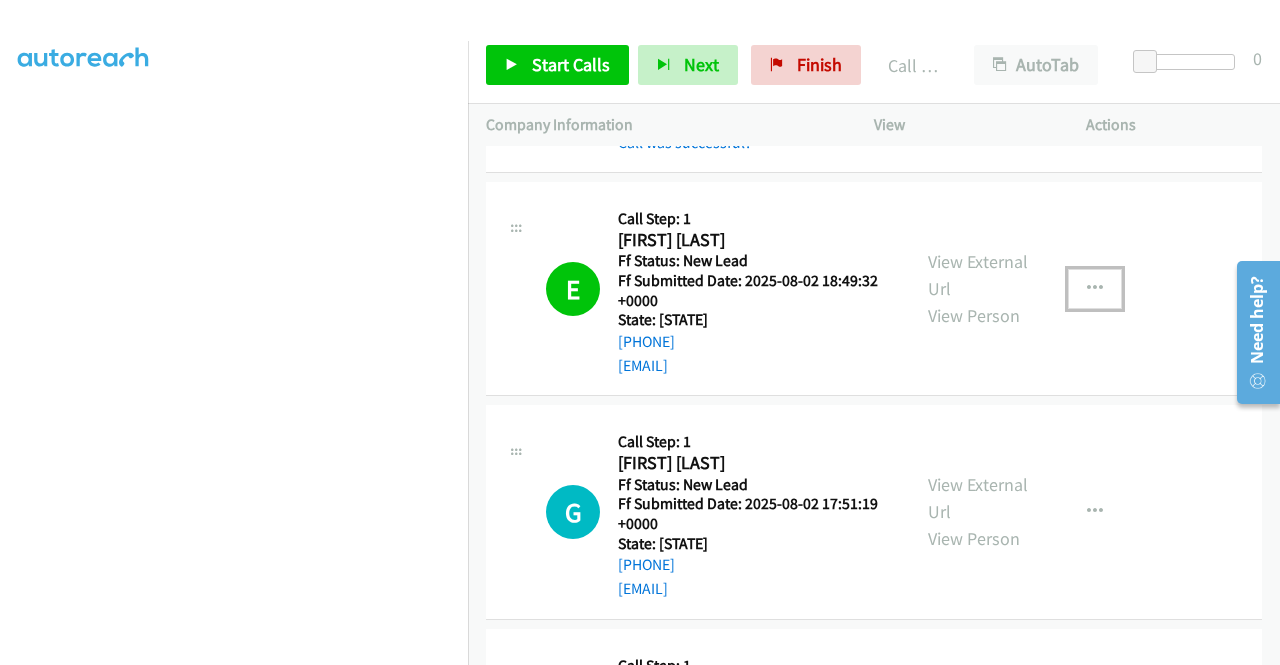 click at bounding box center [1095, 289] 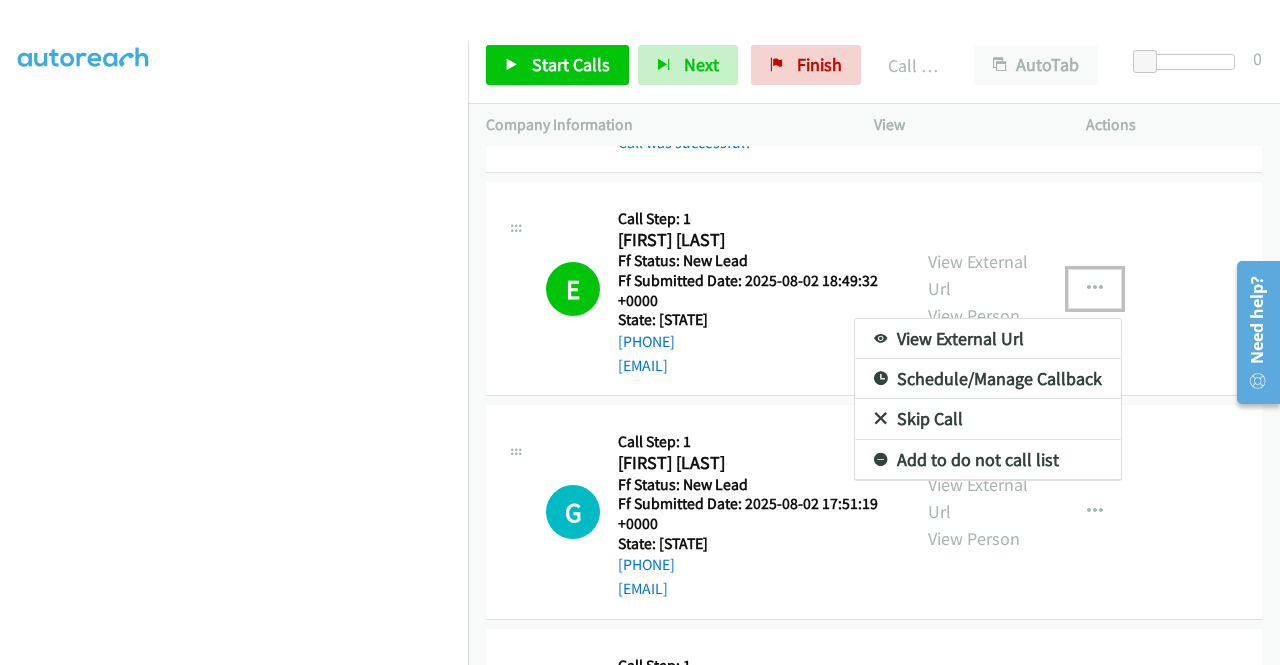 click on "Add to do not call list" at bounding box center [988, 460] 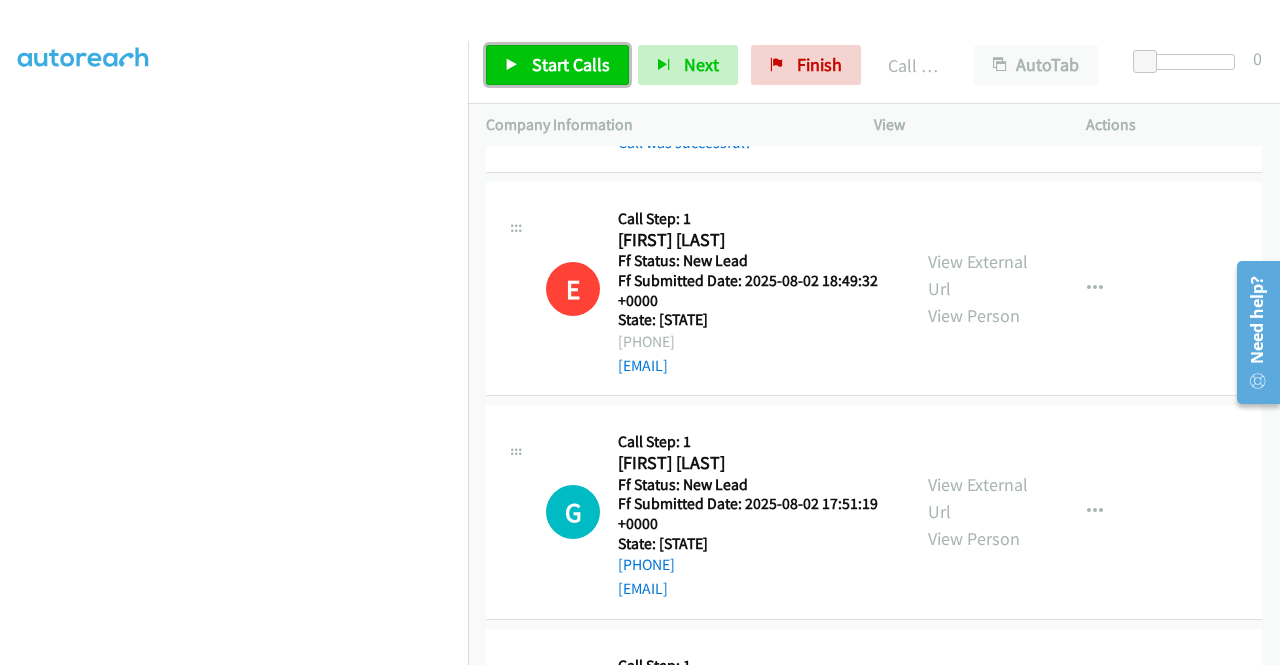 click on "Start Calls" at bounding box center (571, 64) 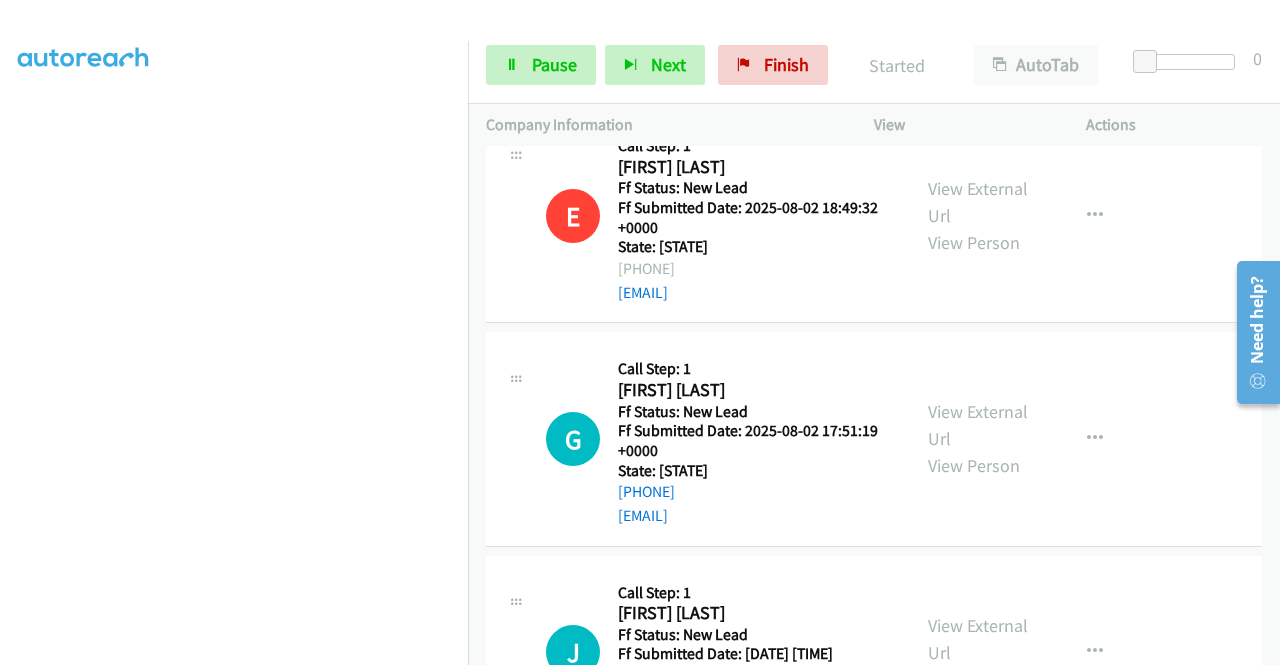scroll, scrollTop: 600, scrollLeft: 0, axis: vertical 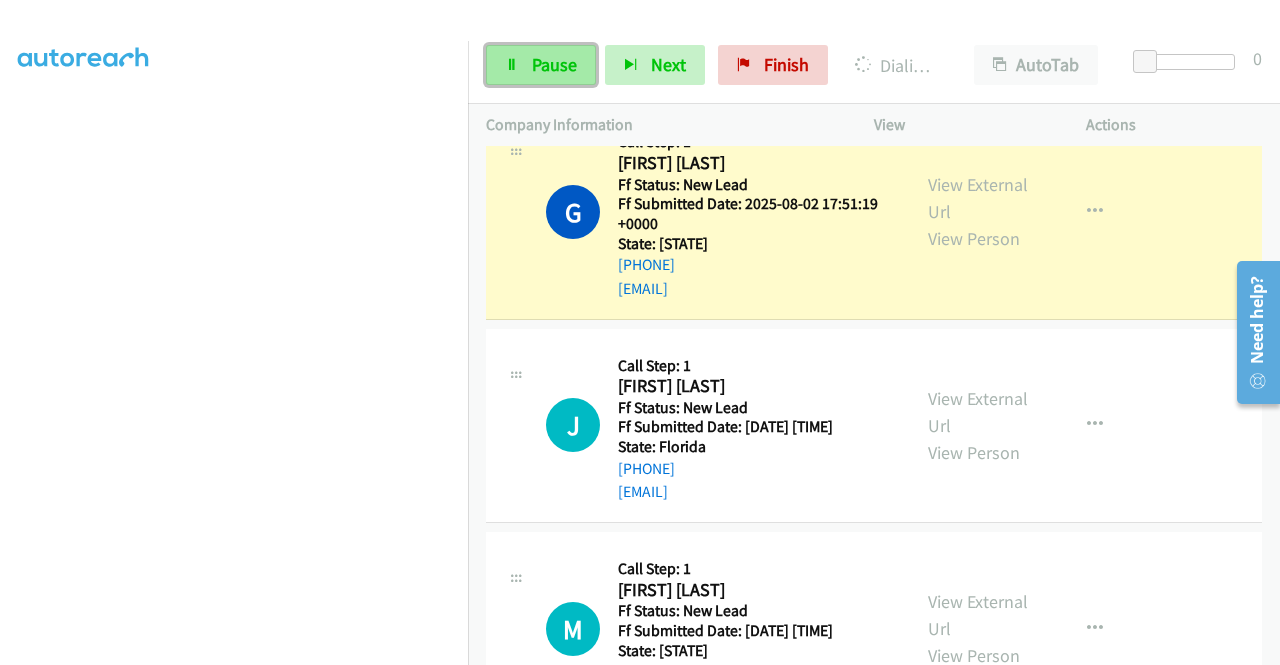 click on "Pause" at bounding box center [541, 65] 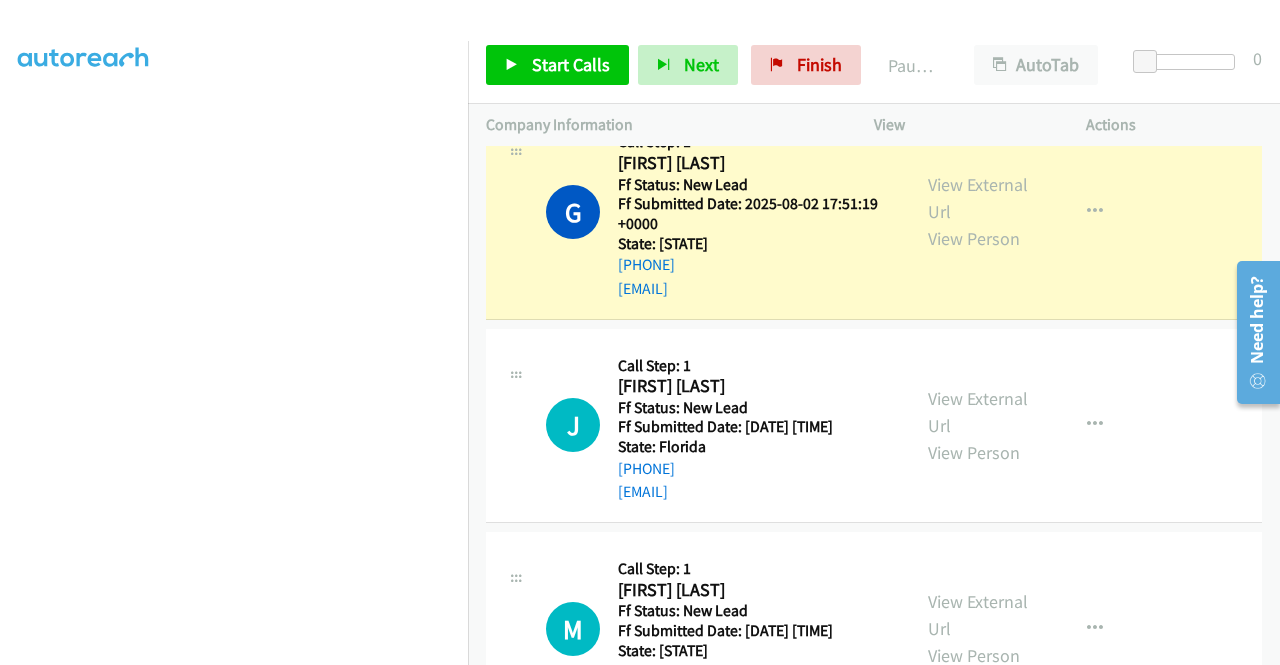 scroll, scrollTop: 156, scrollLeft: 0, axis: vertical 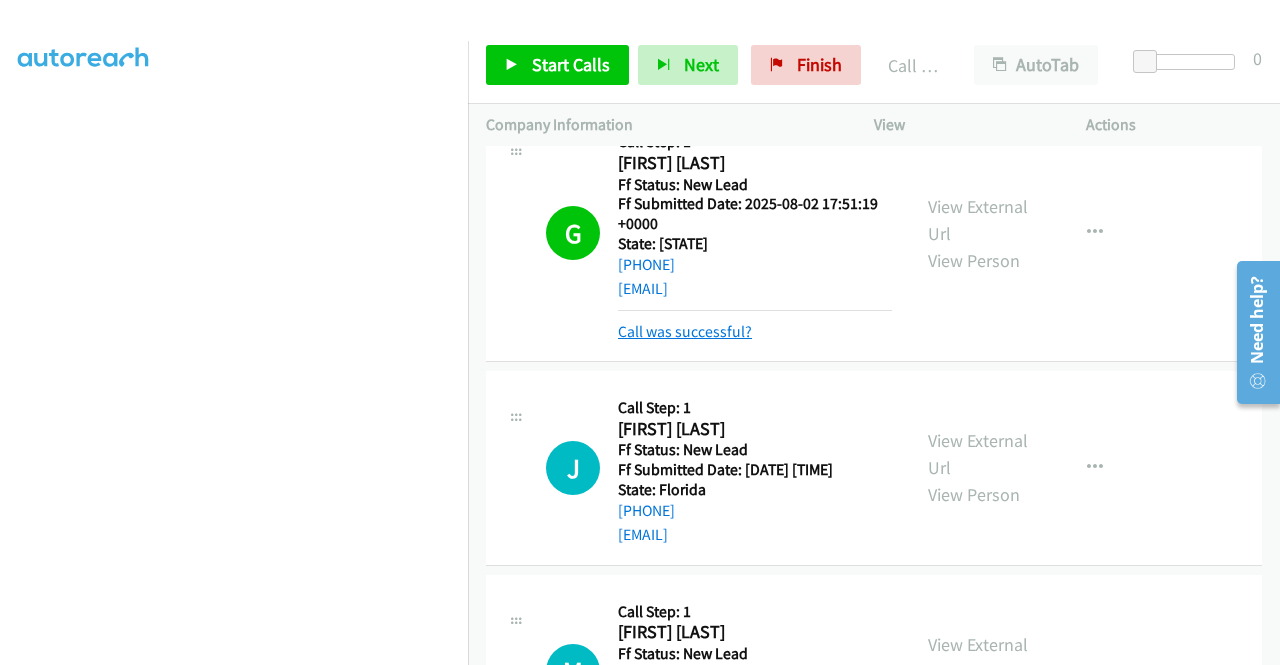 click on "Call was successful?" at bounding box center [685, 331] 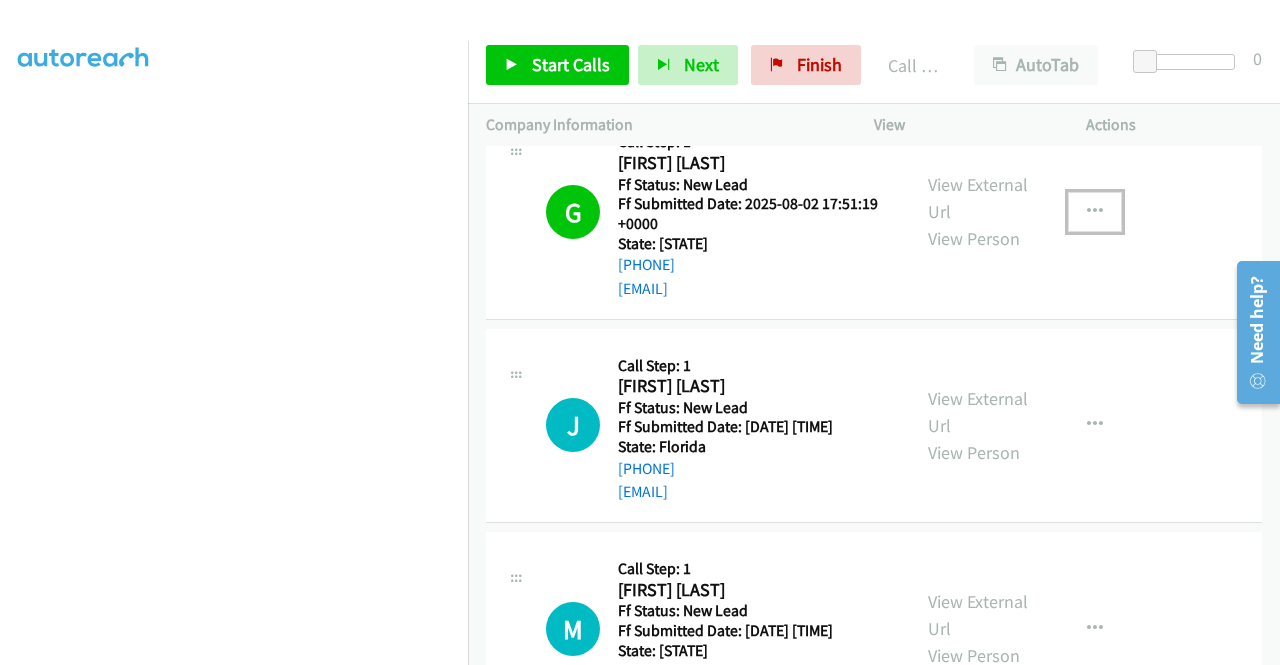 click at bounding box center (1095, 212) 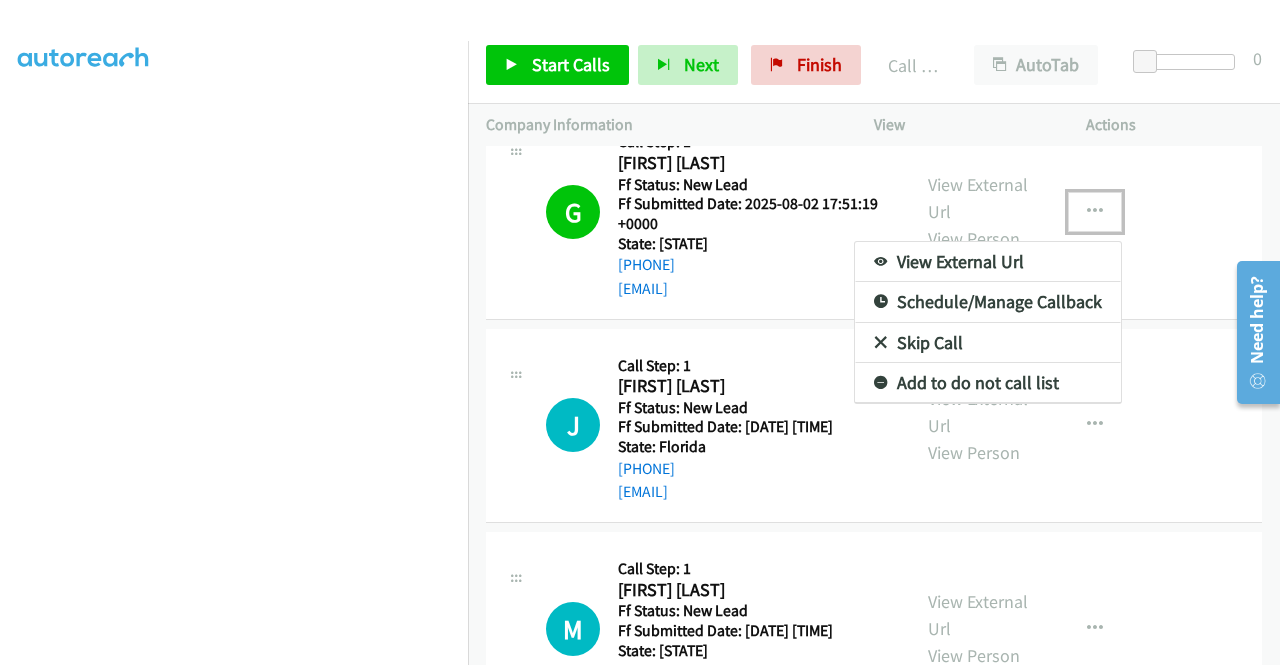 click on "Add to do not call list" at bounding box center [988, 383] 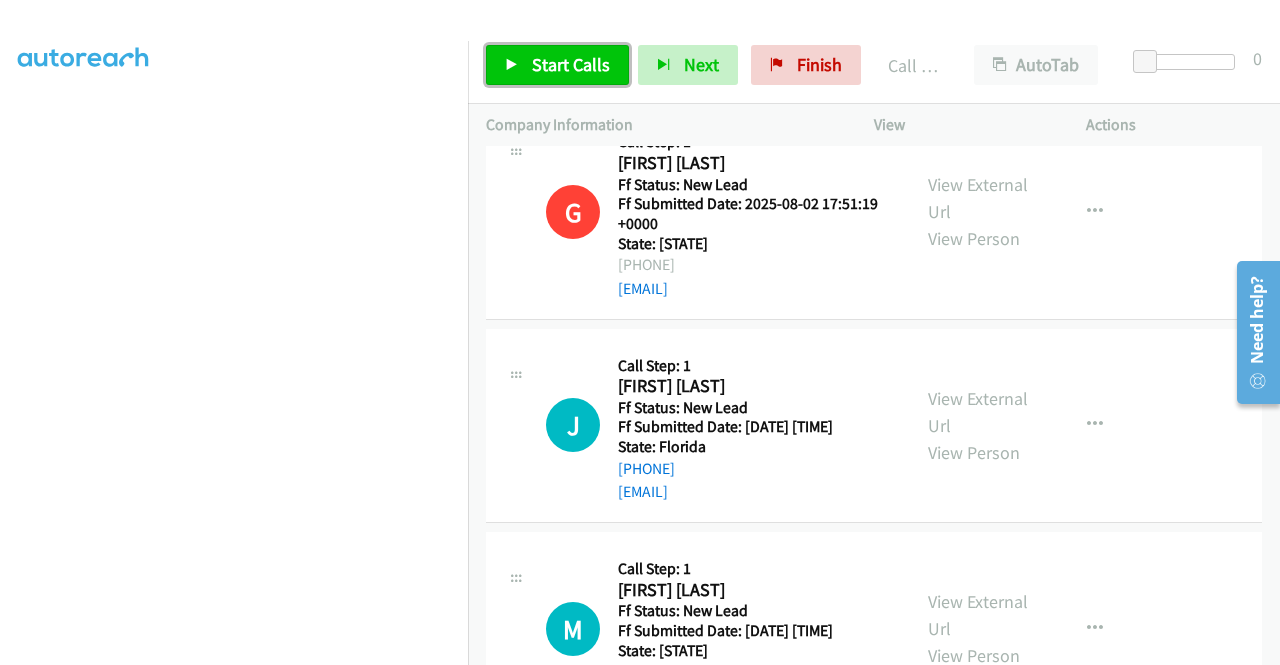 click on "Start Calls" at bounding box center (571, 64) 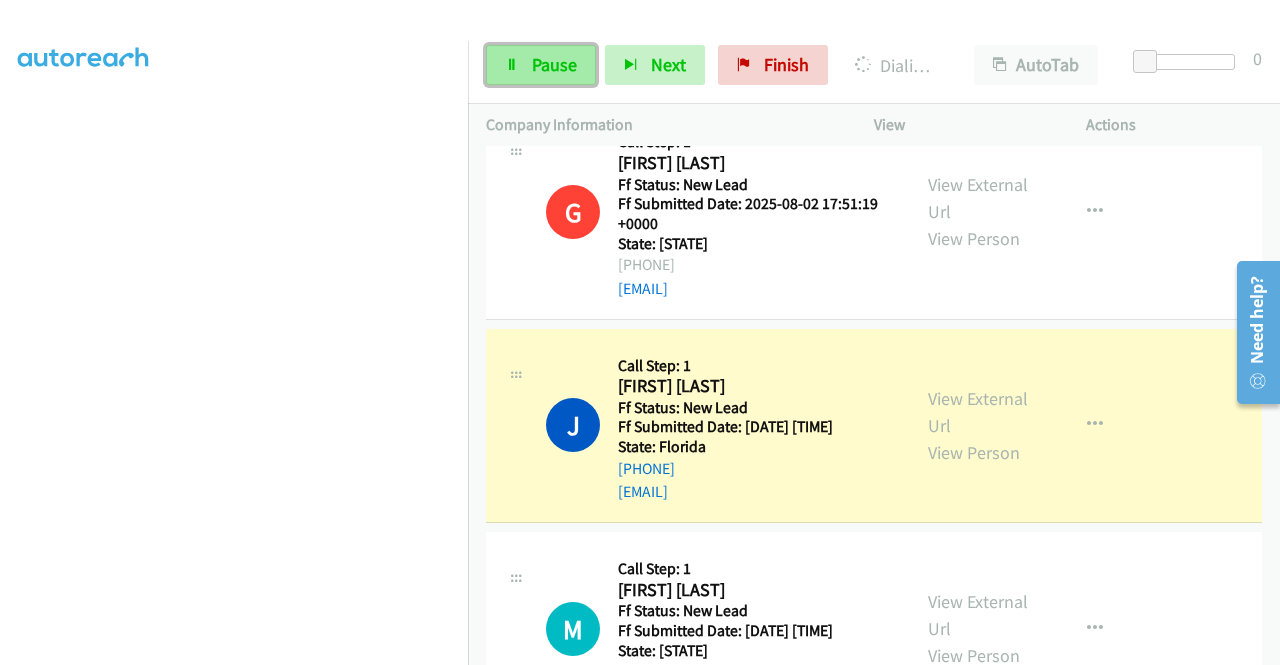 click on "Pause" at bounding box center (554, 64) 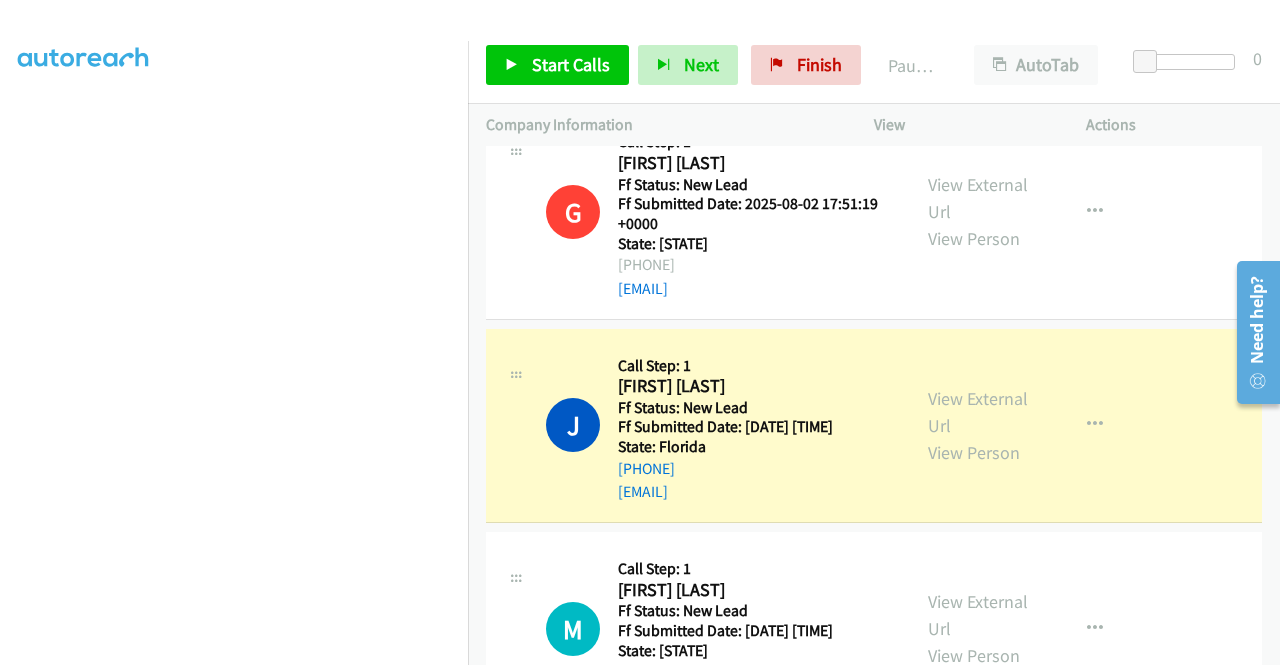 scroll, scrollTop: 0, scrollLeft: 0, axis: both 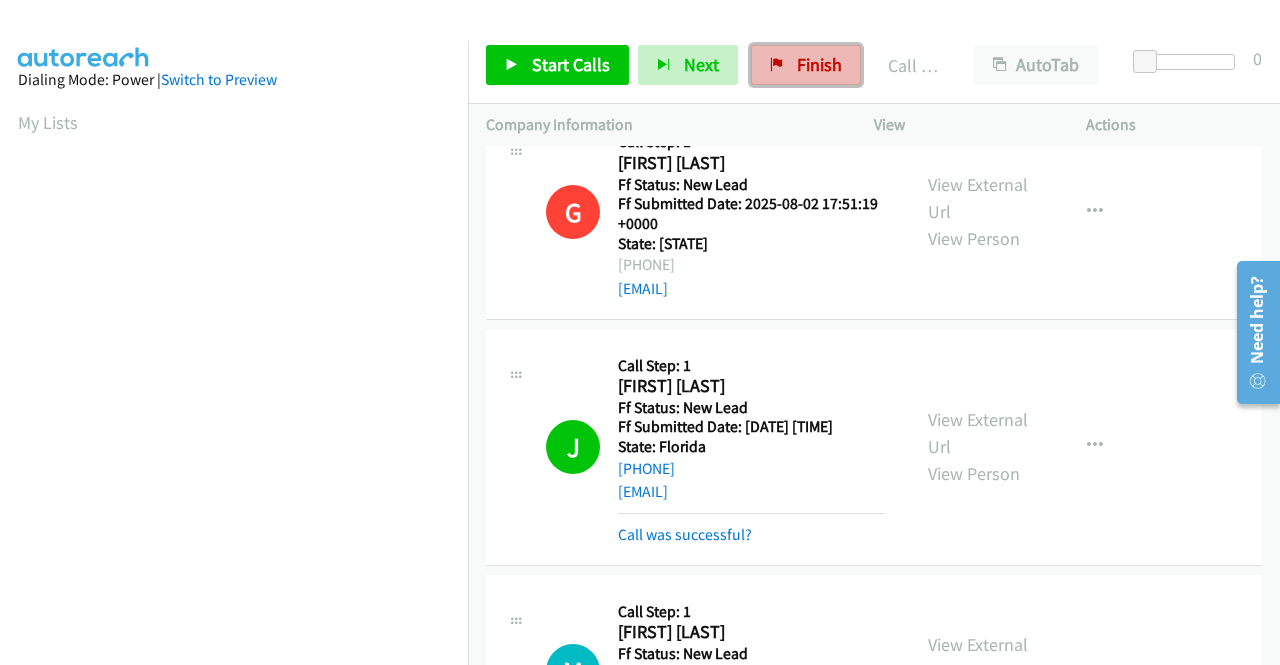 click on "Finish" at bounding box center (806, 65) 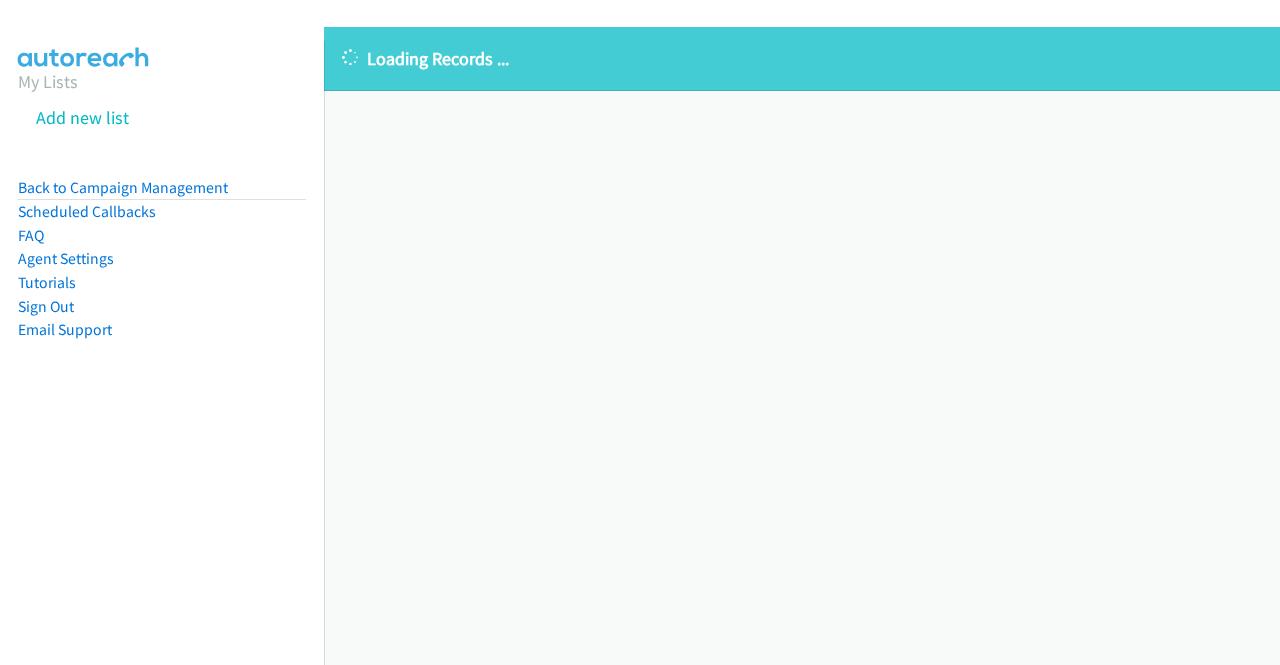 scroll, scrollTop: 0, scrollLeft: 0, axis: both 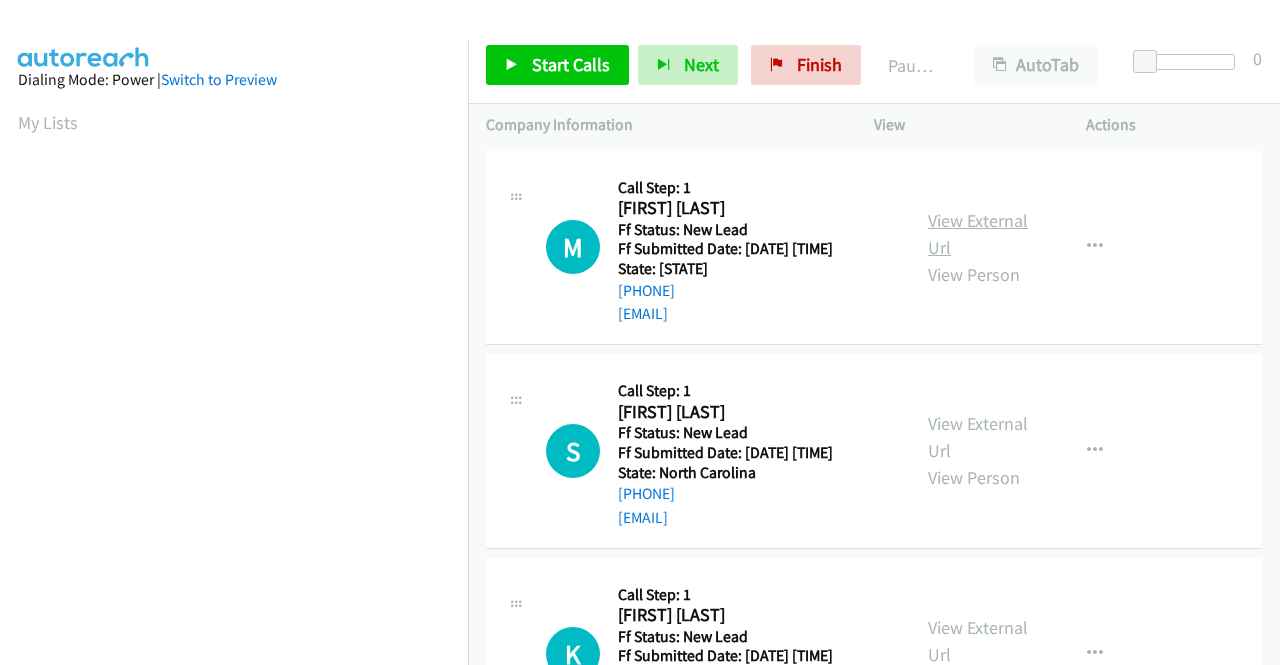 click on "View External Url" at bounding box center [978, 234] 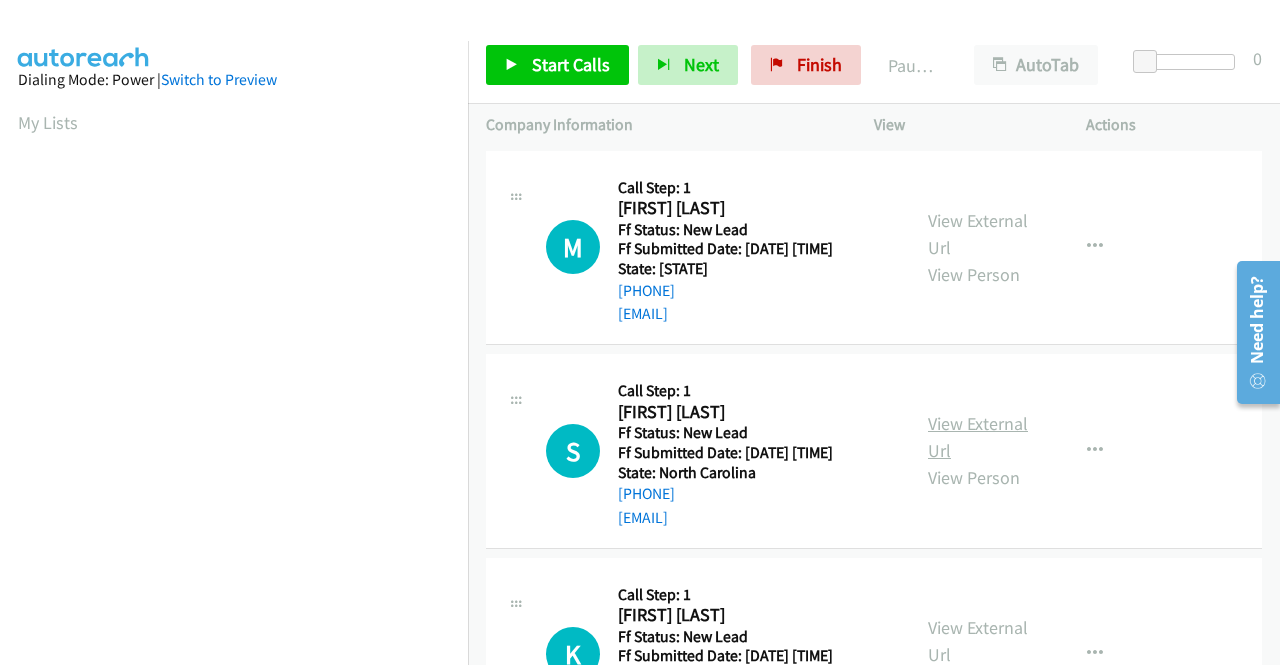 click on "View External Url" at bounding box center [978, 437] 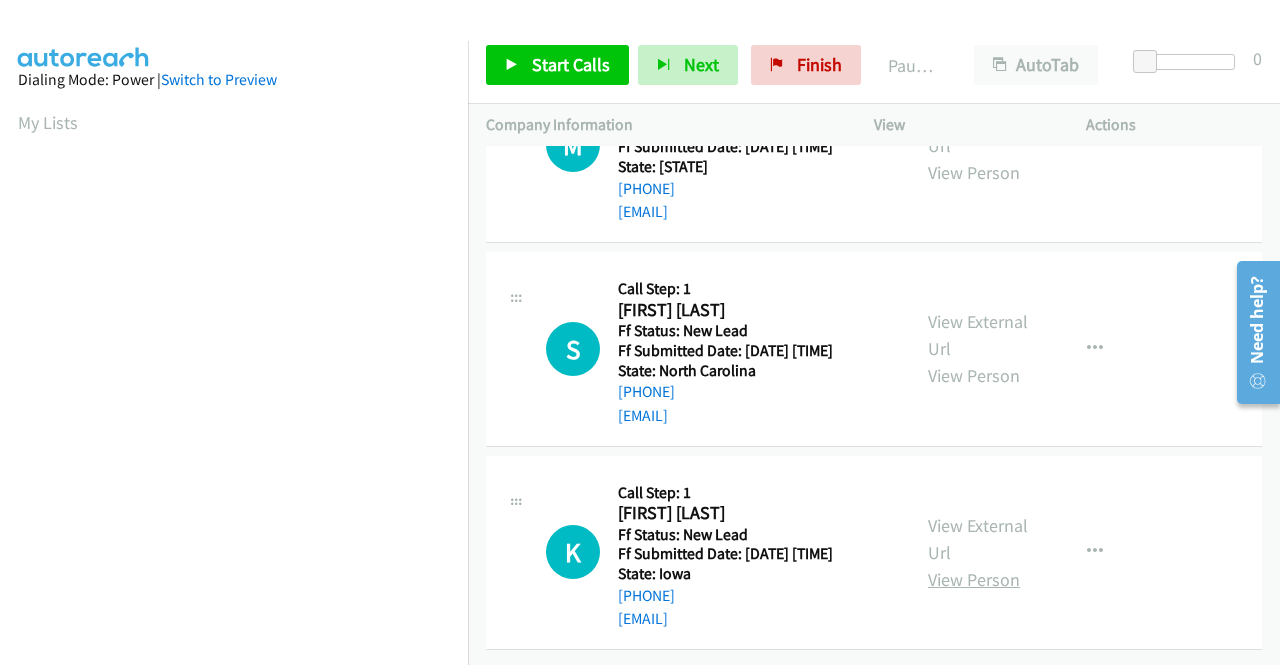 scroll, scrollTop: 174, scrollLeft: 0, axis: vertical 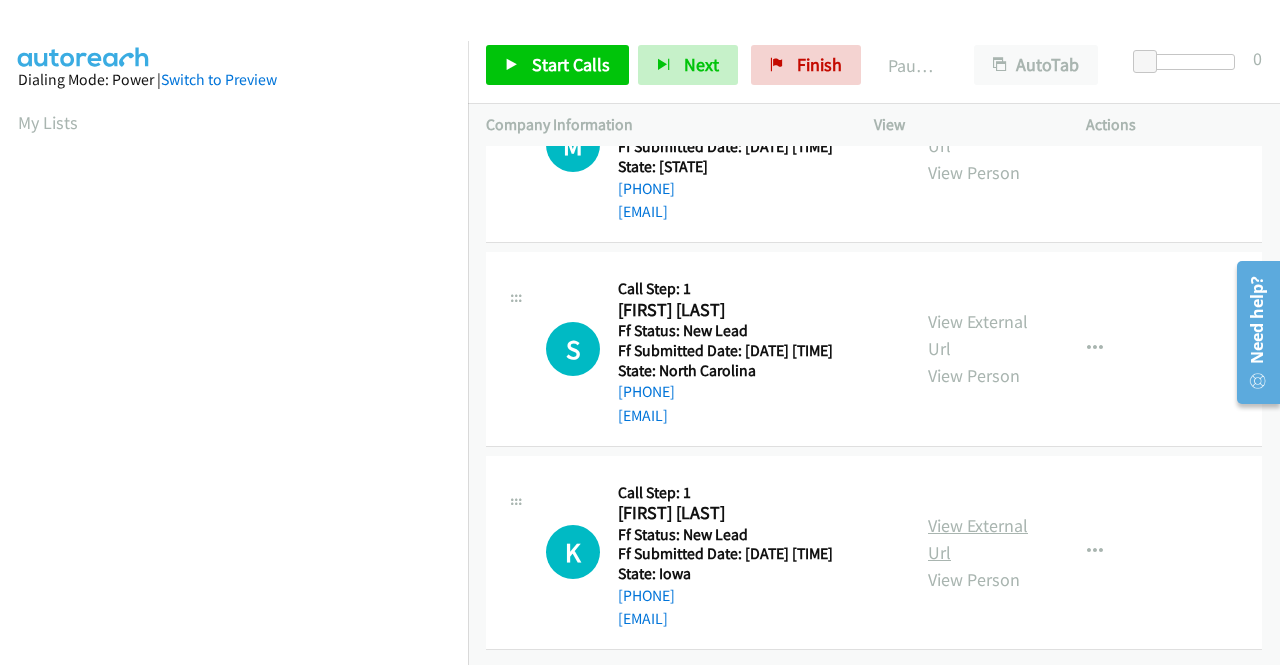 click on "View External Url" at bounding box center [978, 539] 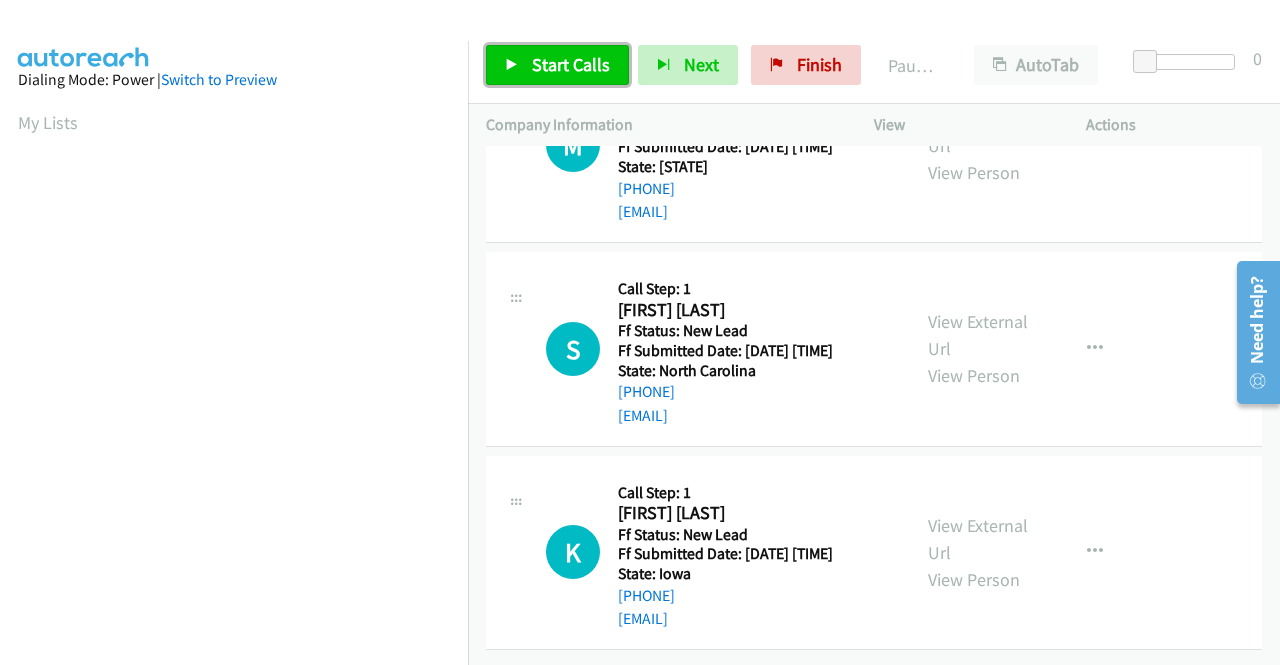 click on "Start Calls" at bounding box center [557, 65] 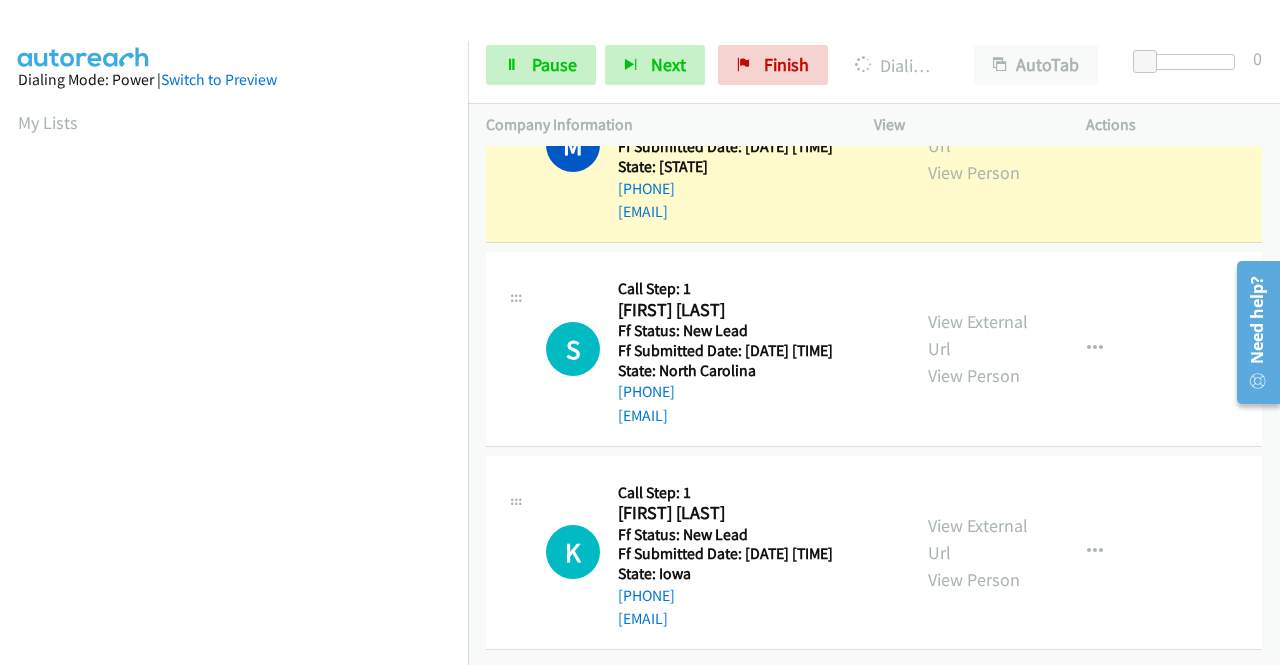scroll, scrollTop: 0, scrollLeft: 0, axis: both 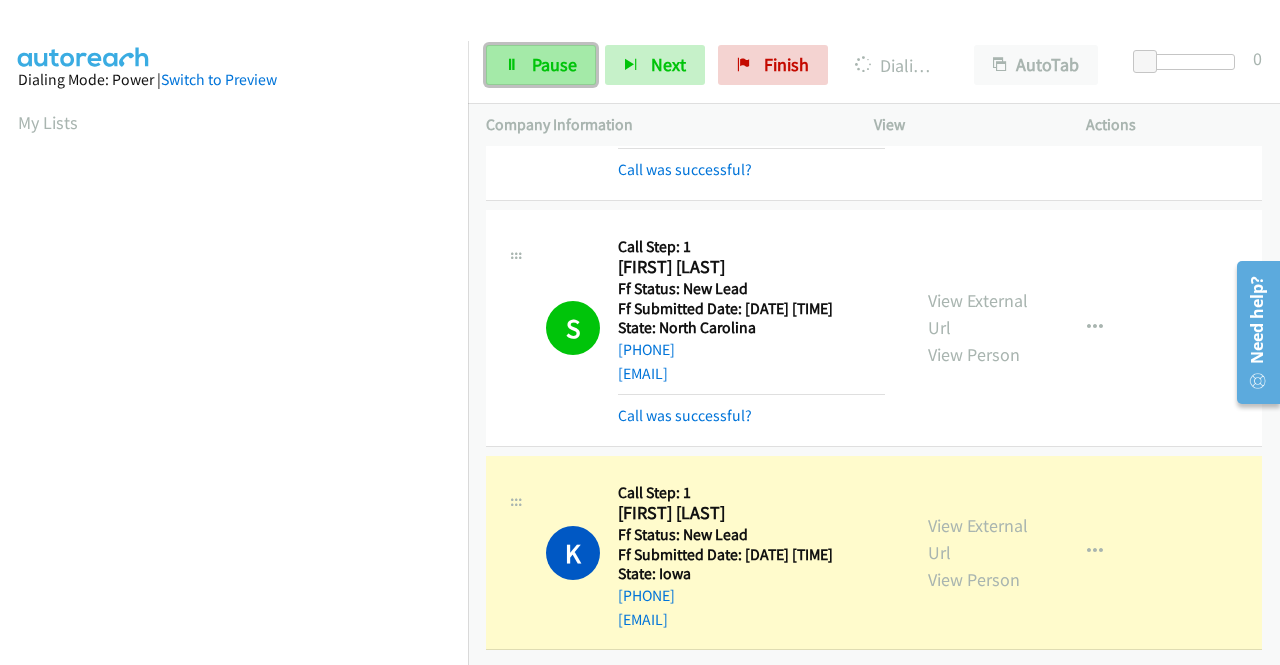 click on "Pause" at bounding box center (554, 64) 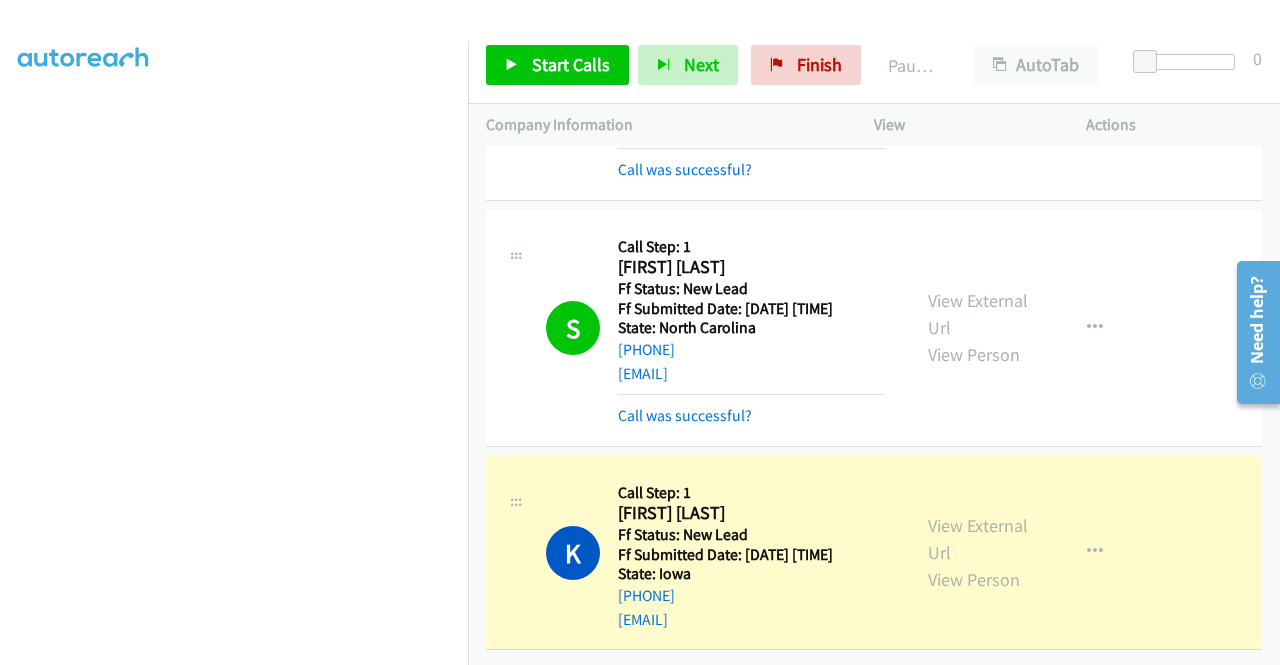 scroll, scrollTop: 0, scrollLeft: 0, axis: both 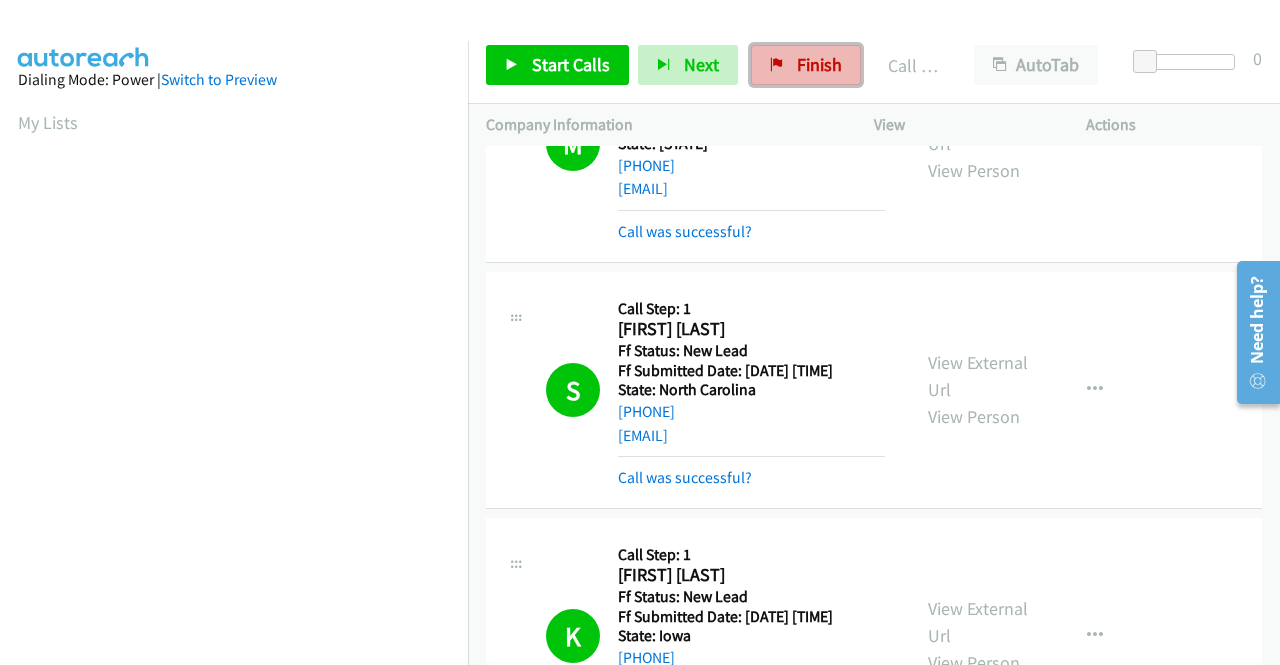 click on "Finish" at bounding box center [819, 64] 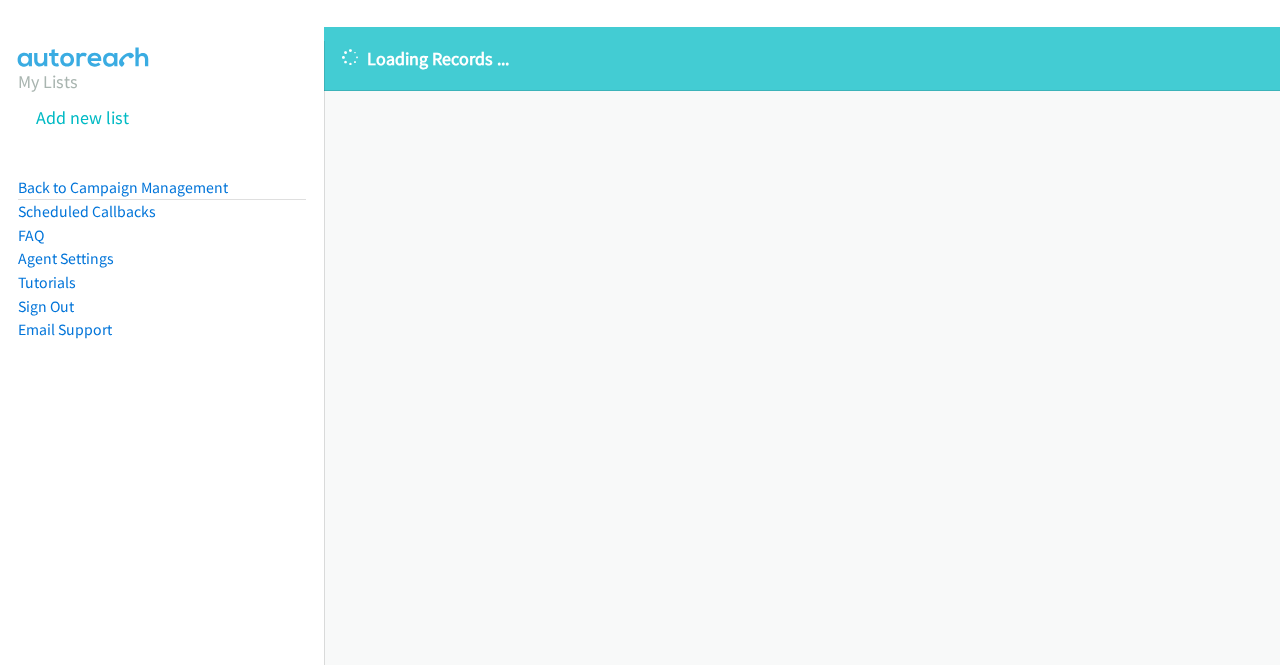 scroll, scrollTop: 0, scrollLeft: 0, axis: both 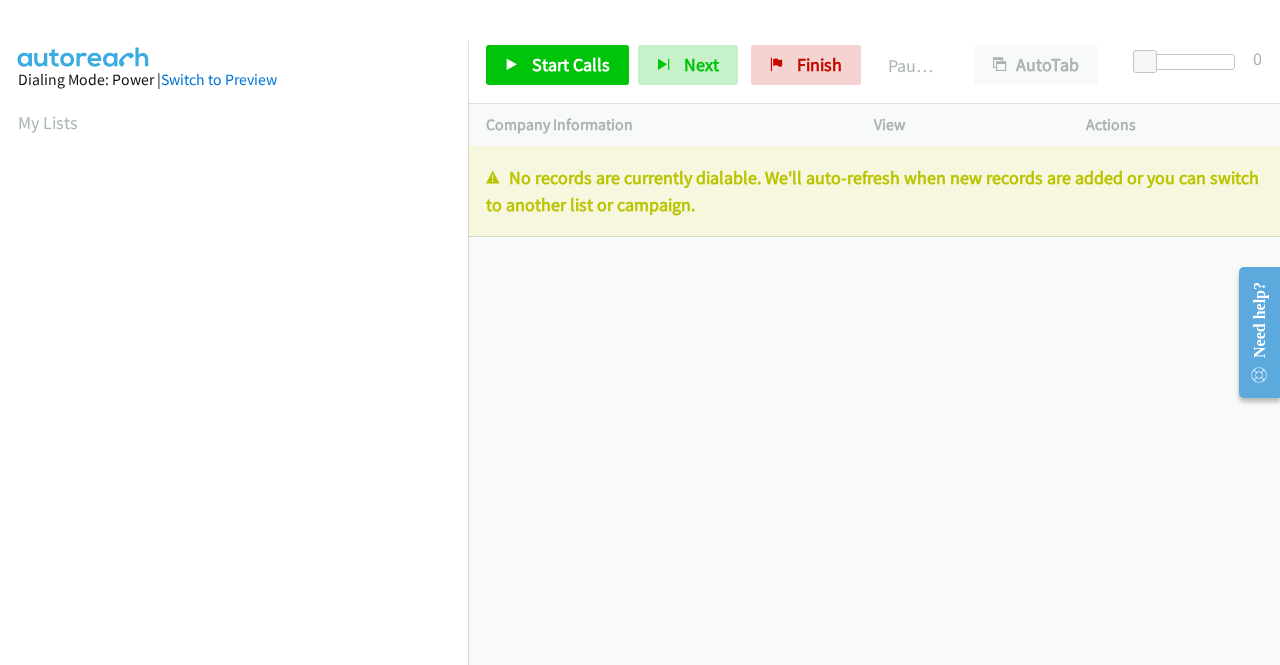 drag, startPoint x: 789, startPoint y: 216, endPoint x: 474, endPoint y: 183, distance: 316.72385 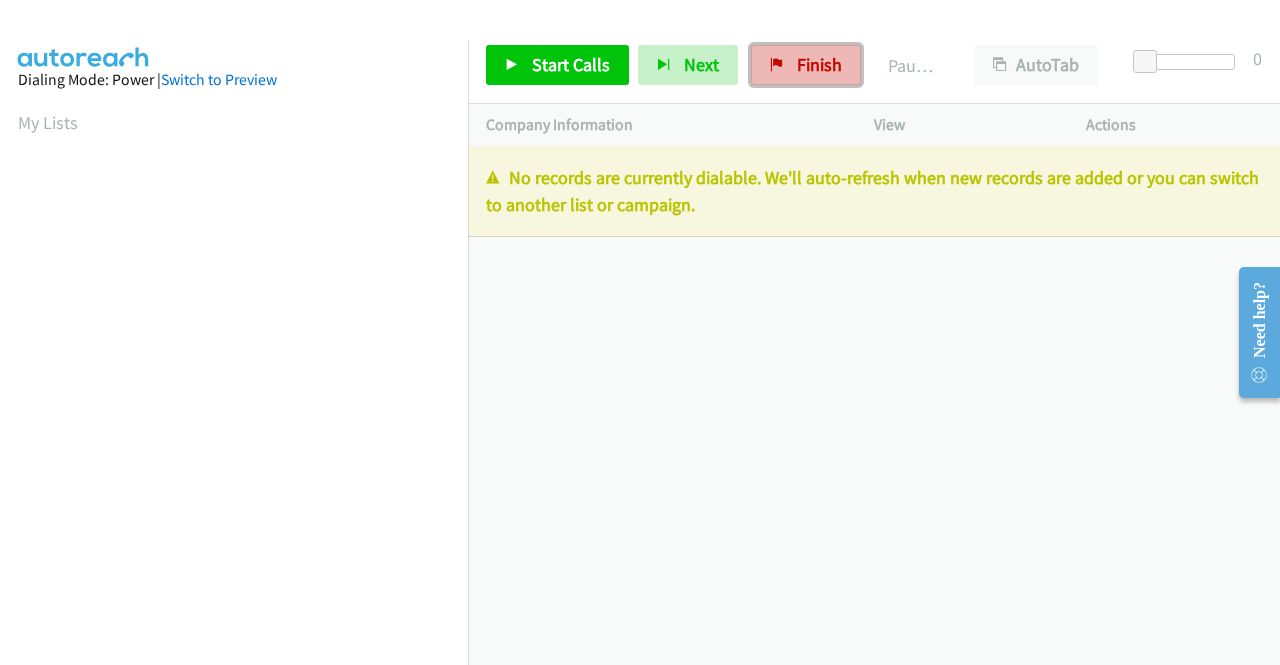 click on "Finish" at bounding box center [806, 65] 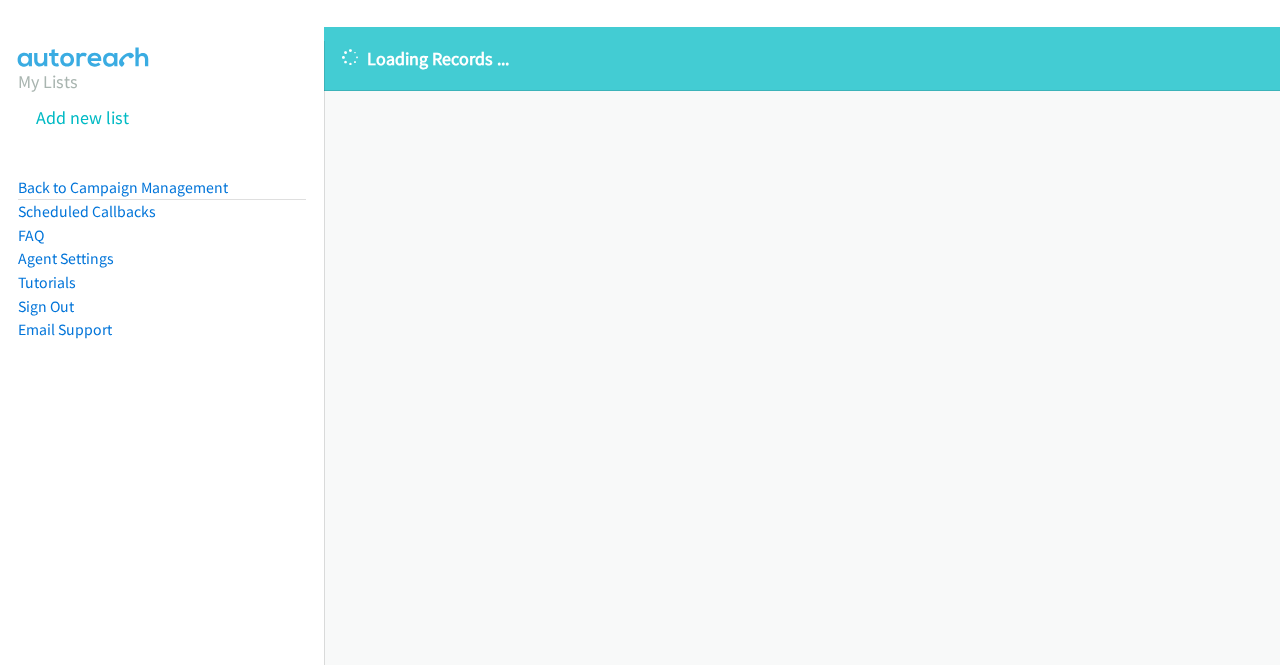 scroll, scrollTop: 0, scrollLeft: 0, axis: both 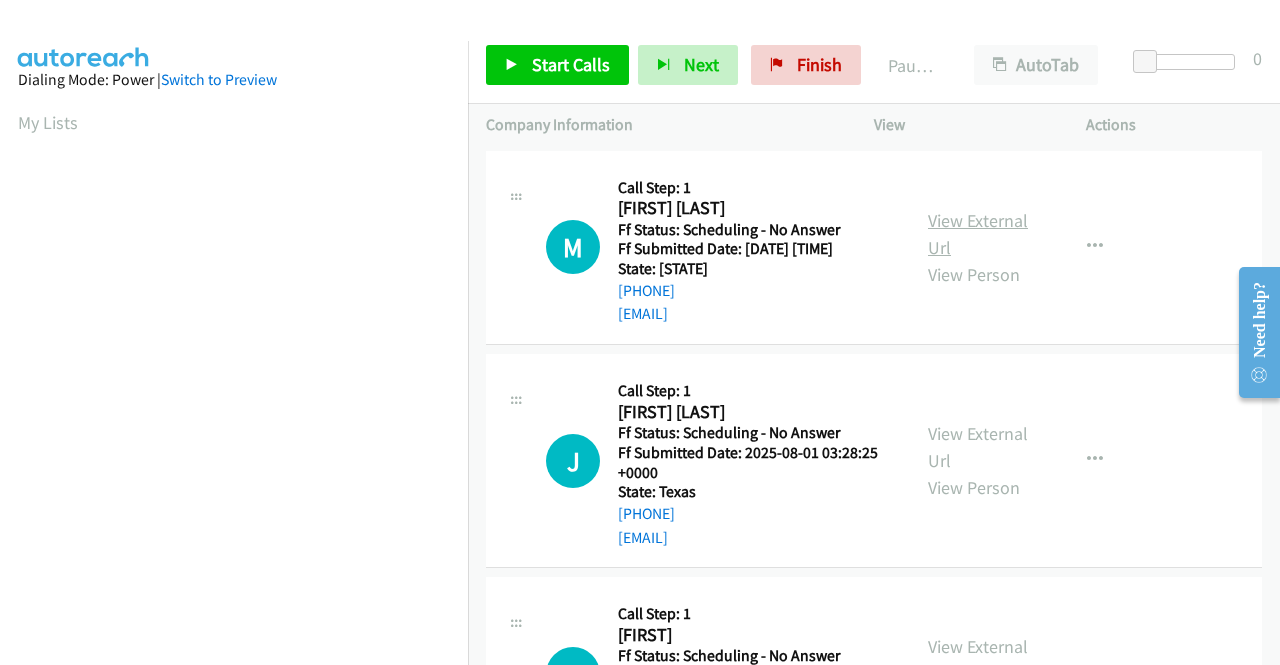 click on "View External Url" at bounding box center [978, 234] 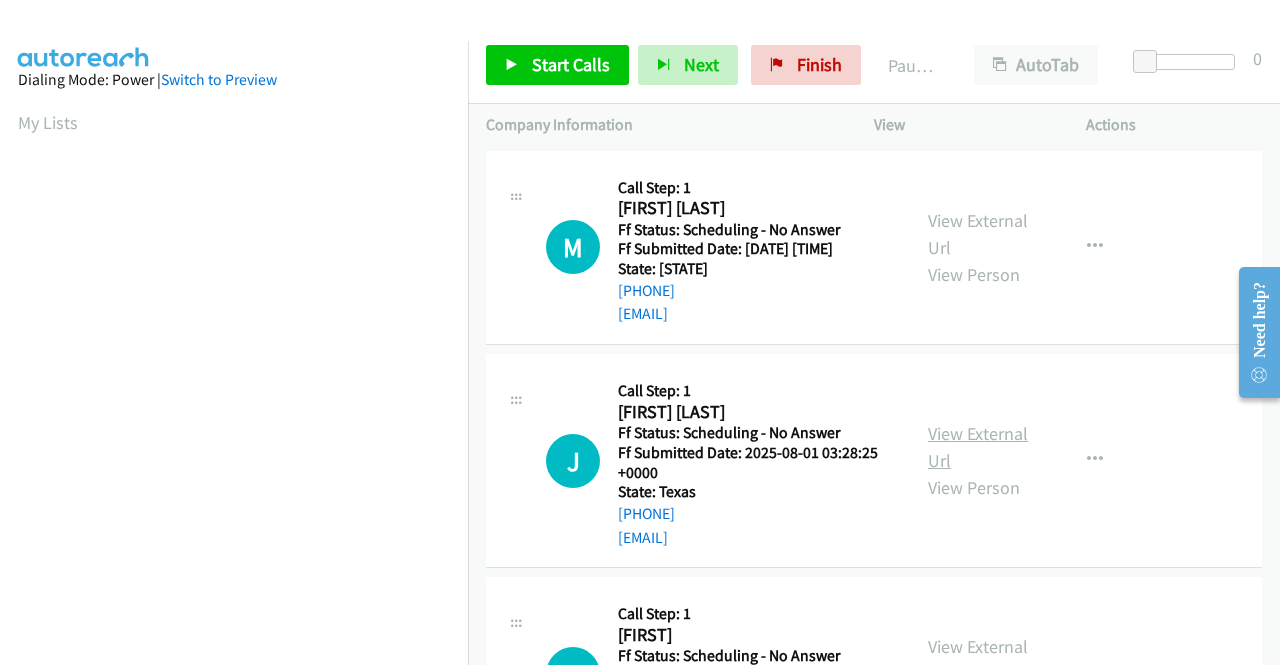 click on "View External Url" at bounding box center [978, 447] 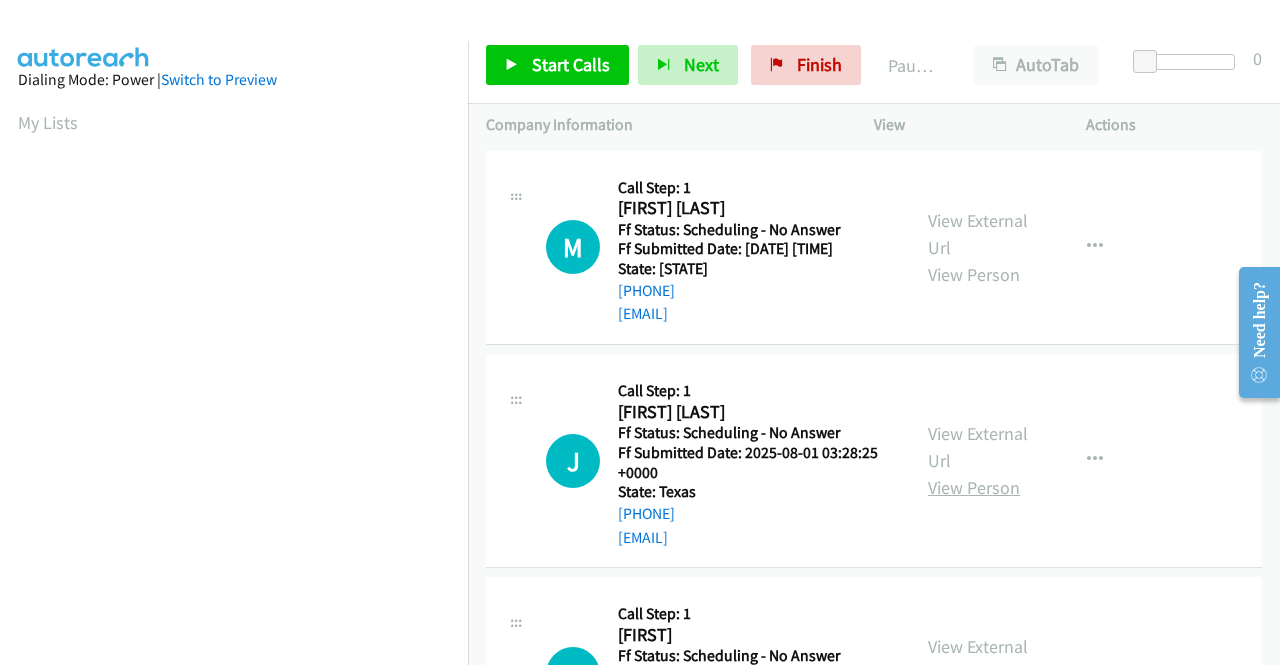 scroll, scrollTop: 200, scrollLeft: 0, axis: vertical 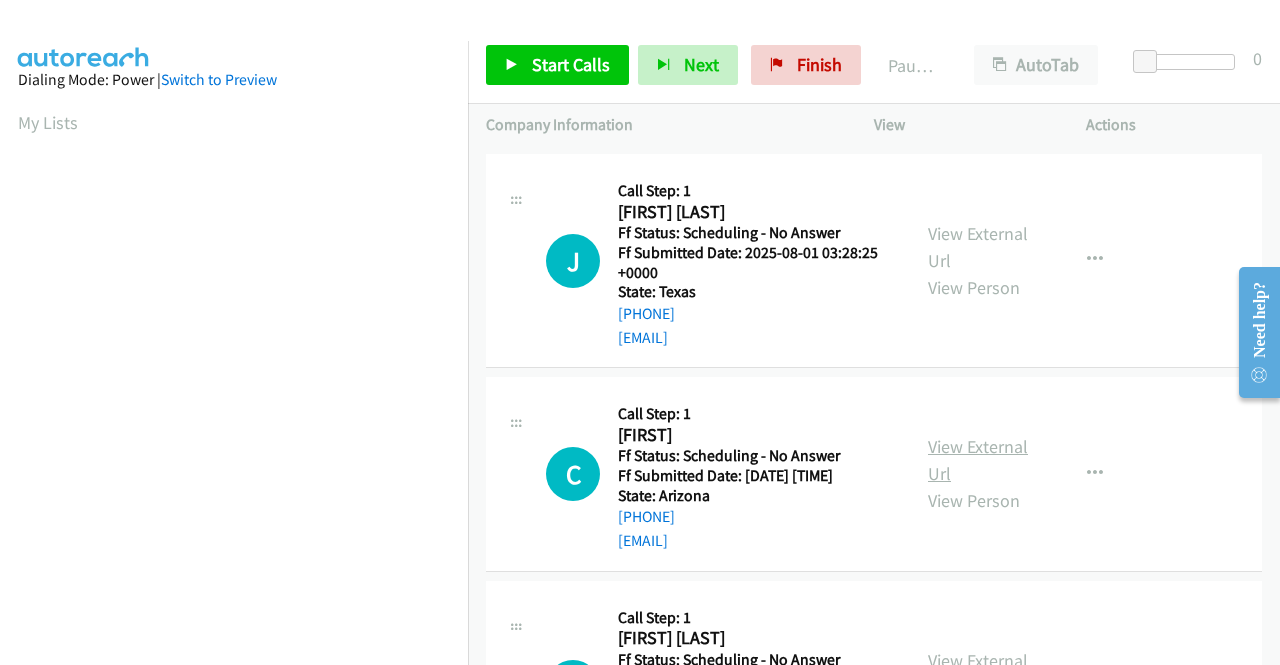 click on "View External Url" at bounding box center (978, 460) 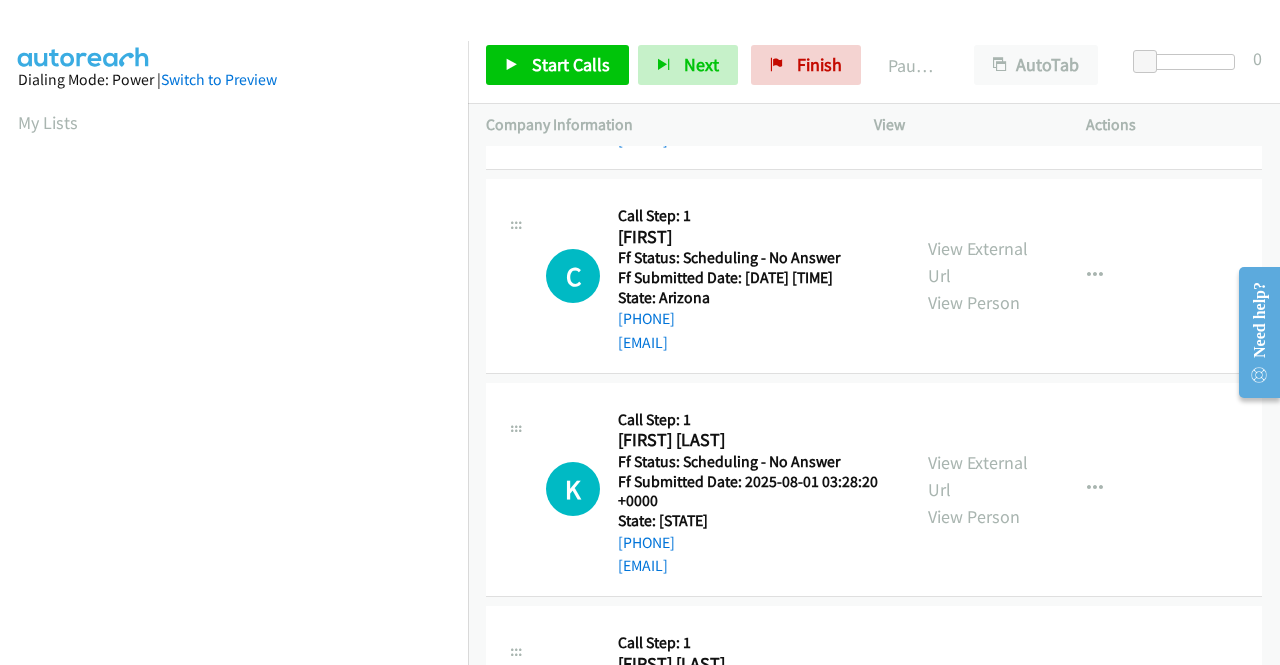 scroll, scrollTop: 400, scrollLeft: 0, axis: vertical 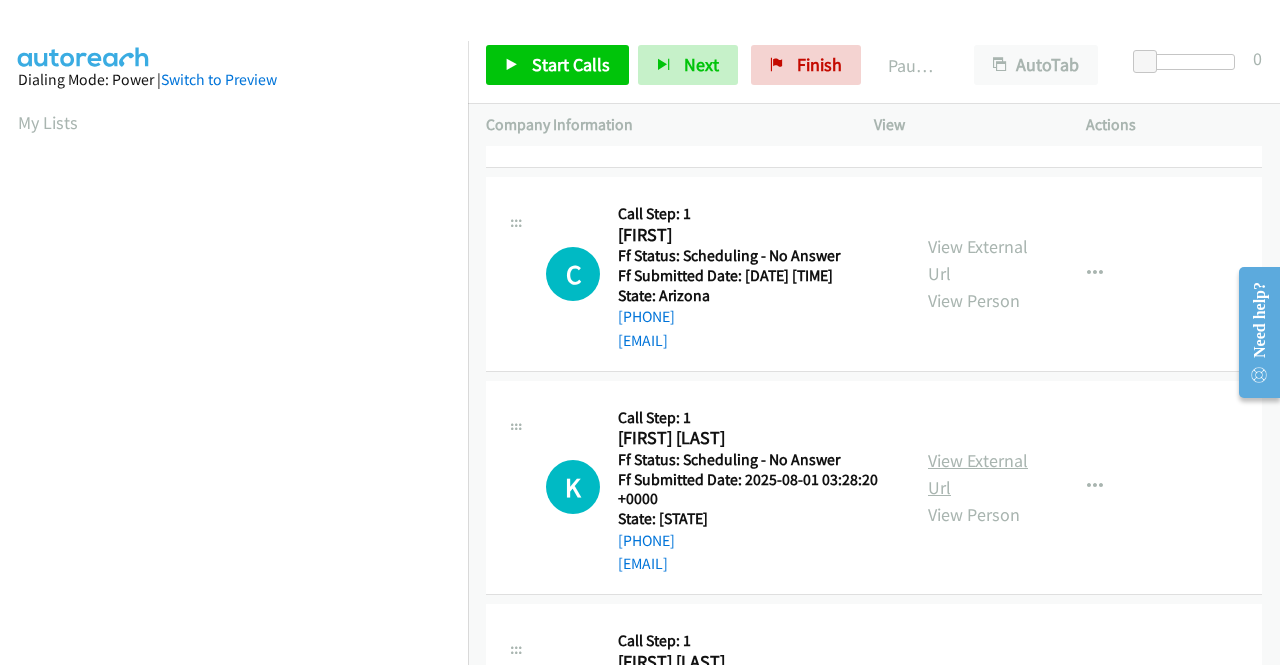 click on "View External Url" at bounding box center (978, 474) 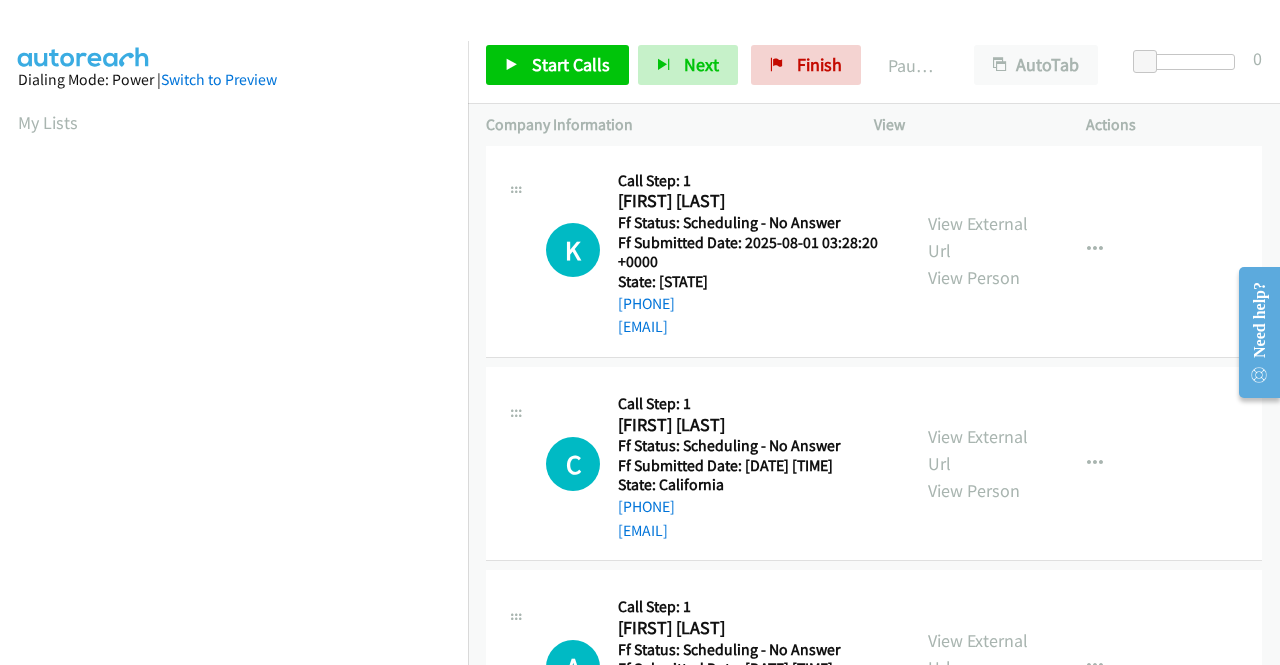 scroll, scrollTop: 700, scrollLeft: 0, axis: vertical 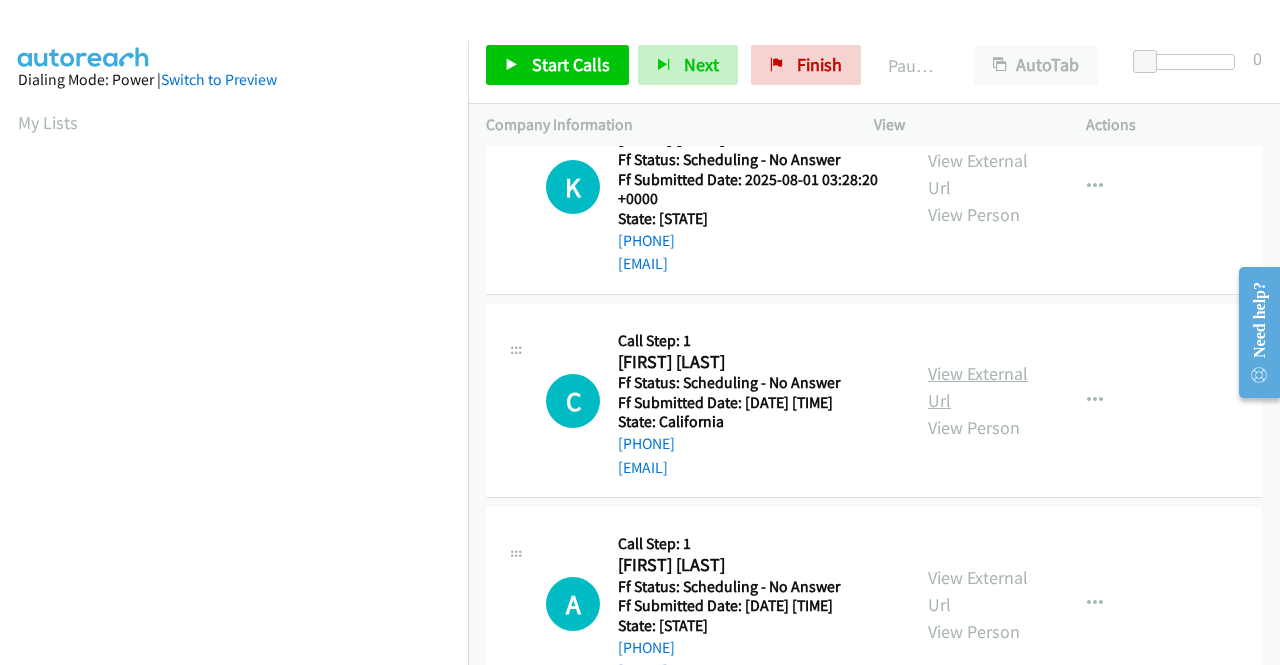 click on "View External Url" at bounding box center [978, 387] 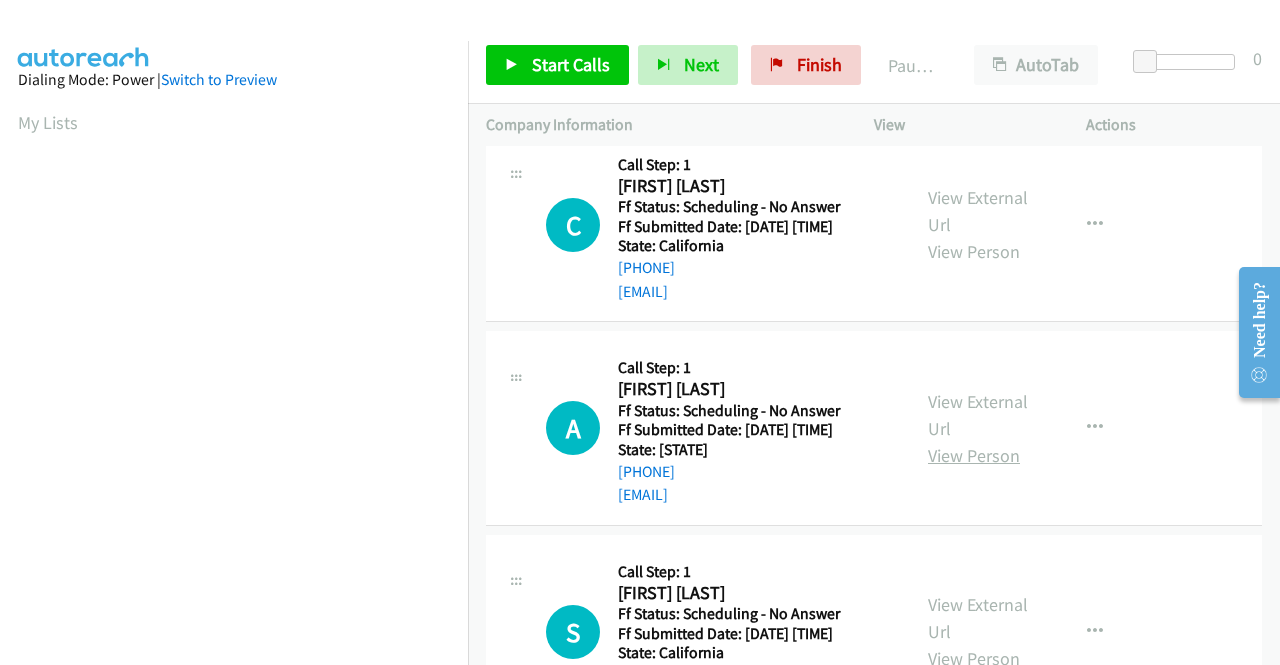 scroll, scrollTop: 900, scrollLeft: 0, axis: vertical 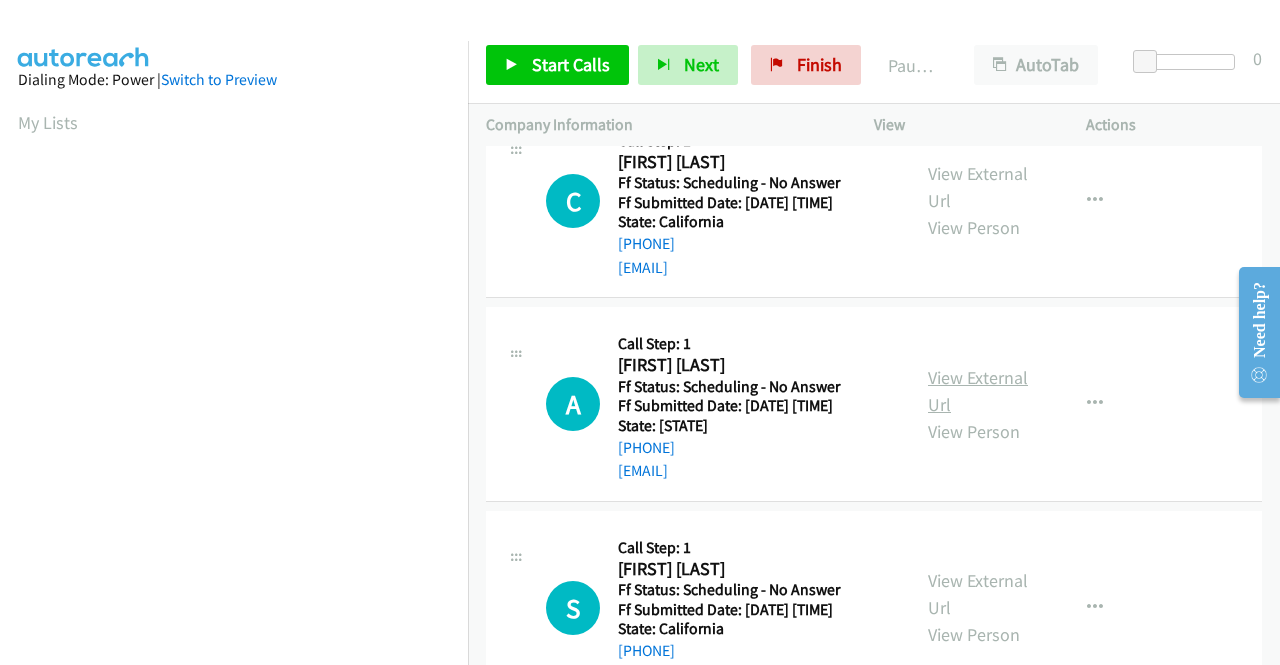 click on "View External Url" at bounding box center (978, 391) 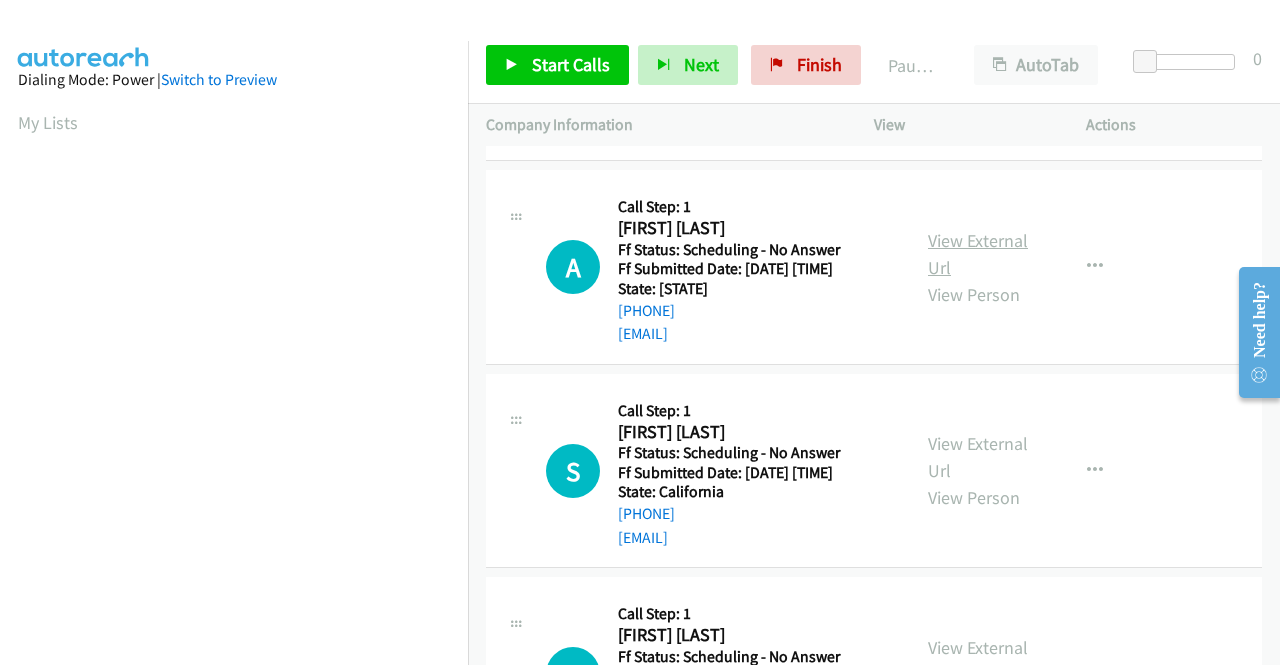scroll, scrollTop: 1100, scrollLeft: 0, axis: vertical 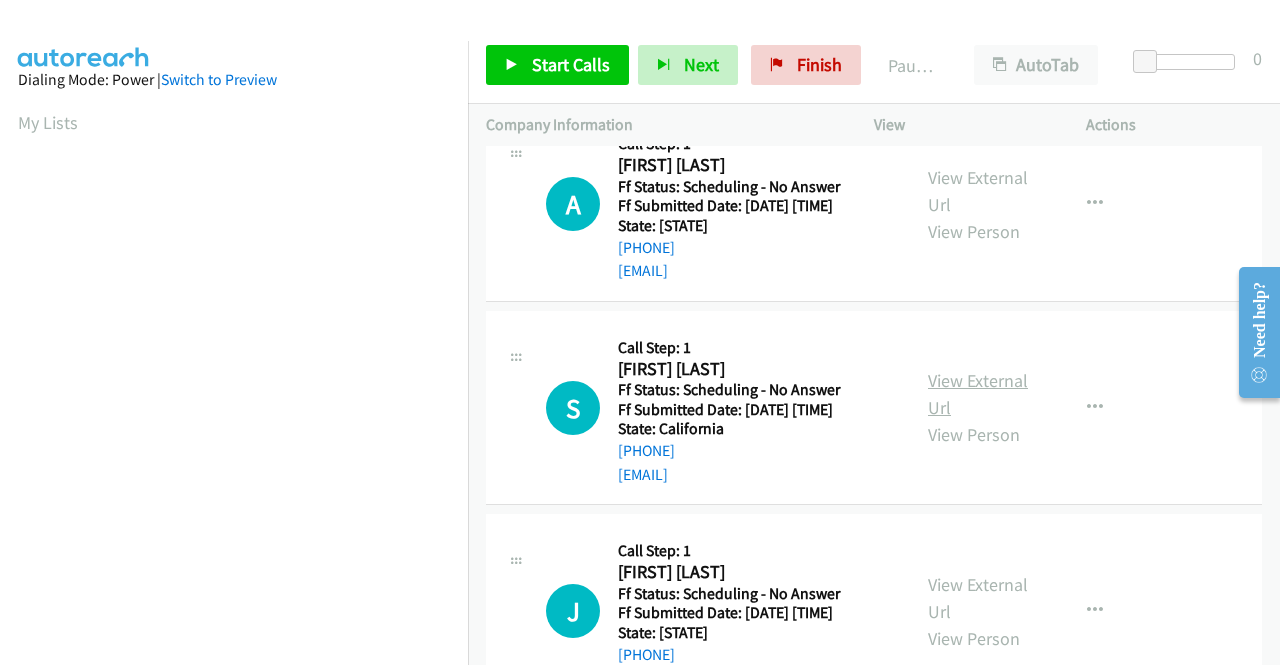 click on "View External Url" at bounding box center [978, 394] 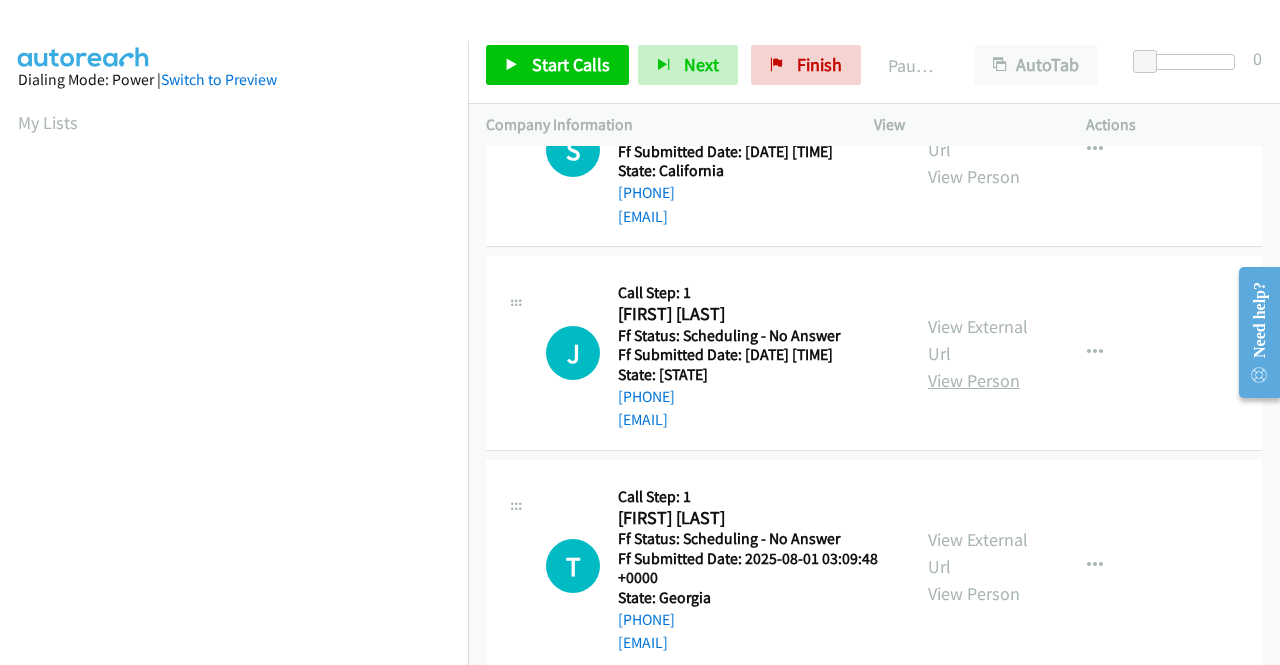 scroll, scrollTop: 1400, scrollLeft: 0, axis: vertical 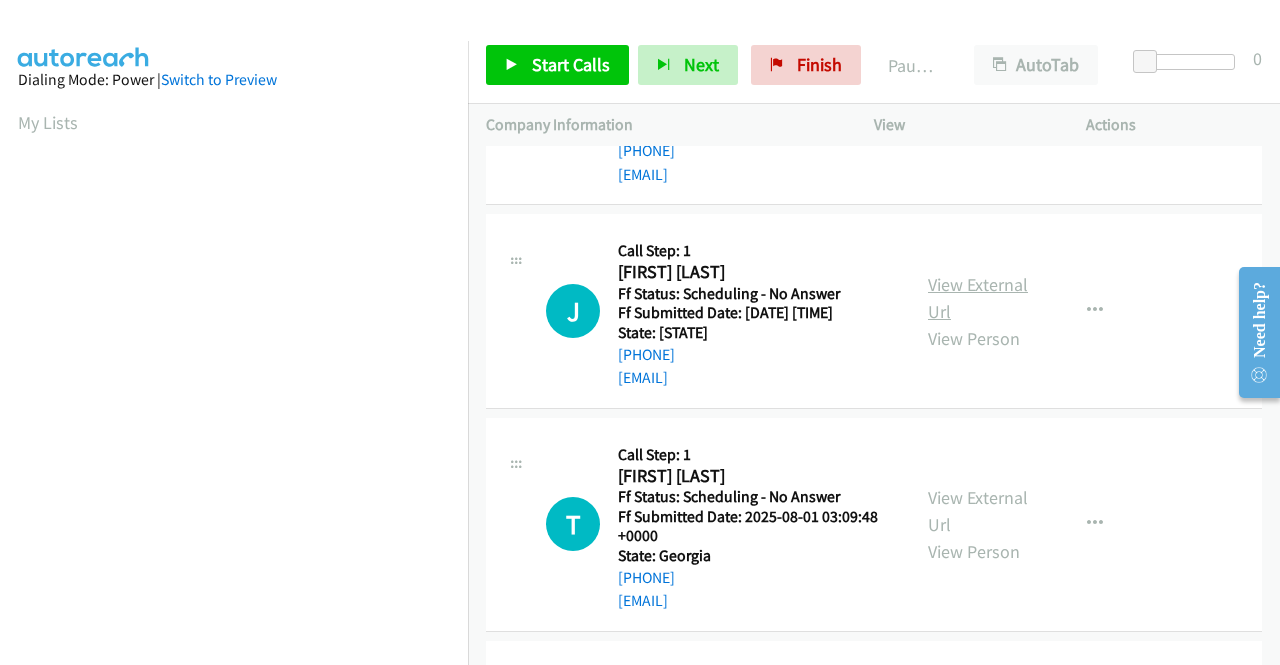 click on "View External Url" at bounding box center (978, 298) 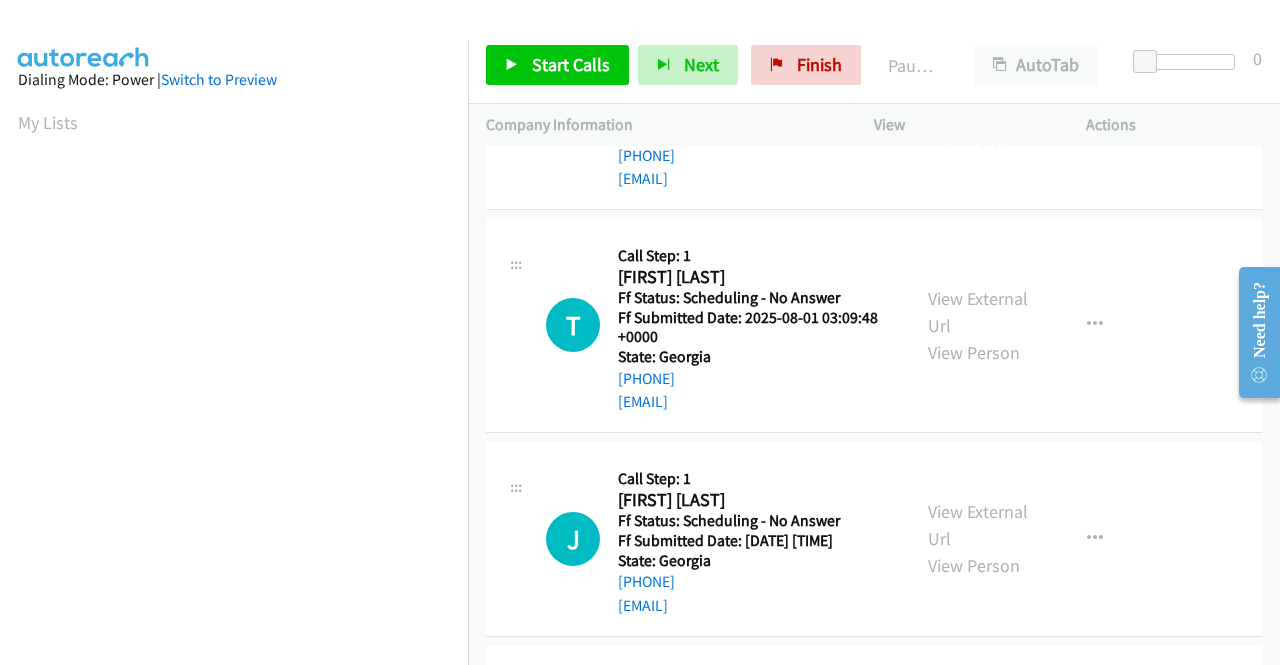 scroll, scrollTop: 1600, scrollLeft: 0, axis: vertical 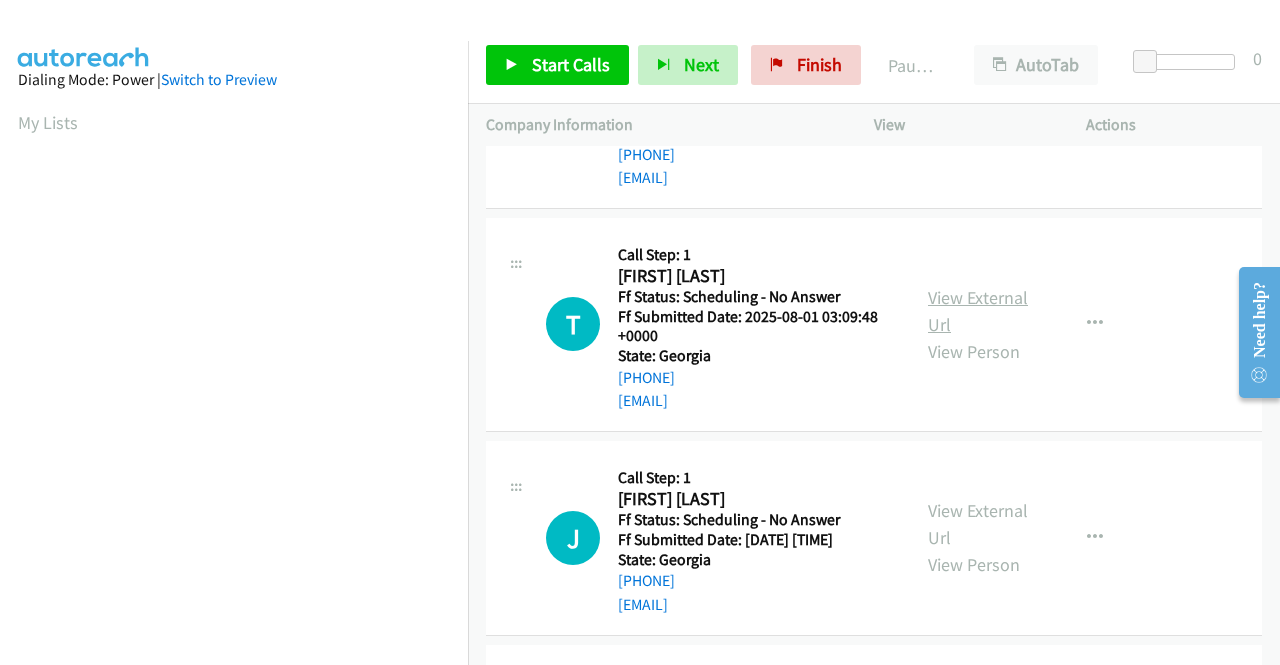 click on "View External Url" at bounding box center [978, 311] 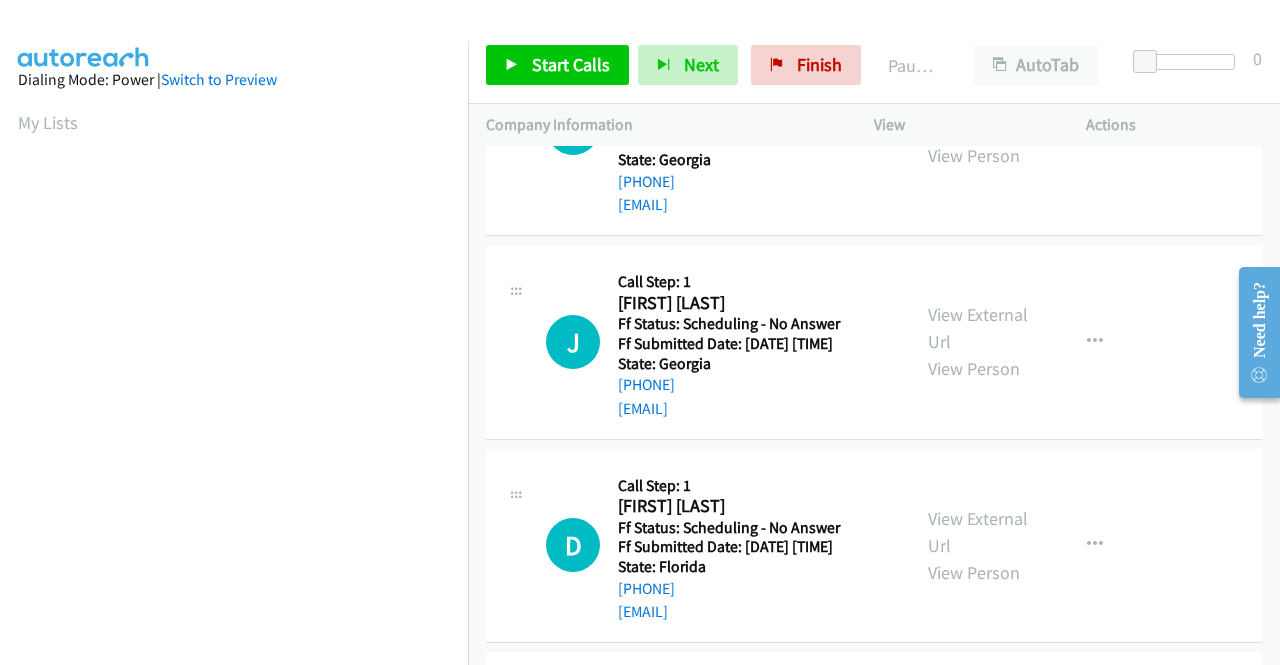 scroll, scrollTop: 1800, scrollLeft: 0, axis: vertical 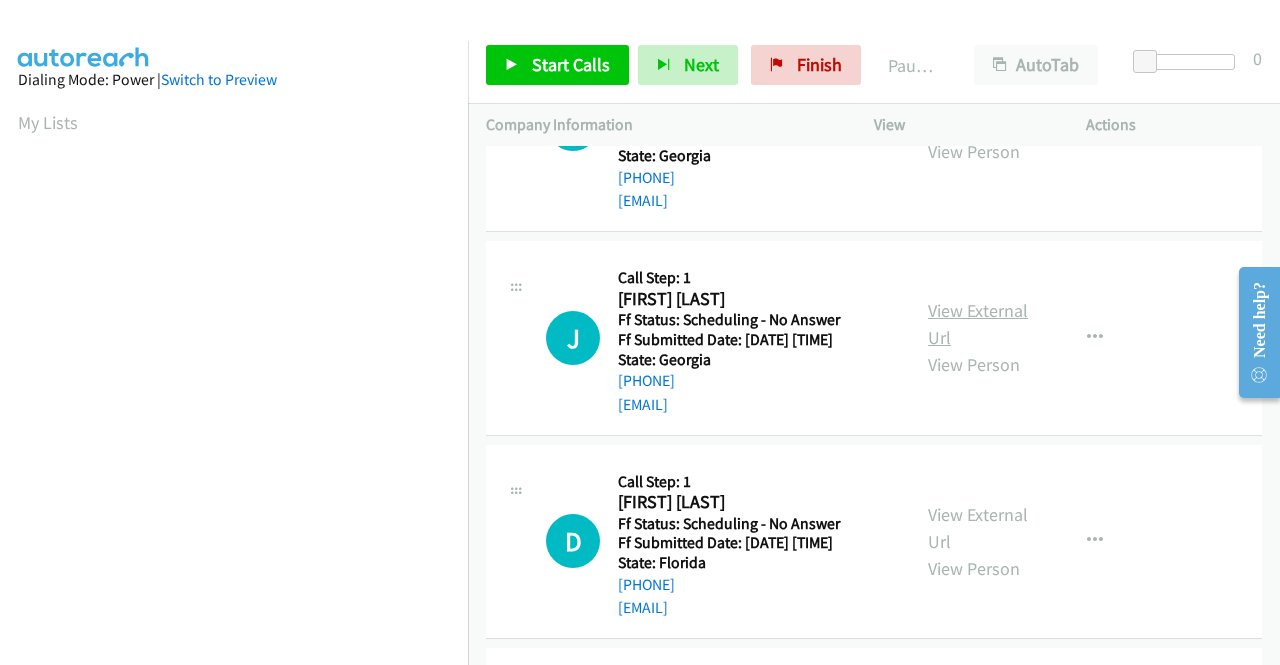 click on "View External Url" at bounding box center [978, 324] 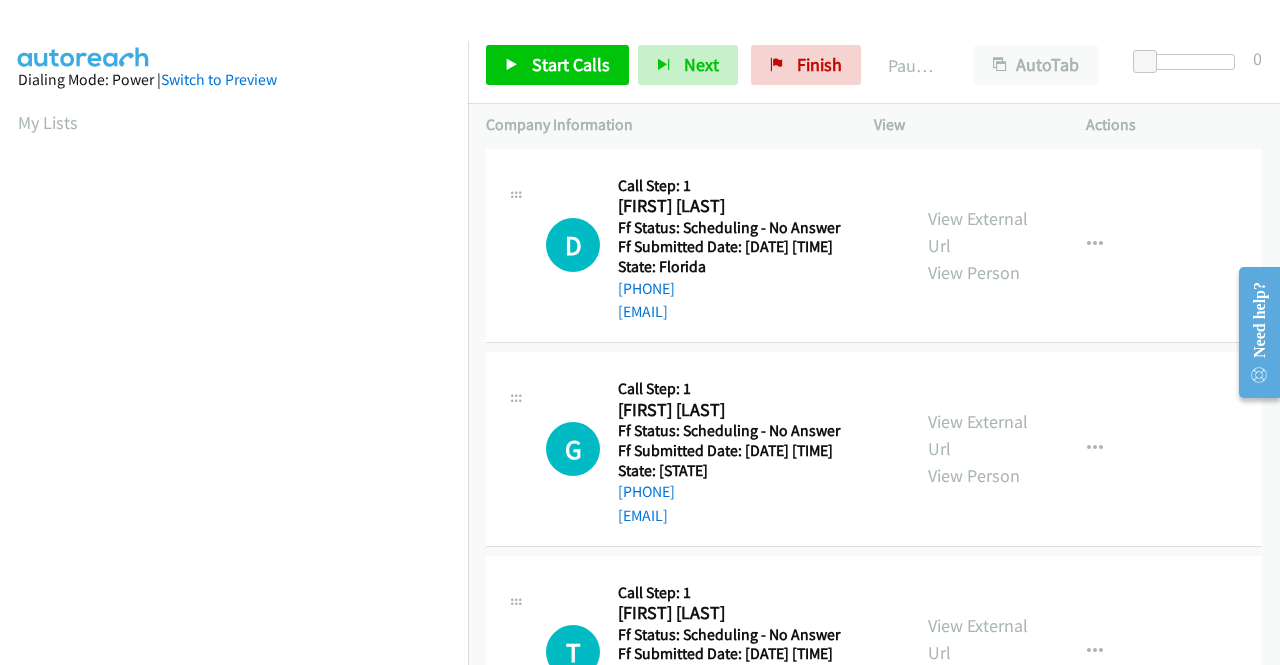 scroll, scrollTop: 2100, scrollLeft: 0, axis: vertical 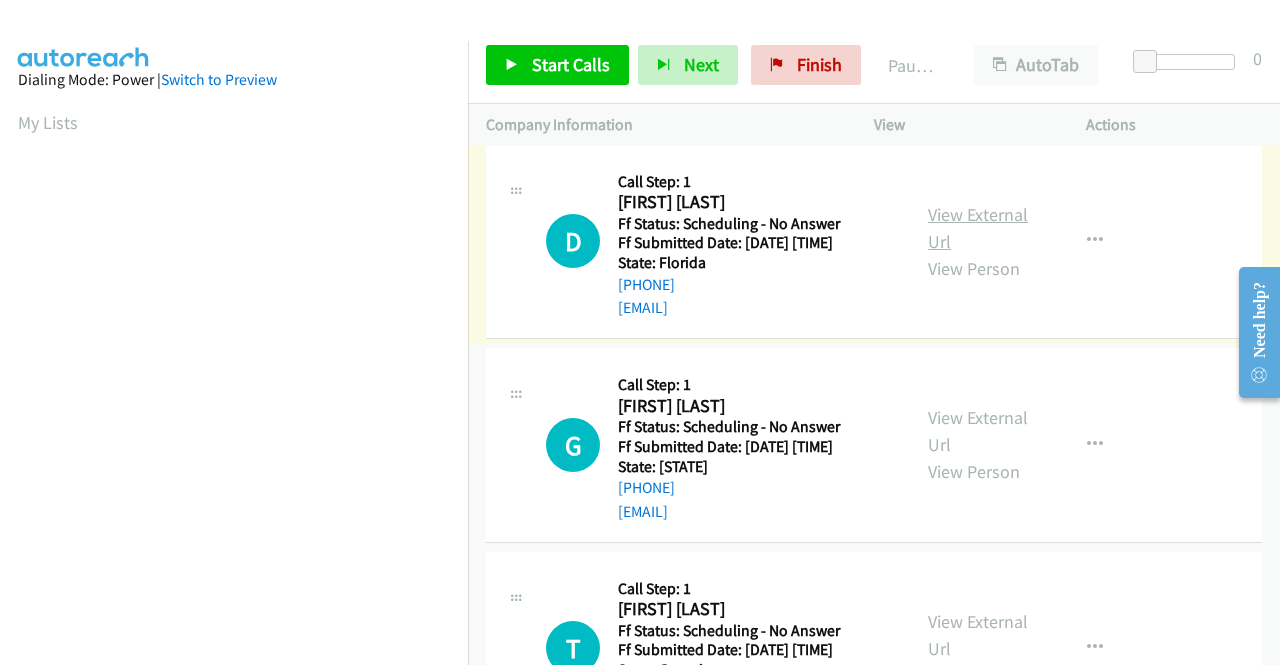 click on "View External Url" at bounding box center (978, 228) 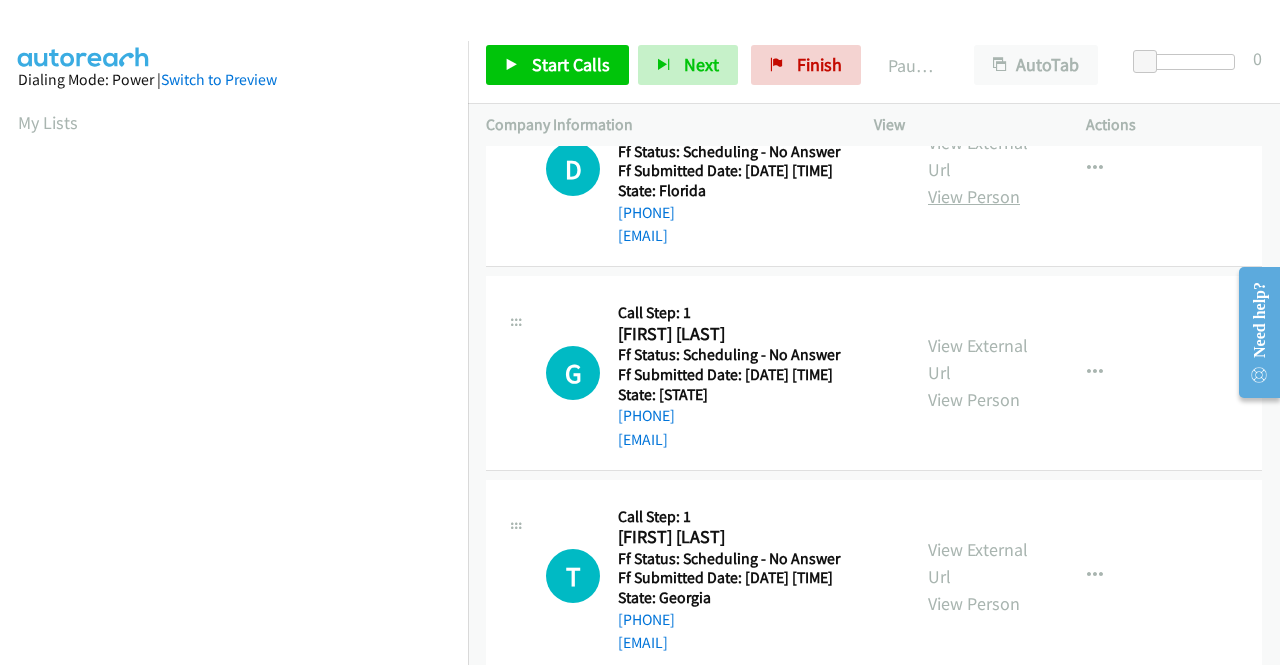 scroll, scrollTop: 2200, scrollLeft: 0, axis: vertical 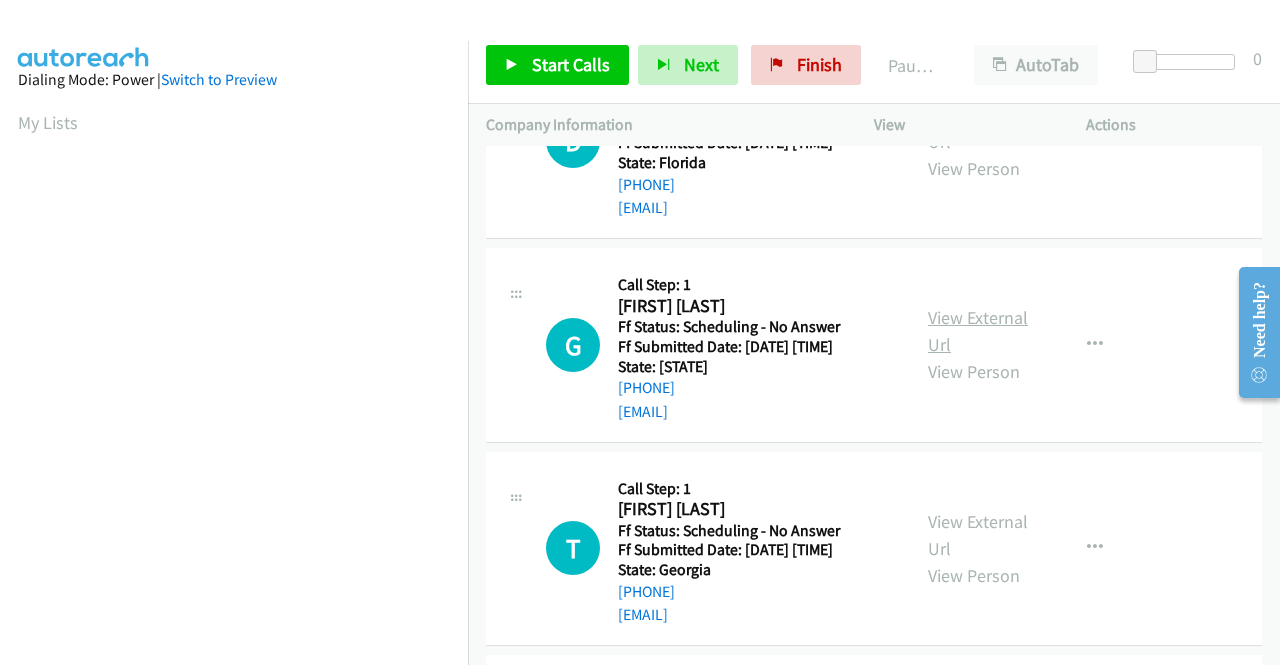 click on "View External Url" at bounding box center [978, 331] 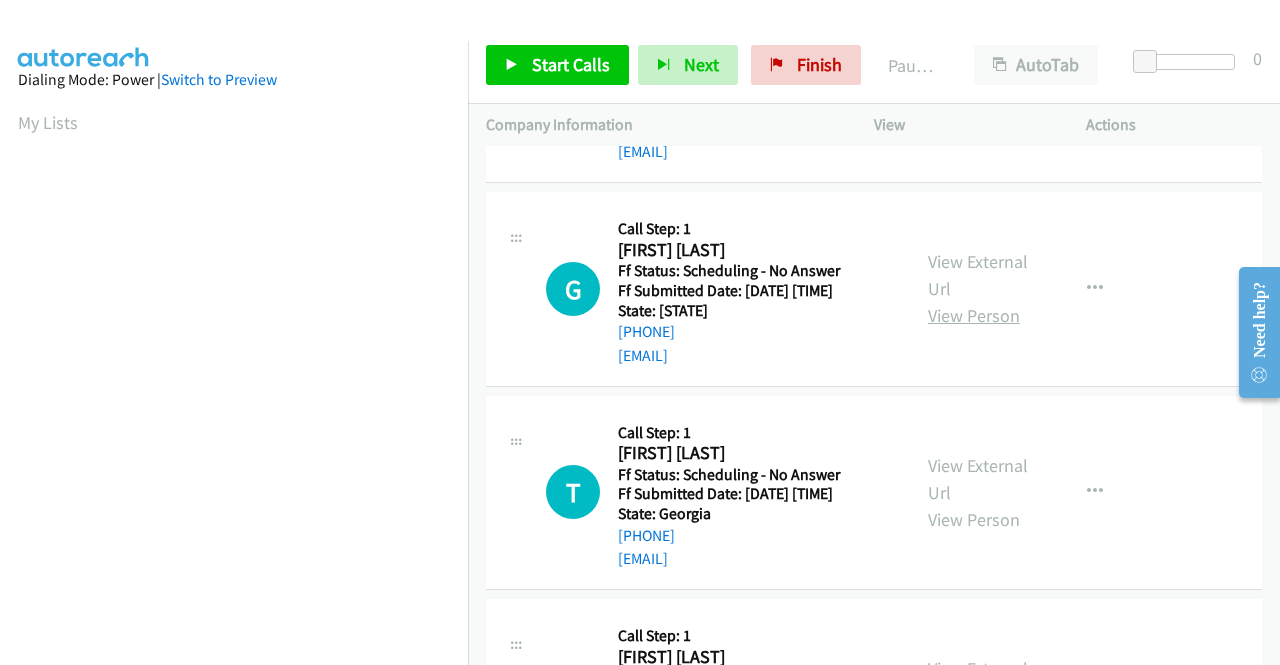 scroll, scrollTop: 2400, scrollLeft: 0, axis: vertical 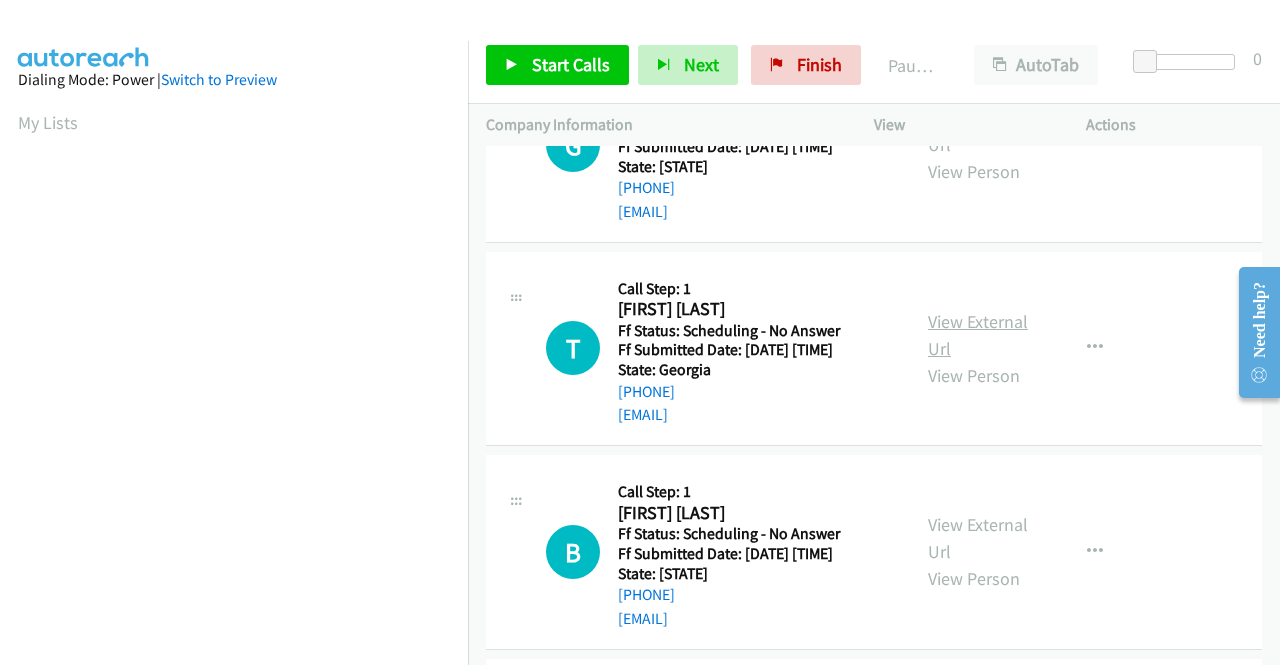 click on "View External Url" at bounding box center [978, 335] 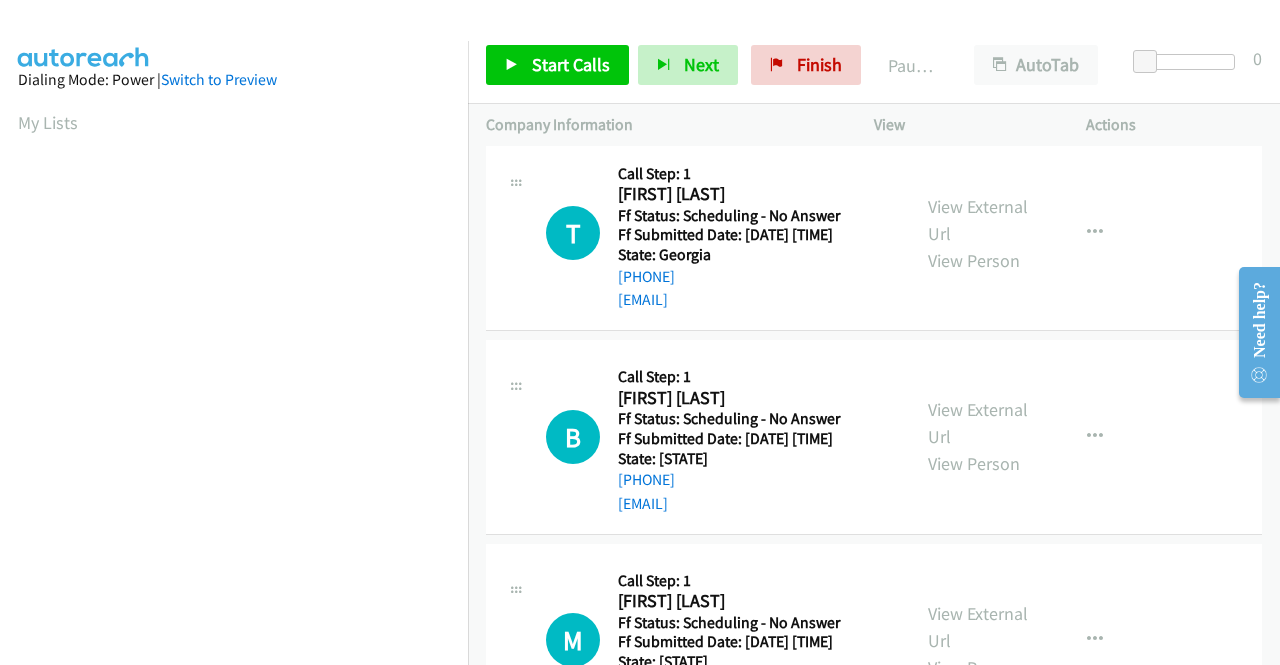 scroll, scrollTop: 2600, scrollLeft: 0, axis: vertical 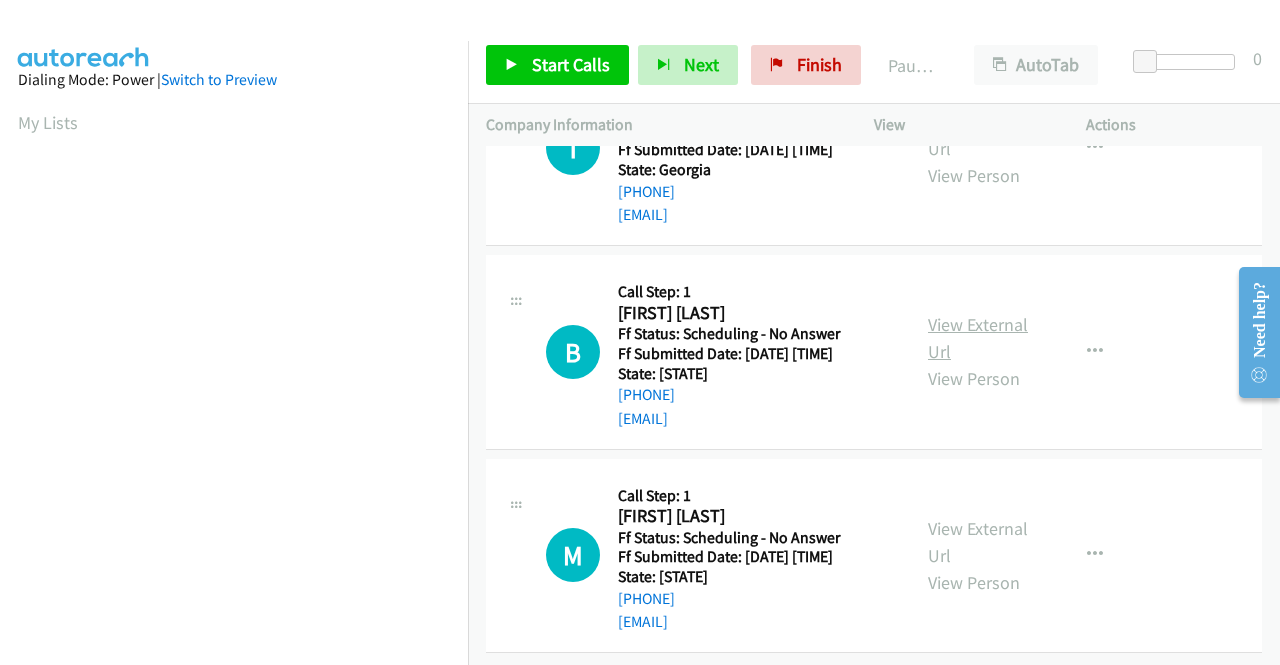 click on "View External Url" at bounding box center (978, 338) 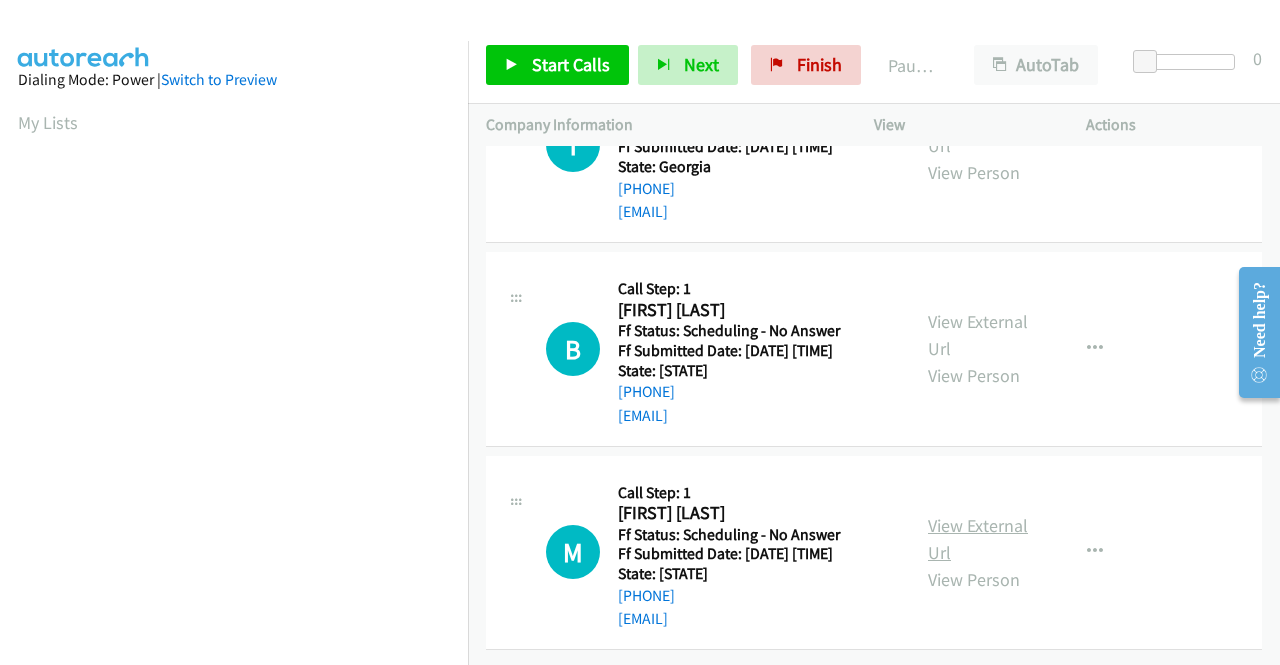 scroll, scrollTop: 2848, scrollLeft: 0, axis: vertical 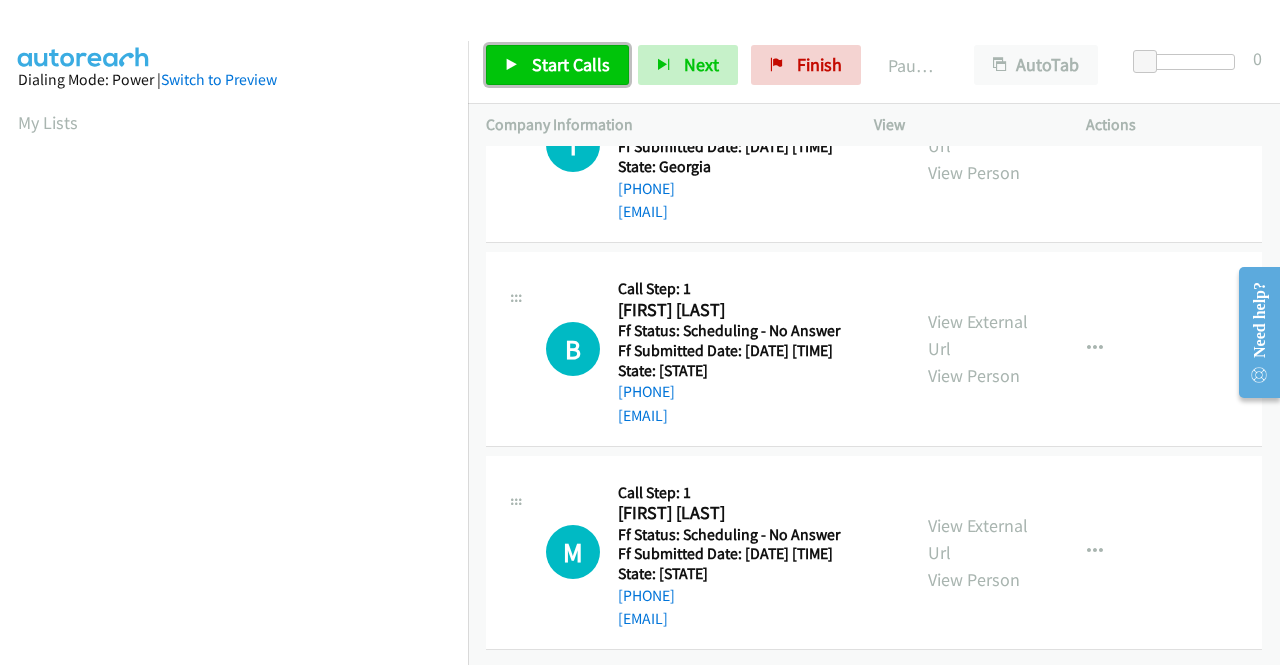 click on "Start Calls" at bounding box center [571, 64] 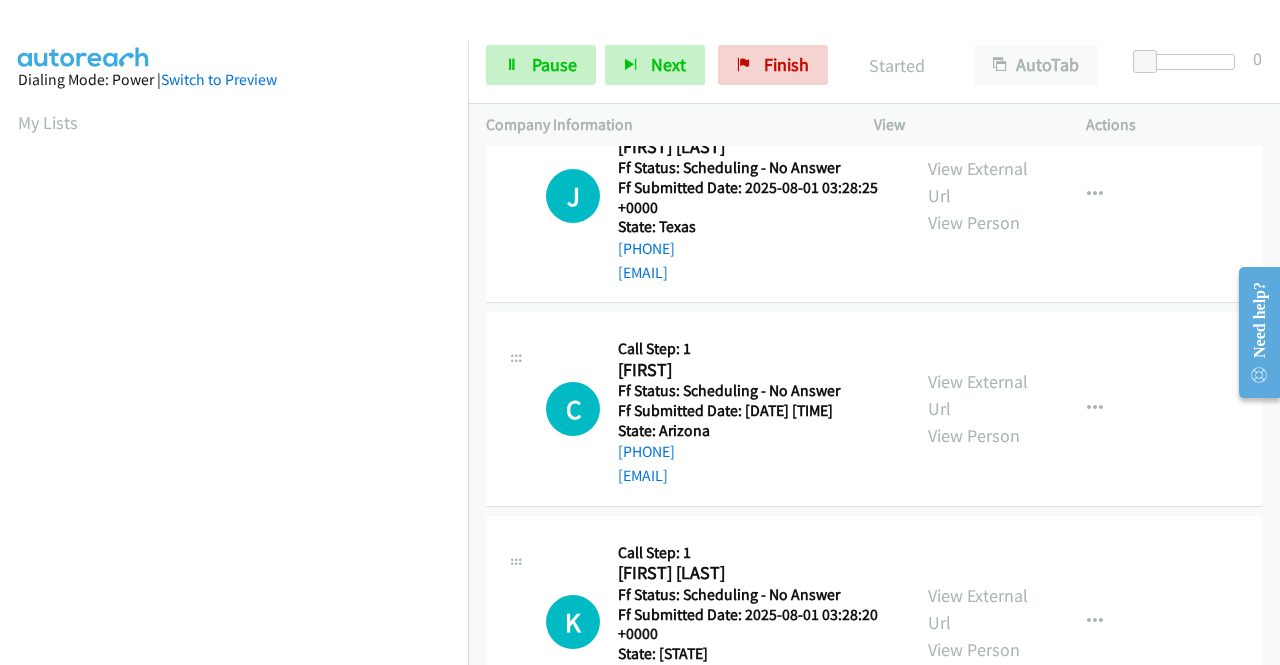 scroll, scrollTop: 0, scrollLeft: 0, axis: both 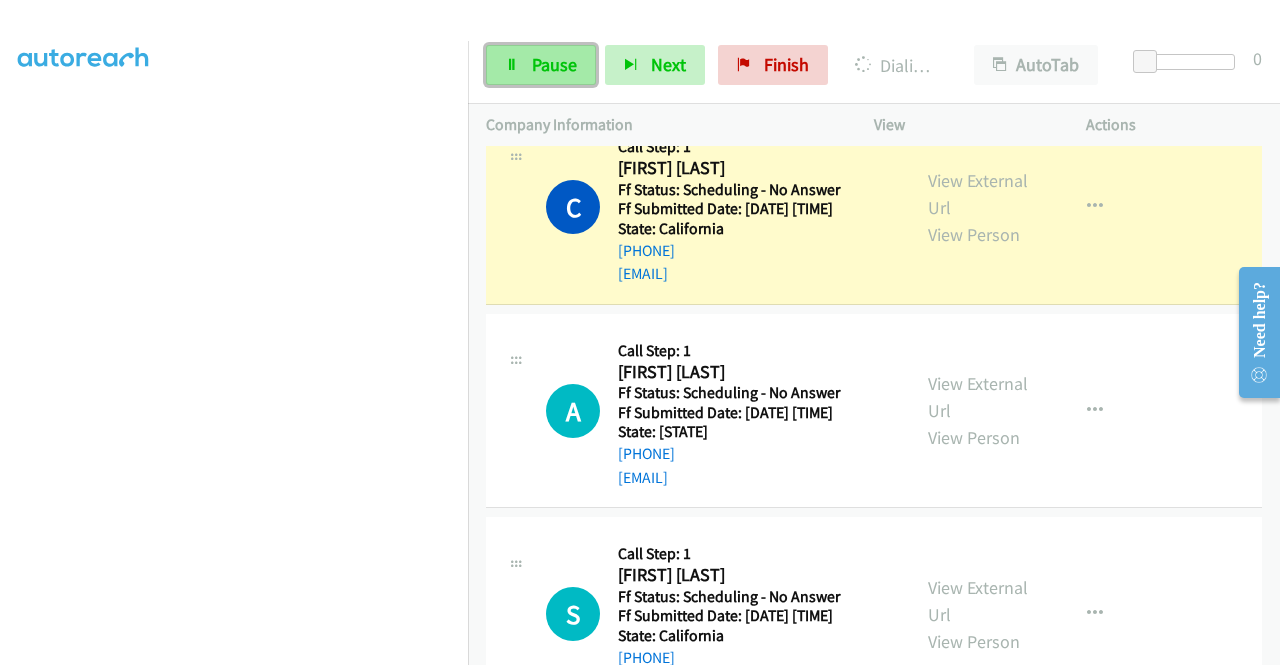 click on "Pause" at bounding box center [554, 64] 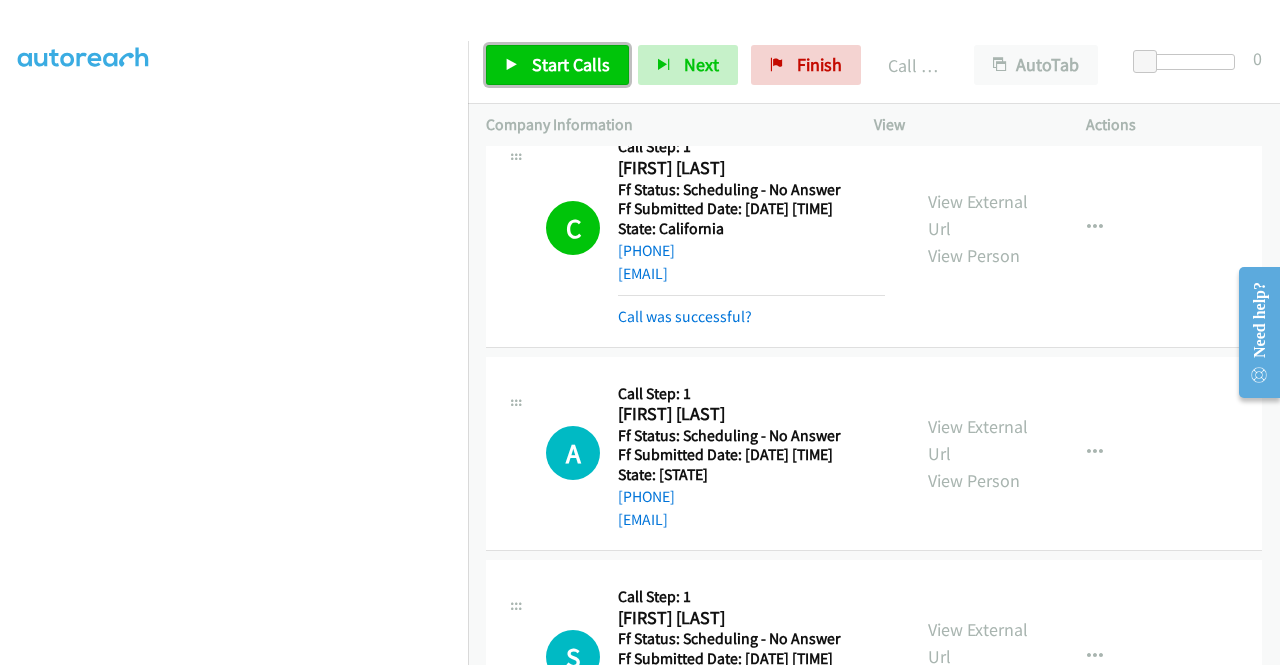 click on "Start Calls" at bounding box center [571, 64] 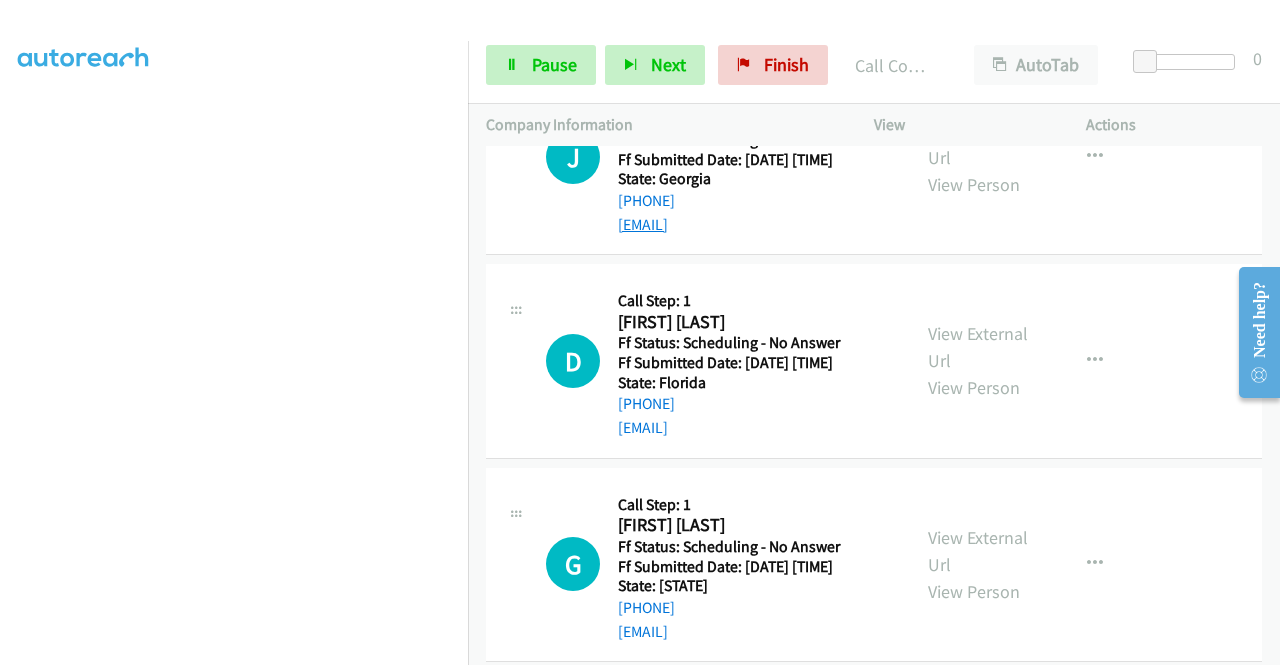 scroll, scrollTop: 2406, scrollLeft: 0, axis: vertical 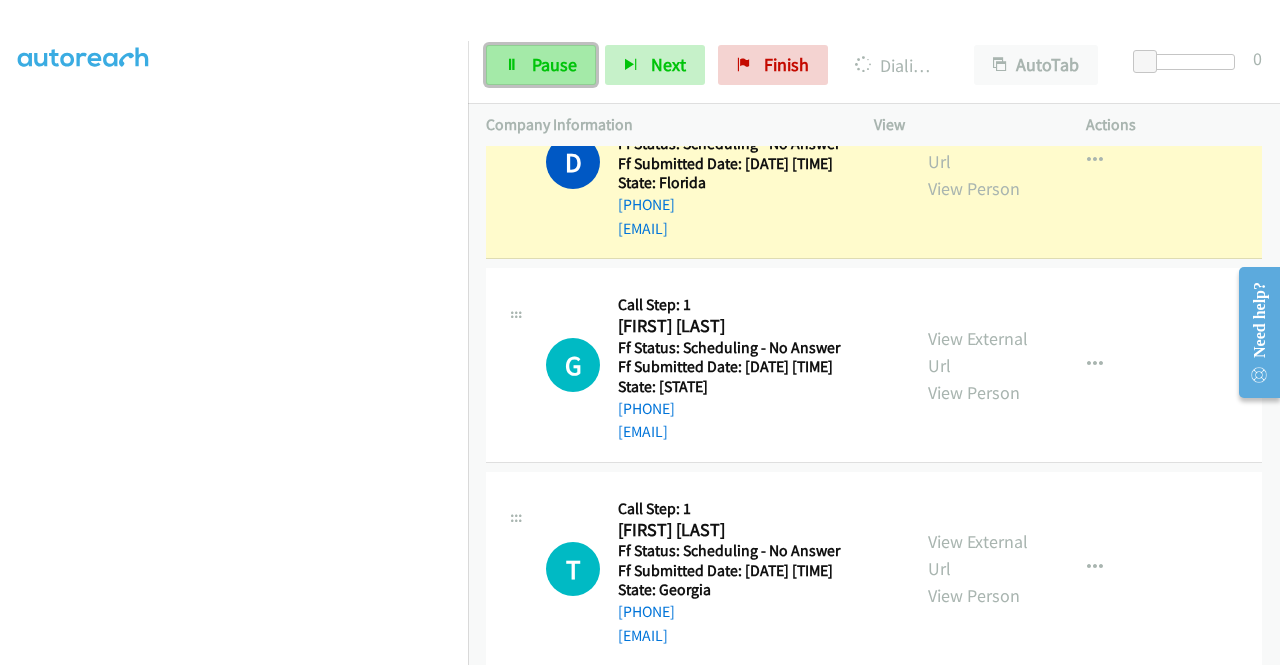 click on "Pause" at bounding box center (541, 65) 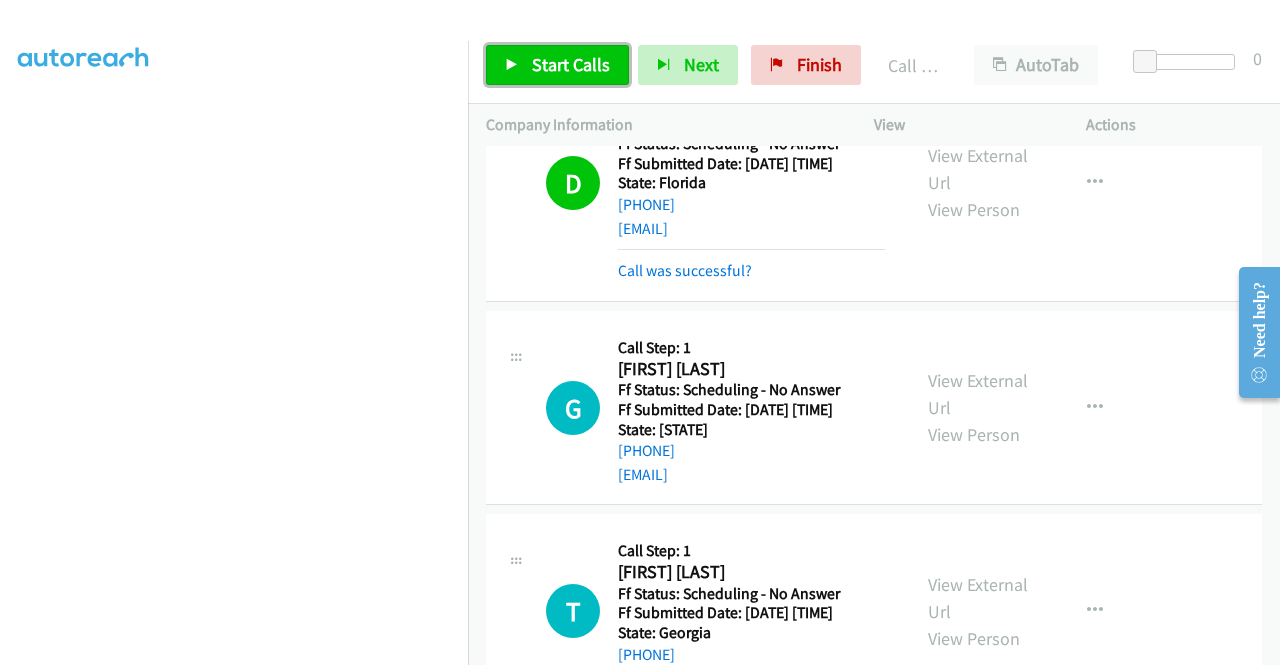 click on "Start Calls" at bounding box center [571, 64] 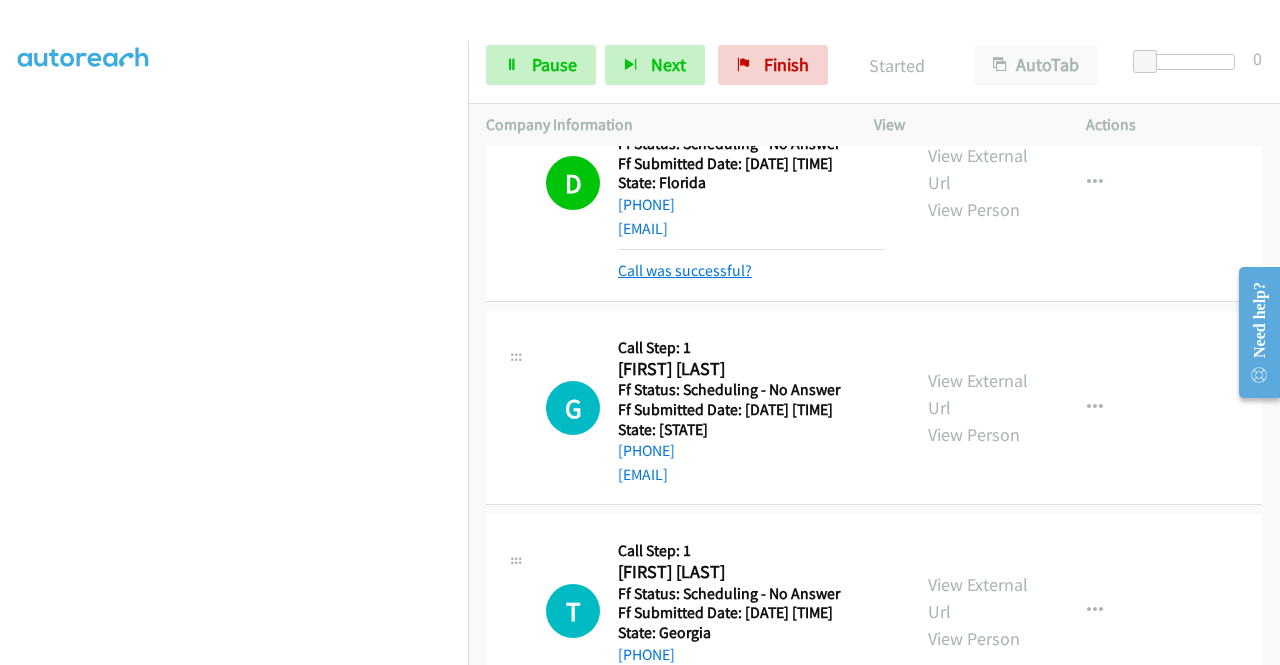 click on "Call was successful?" at bounding box center (685, 270) 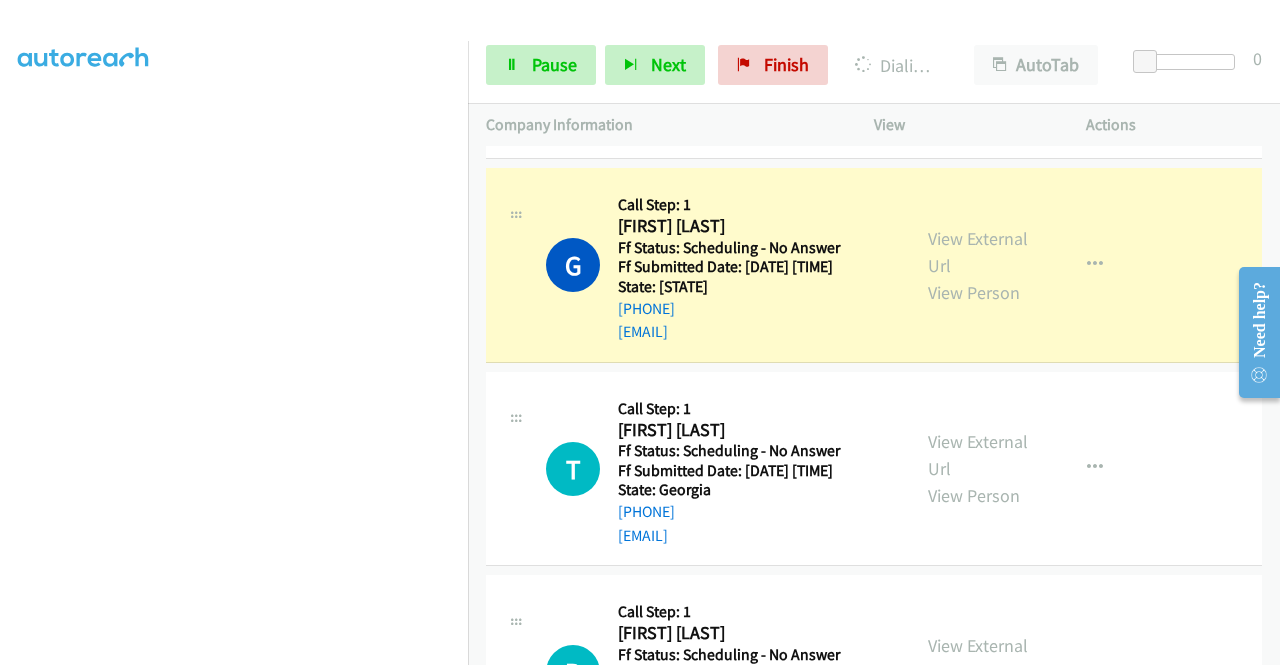 scroll, scrollTop: 2806, scrollLeft: 0, axis: vertical 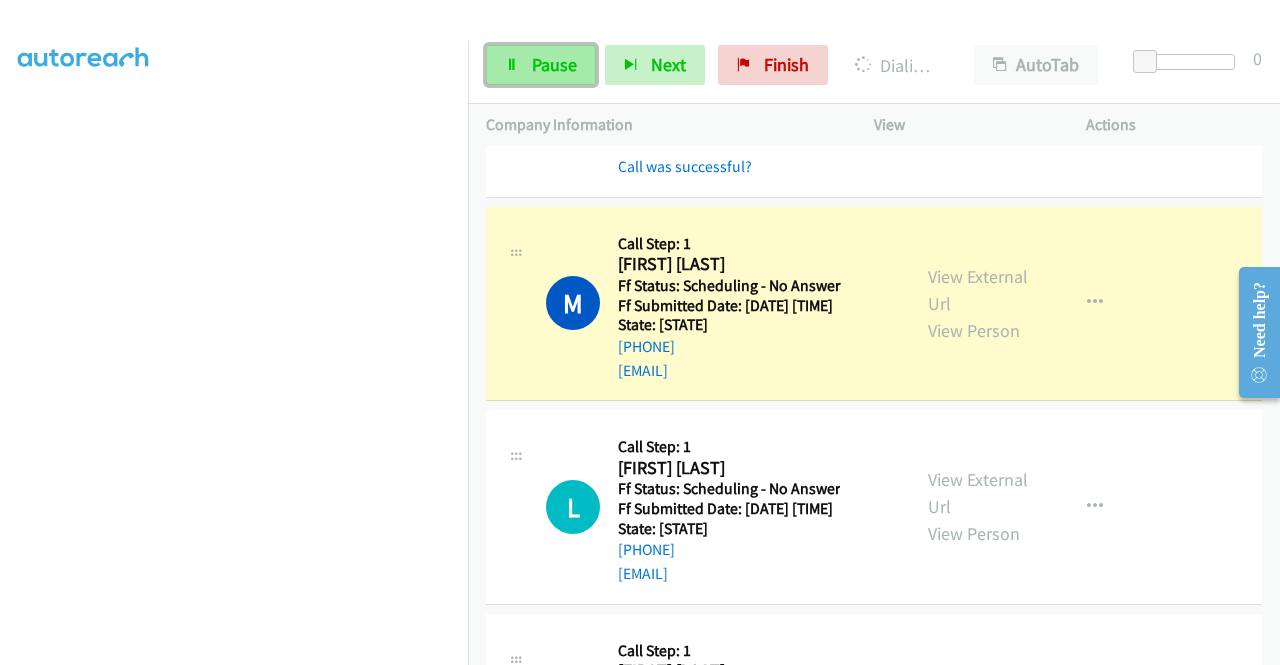 click on "Pause" at bounding box center (554, 64) 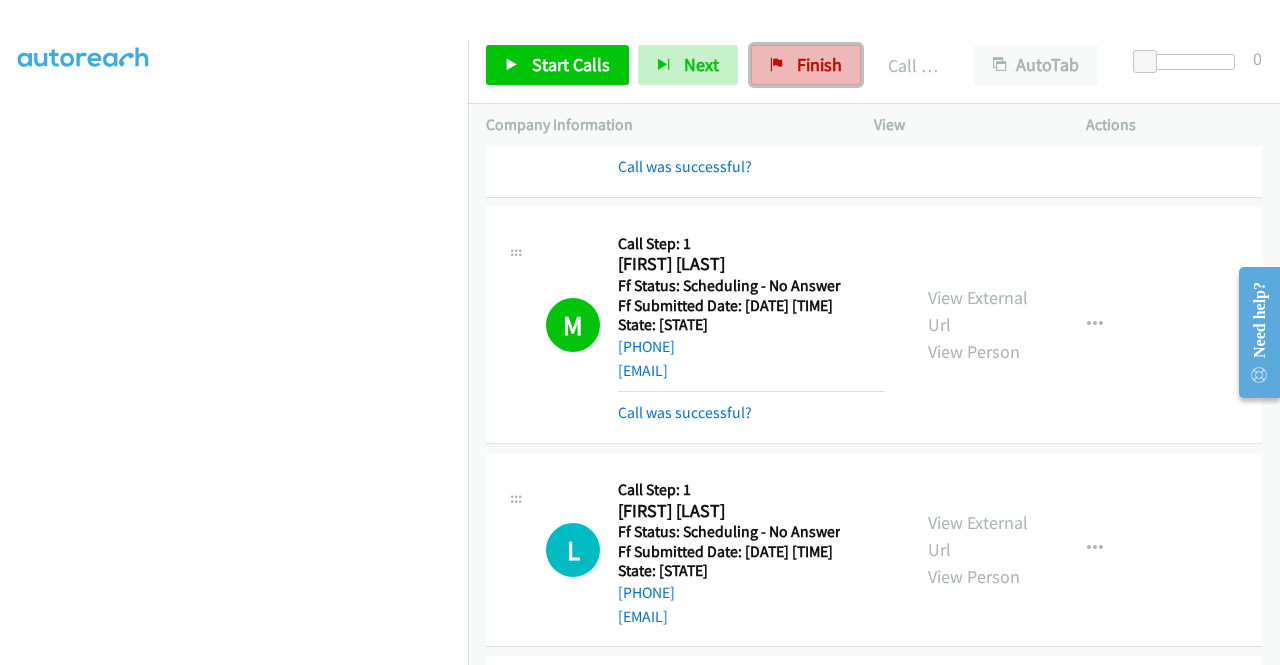 click on "Finish" at bounding box center [819, 64] 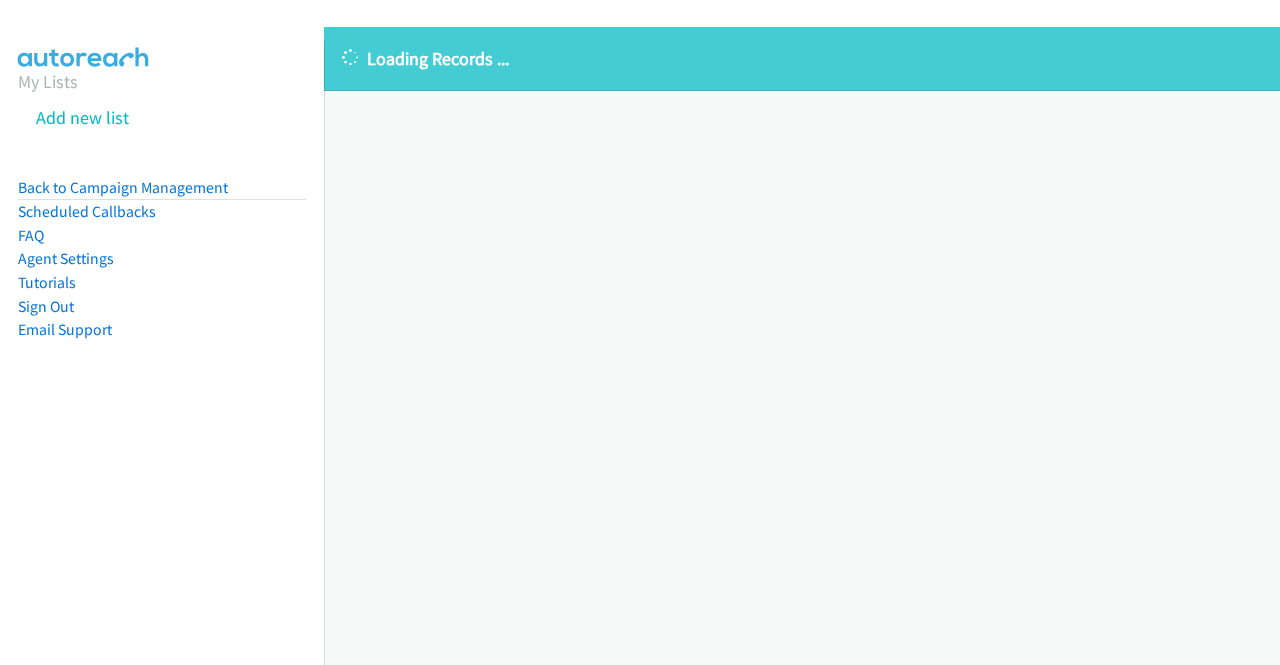 scroll, scrollTop: 0, scrollLeft: 0, axis: both 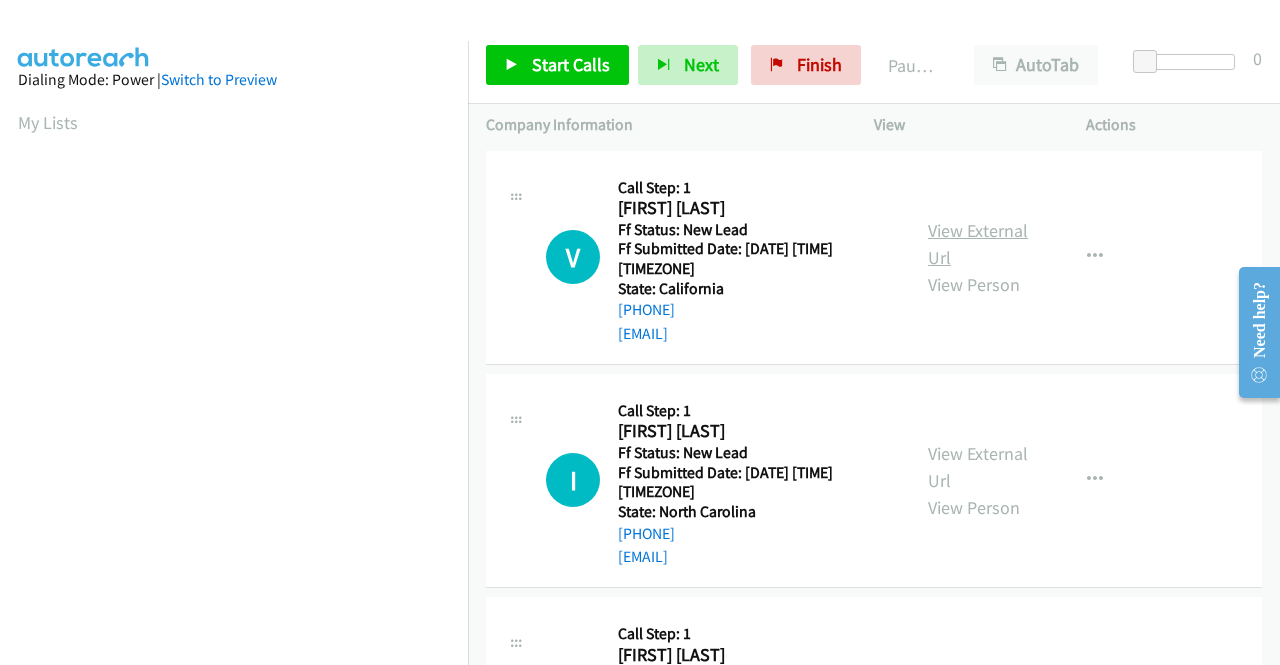 click on "View External Url" at bounding box center (978, 244) 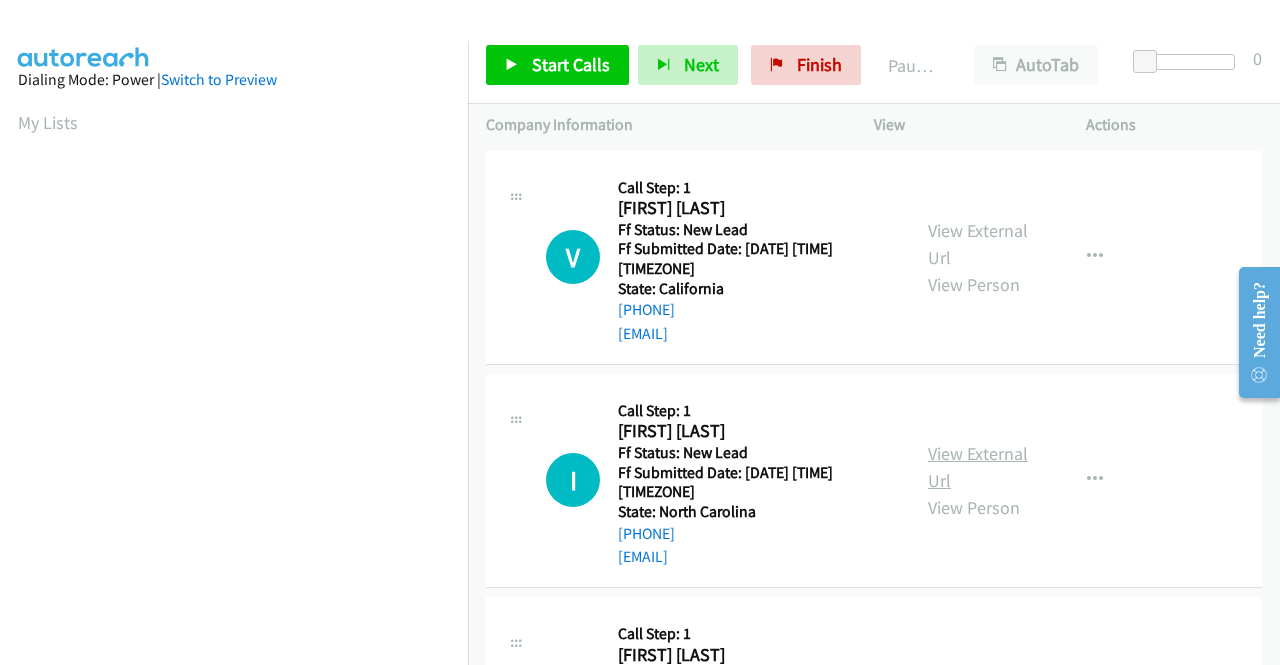 click on "View External Url" at bounding box center [978, 467] 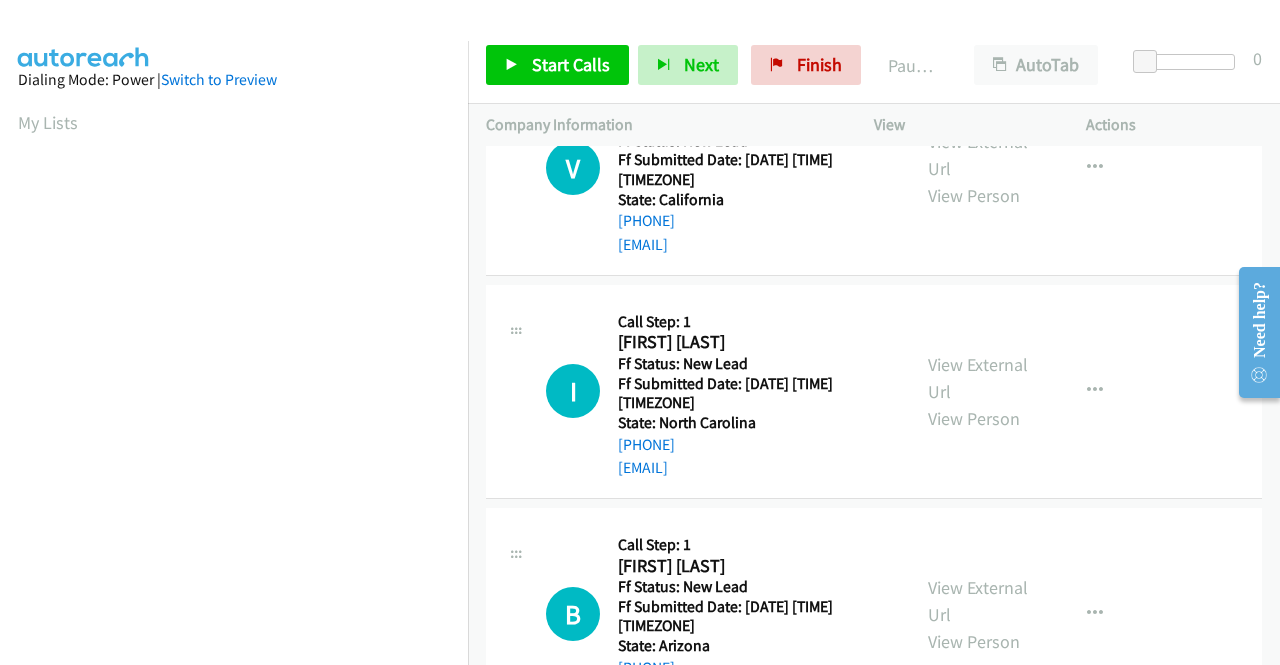 scroll, scrollTop: 174, scrollLeft: 0, axis: vertical 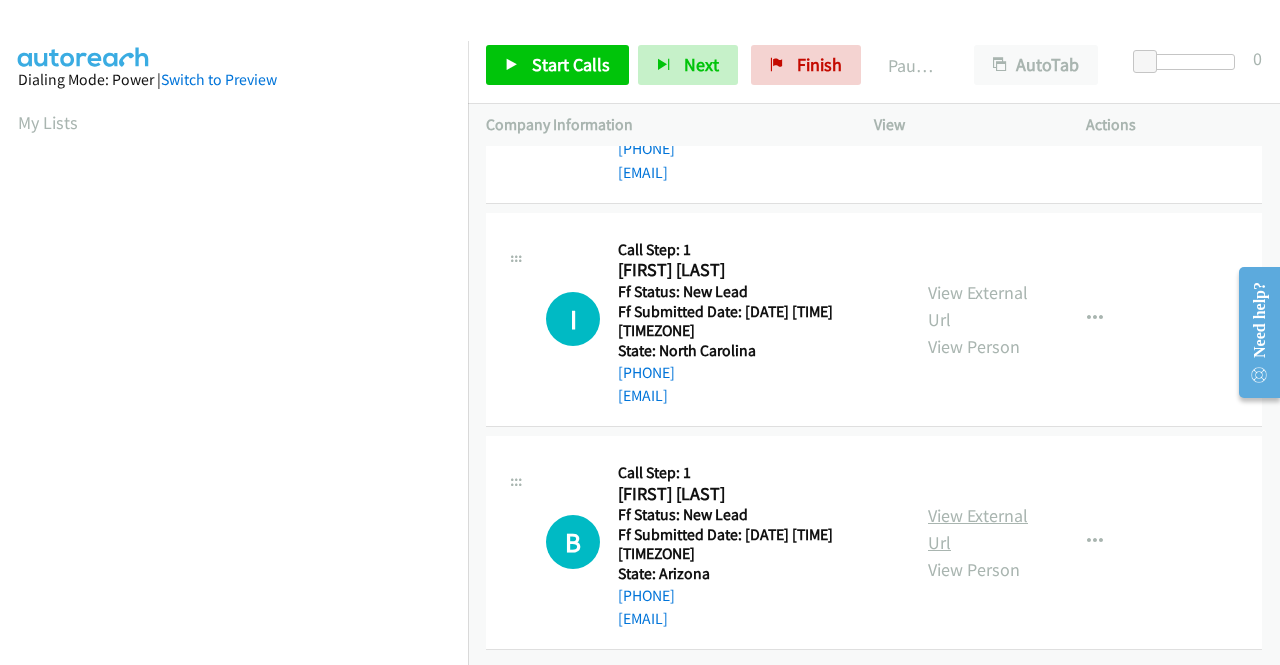 click on "View External Url" at bounding box center [978, 529] 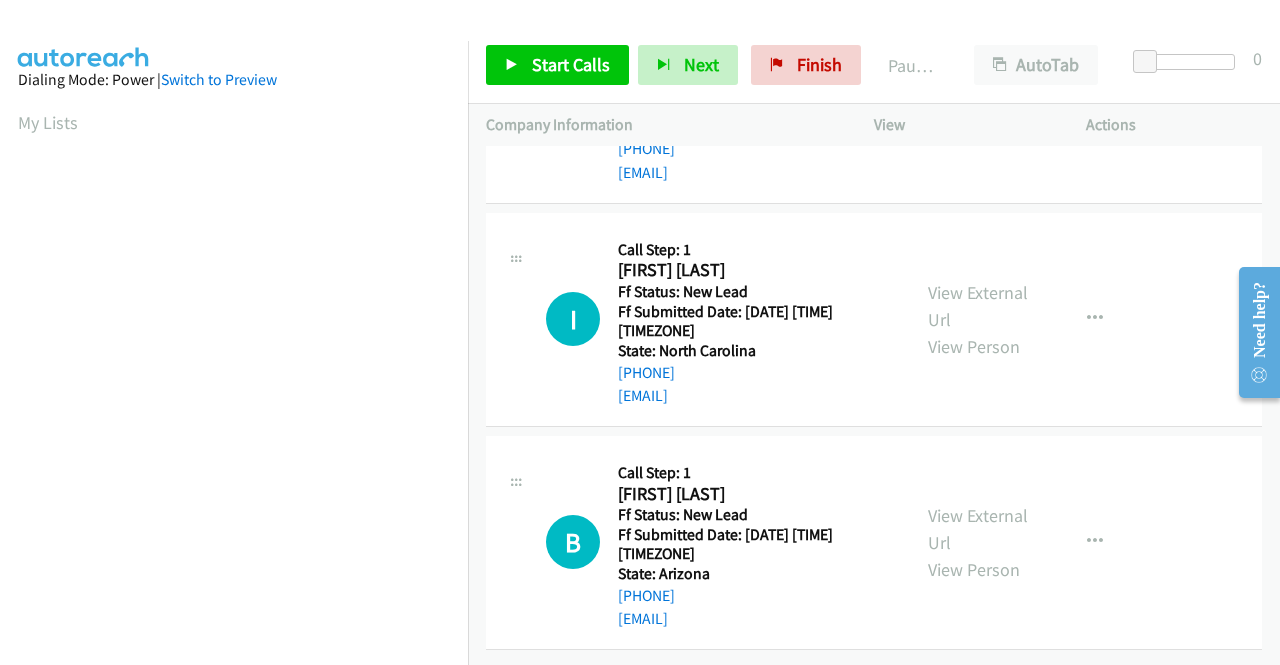 click on "Start Calls
Pause
Next
Finish
Paused
AutoTab
AutoTab
0" at bounding box center (874, 65) 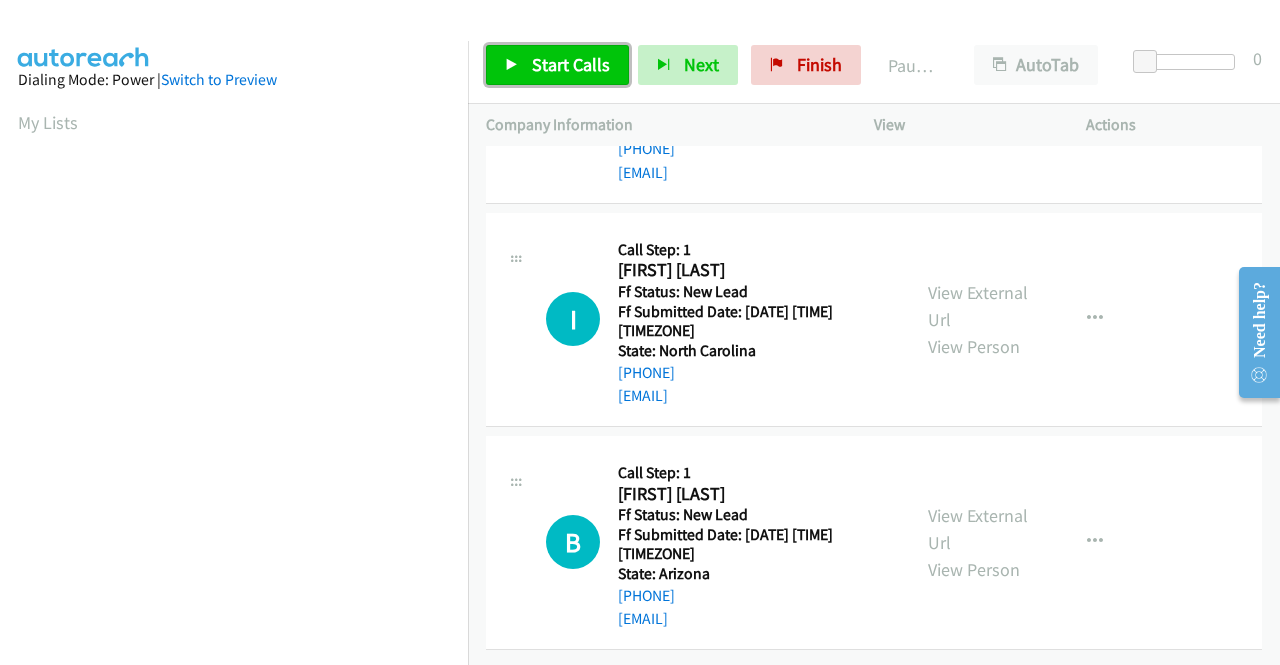 click on "Start Calls" at bounding box center (571, 64) 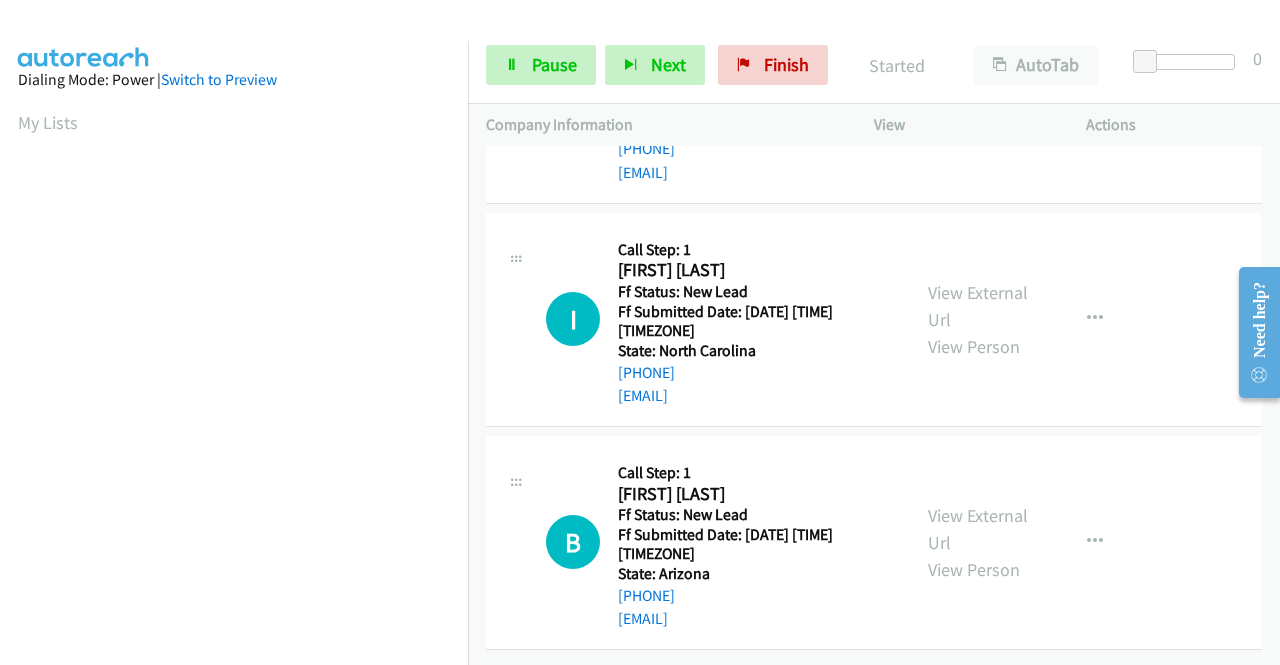 scroll, scrollTop: 26, scrollLeft: 0, axis: vertical 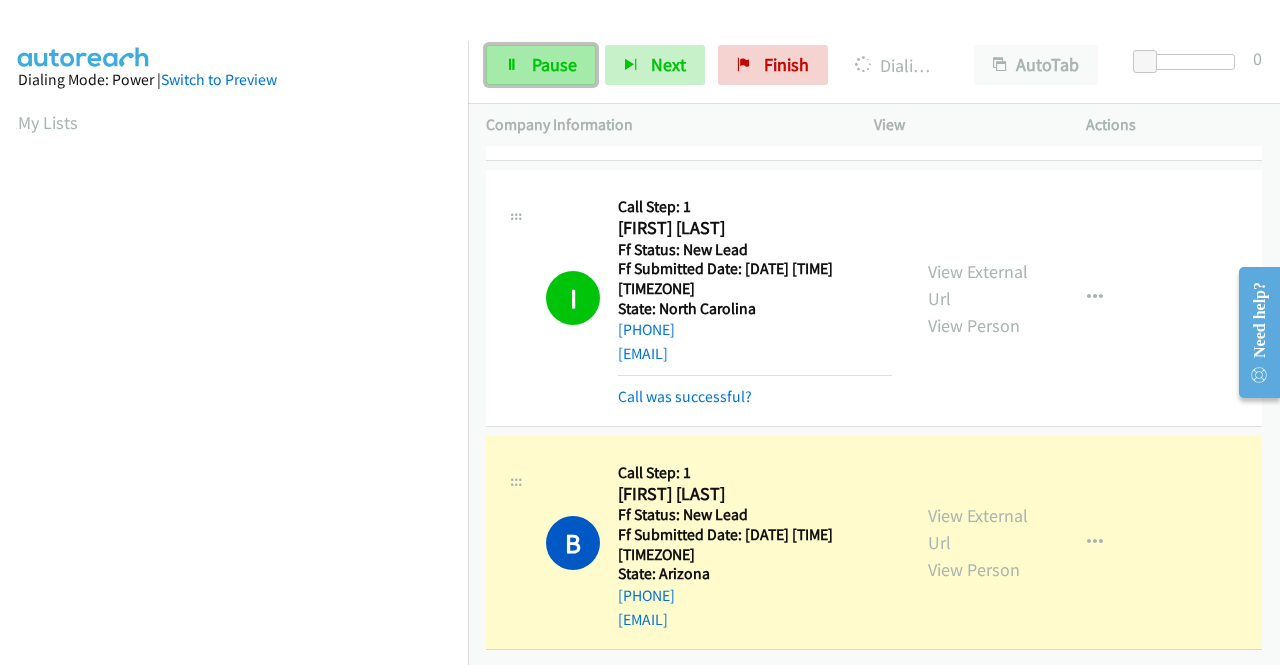click on "Pause" at bounding box center [554, 64] 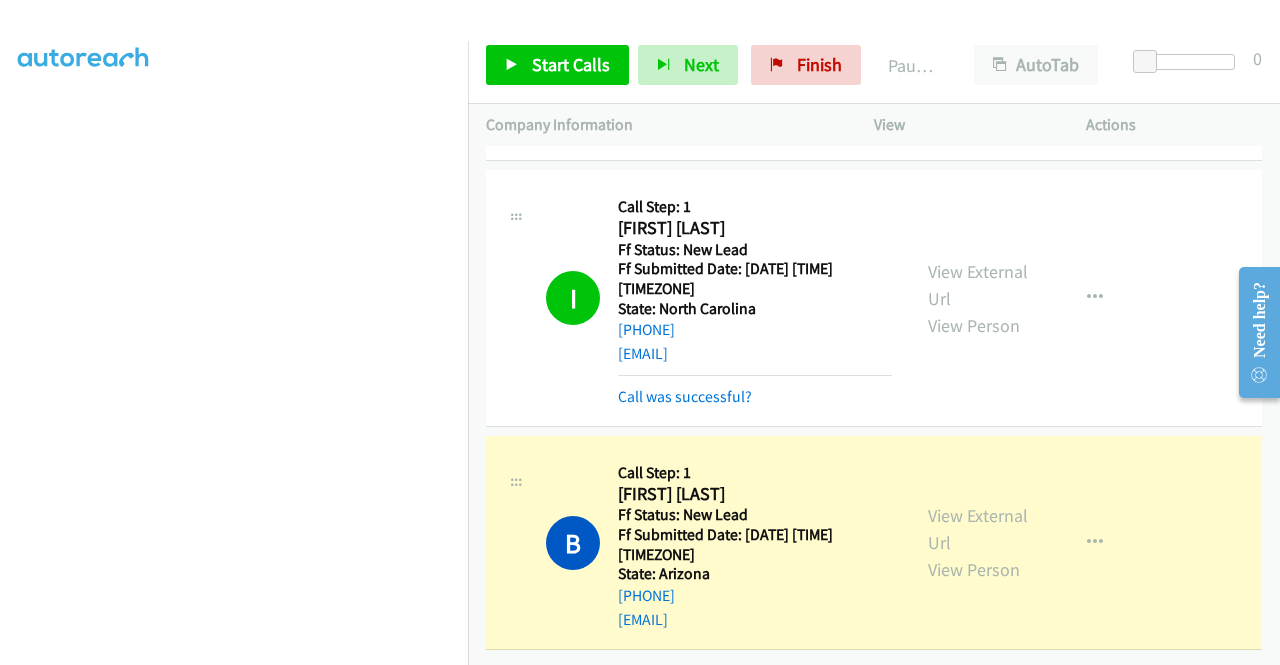 scroll, scrollTop: 0, scrollLeft: 0, axis: both 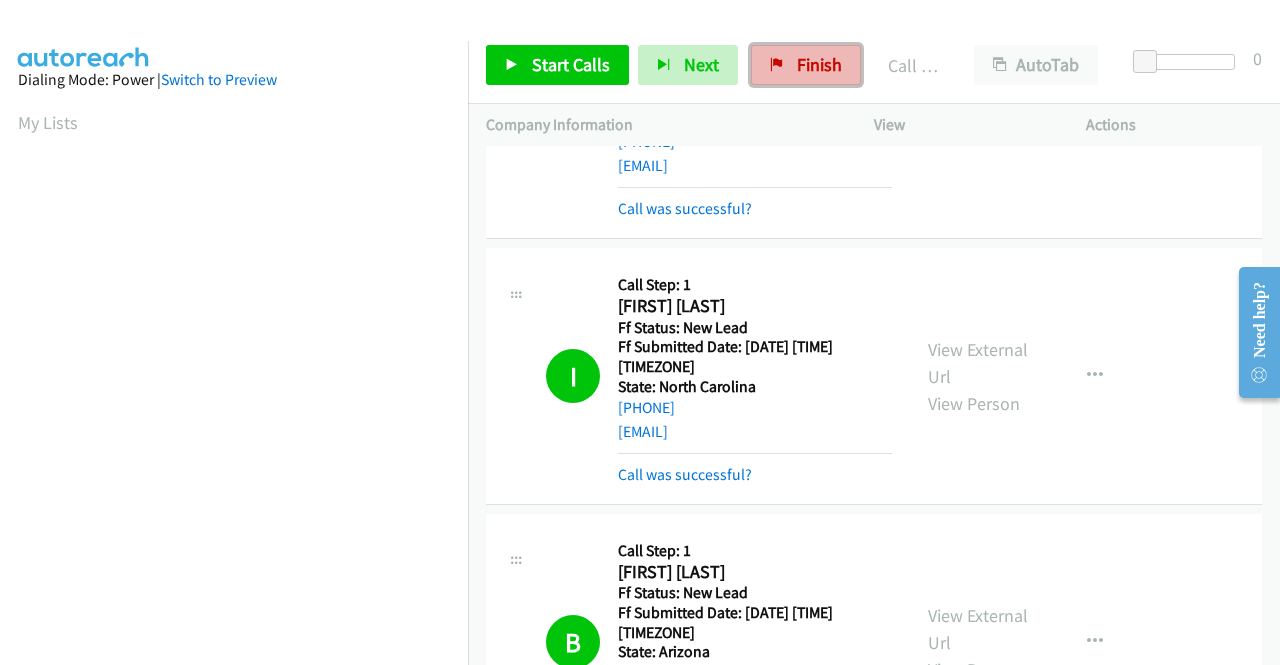 click on "Finish" at bounding box center (806, 65) 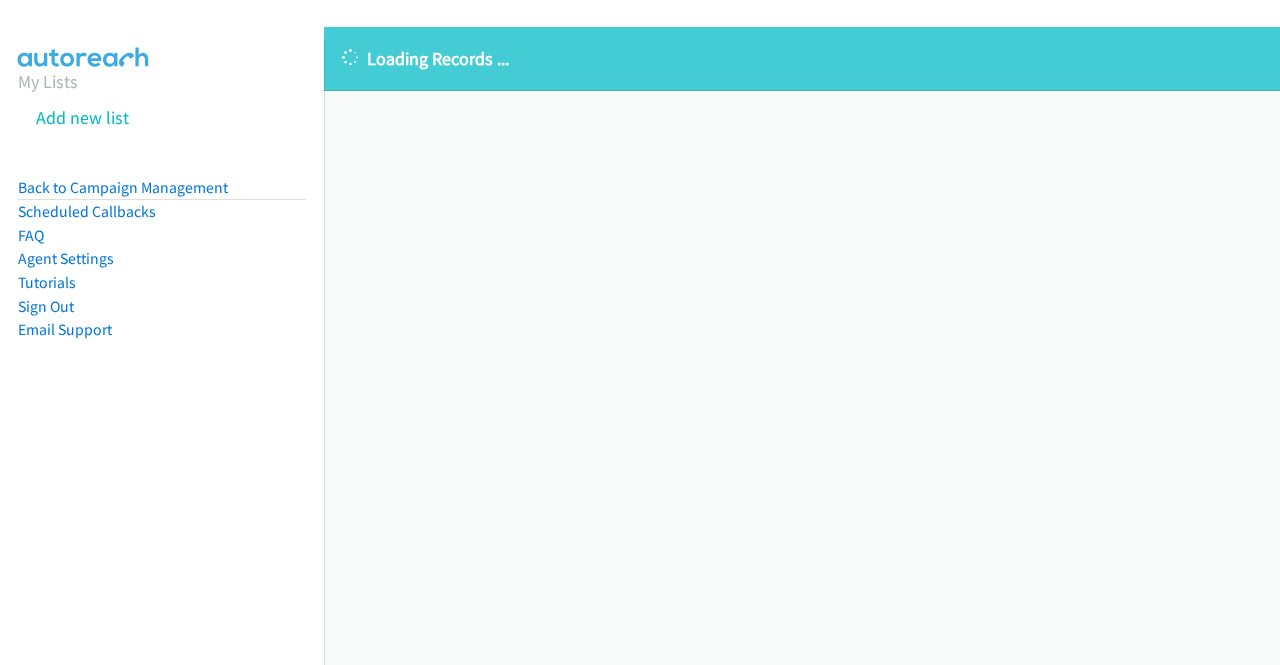 scroll, scrollTop: 0, scrollLeft: 0, axis: both 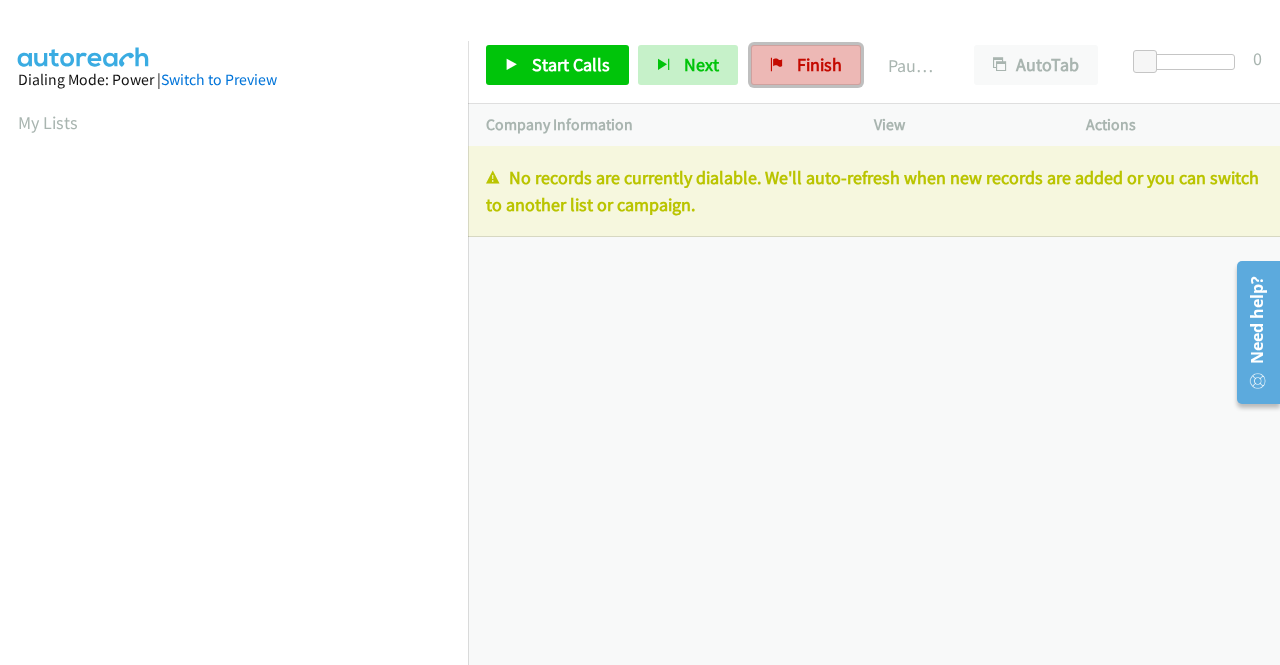 click on "Finish" at bounding box center [819, 64] 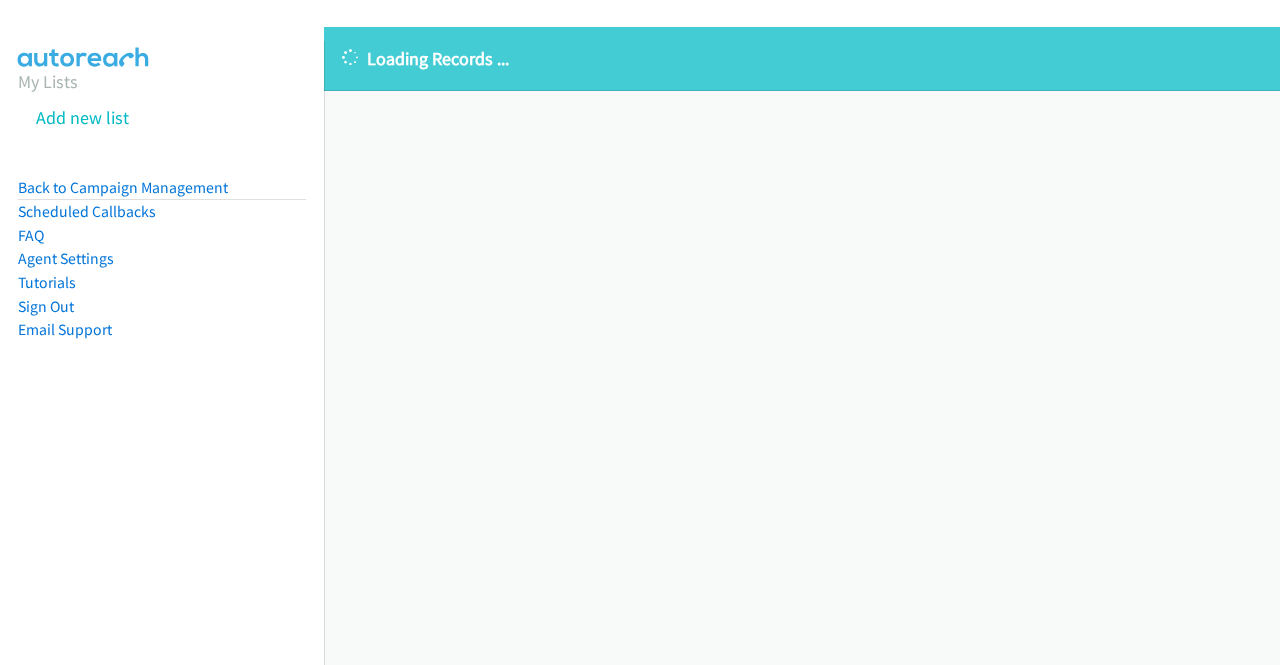 scroll, scrollTop: 0, scrollLeft: 0, axis: both 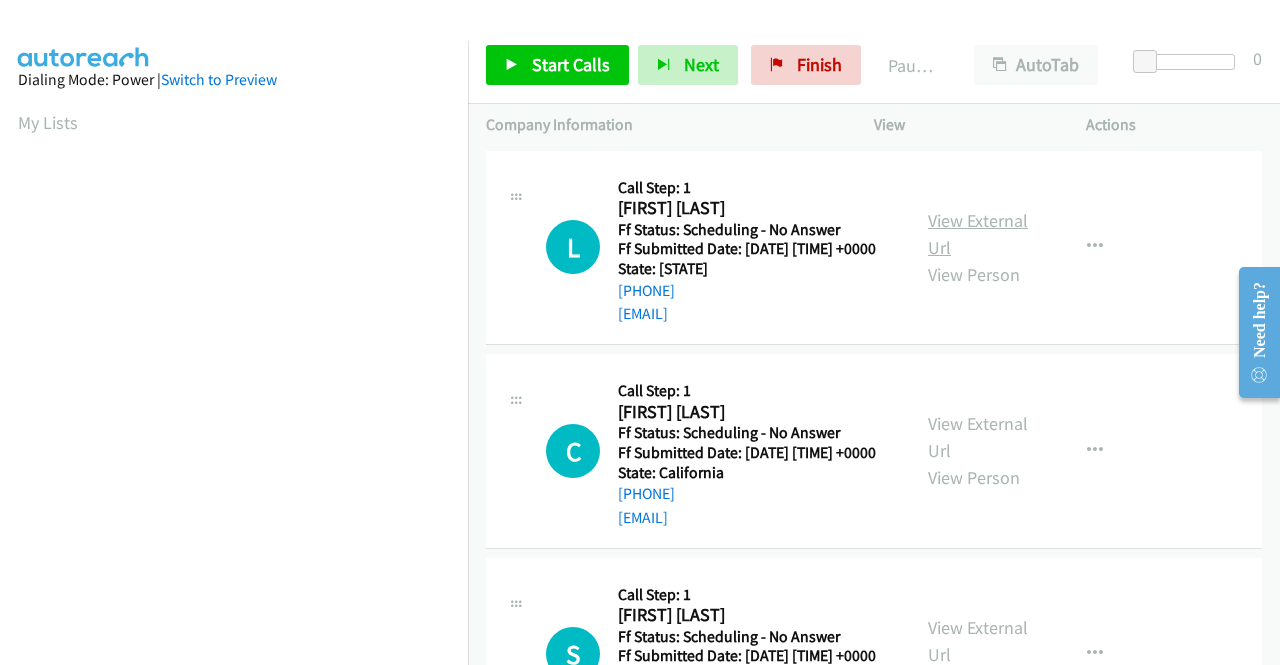 click on "View External Url" at bounding box center (978, 234) 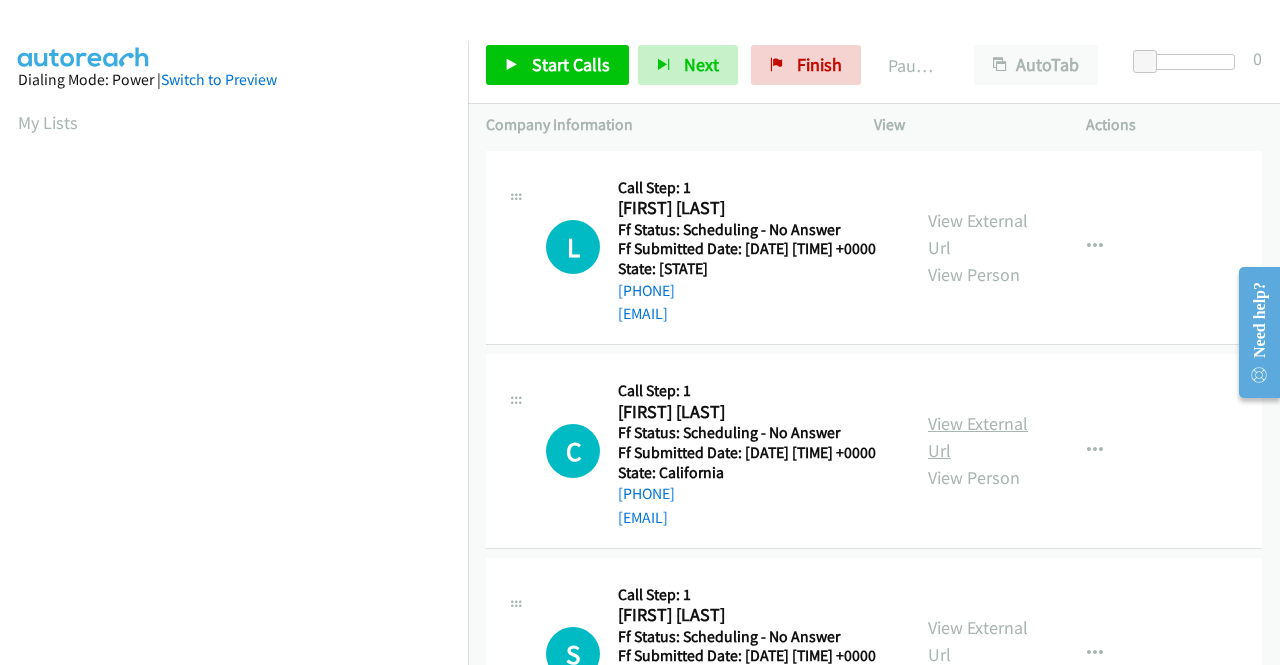 click on "View External Url" at bounding box center [978, 437] 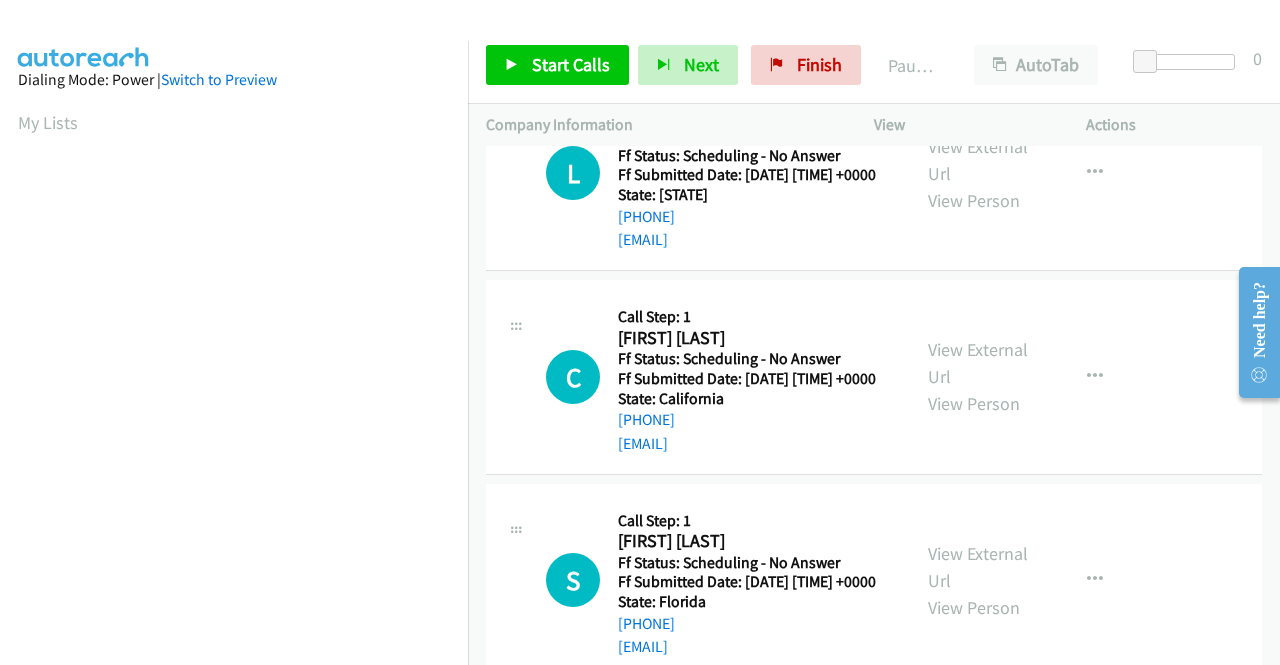 scroll, scrollTop: 200, scrollLeft: 0, axis: vertical 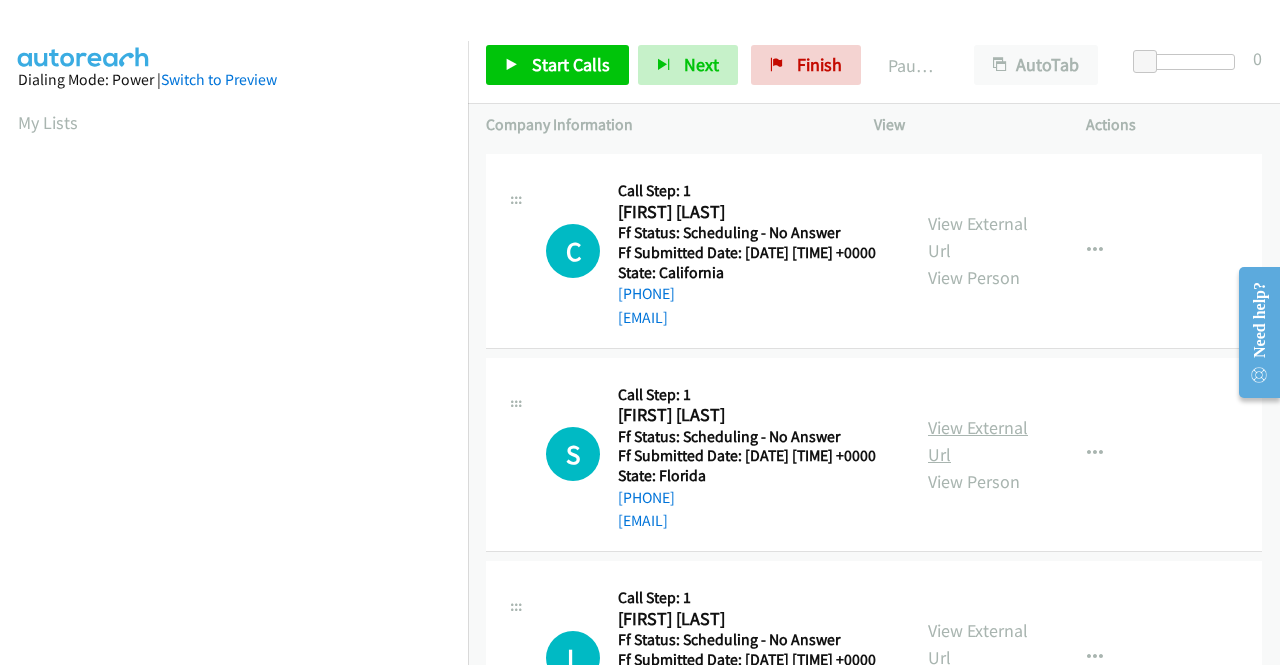 click on "View External Url" at bounding box center [978, 441] 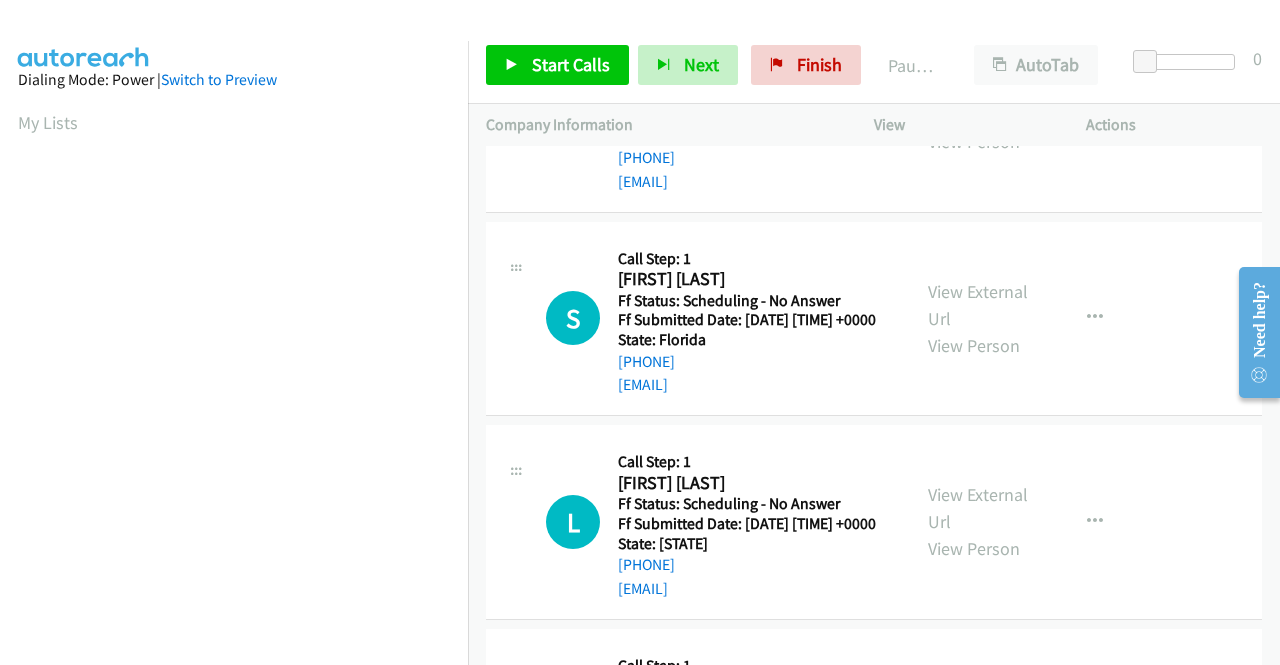 scroll, scrollTop: 400, scrollLeft: 0, axis: vertical 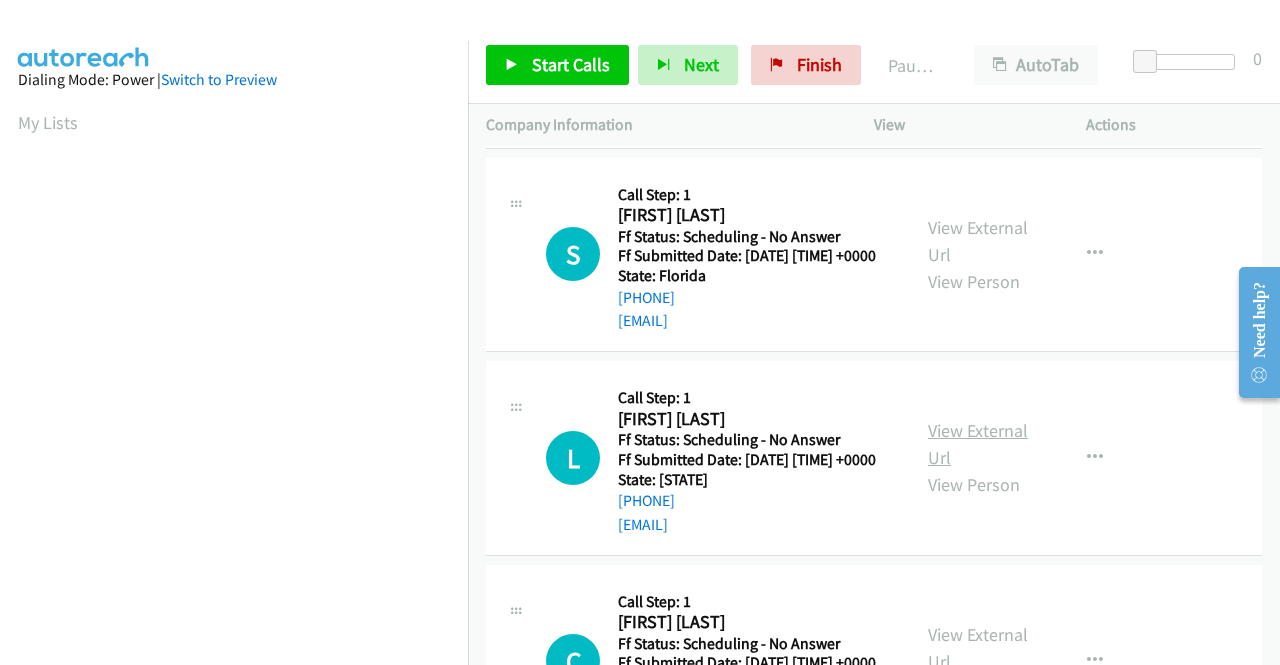 click on "View External Url" at bounding box center (978, 444) 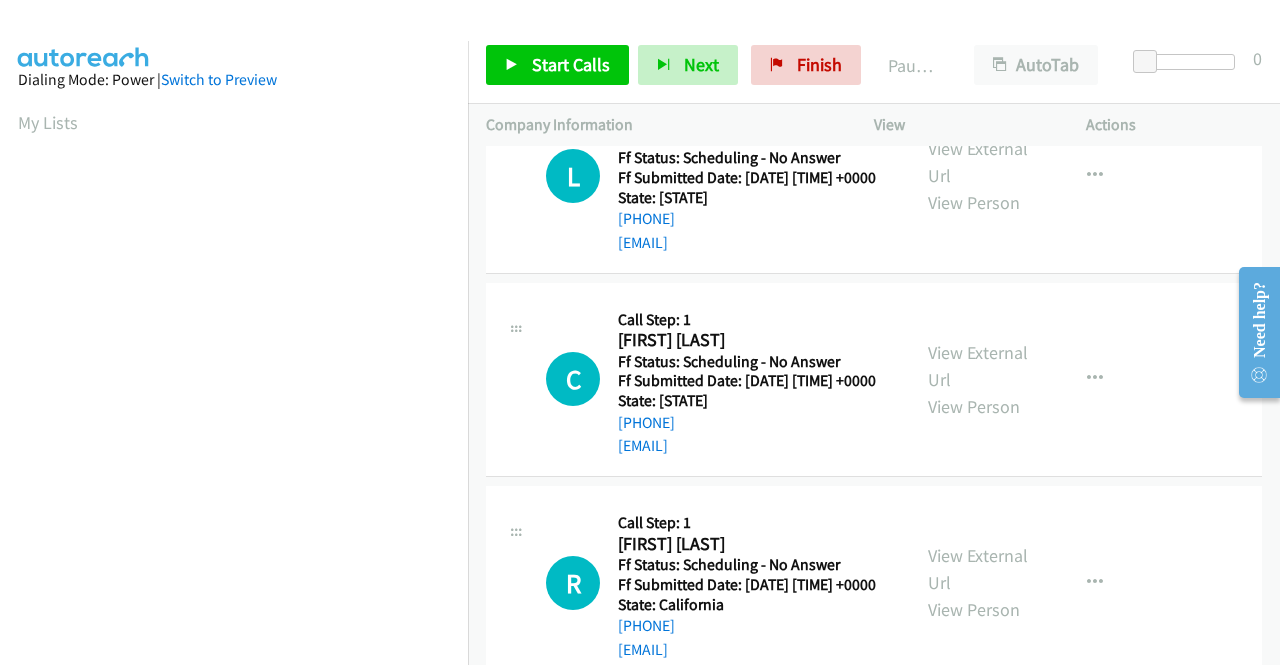 scroll, scrollTop: 700, scrollLeft: 0, axis: vertical 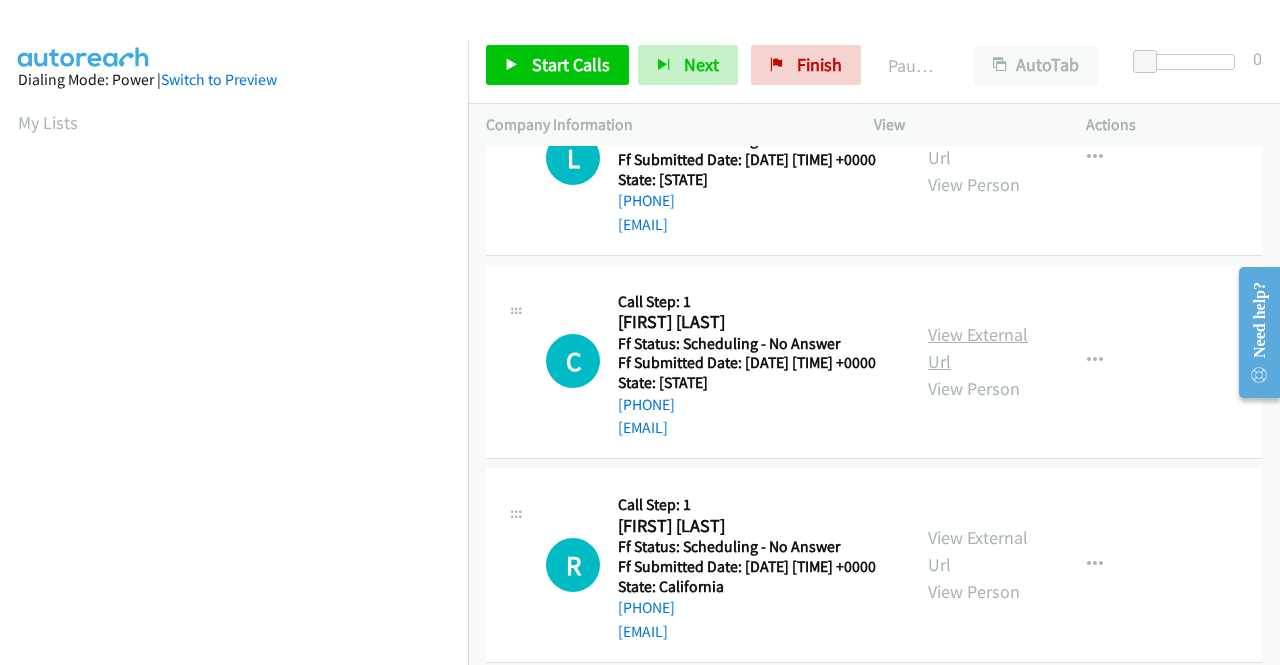 click on "View External Url" at bounding box center (978, 348) 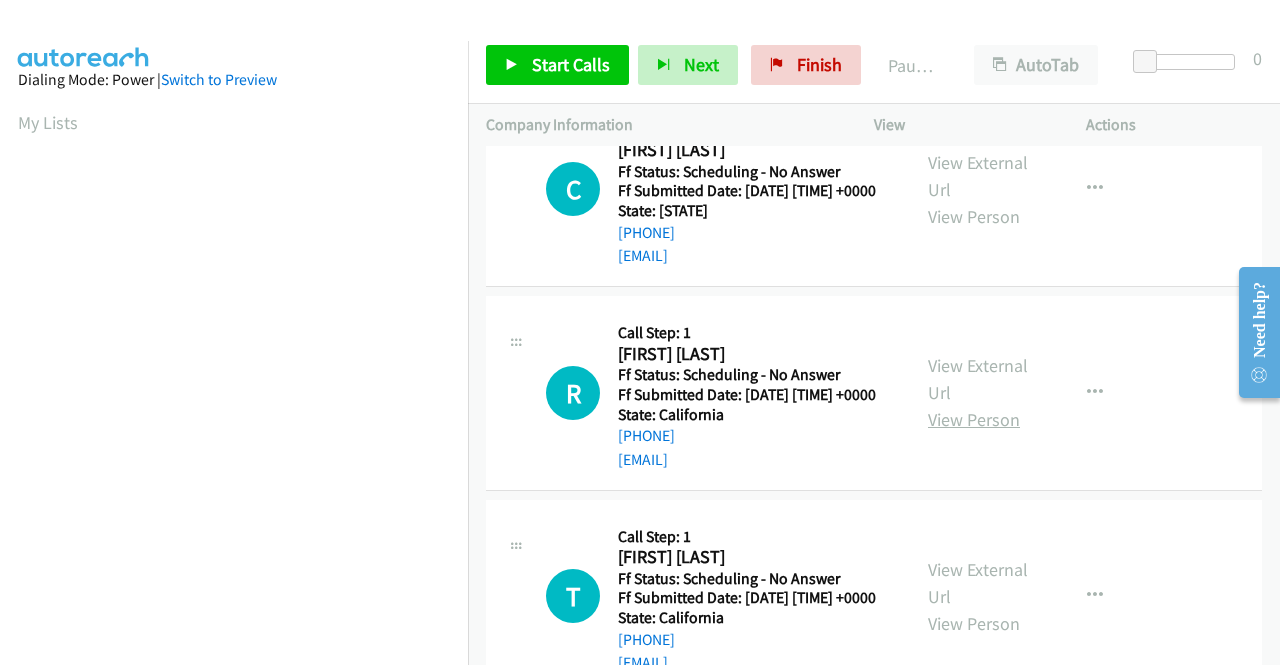 scroll, scrollTop: 900, scrollLeft: 0, axis: vertical 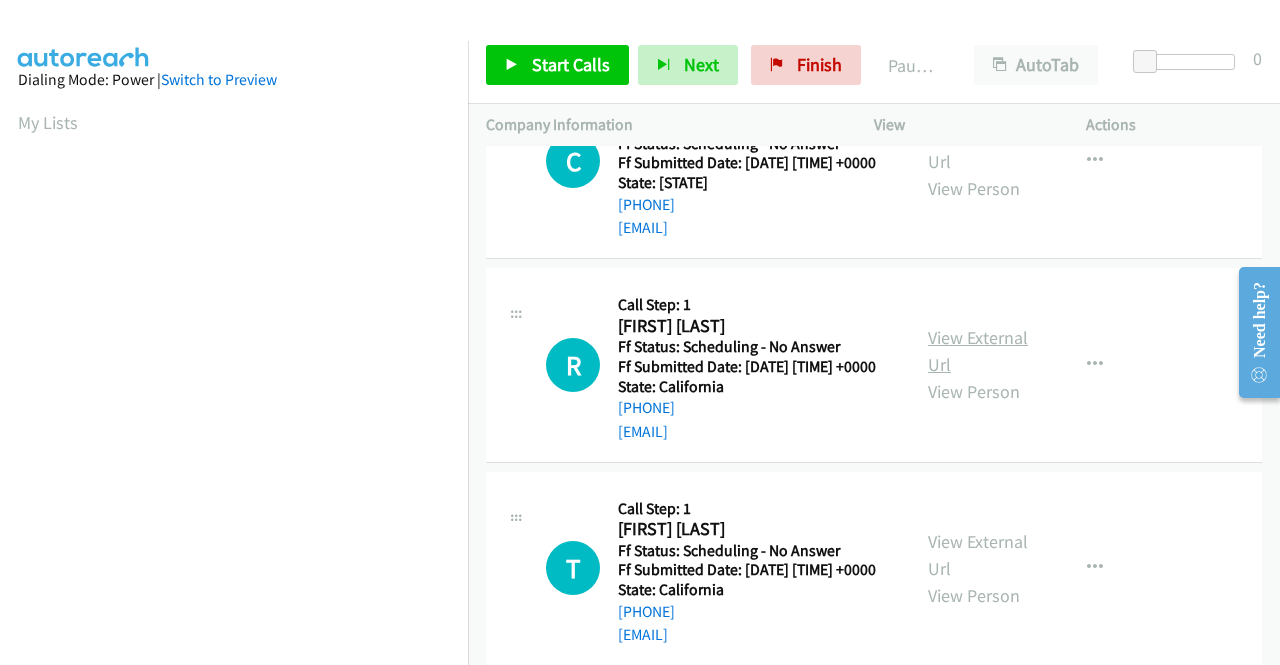 click on "View External Url" at bounding box center [978, 351] 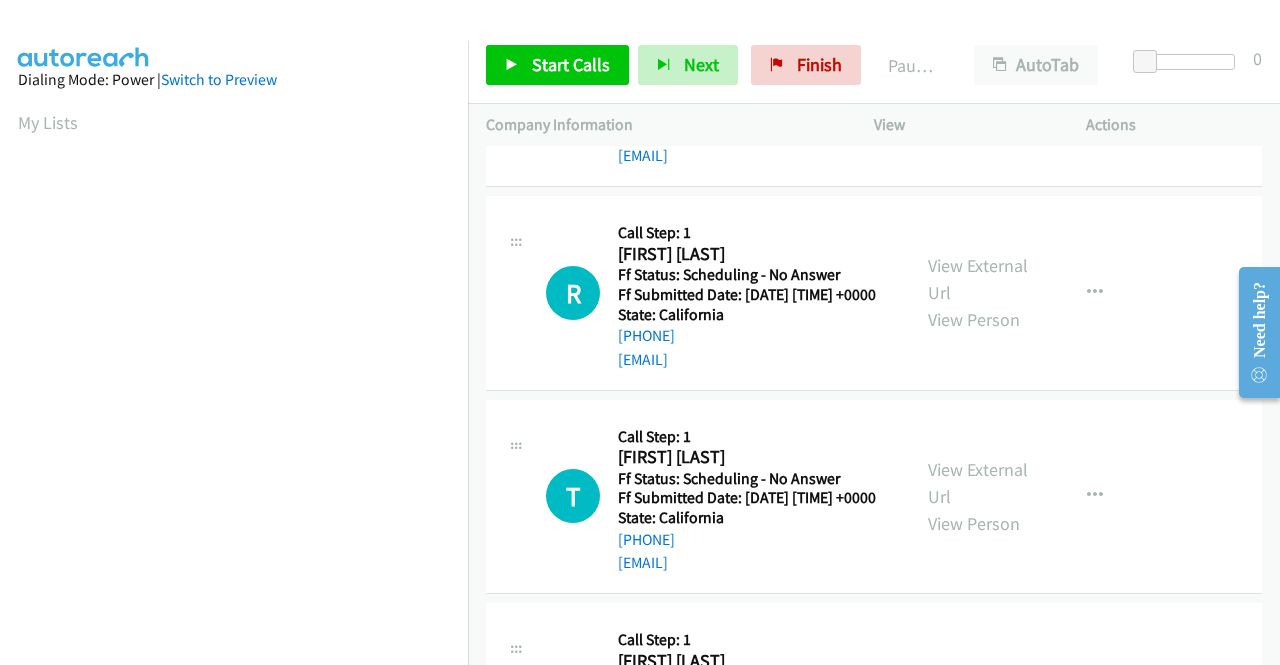 scroll, scrollTop: 1100, scrollLeft: 0, axis: vertical 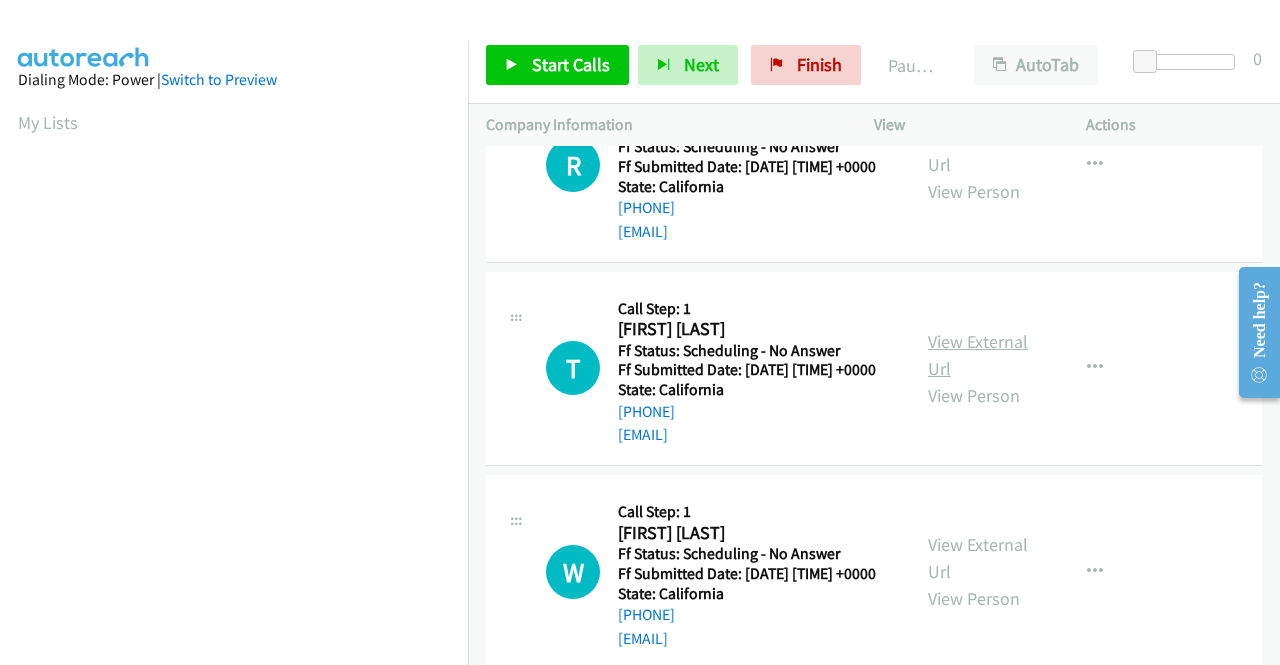 click on "View External Url" at bounding box center (978, 355) 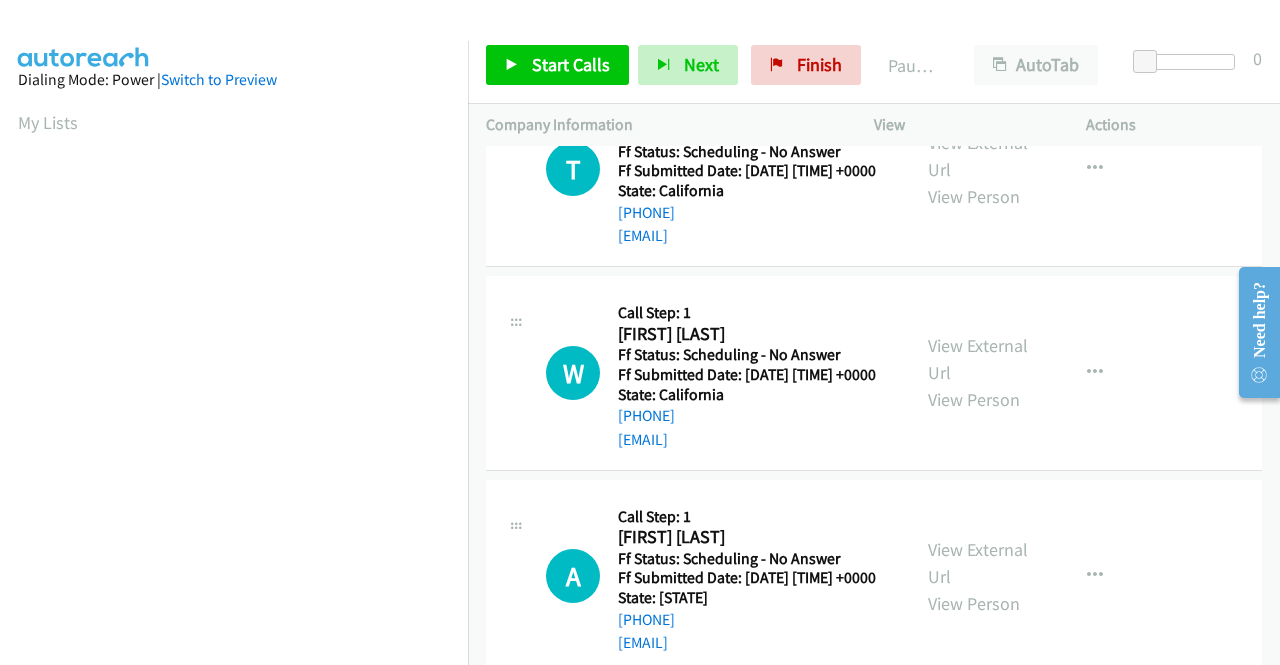 scroll, scrollTop: 1300, scrollLeft: 0, axis: vertical 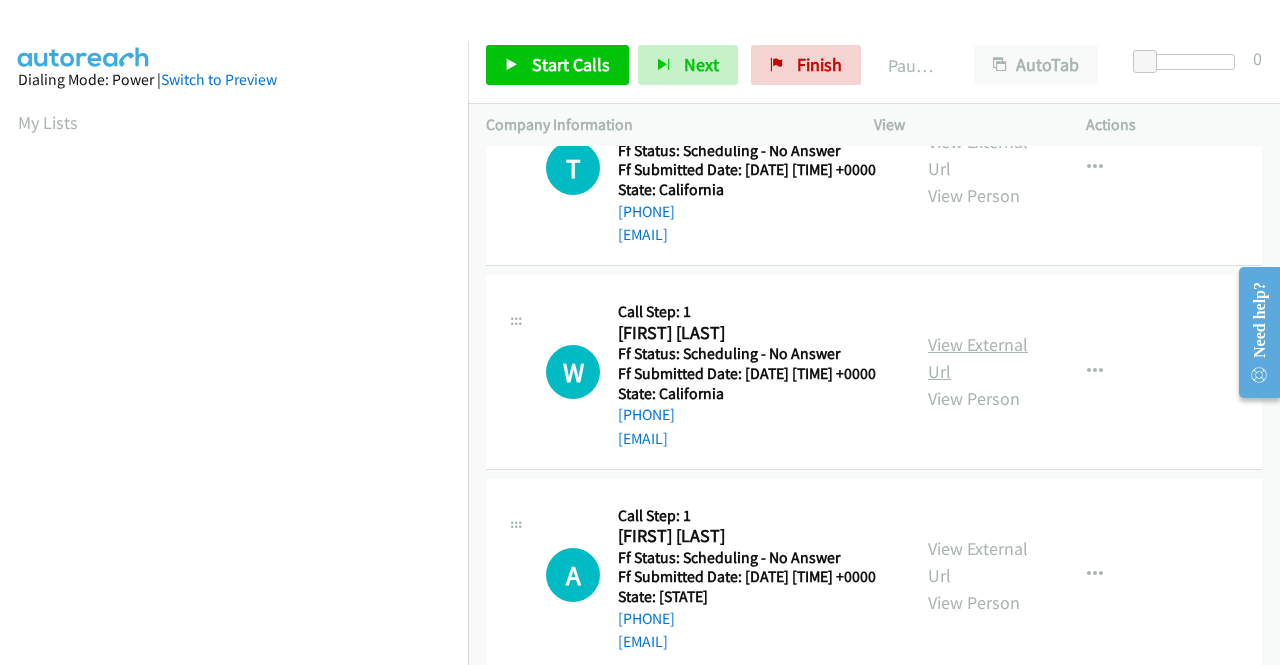 click on "View External Url" at bounding box center [978, 358] 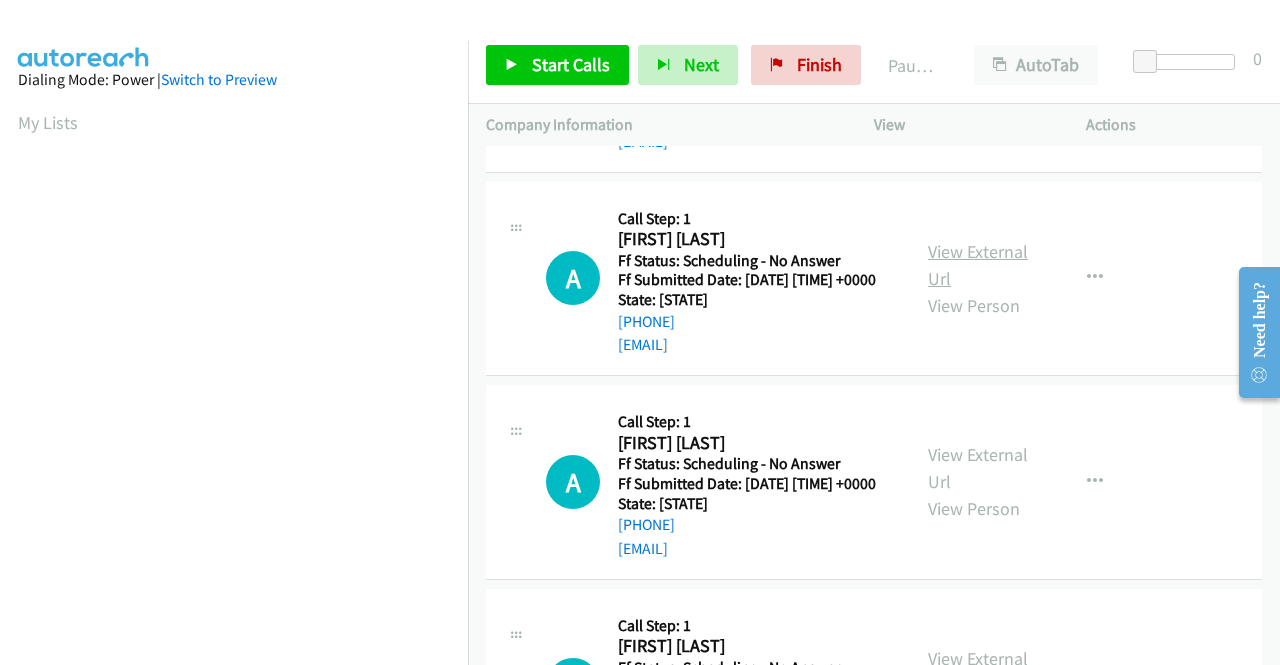 scroll, scrollTop: 1600, scrollLeft: 0, axis: vertical 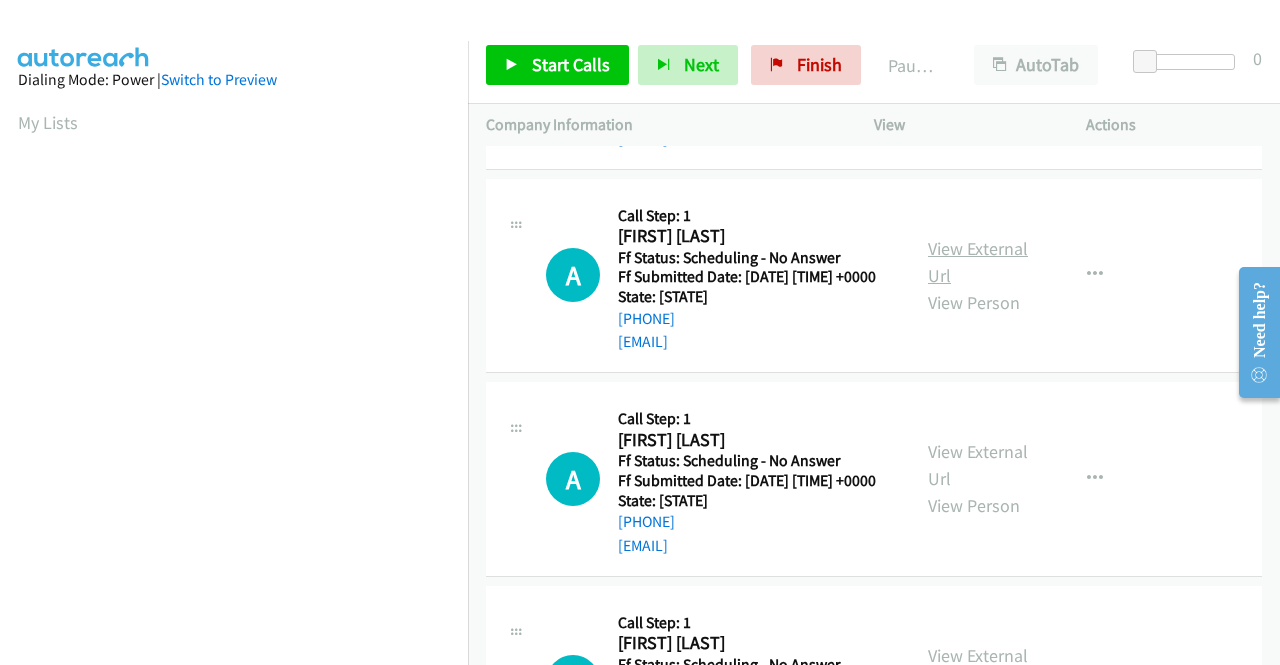 click on "View External Url" at bounding box center (978, 262) 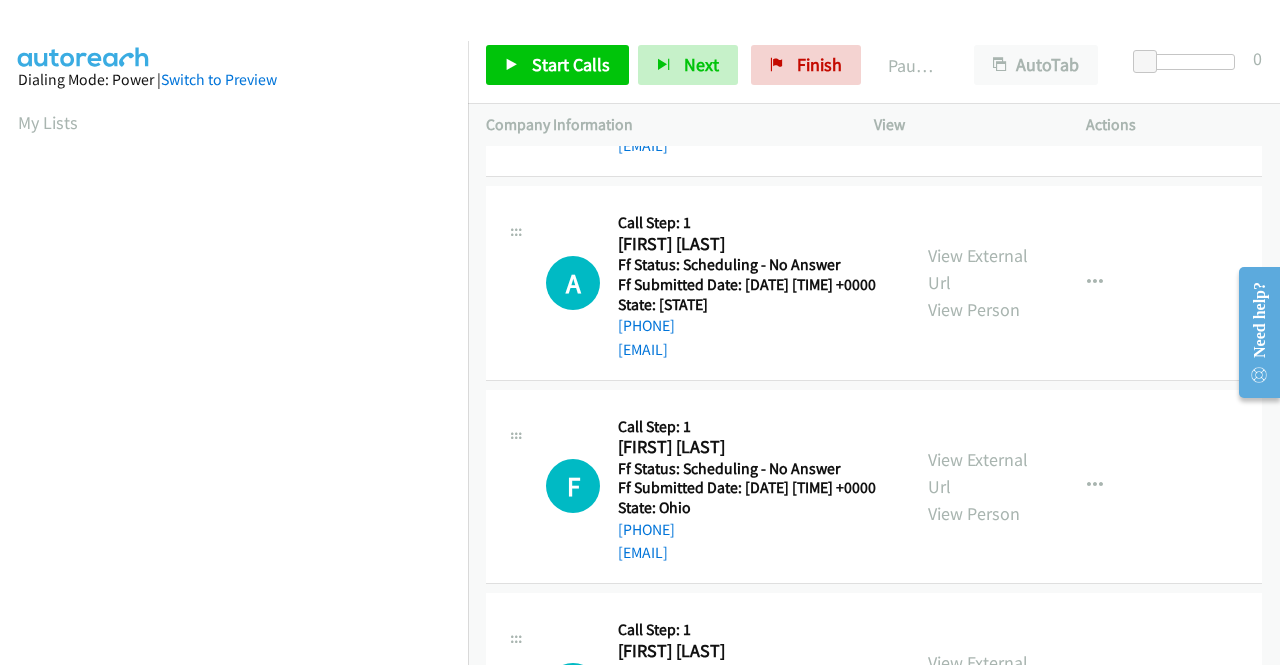 scroll, scrollTop: 1800, scrollLeft: 0, axis: vertical 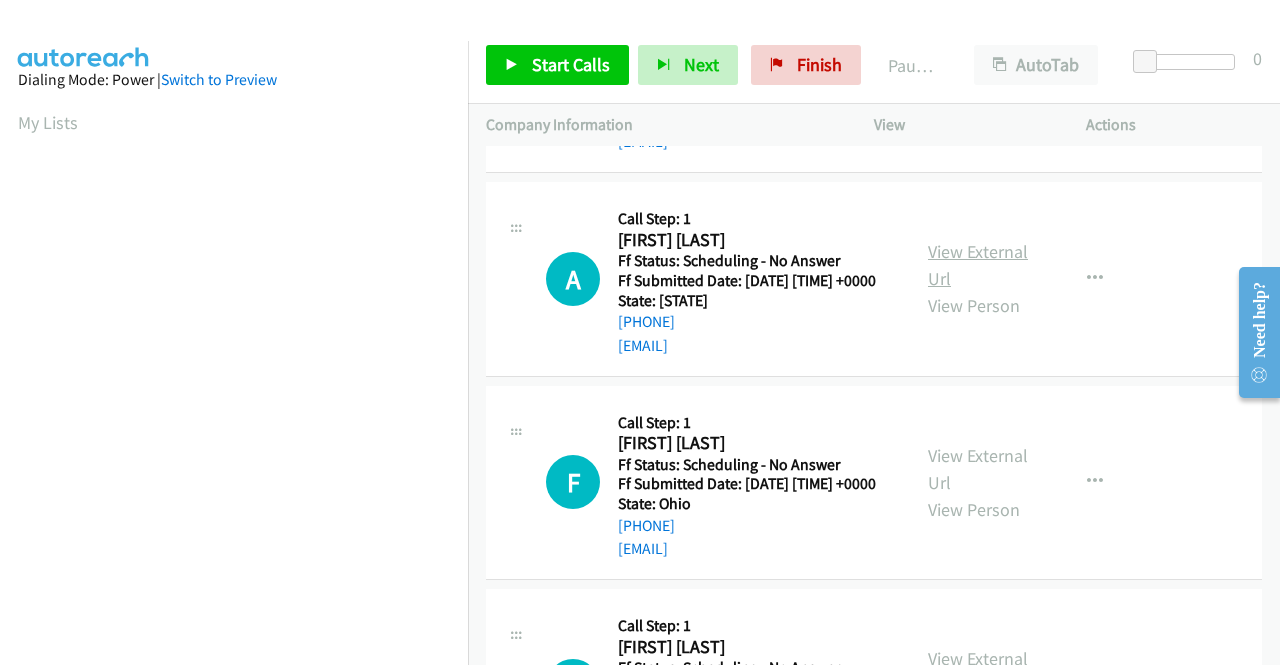 click on "View External Url" at bounding box center [978, 265] 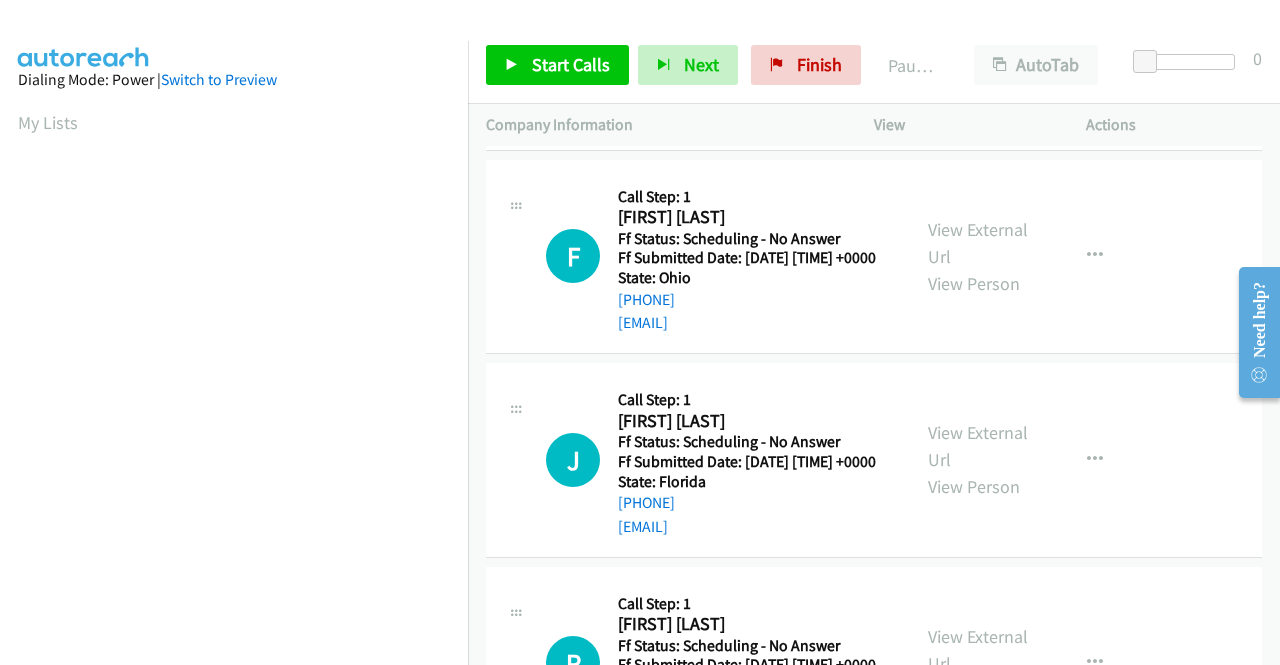 scroll, scrollTop: 2100, scrollLeft: 0, axis: vertical 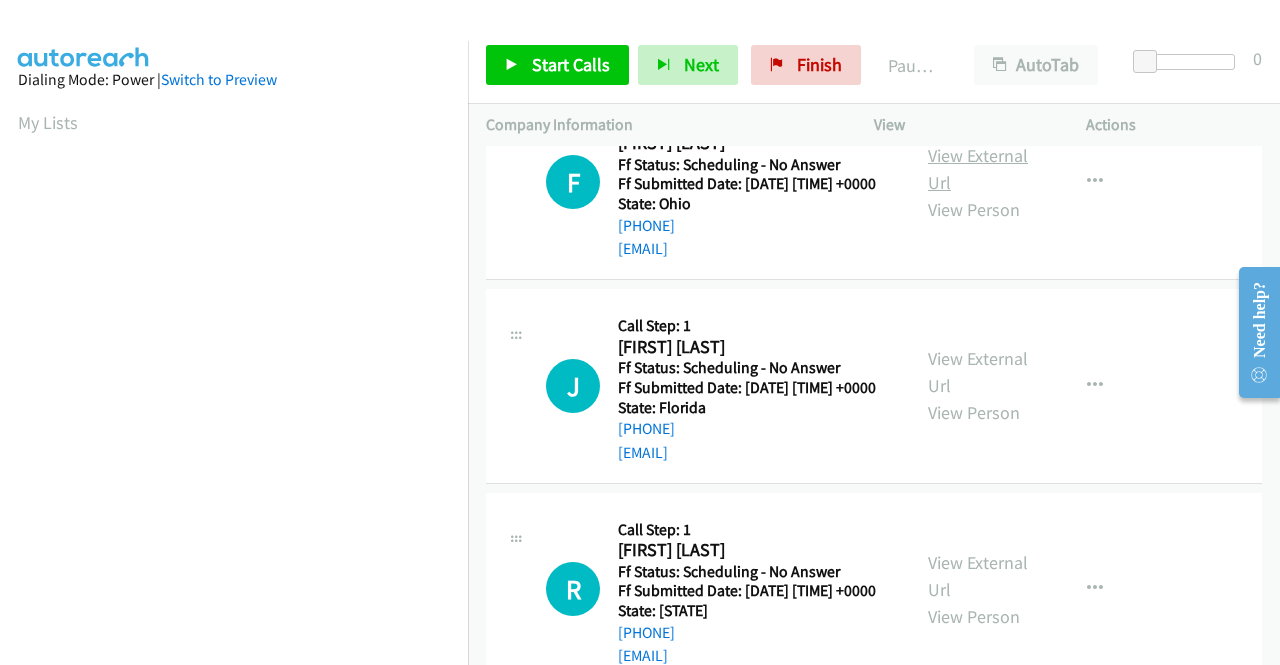 click on "View External Url" at bounding box center [978, 169] 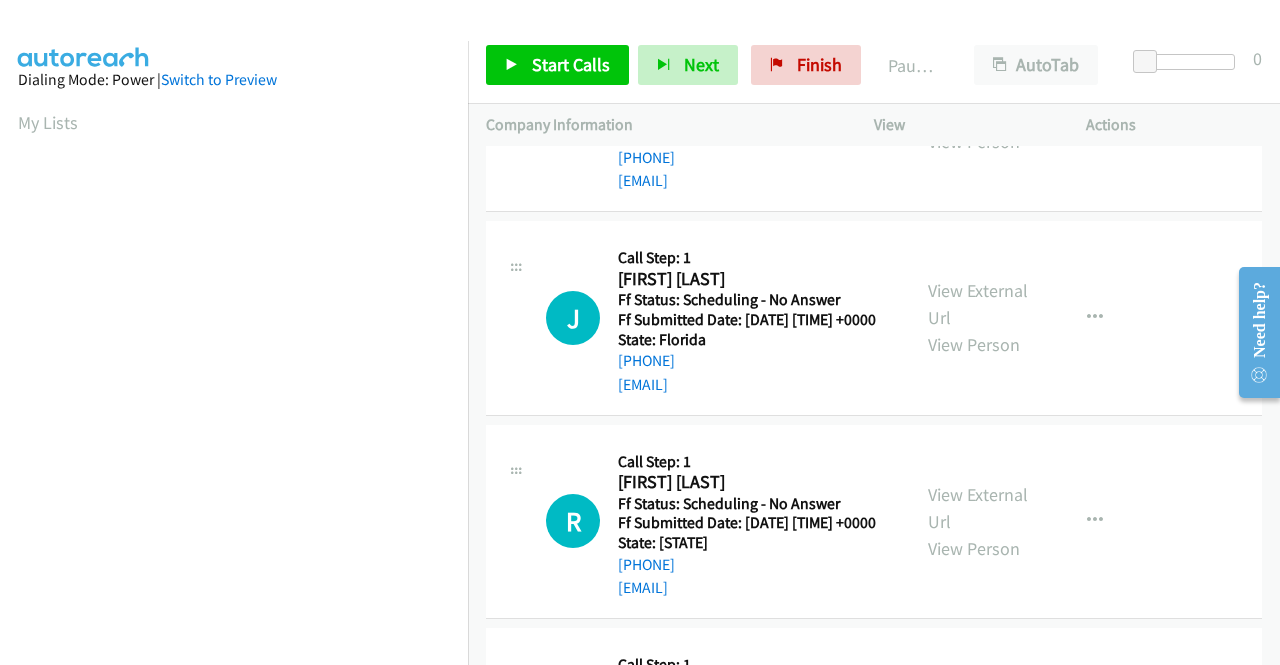 scroll, scrollTop: 2200, scrollLeft: 0, axis: vertical 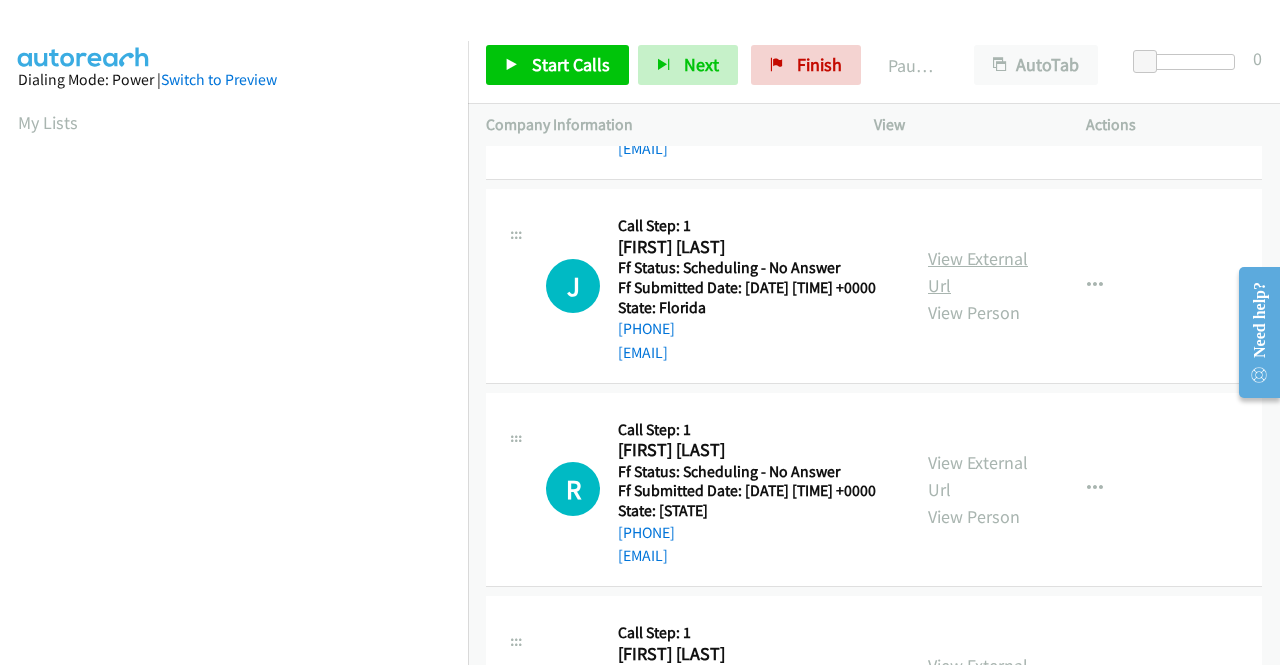 click on "View External Url" at bounding box center [978, 272] 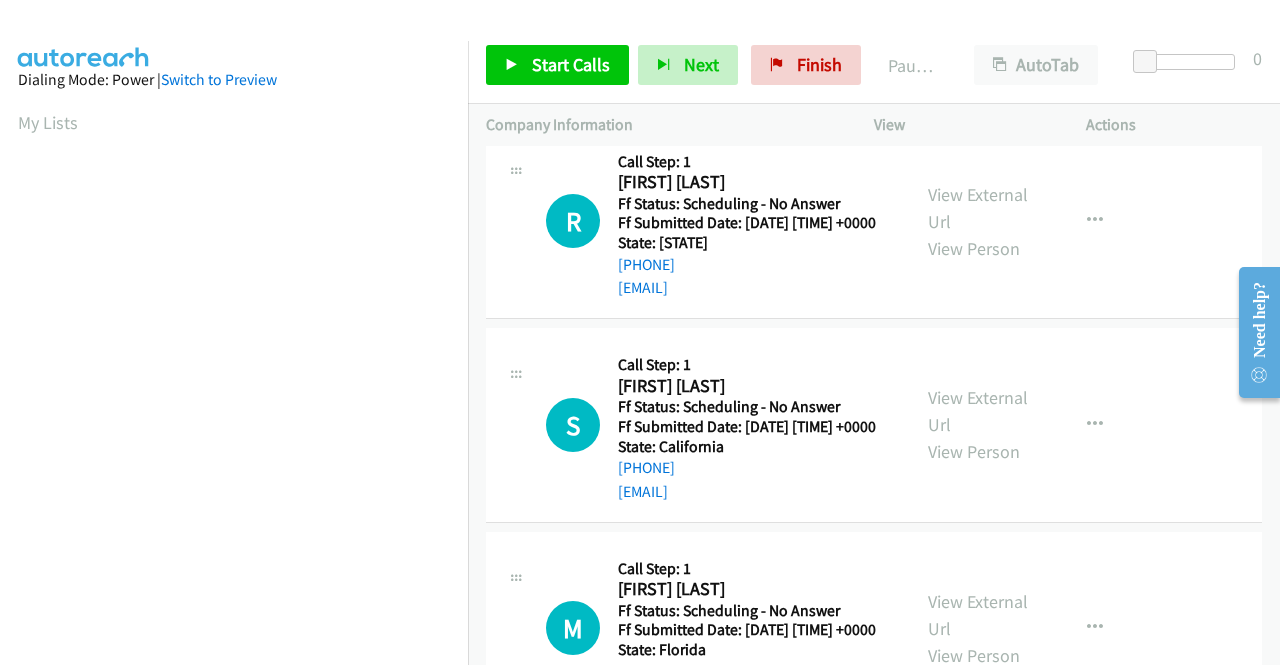 scroll, scrollTop: 2500, scrollLeft: 0, axis: vertical 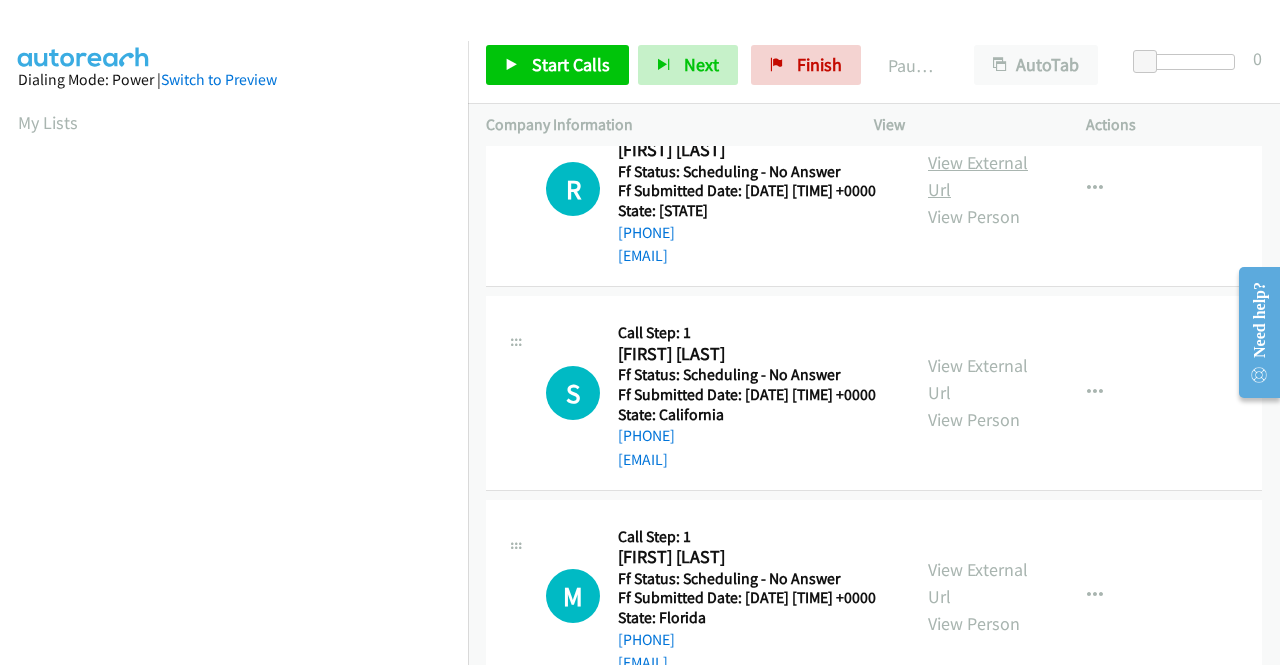 click on "View External Url" at bounding box center [978, 176] 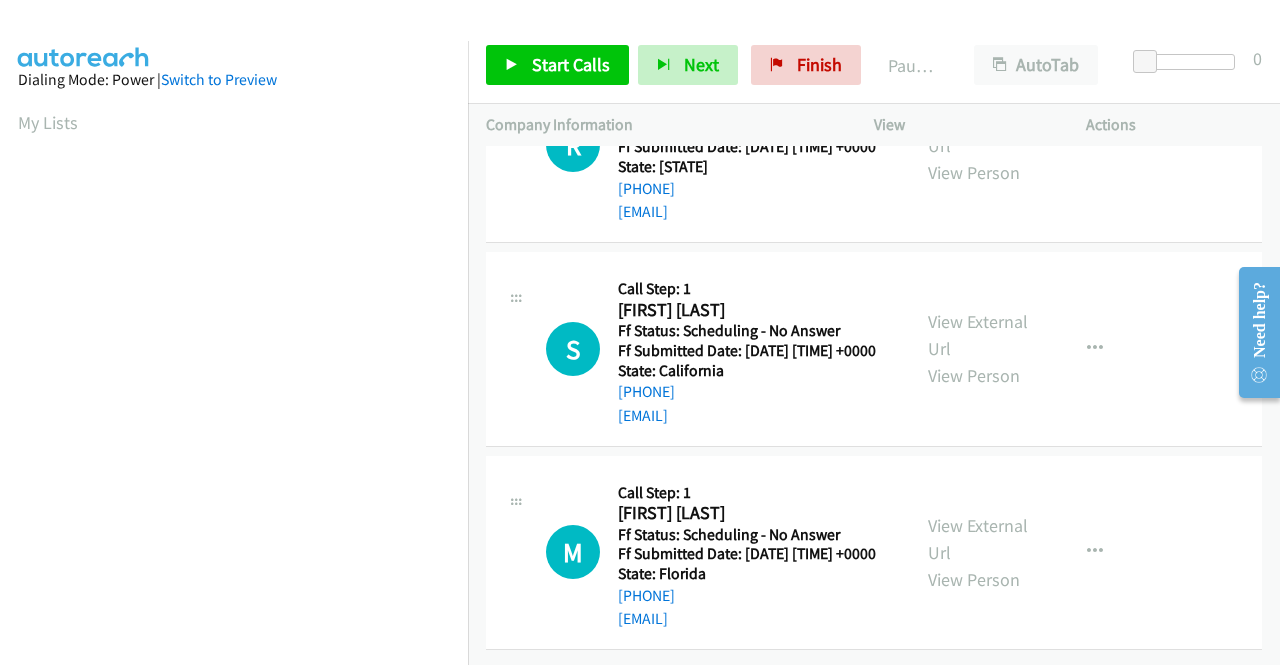 scroll, scrollTop: 2700, scrollLeft: 0, axis: vertical 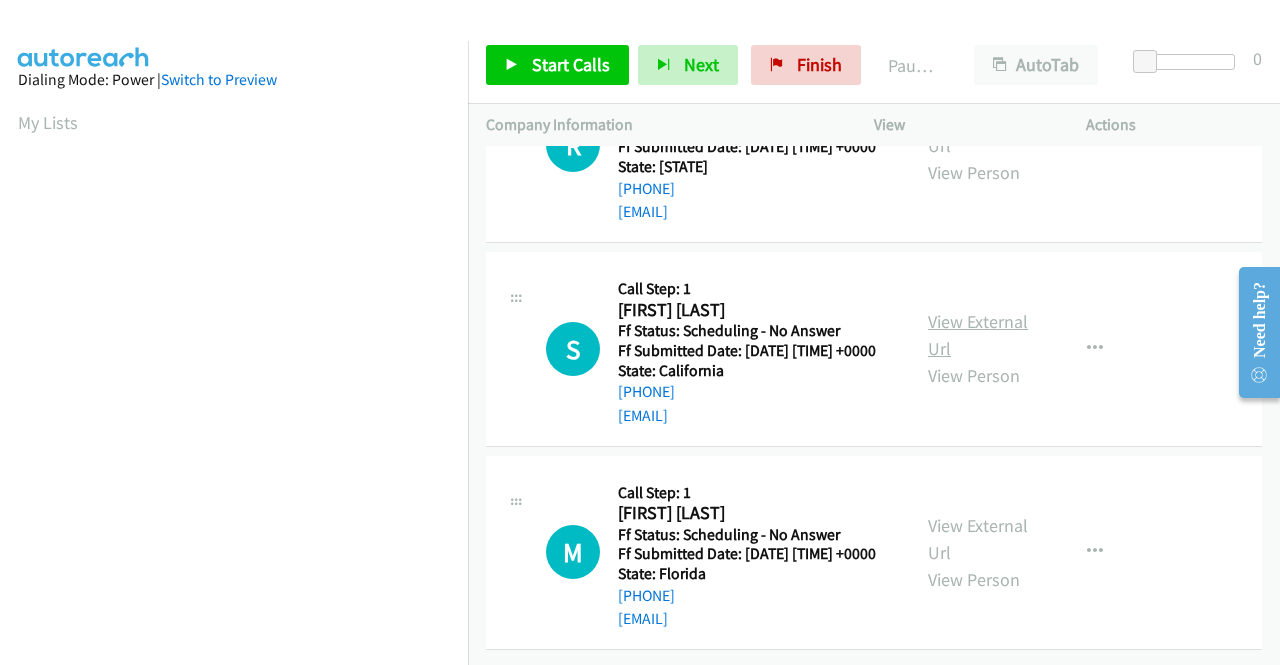 click on "View External Url" at bounding box center (978, 335) 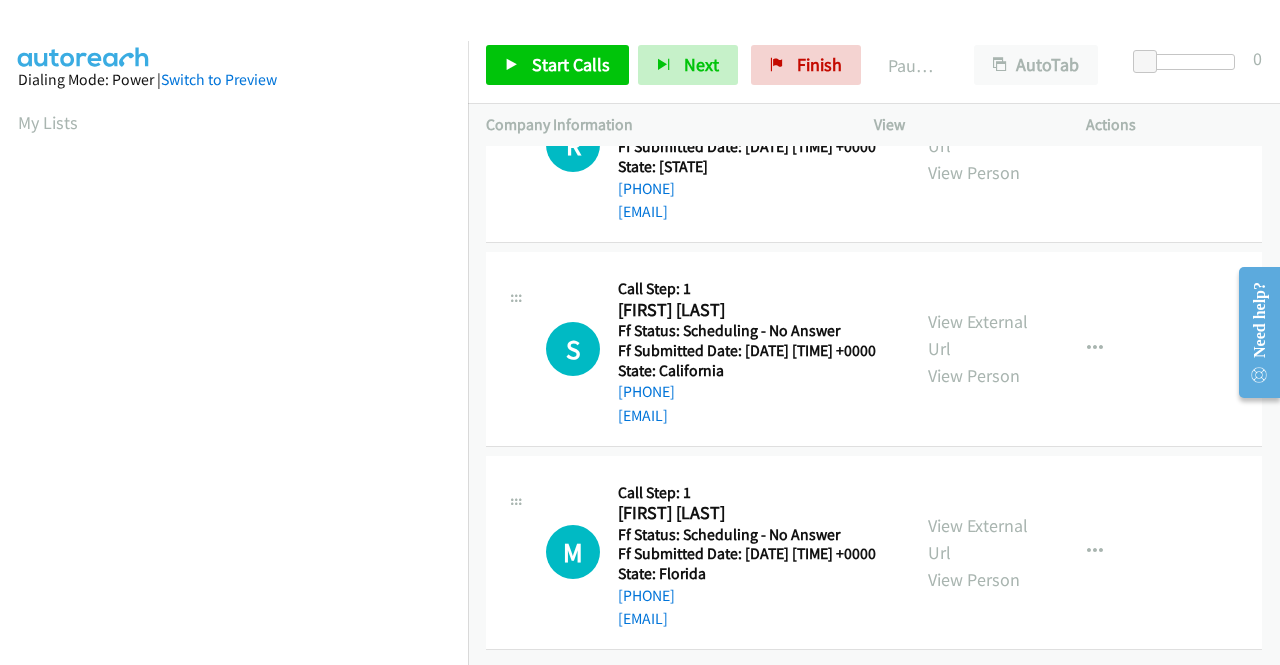 scroll, scrollTop: 2848, scrollLeft: 0, axis: vertical 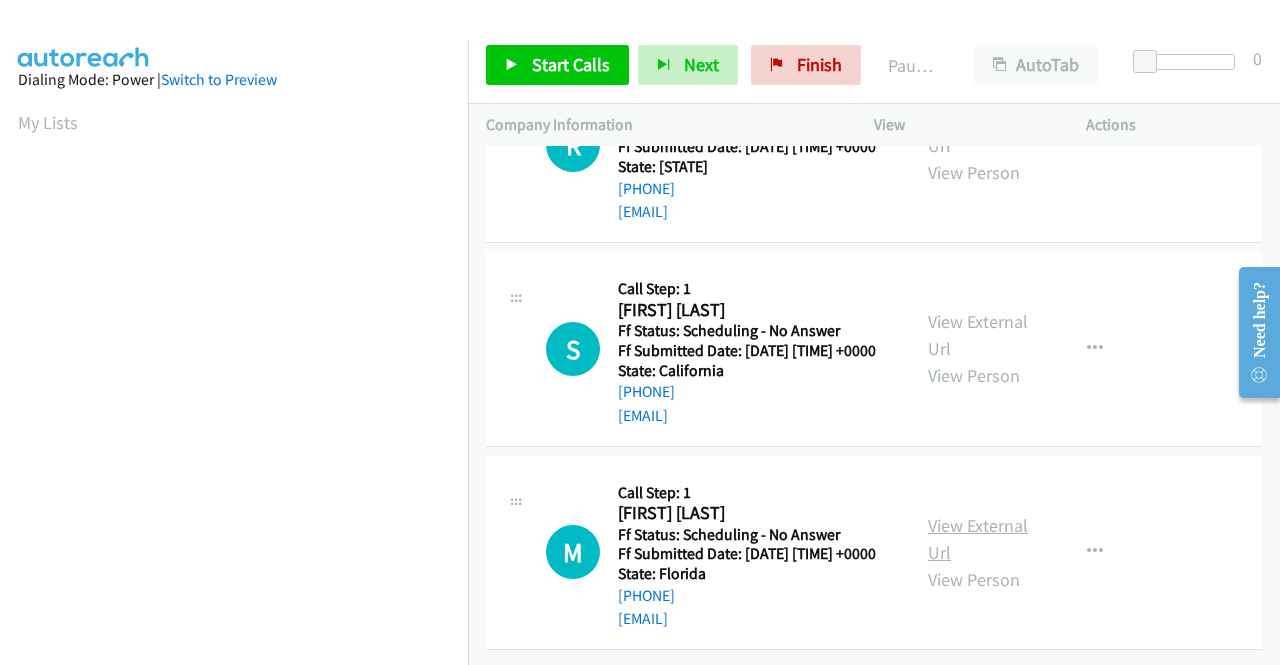 click on "View External Url" at bounding box center (978, 539) 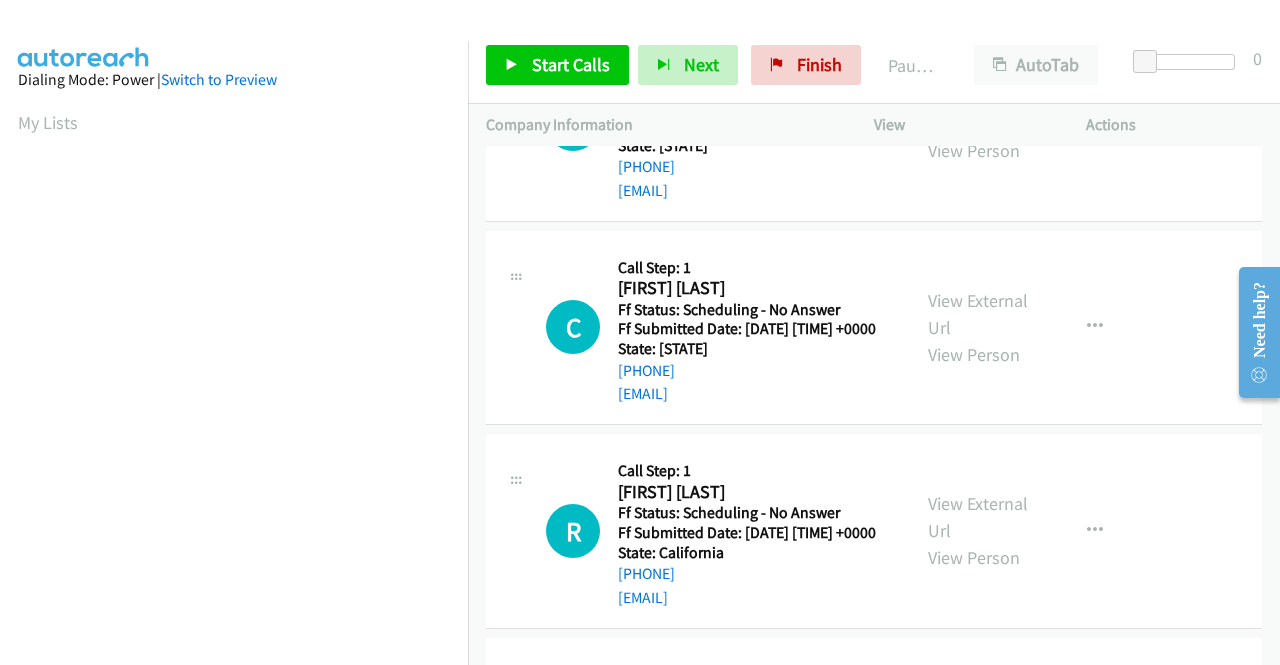 scroll, scrollTop: 0, scrollLeft: 0, axis: both 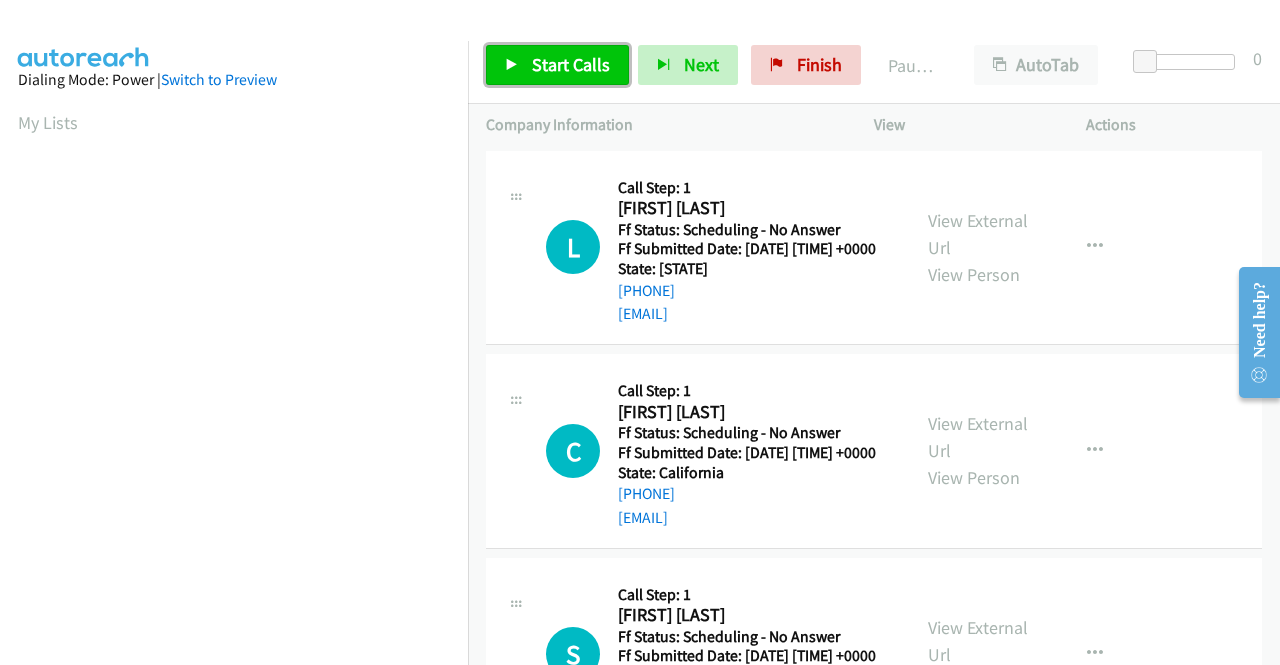 click on "Start Calls" at bounding box center (571, 64) 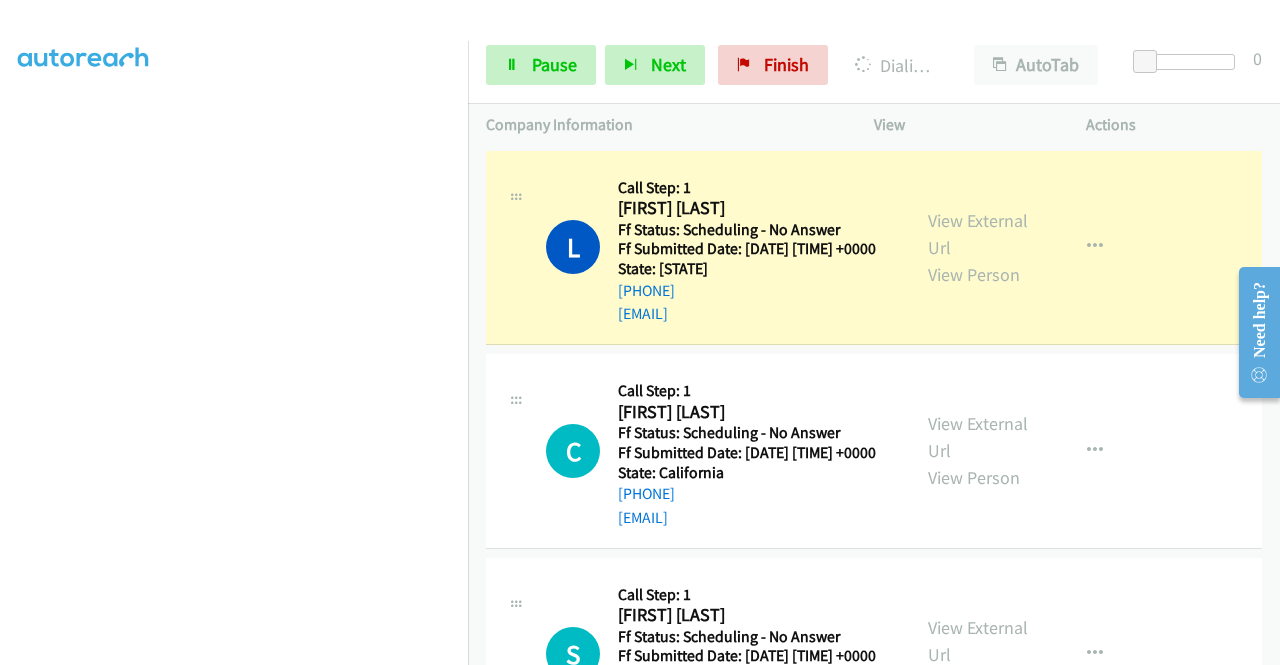 scroll, scrollTop: 456, scrollLeft: 0, axis: vertical 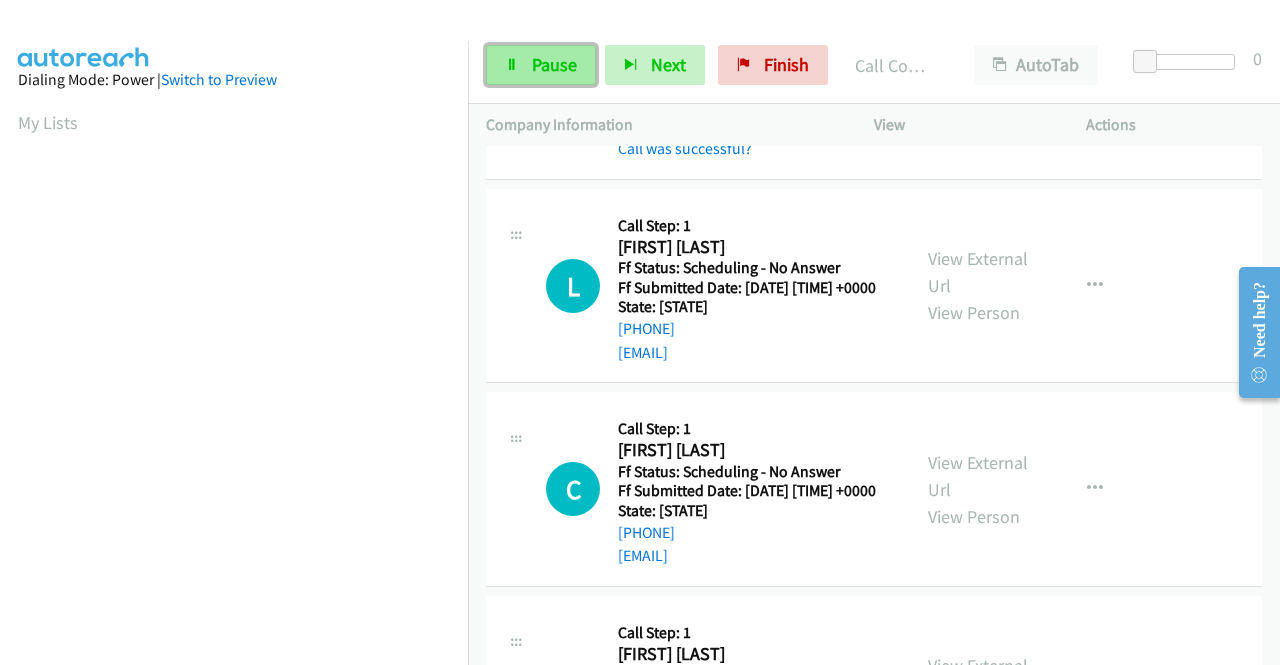 click on "Pause" at bounding box center [554, 64] 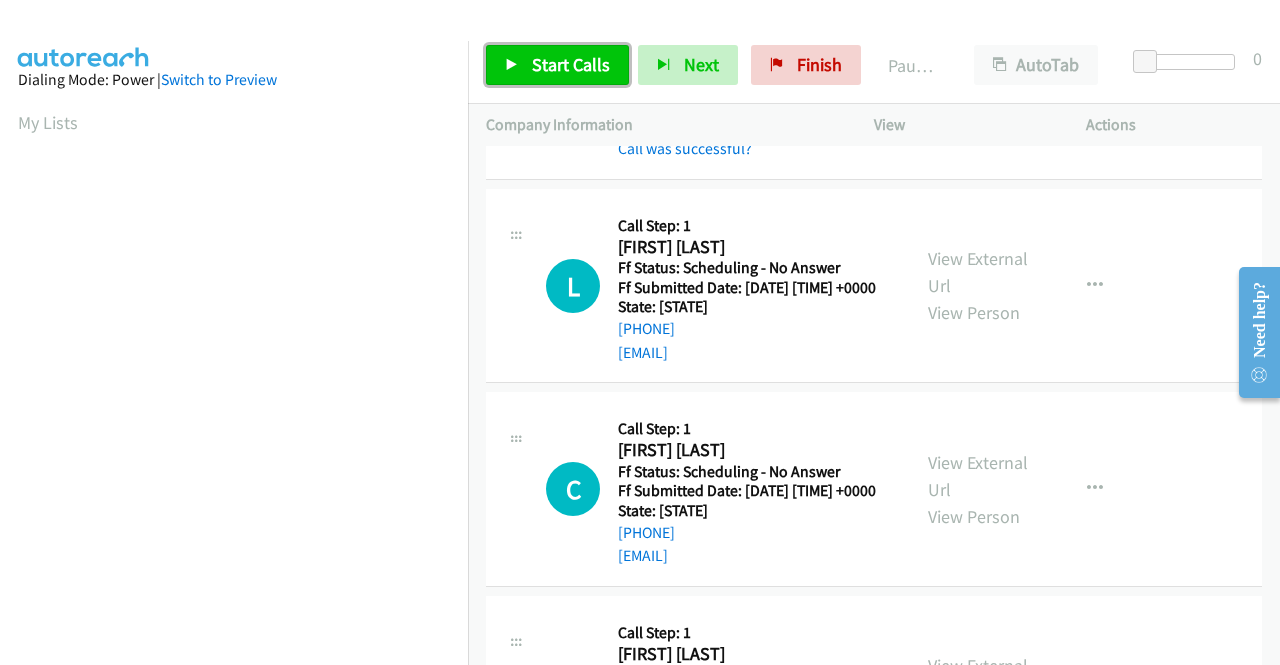 click on "Start Calls" at bounding box center (571, 64) 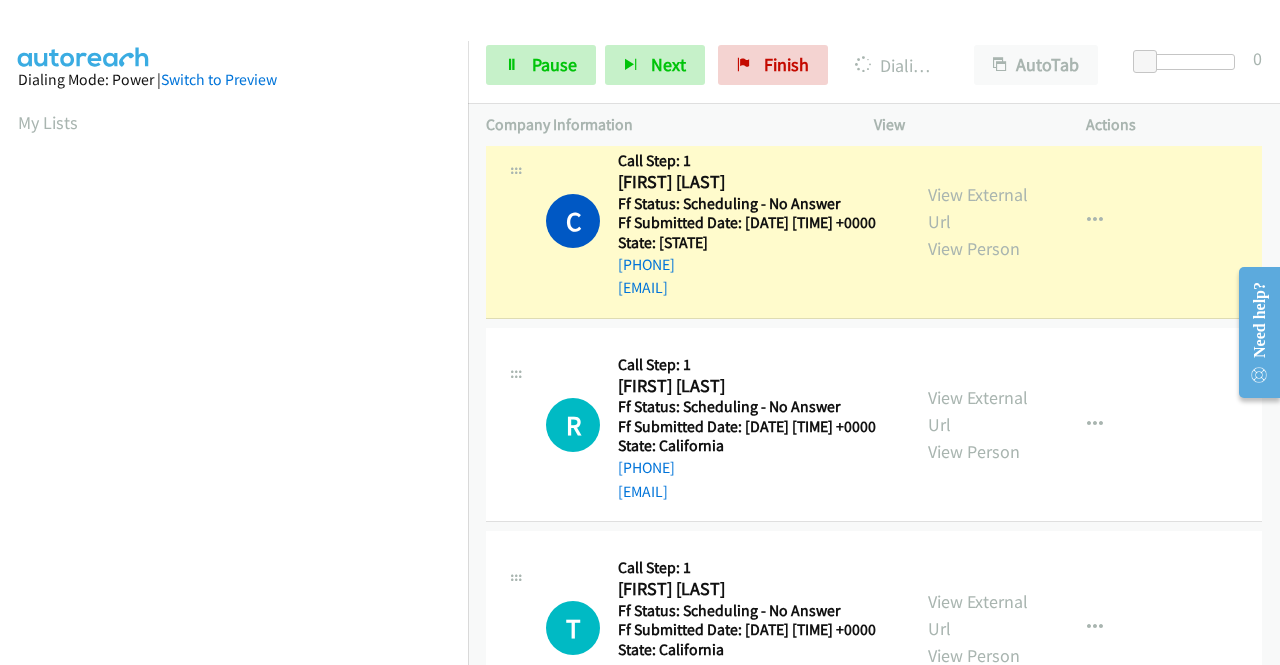 scroll, scrollTop: 1000, scrollLeft: 0, axis: vertical 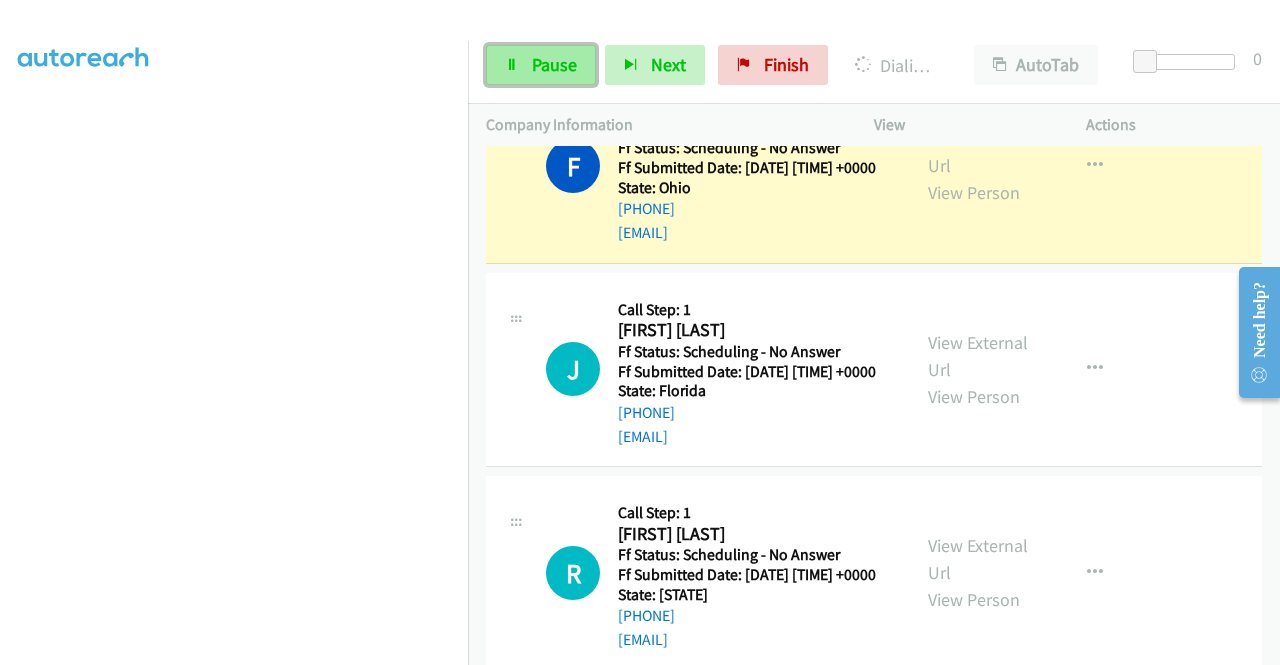 click on "Pause" at bounding box center [541, 65] 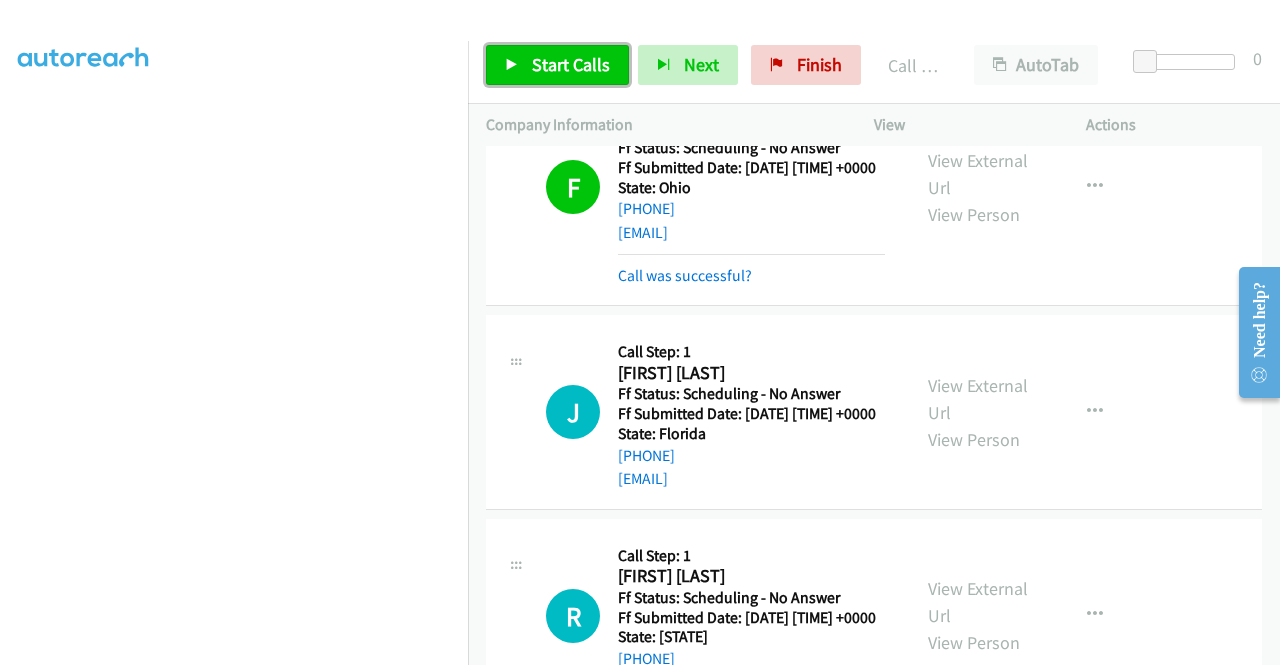 click on "Start Calls" at bounding box center [571, 64] 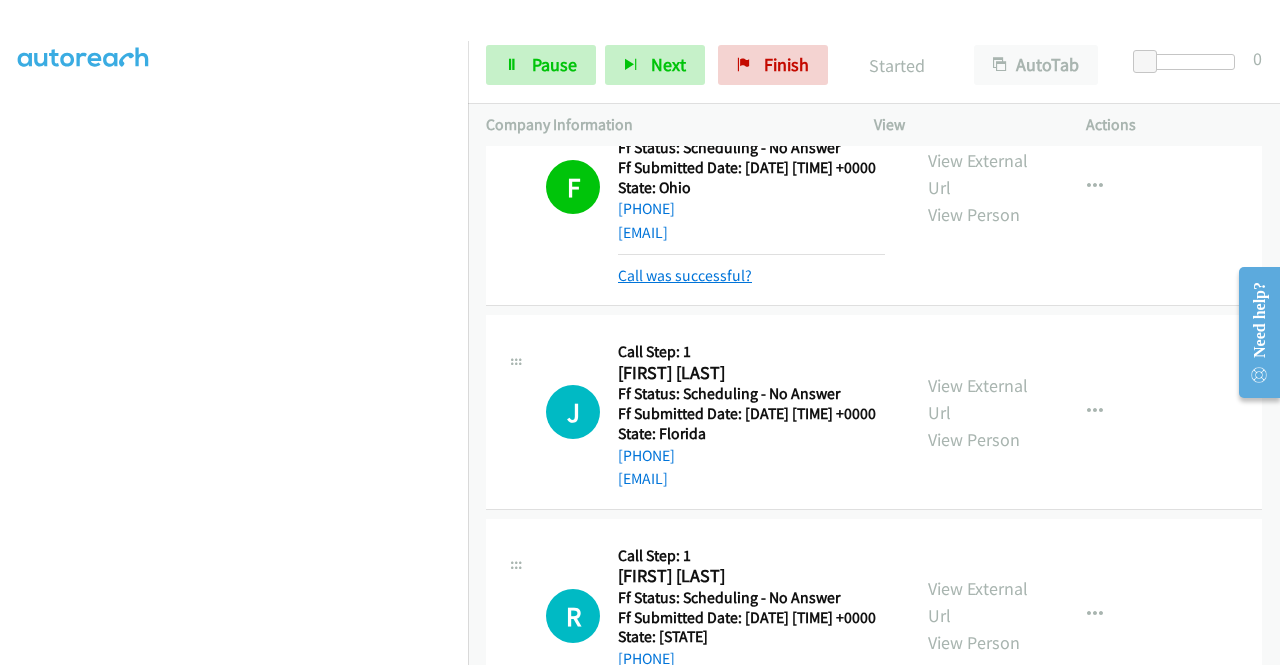 click on "Call was successful?" at bounding box center [685, 275] 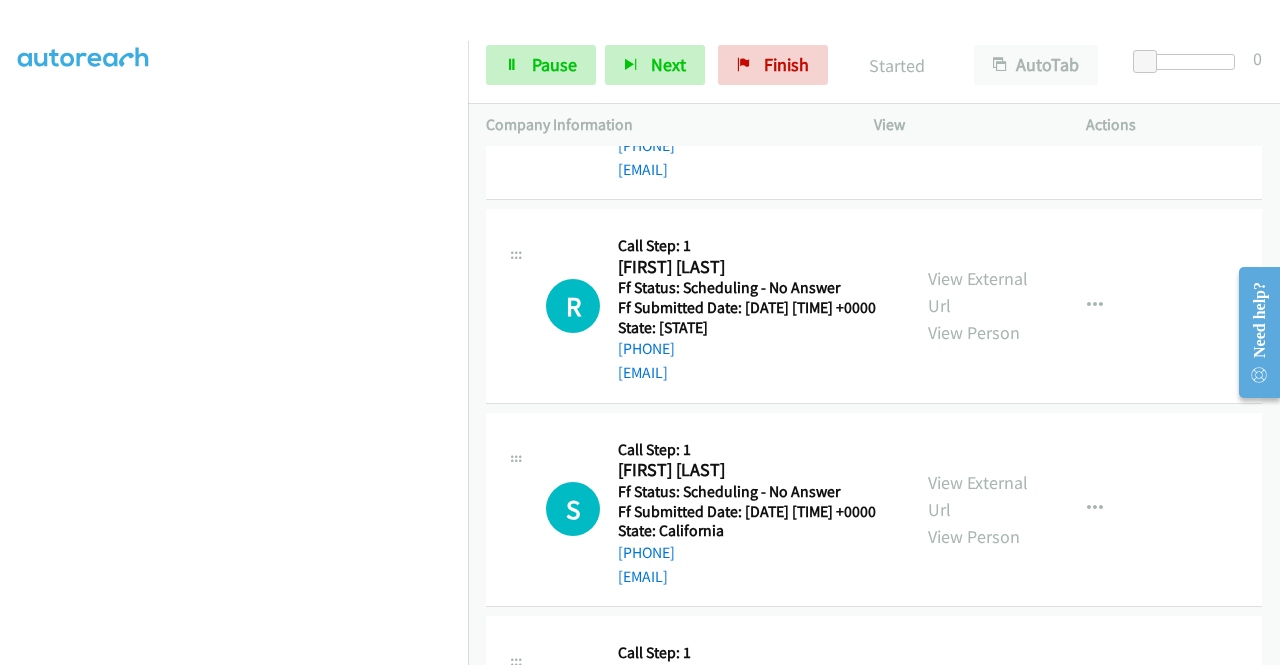 scroll, scrollTop: 2800, scrollLeft: 0, axis: vertical 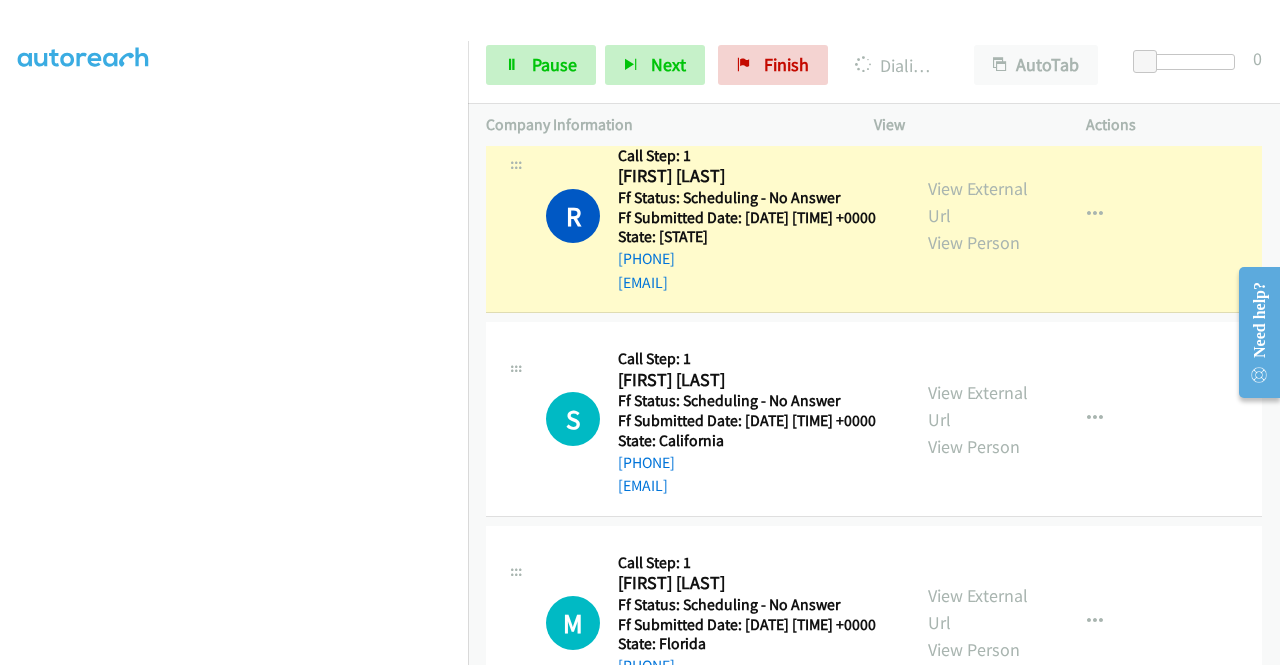 click at bounding box center [1095, -9] 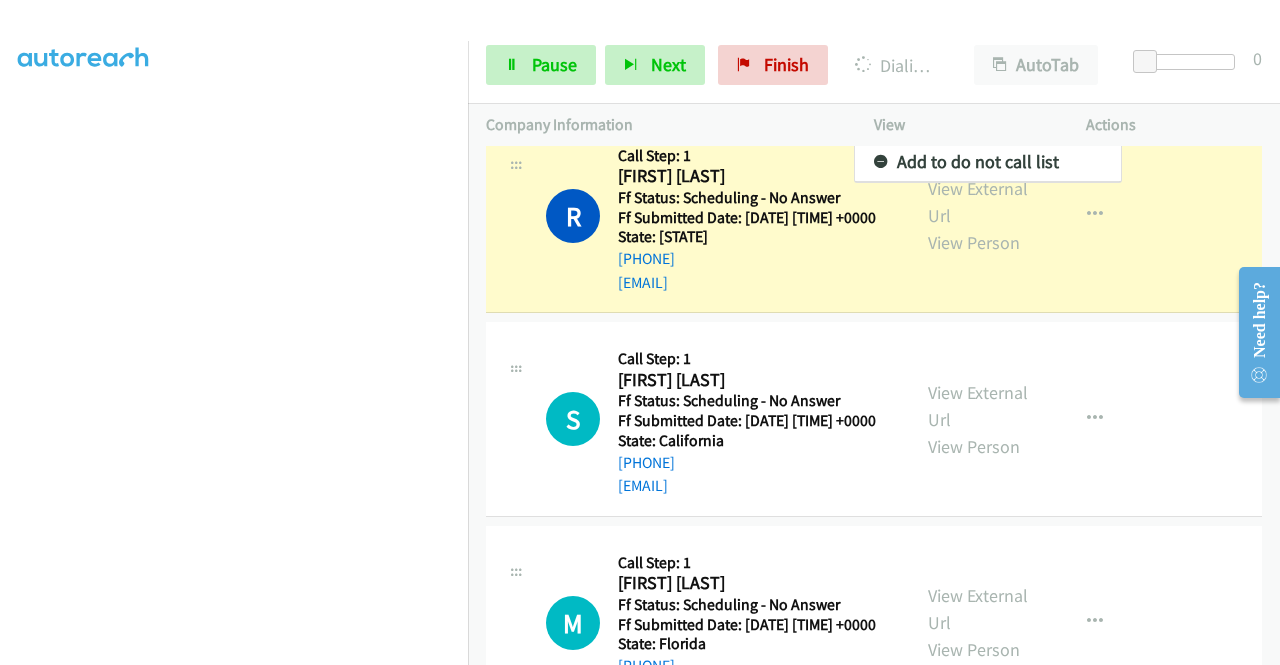 click on "Skip Call" at bounding box center [988, 121] 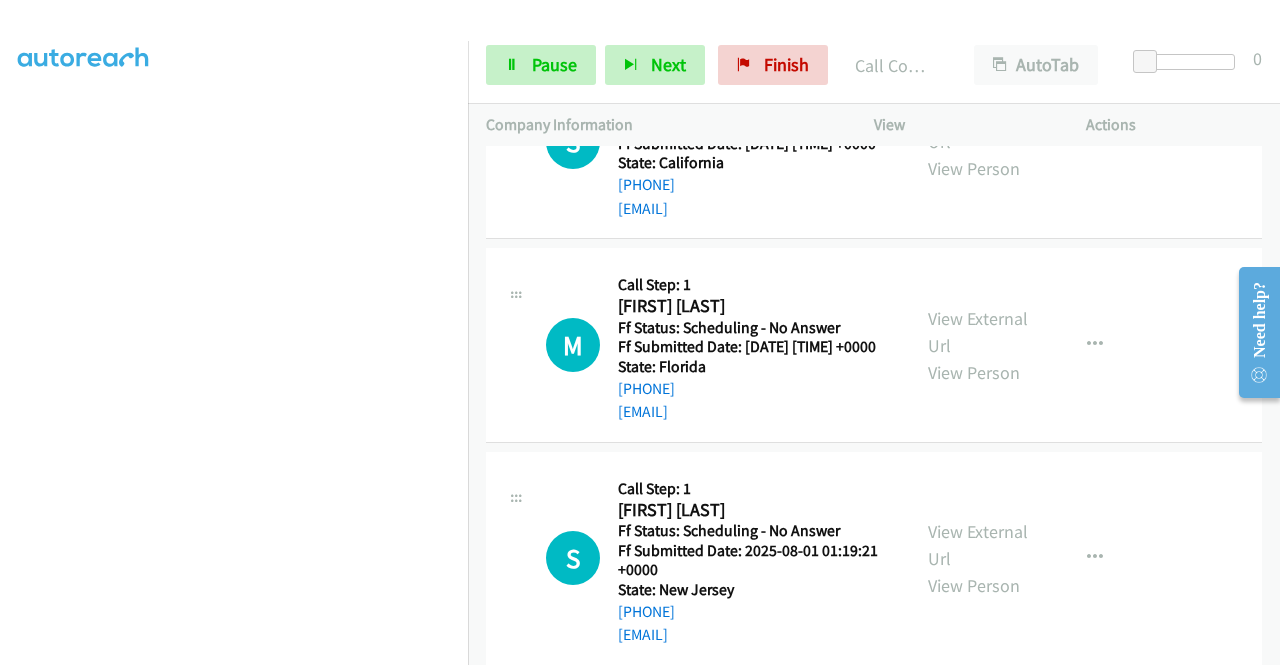 scroll, scrollTop: 3300, scrollLeft: 0, axis: vertical 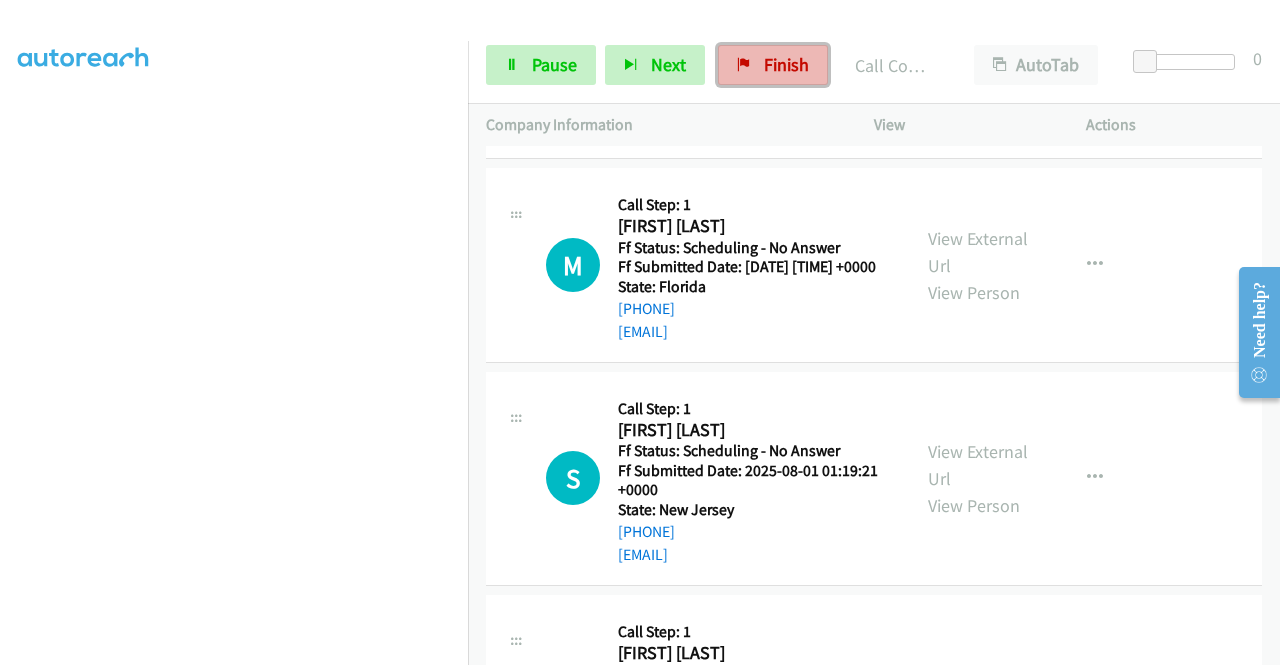 click on "Finish" at bounding box center [786, 64] 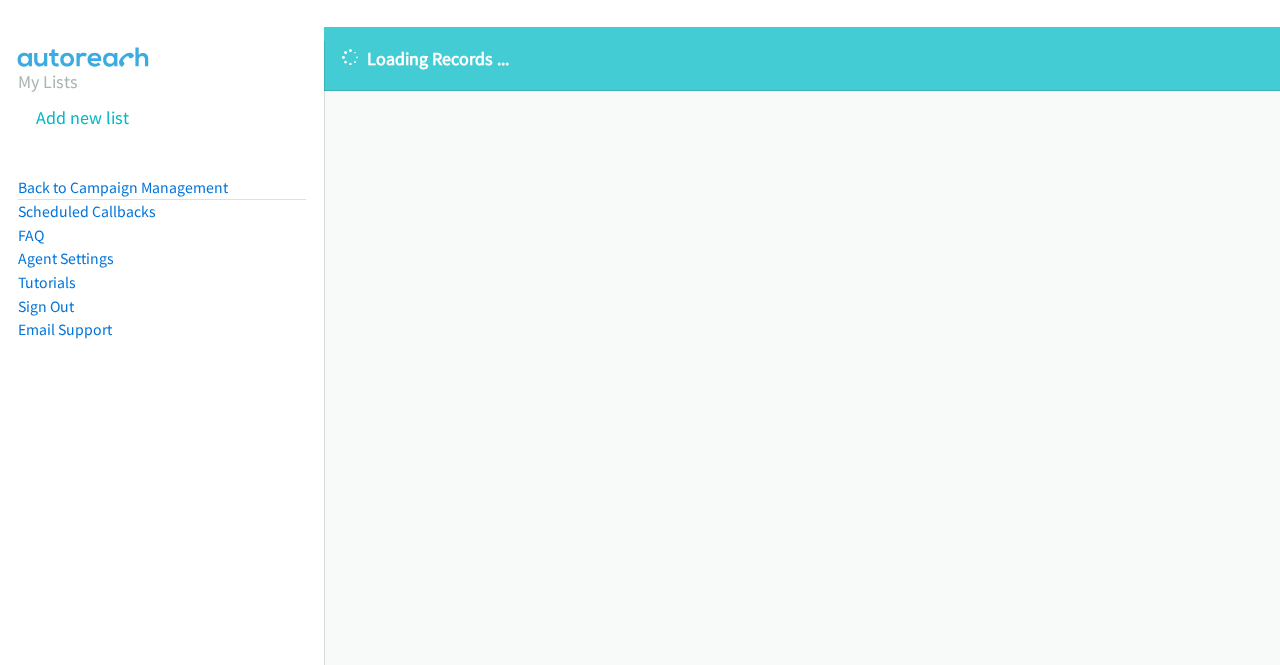 scroll, scrollTop: 0, scrollLeft: 0, axis: both 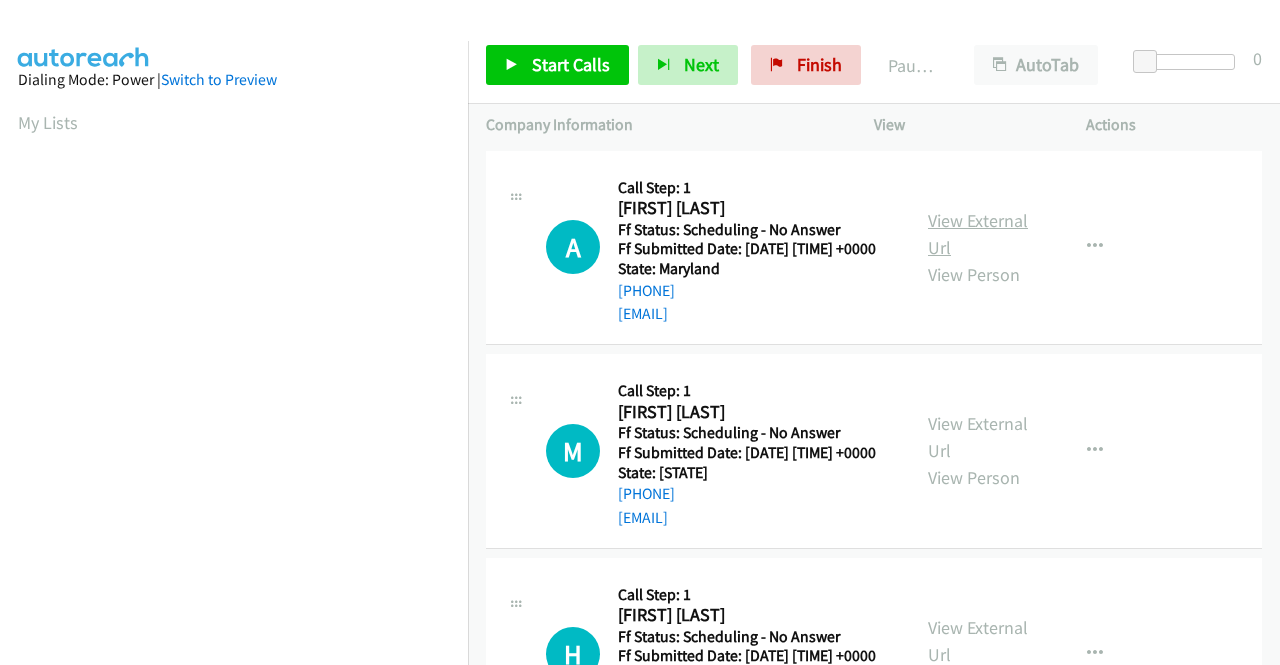 click on "View External Url" at bounding box center (978, 234) 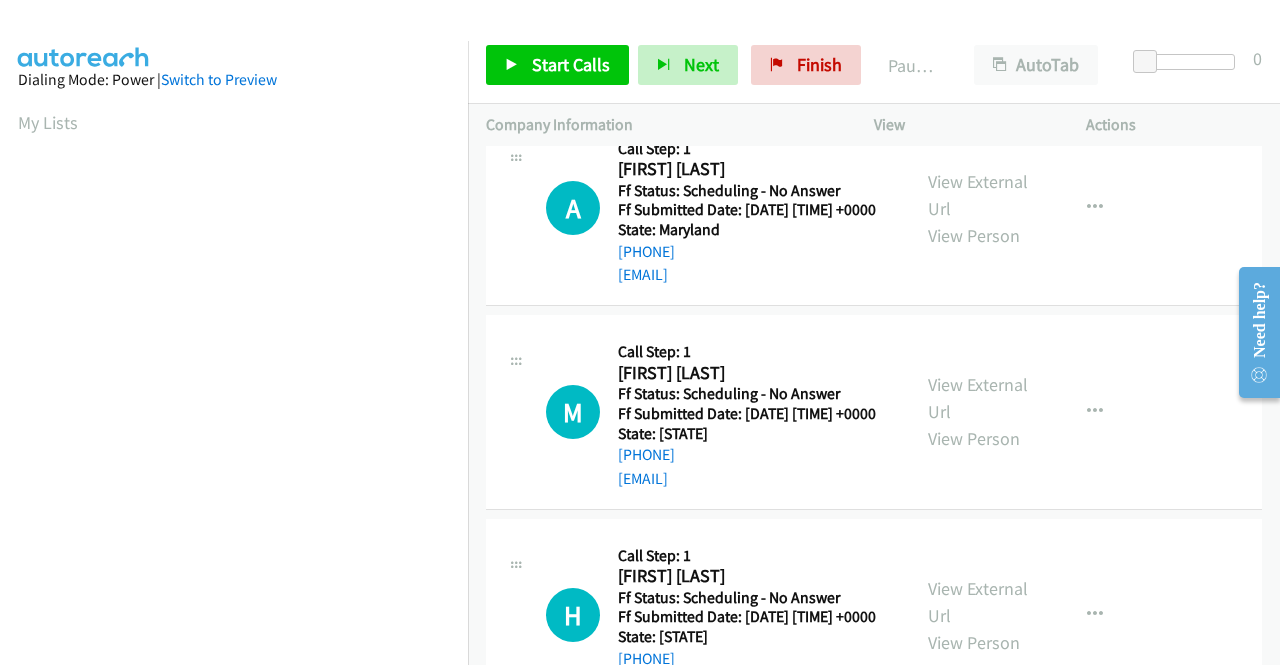 scroll, scrollTop: 100, scrollLeft: 0, axis: vertical 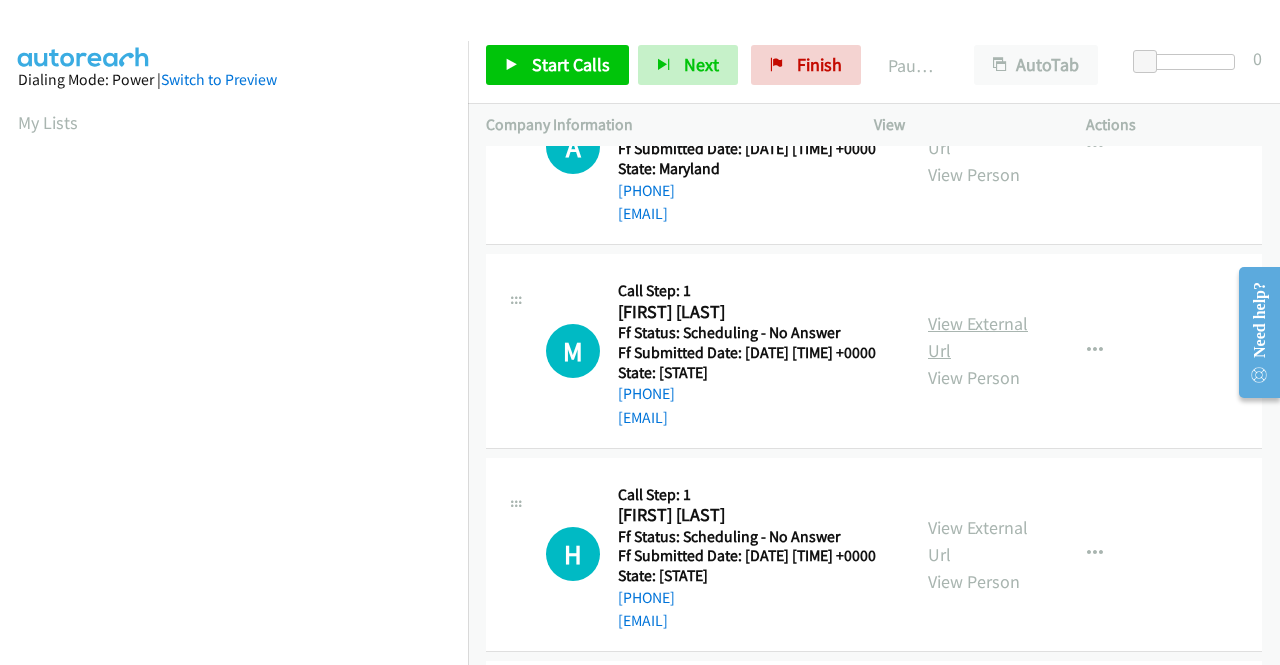 click on "View External Url" at bounding box center (978, 337) 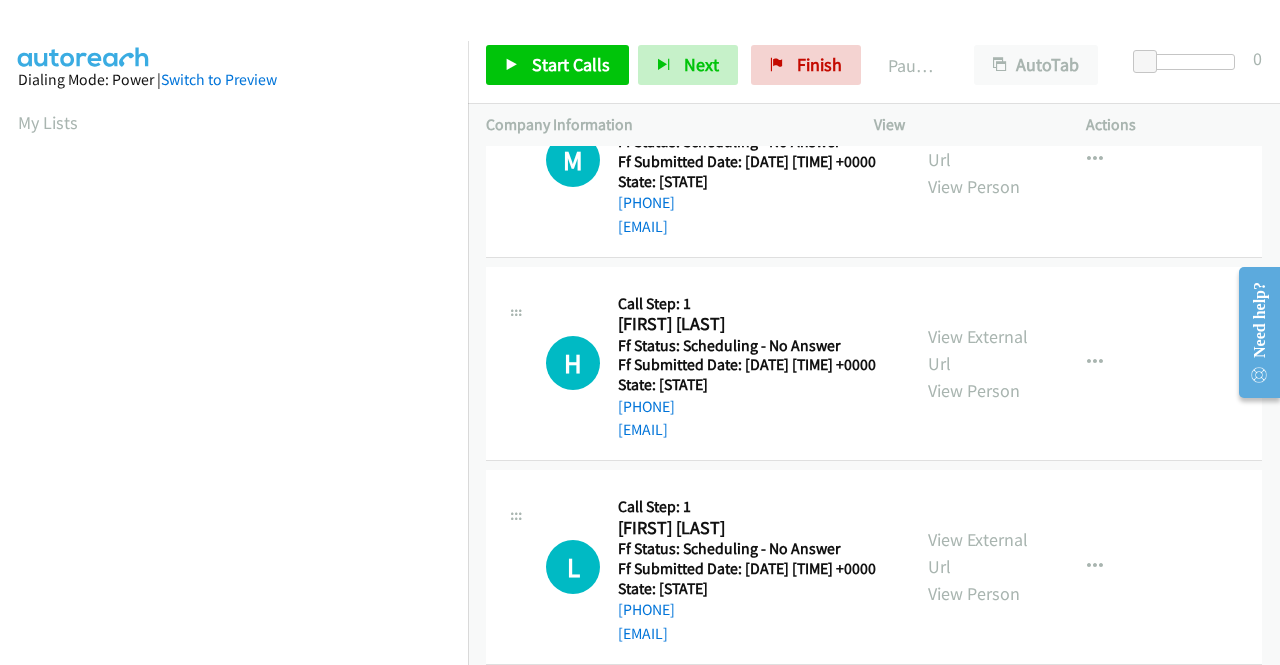 scroll, scrollTop: 300, scrollLeft: 0, axis: vertical 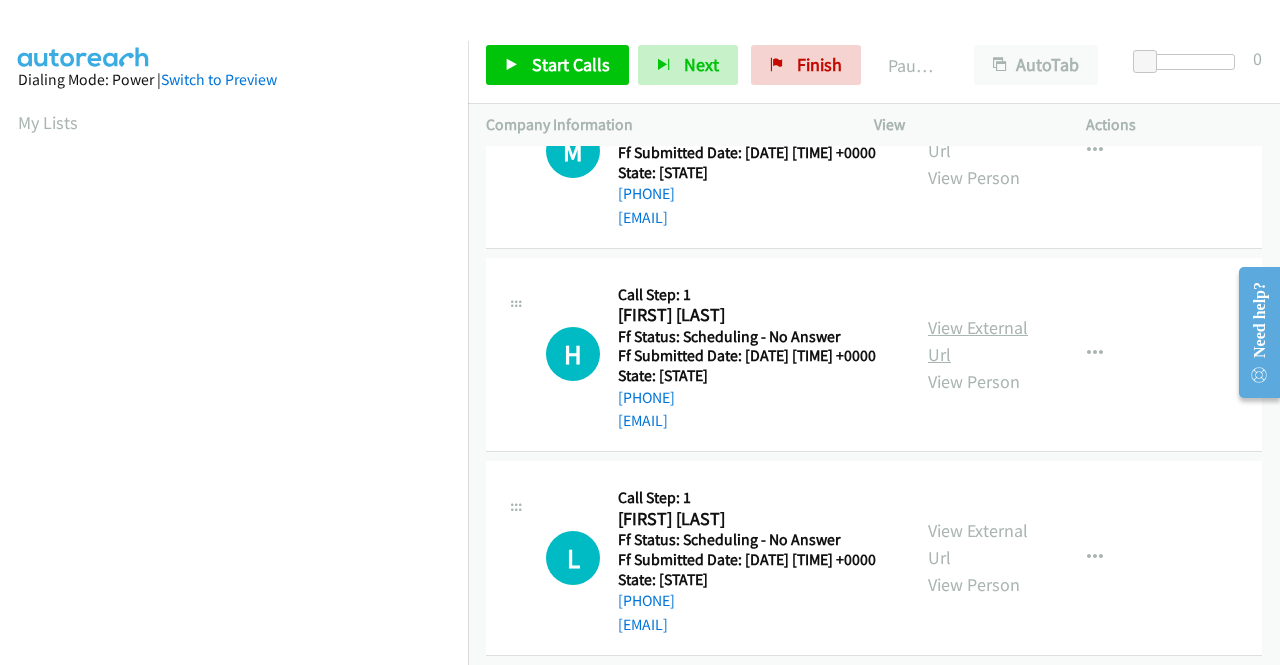 click on "View External Url" at bounding box center [978, 341] 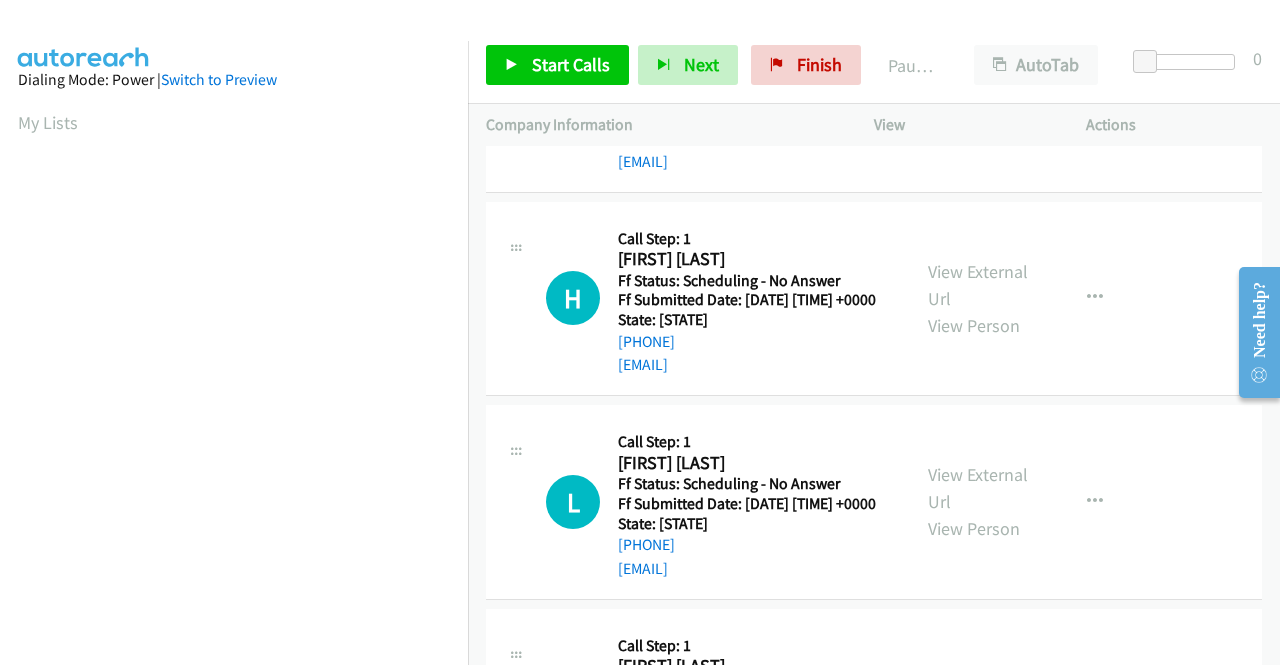 scroll, scrollTop: 400, scrollLeft: 0, axis: vertical 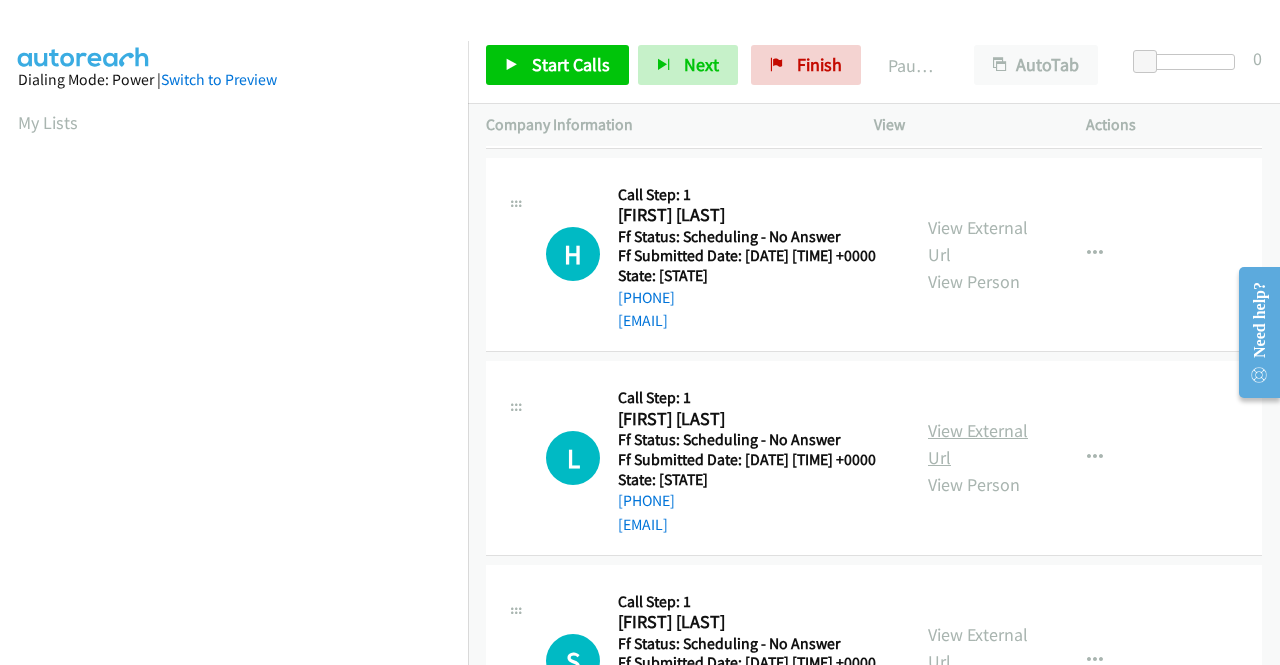 click on "View External Url" at bounding box center [978, 444] 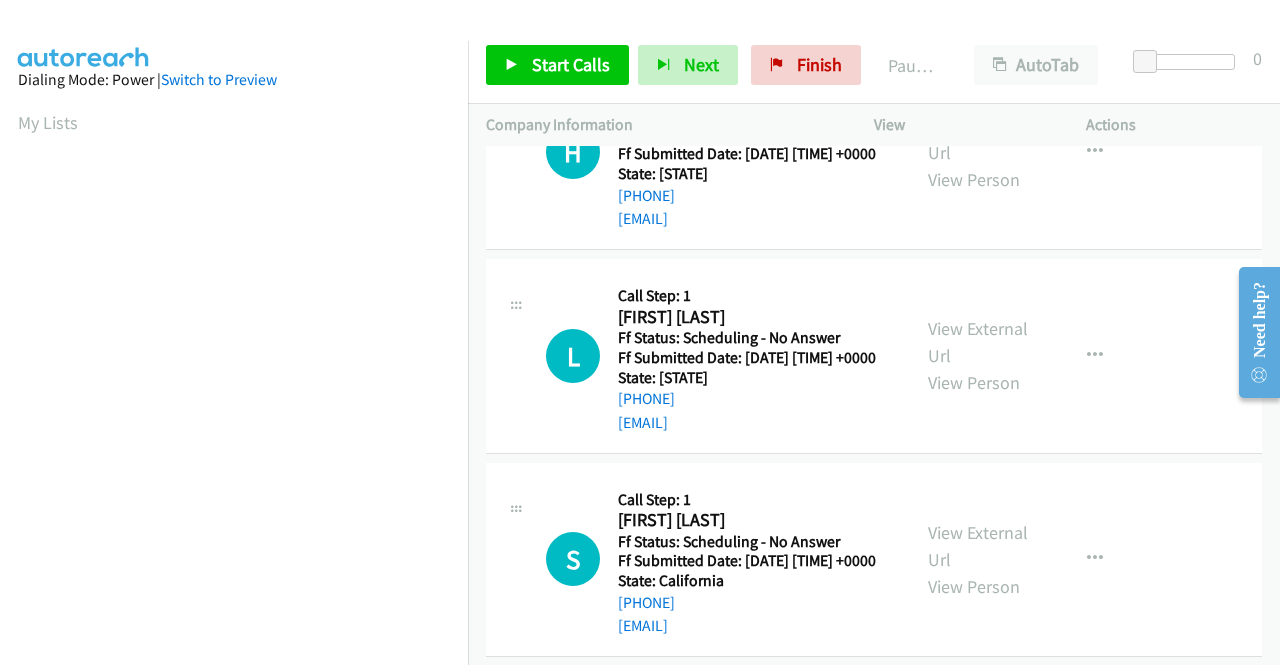 scroll, scrollTop: 700, scrollLeft: 0, axis: vertical 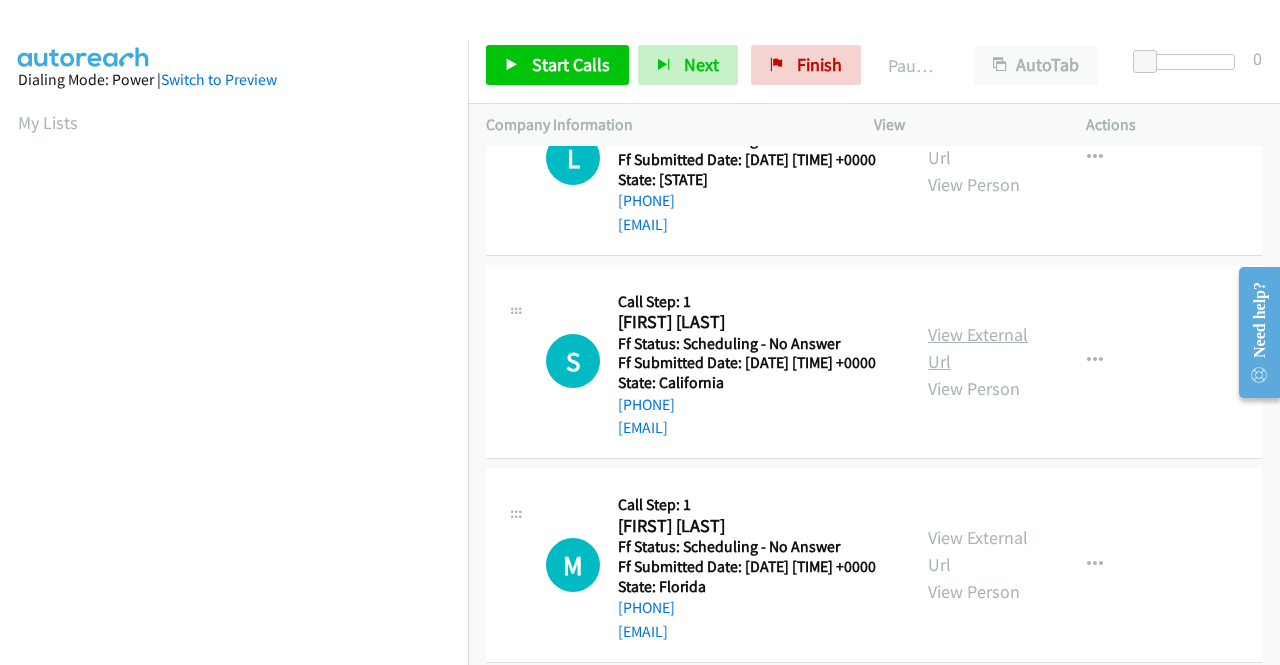click on "View External Url" at bounding box center (978, 348) 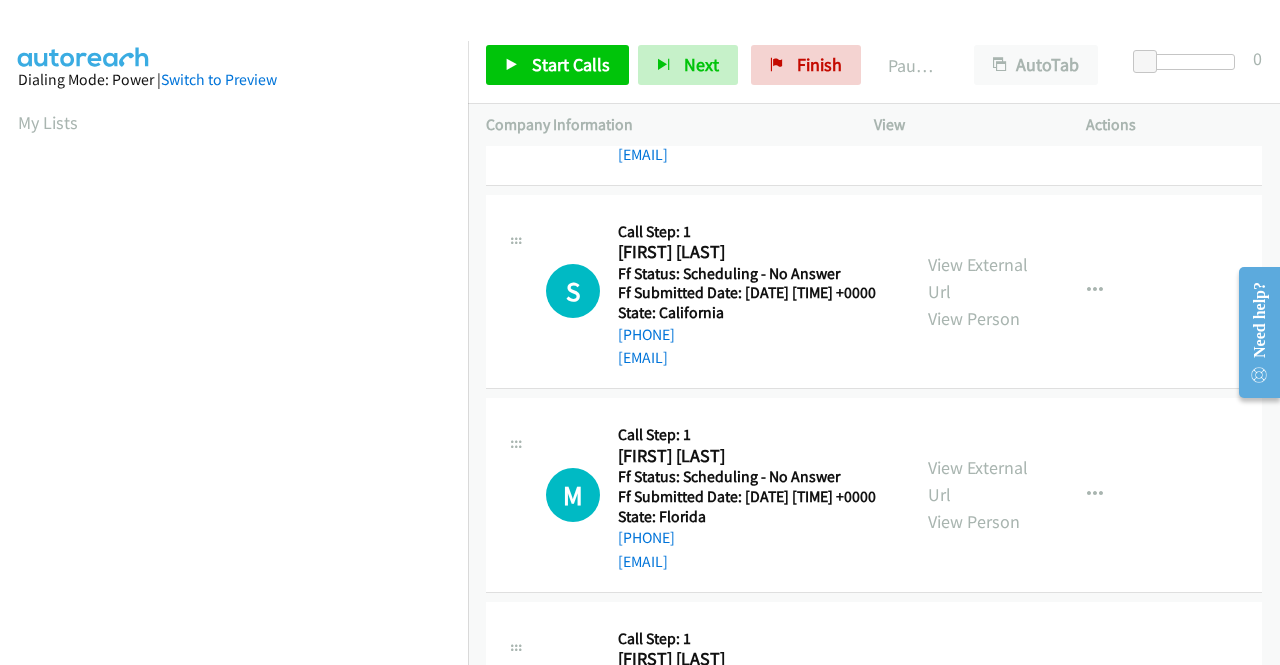 scroll, scrollTop: 800, scrollLeft: 0, axis: vertical 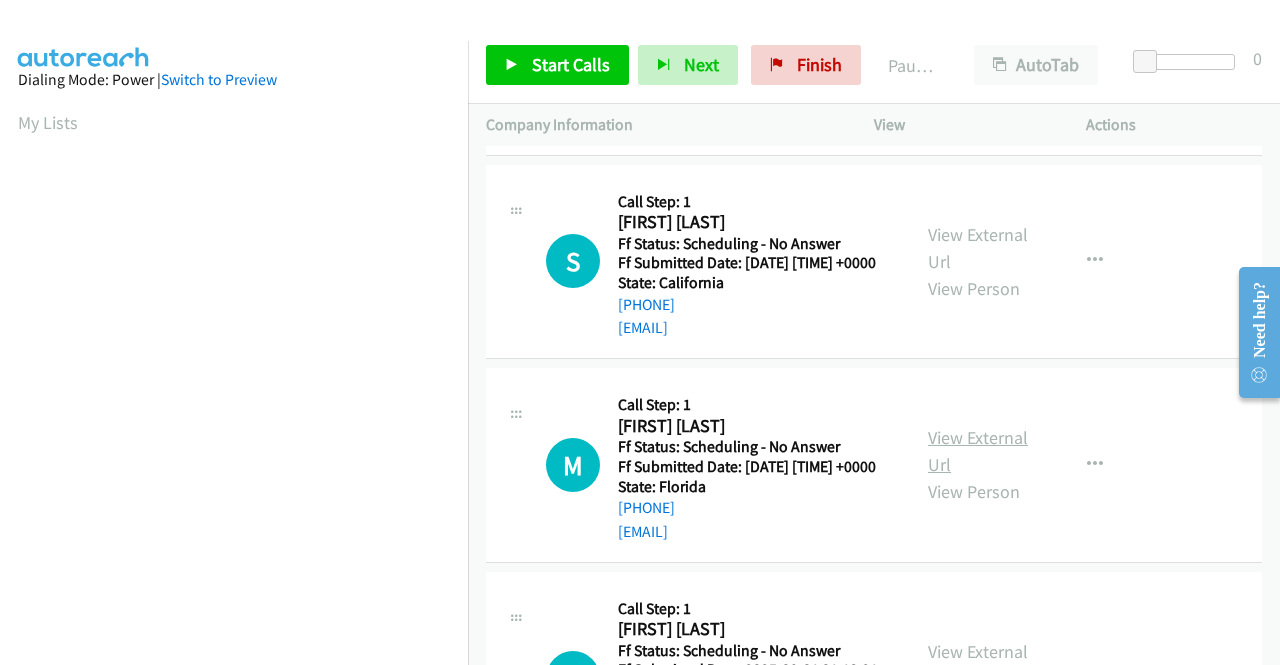 click on "View External Url" at bounding box center [978, 451] 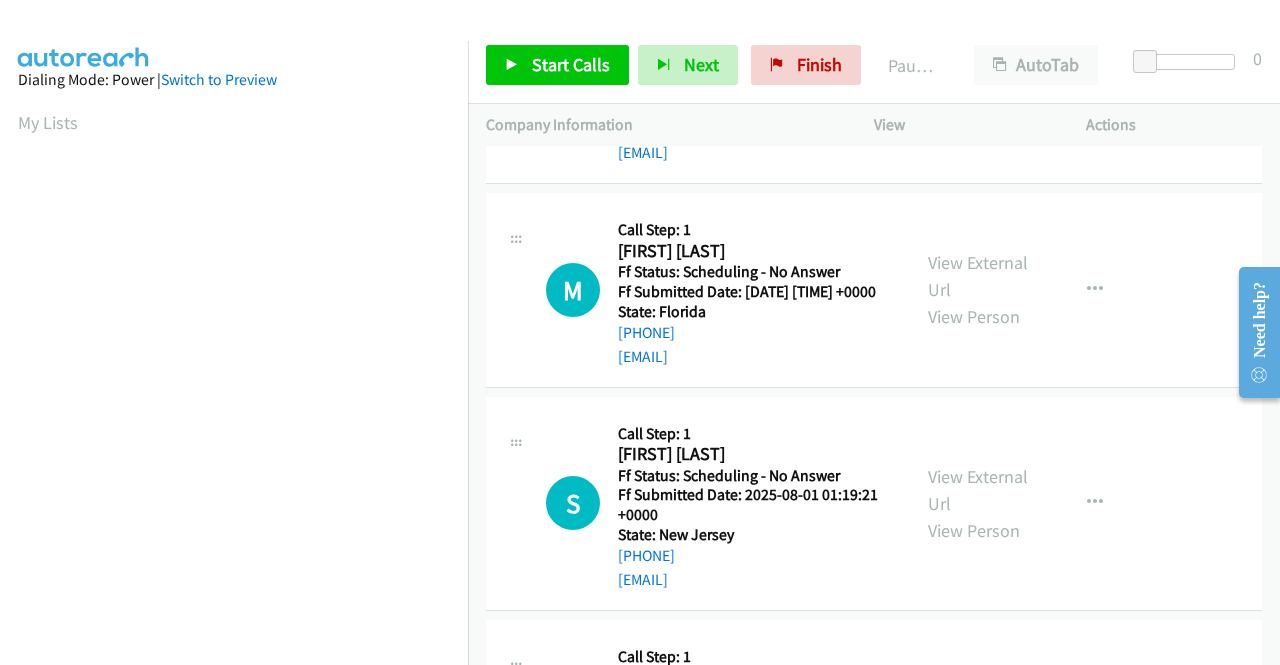 scroll, scrollTop: 1000, scrollLeft: 0, axis: vertical 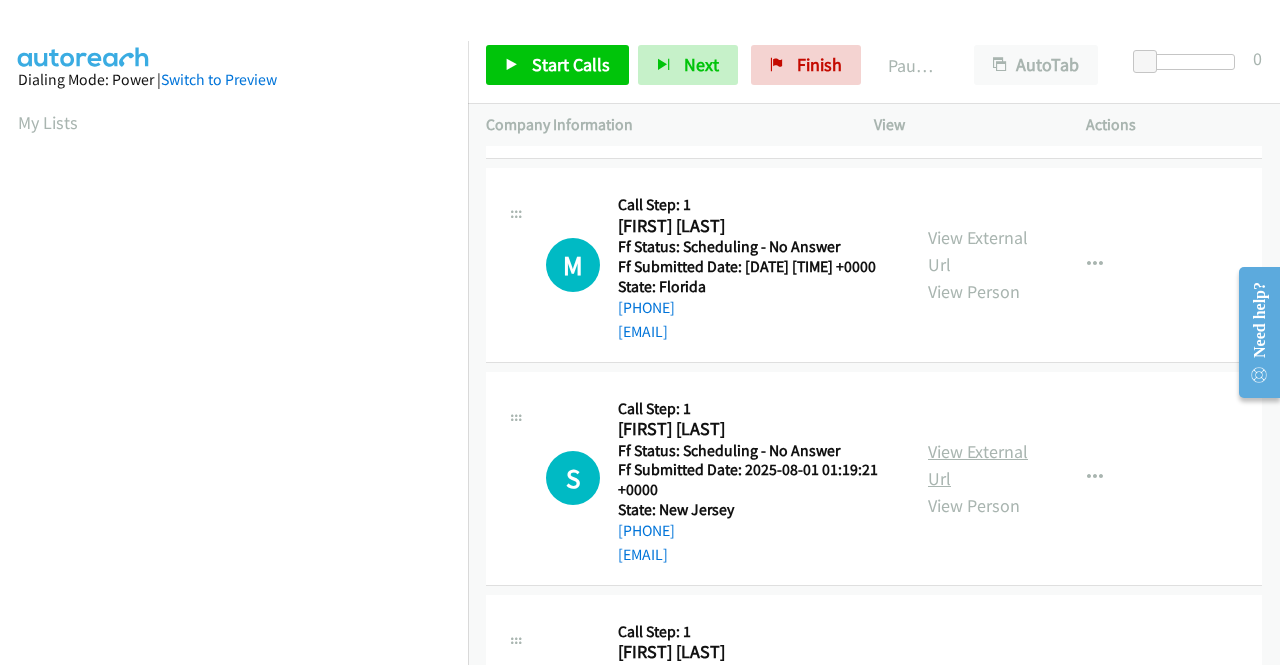 click on "View External Url" at bounding box center (978, 465) 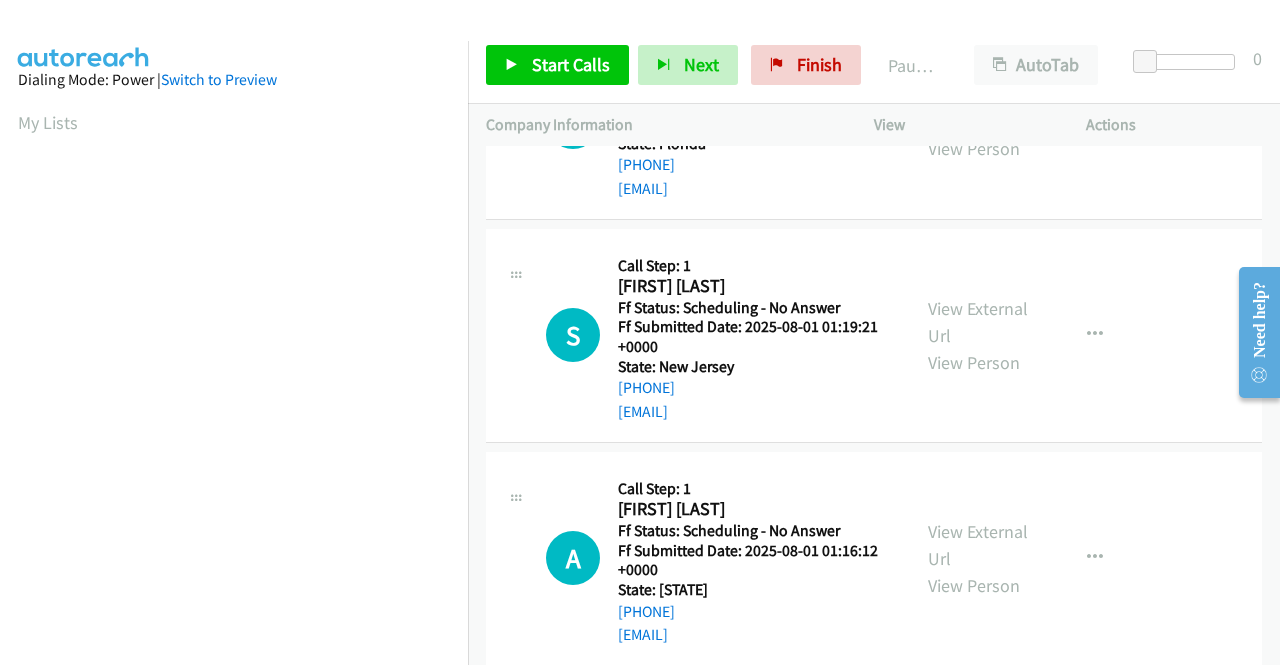 scroll, scrollTop: 1300, scrollLeft: 0, axis: vertical 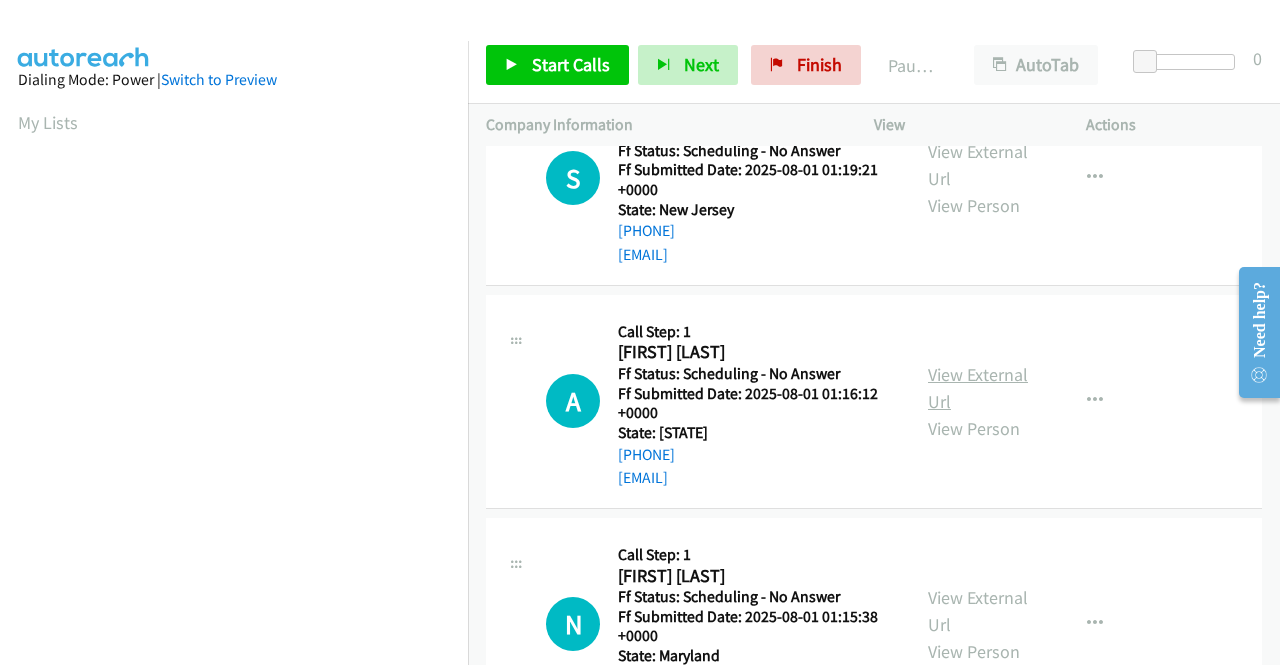 click on "View External Url" at bounding box center [978, 388] 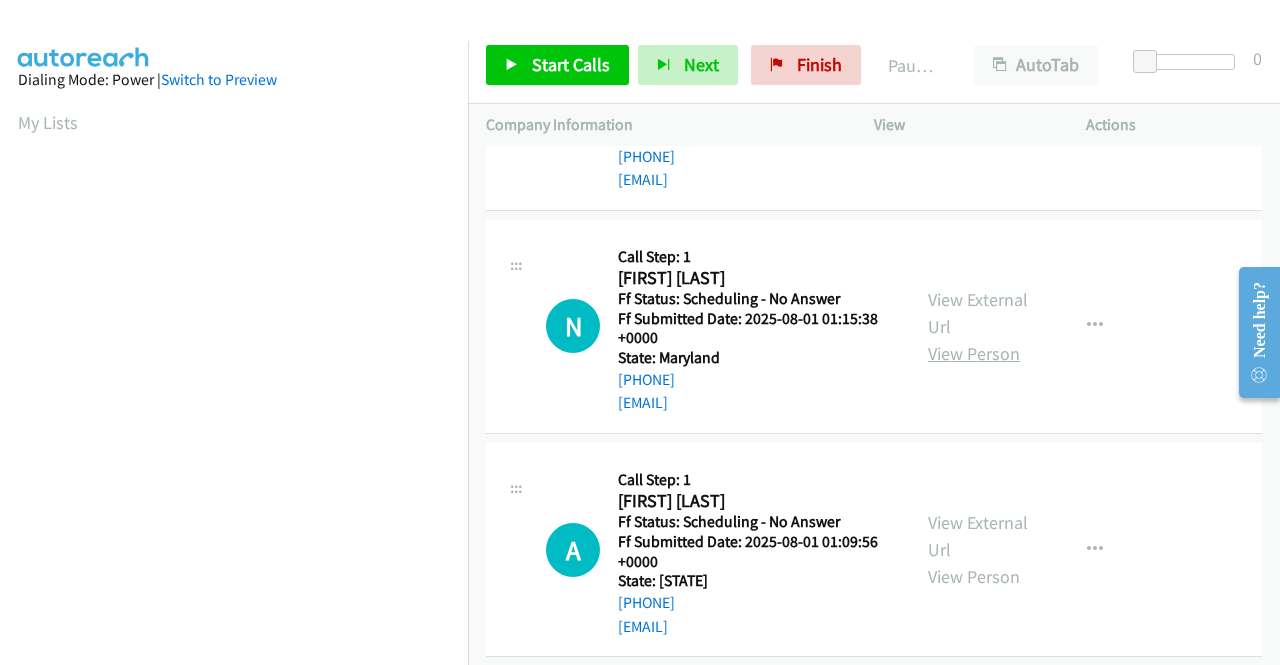 scroll, scrollTop: 1600, scrollLeft: 0, axis: vertical 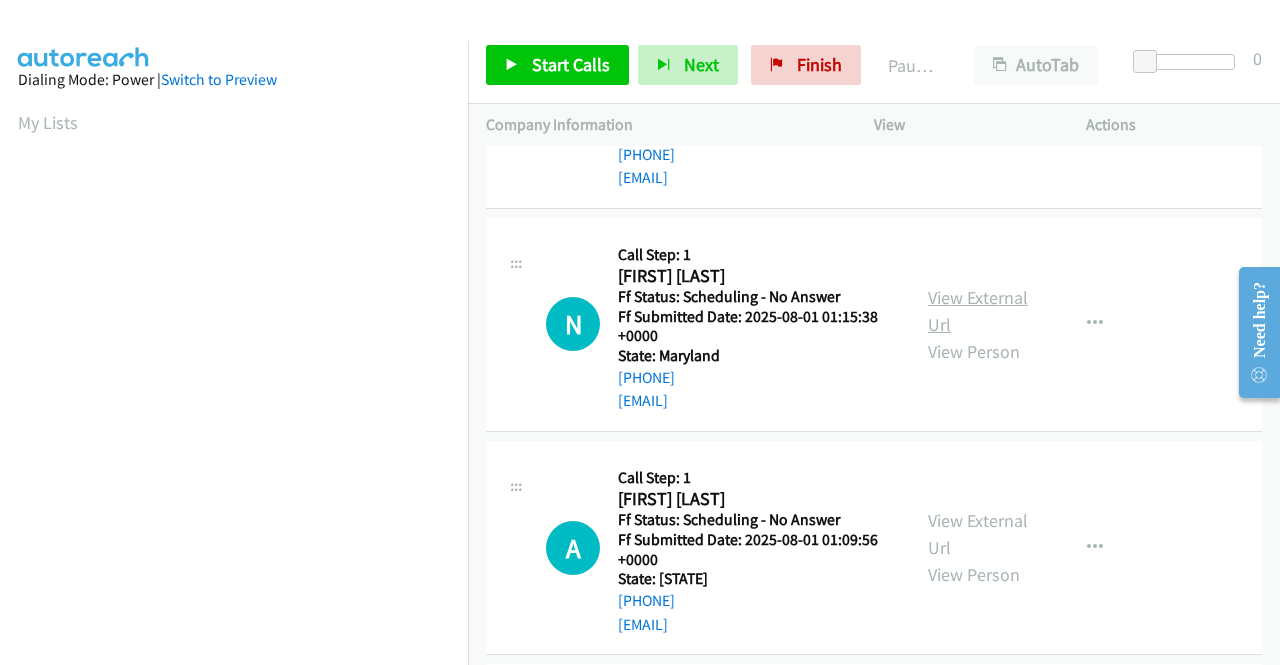 click on "View External Url" at bounding box center [978, 311] 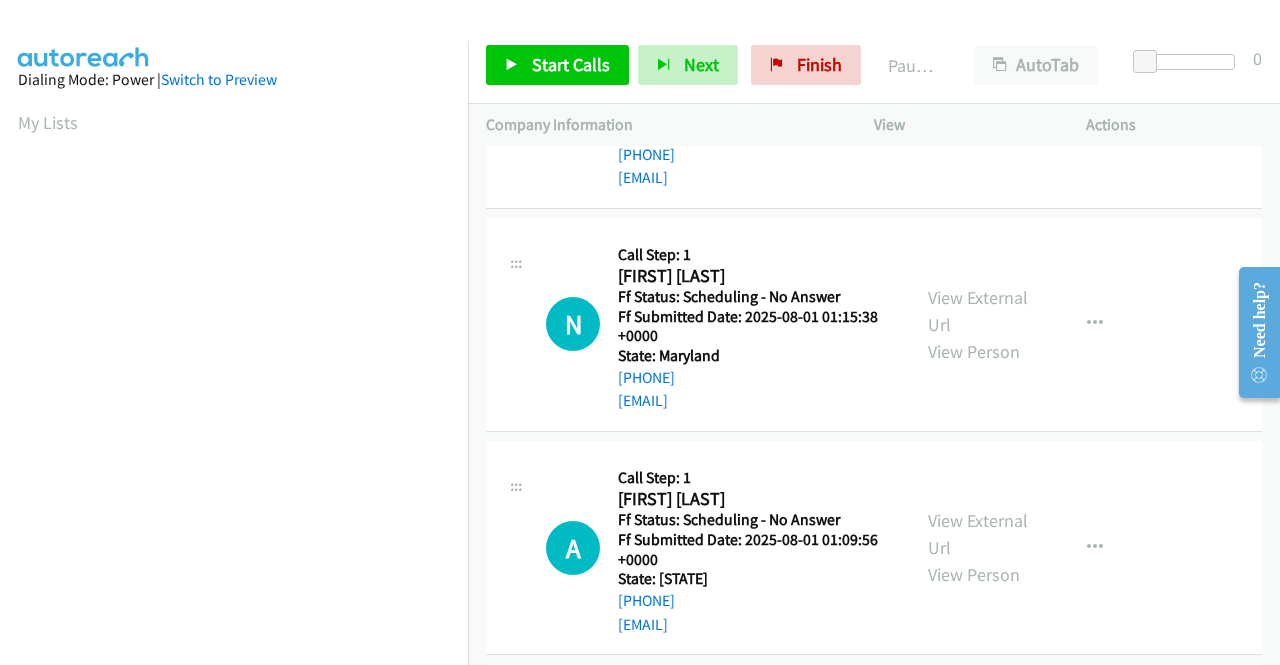 scroll, scrollTop: 1800, scrollLeft: 0, axis: vertical 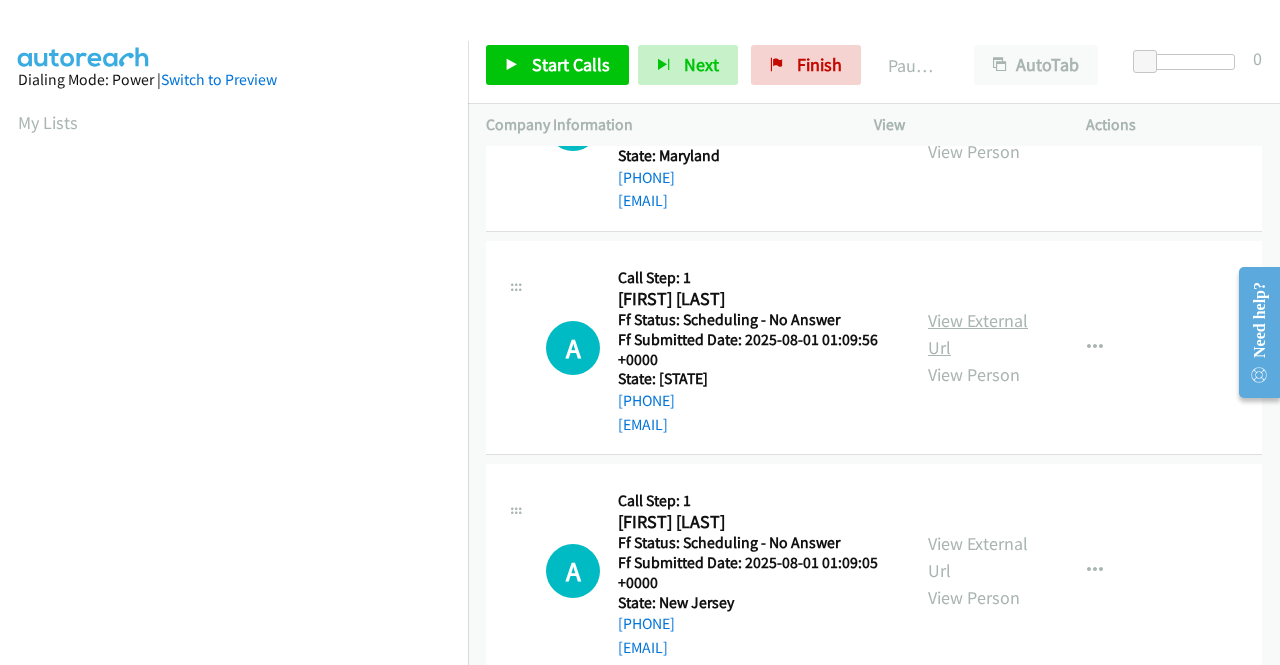 click on "View External Url" at bounding box center [978, 334] 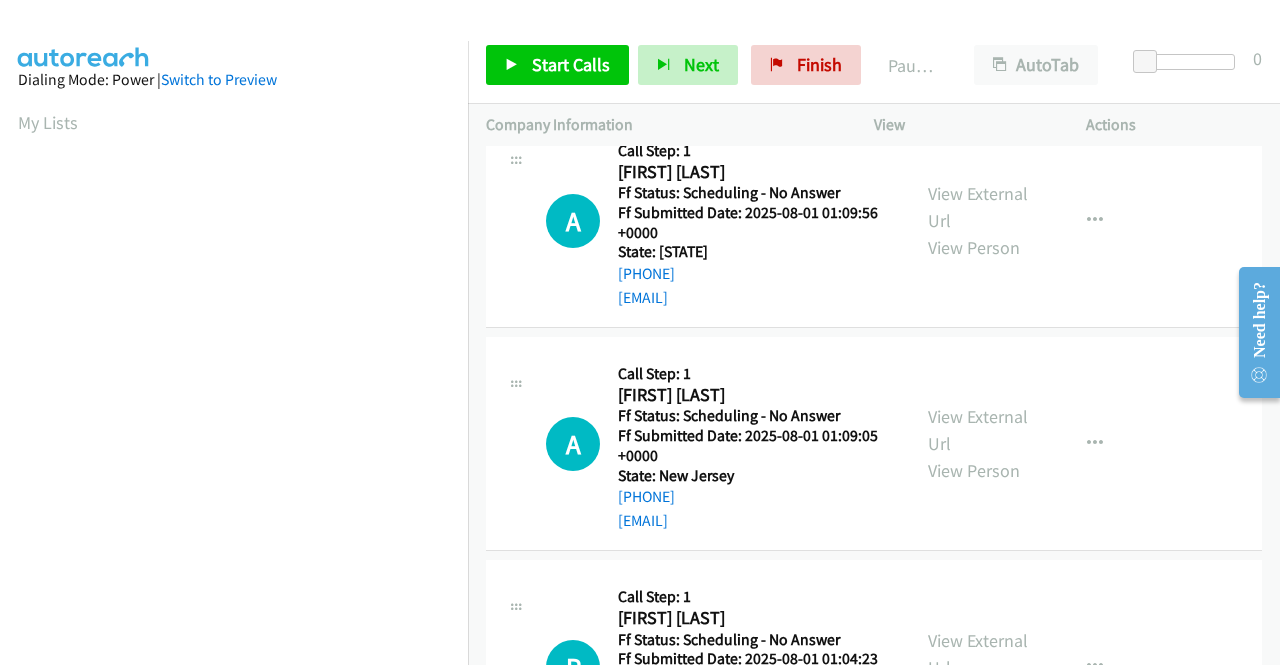 scroll, scrollTop: 2100, scrollLeft: 0, axis: vertical 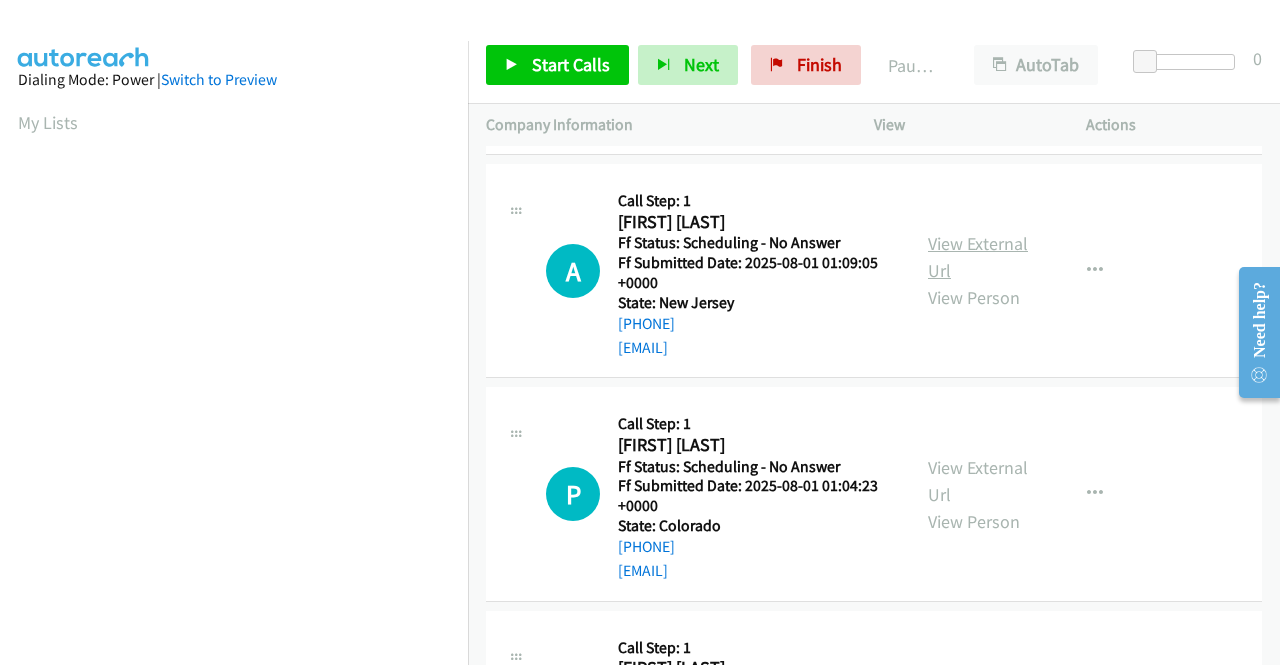 click on "View External Url" at bounding box center [978, 257] 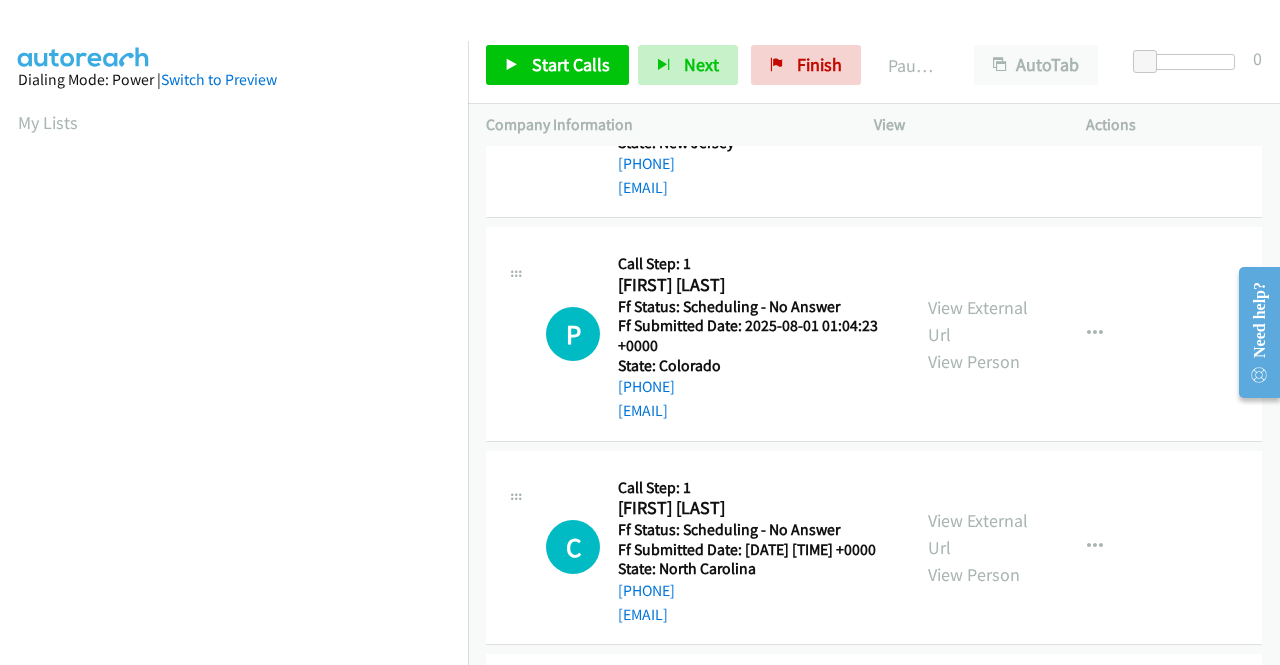 scroll, scrollTop: 2300, scrollLeft: 0, axis: vertical 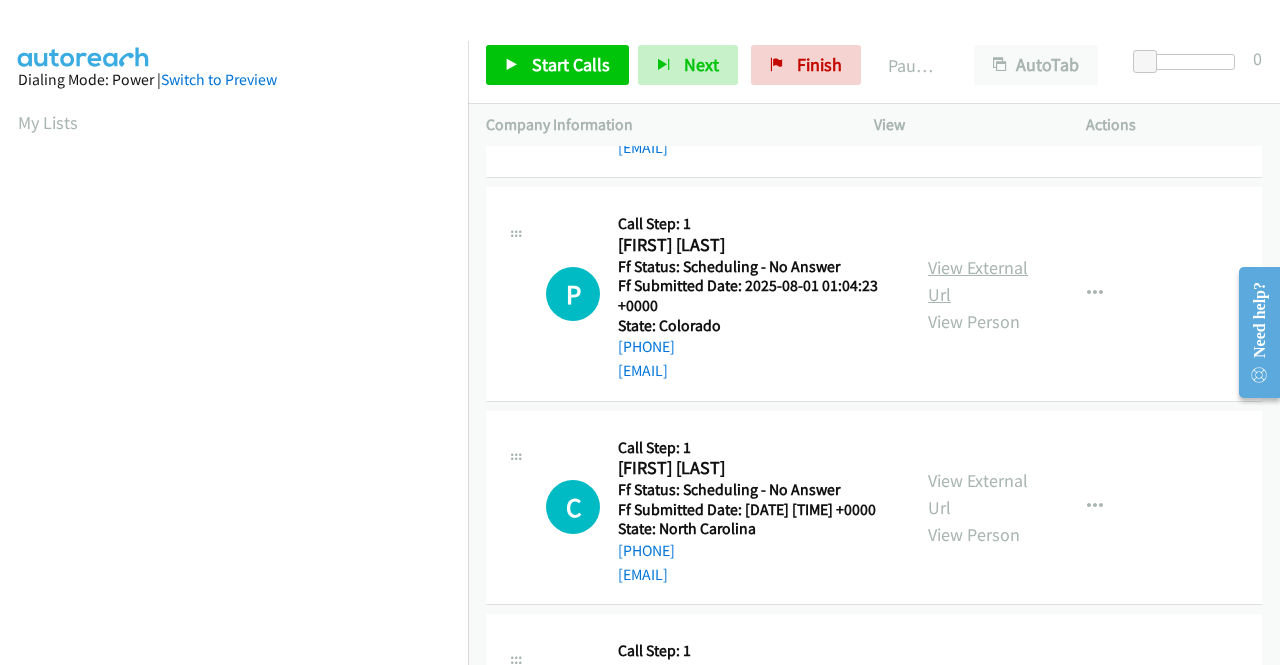 click on "View External Url" at bounding box center [978, 281] 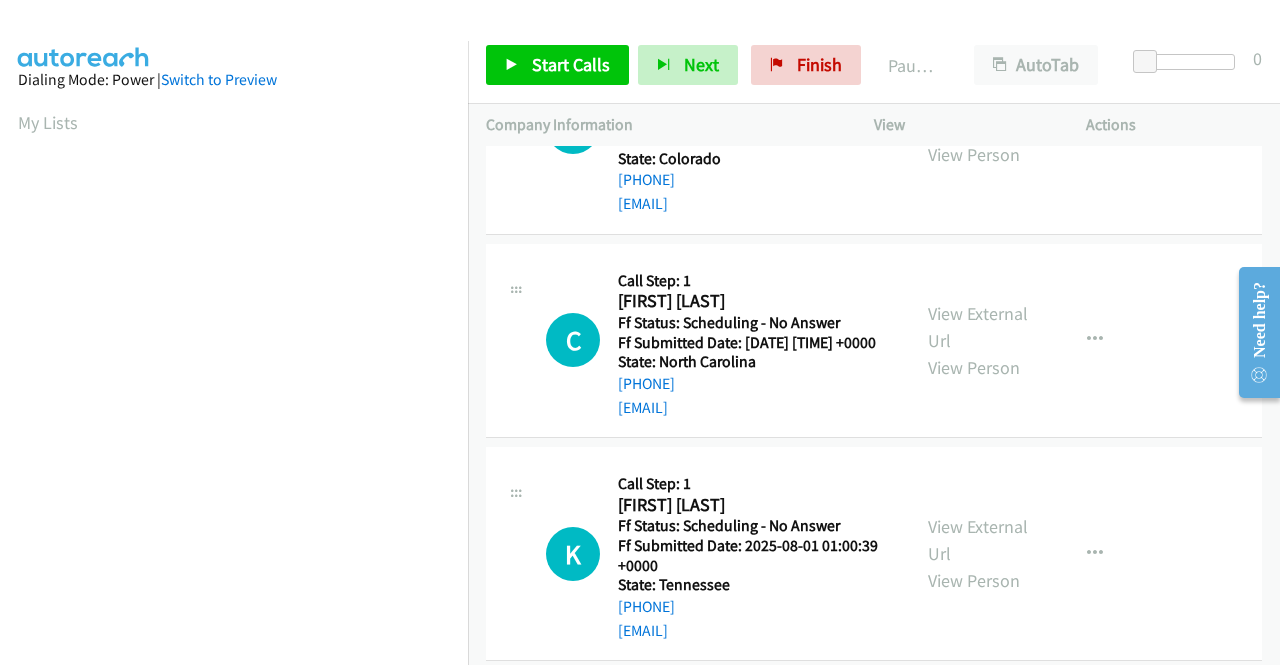 scroll, scrollTop: 2500, scrollLeft: 0, axis: vertical 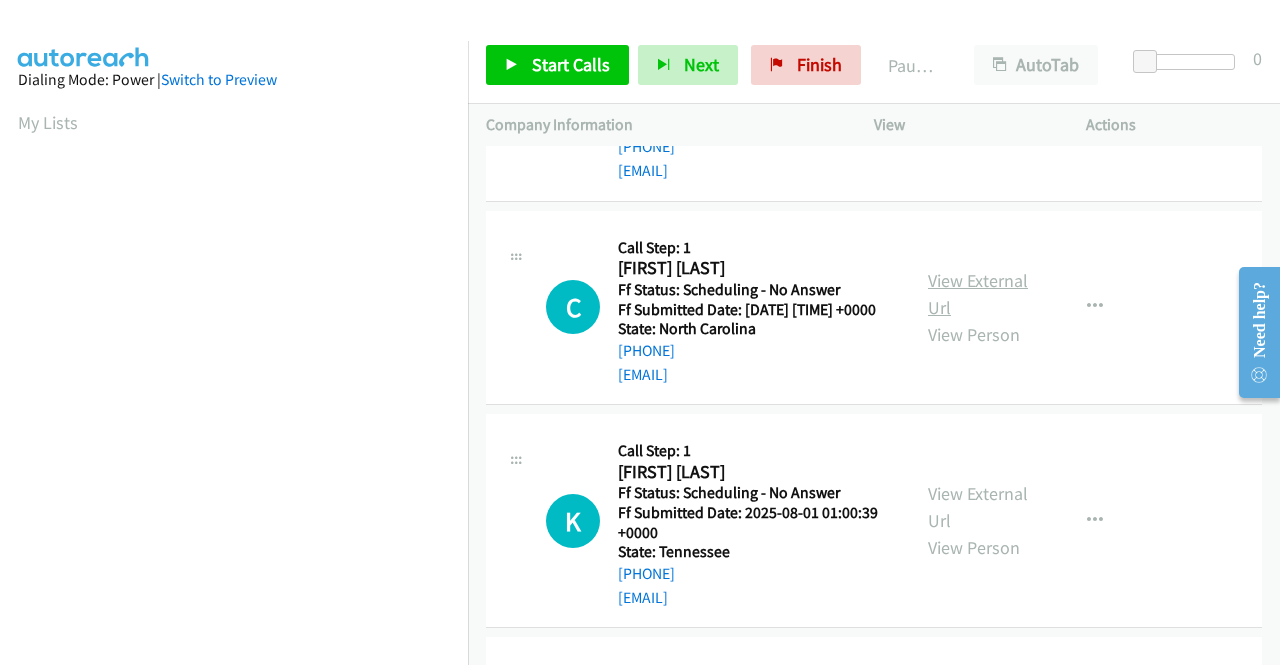 click on "View External Url" at bounding box center (978, 294) 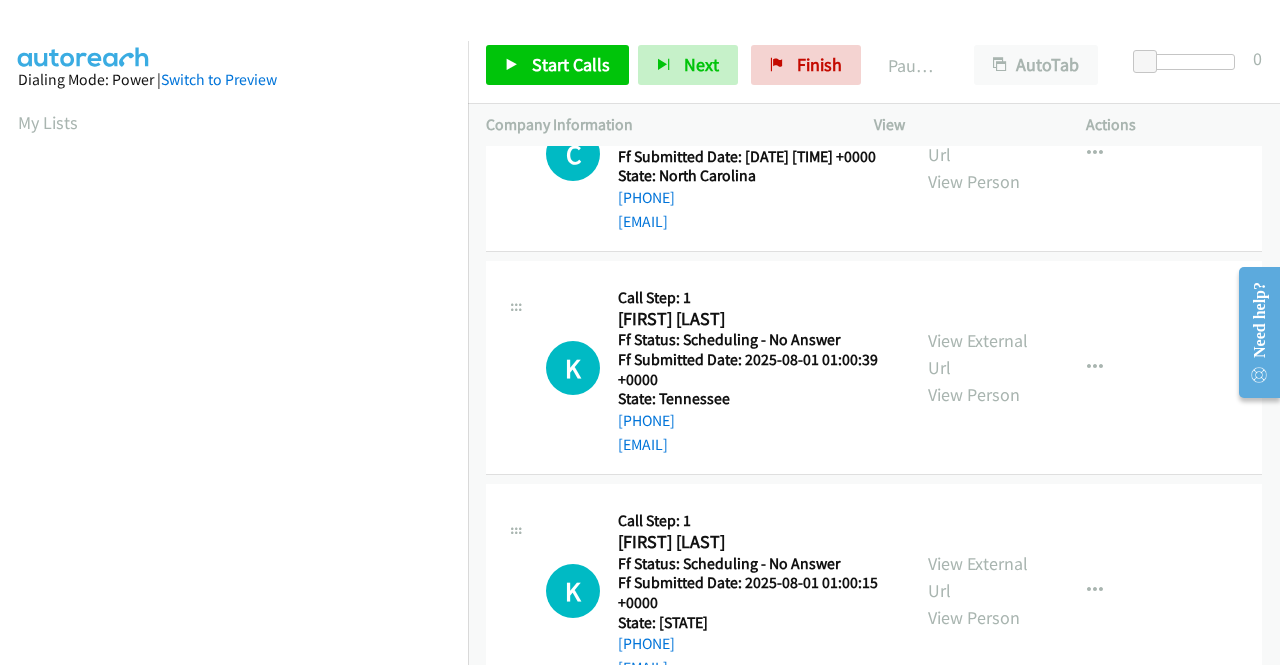 scroll, scrollTop: 2700, scrollLeft: 0, axis: vertical 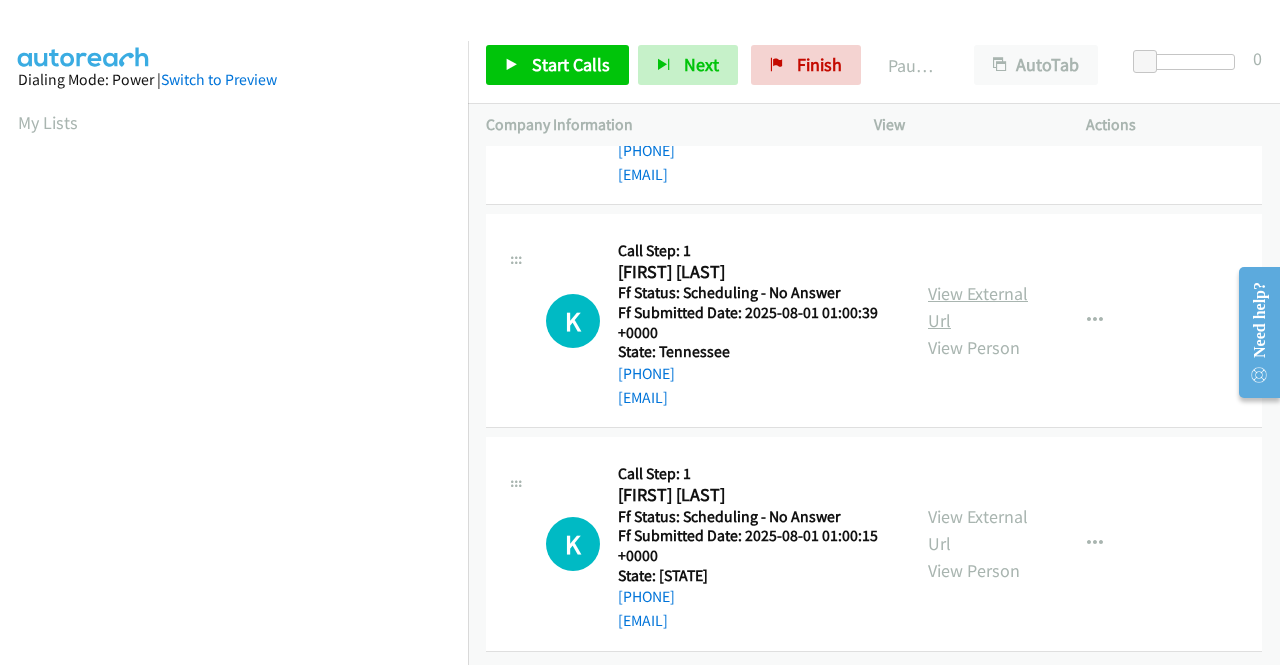 click on "View External Url" at bounding box center [978, 307] 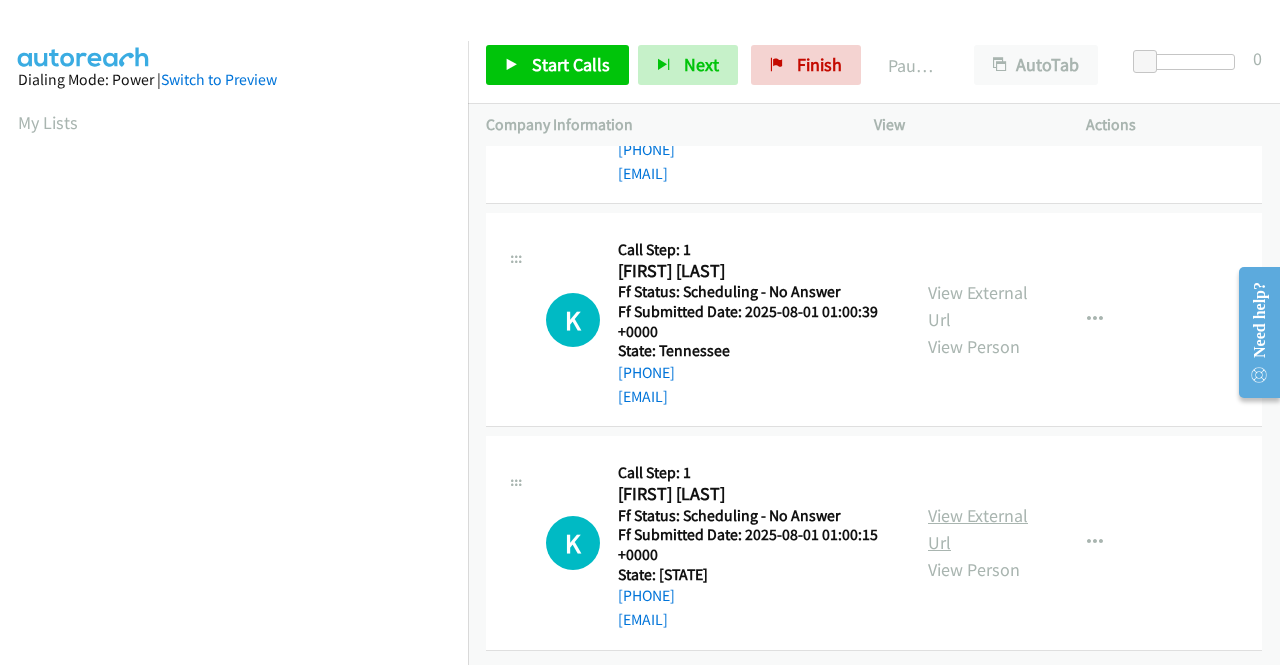 scroll, scrollTop: 2848, scrollLeft: 0, axis: vertical 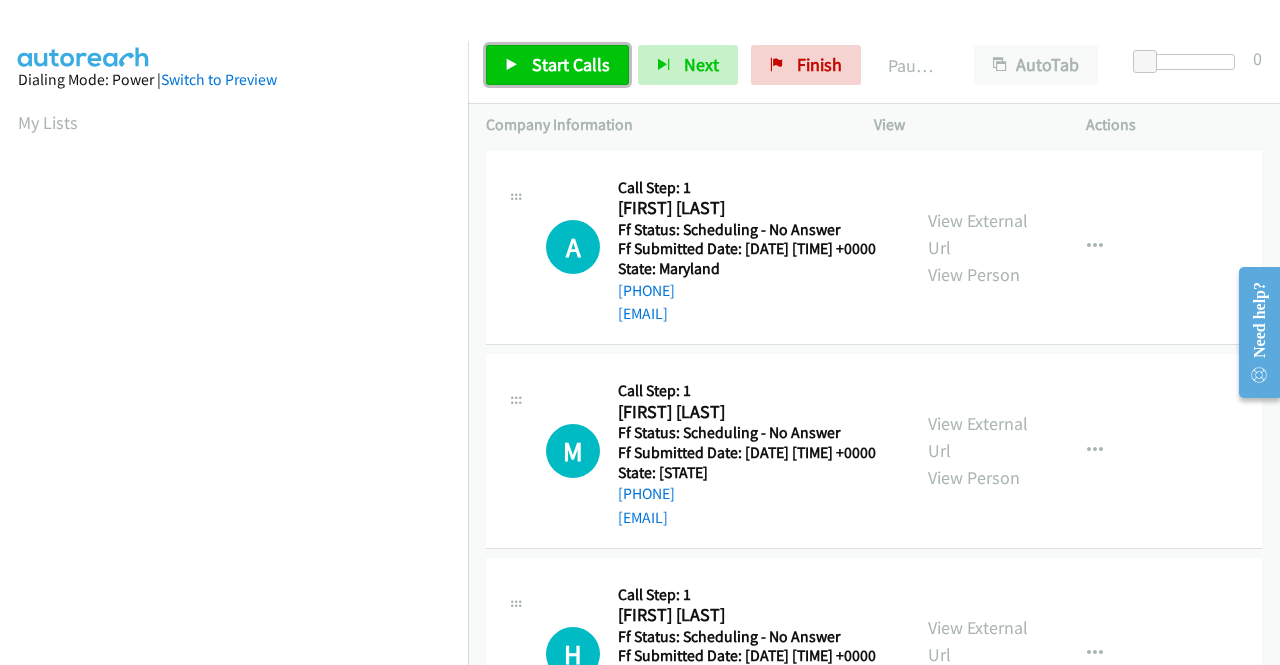 click on "Start Calls" at bounding box center [571, 64] 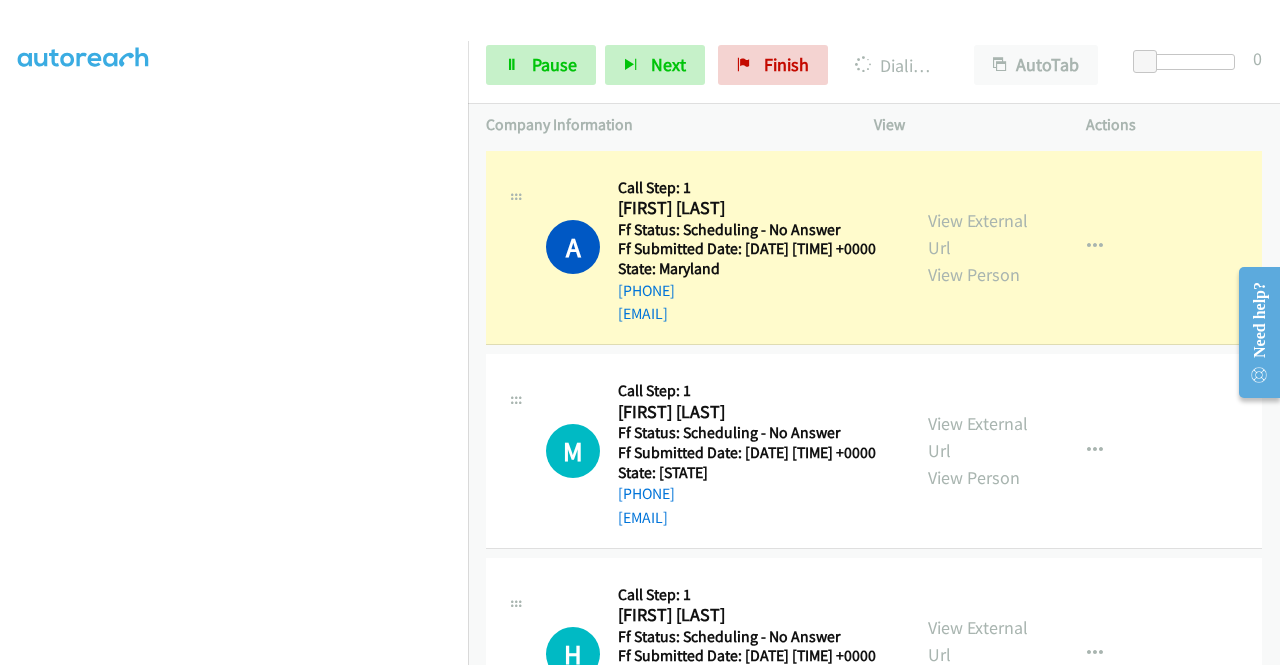 scroll, scrollTop: 456, scrollLeft: 0, axis: vertical 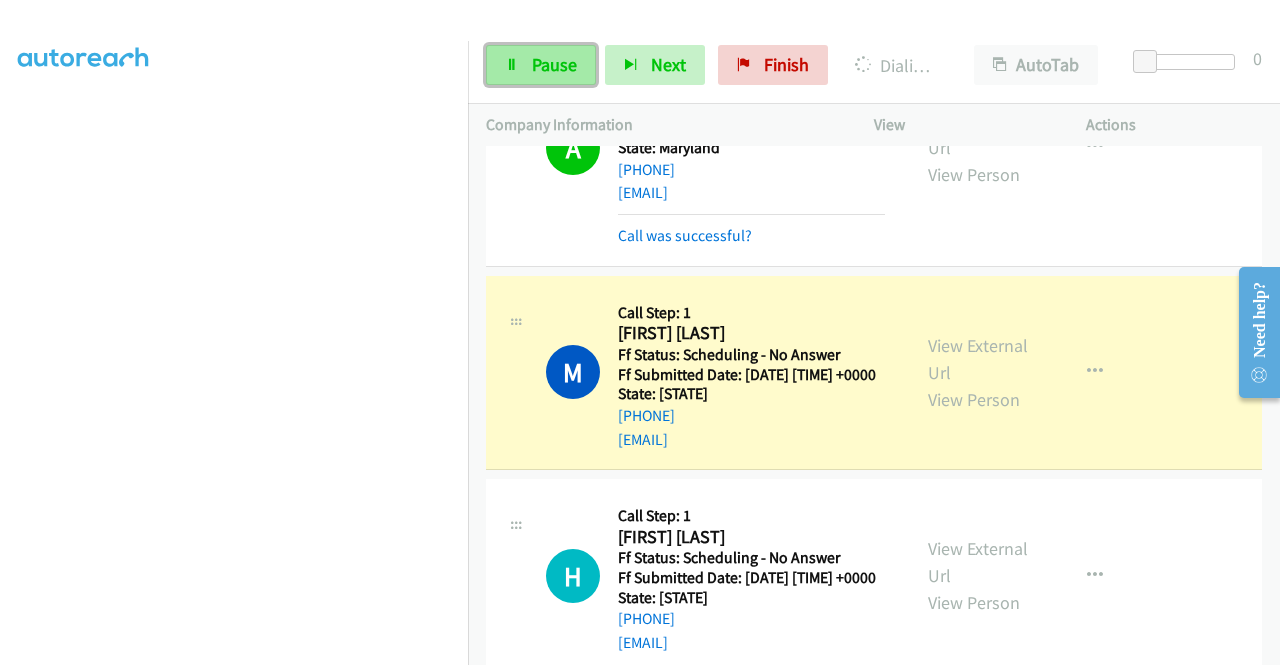 click on "Pause" at bounding box center [554, 64] 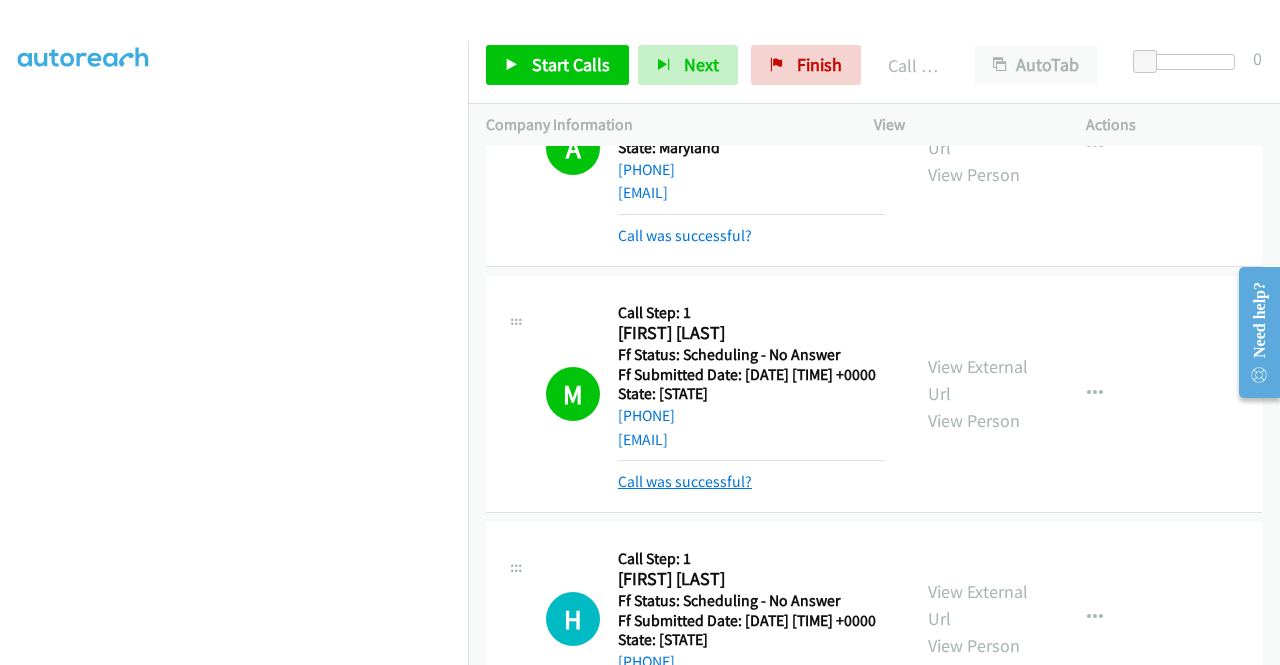 click on "Call was successful?" at bounding box center (685, 481) 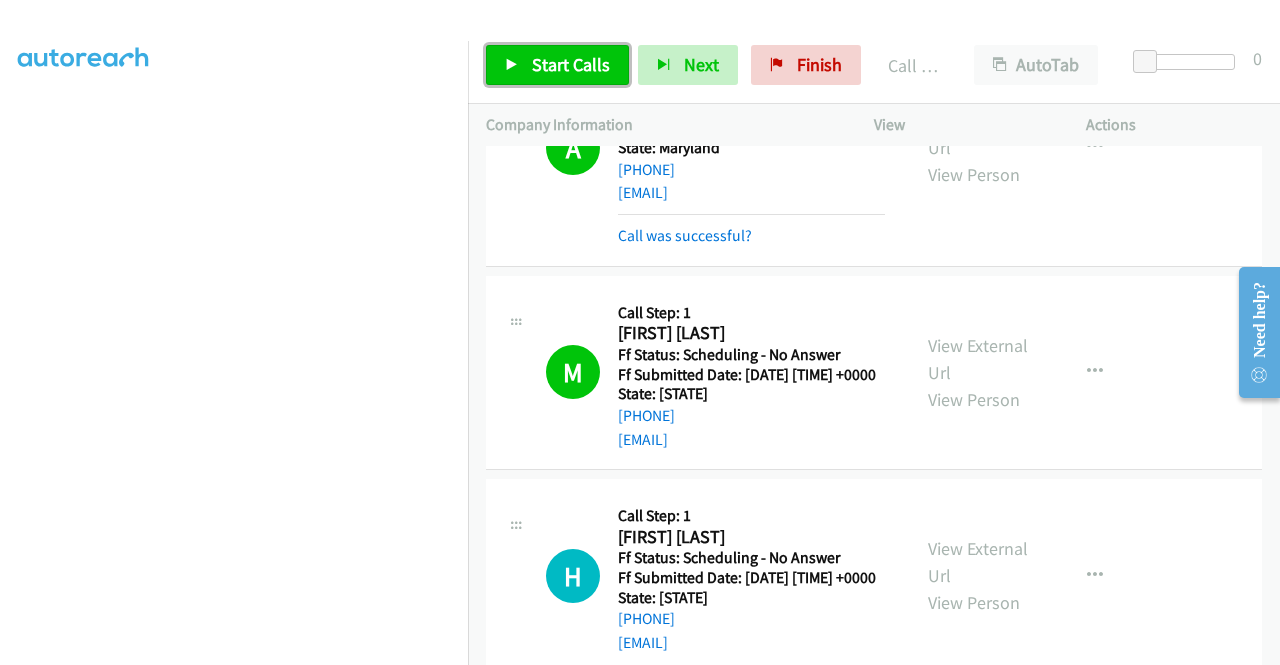 click on "Start Calls" at bounding box center (571, 64) 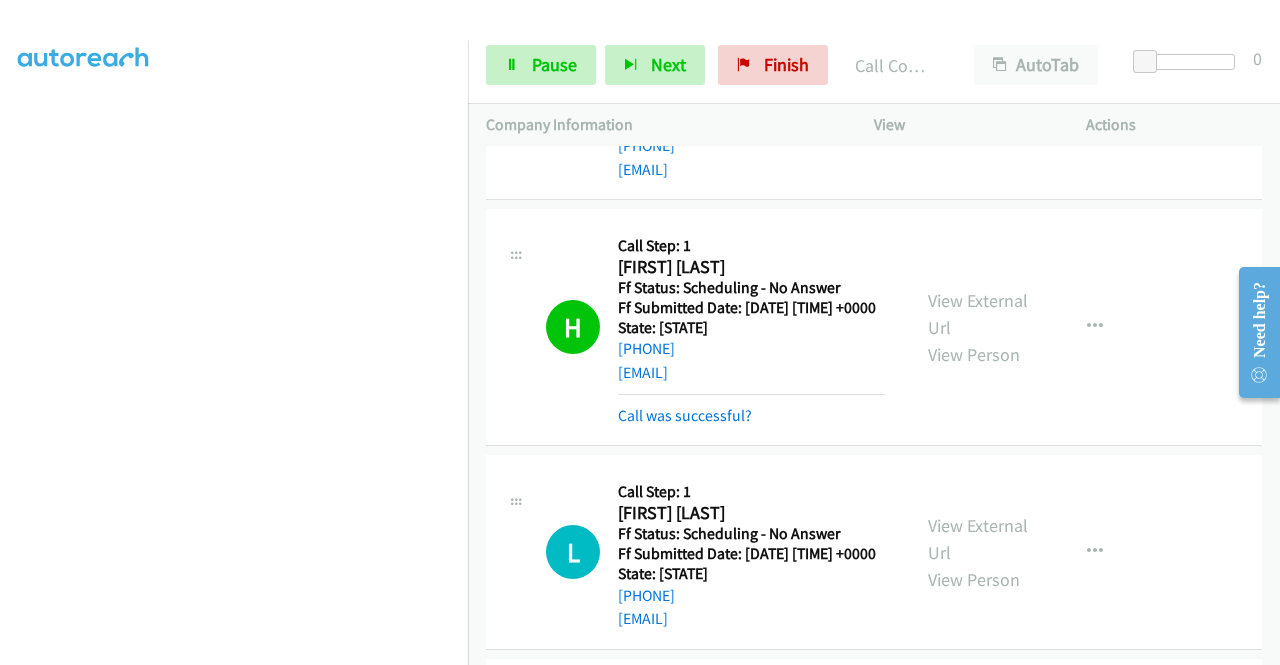 scroll, scrollTop: 421, scrollLeft: 0, axis: vertical 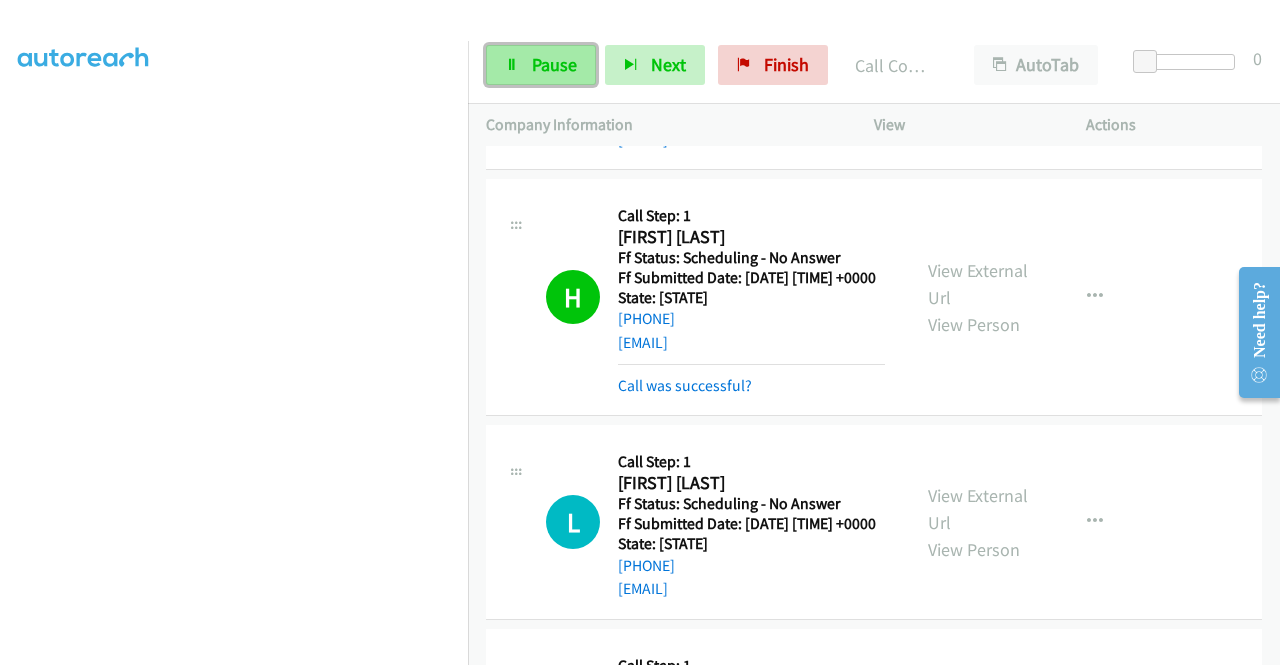 click on "Pause" at bounding box center [554, 64] 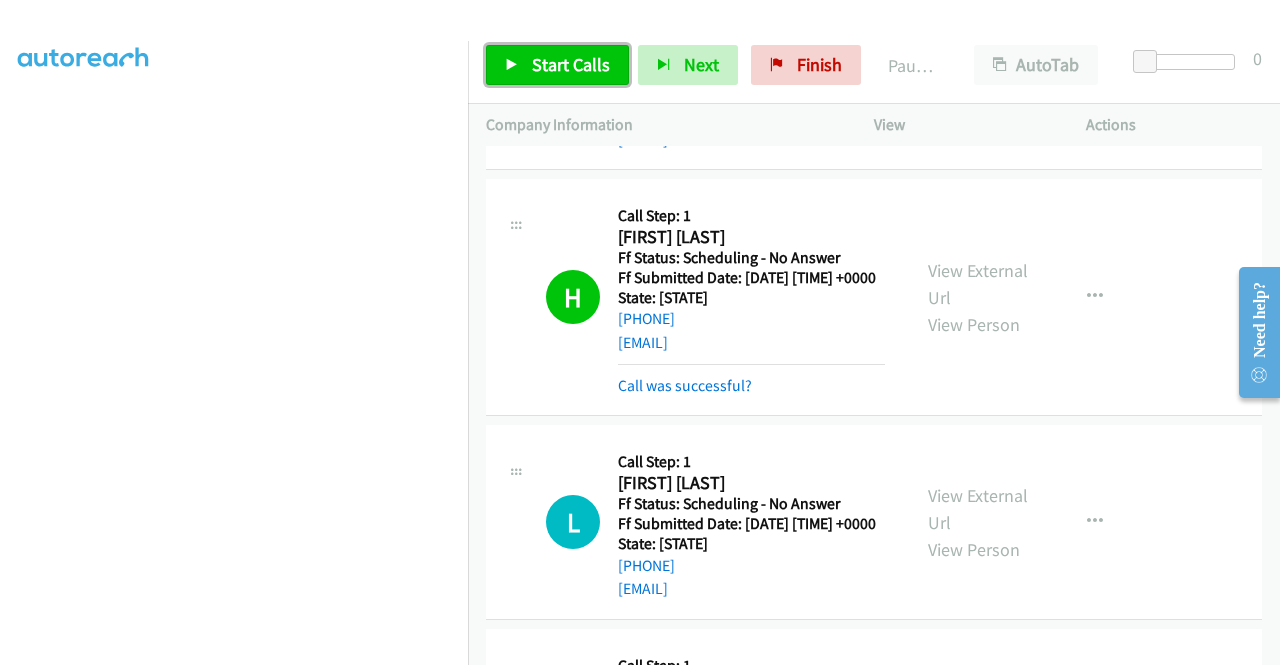 click on "Start Calls" at bounding box center (571, 64) 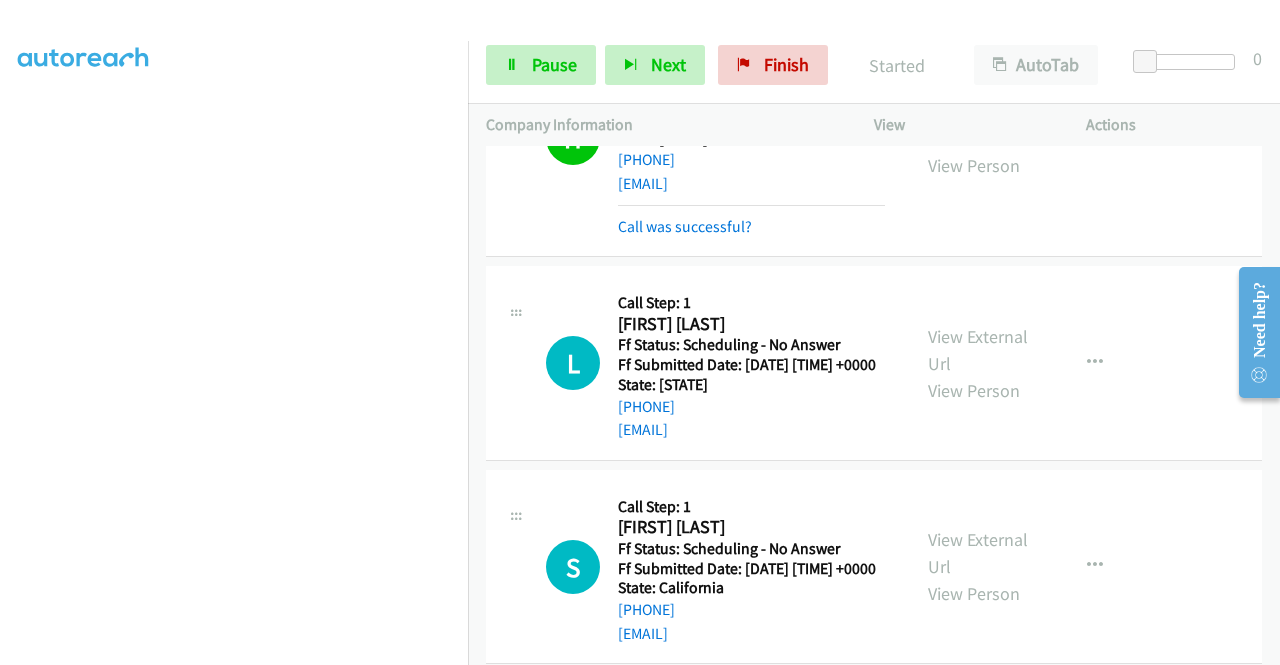 scroll, scrollTop: 621, scrollLeft: 0, axis: vertical 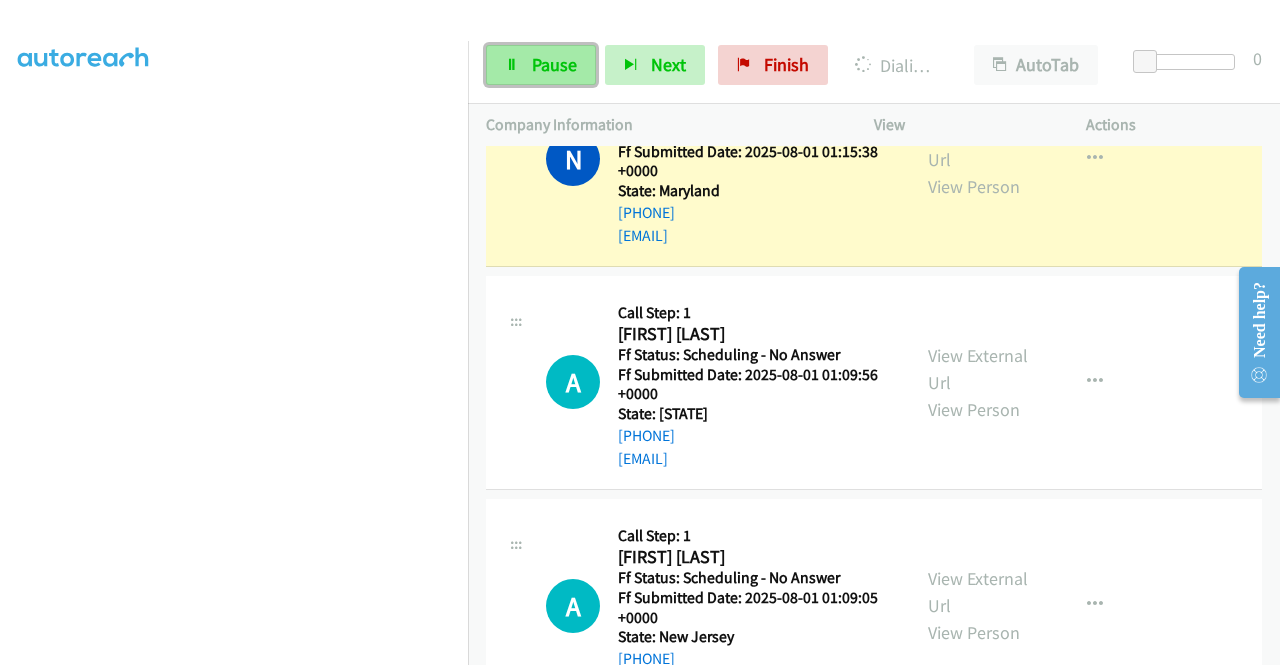 click on "Pause" at bounding box center [541, 65] 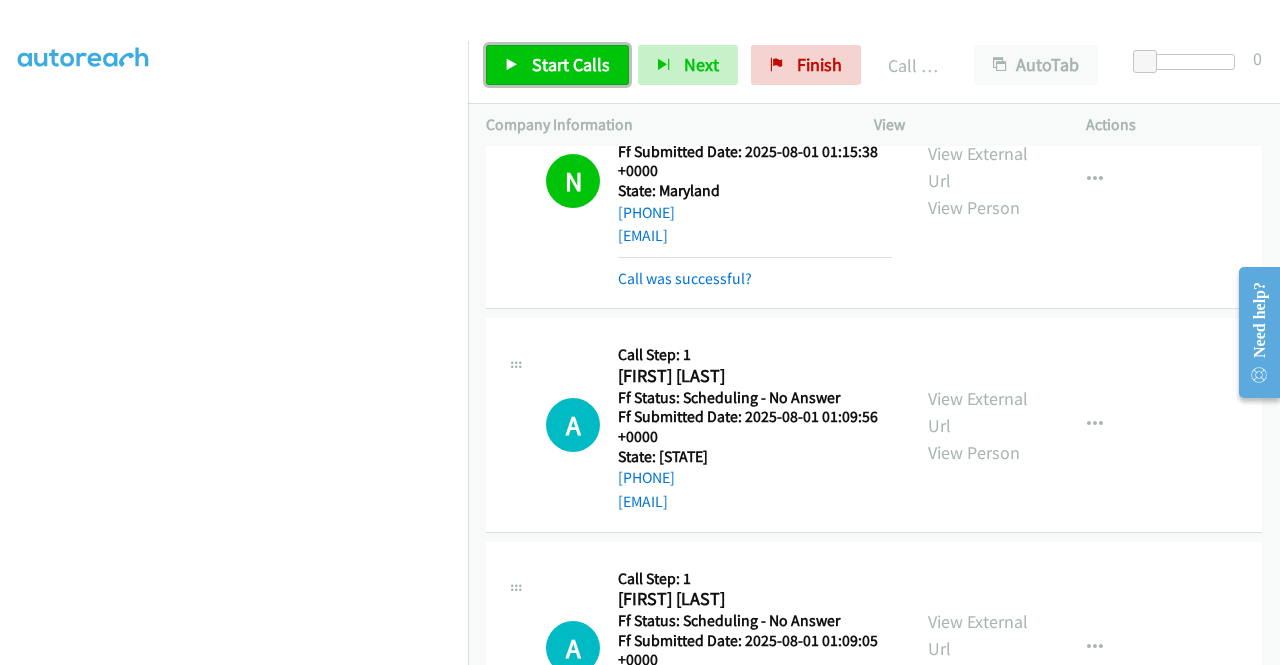 click on "Start Calls" at bounding box center [557, 65] 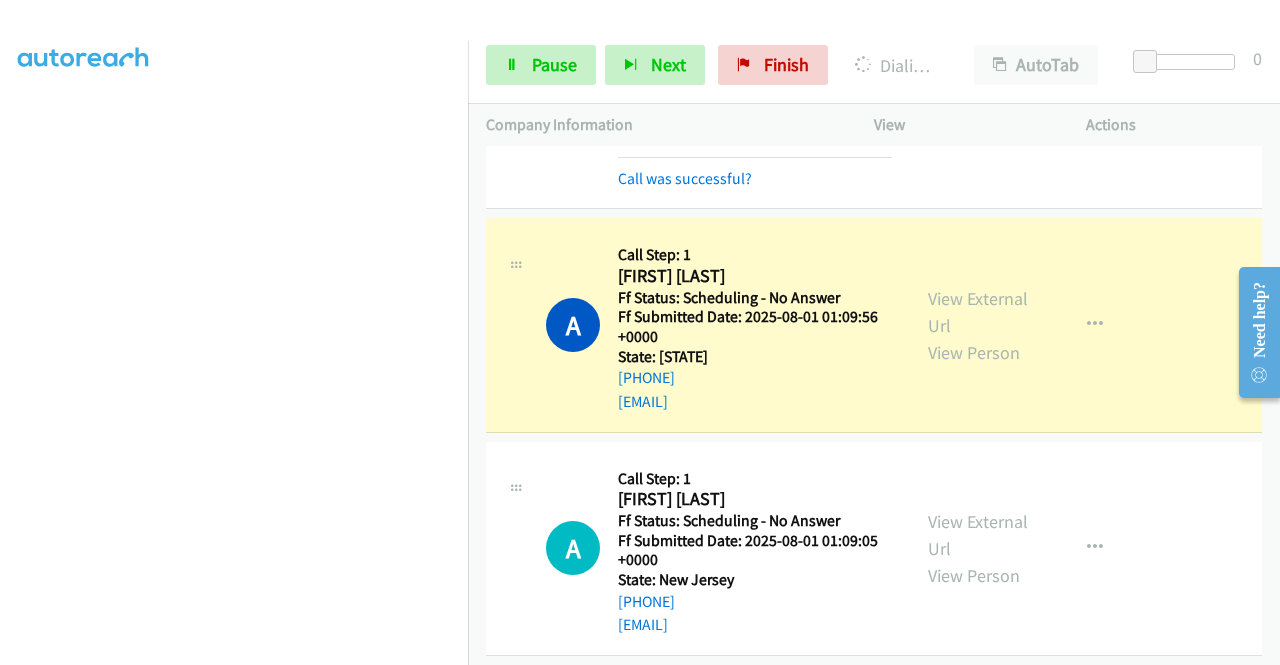 scroll, scrollTop: 2221, scrollLeft: 0, axis: vertical 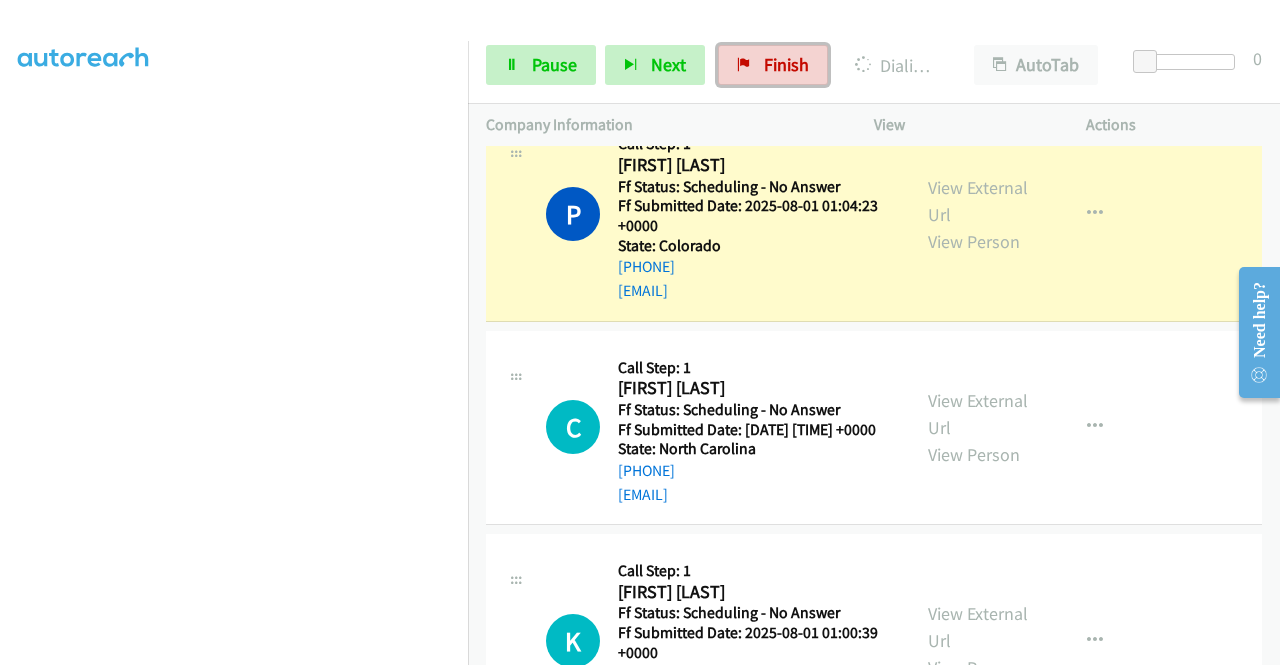 drag, startPoint x: 767, startPoint y: 75, endPoint x: 688, endPoint y: 107, distance: 85.23497 